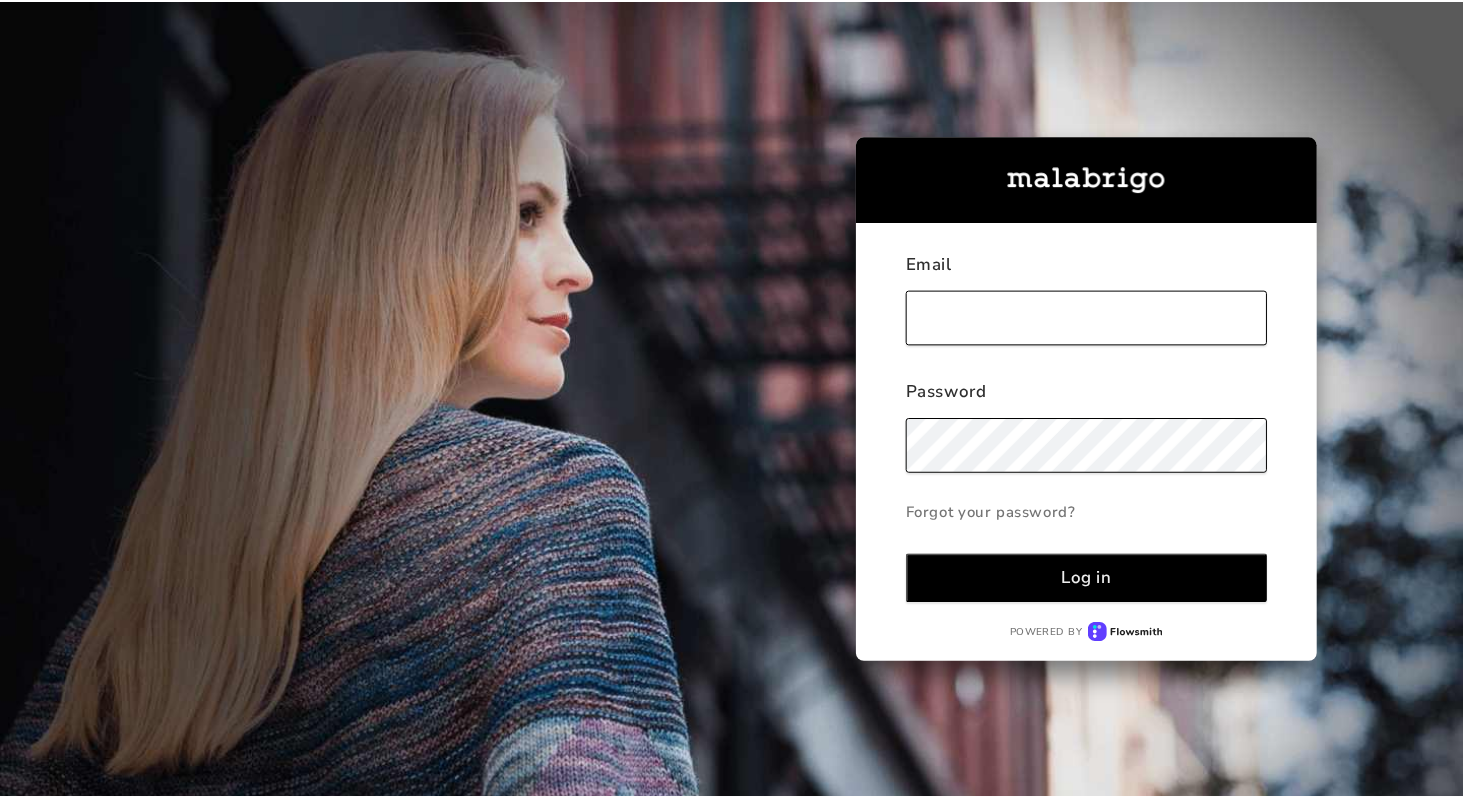 scroll, scrollTop: 0, scrollLeft: 0, axis: both 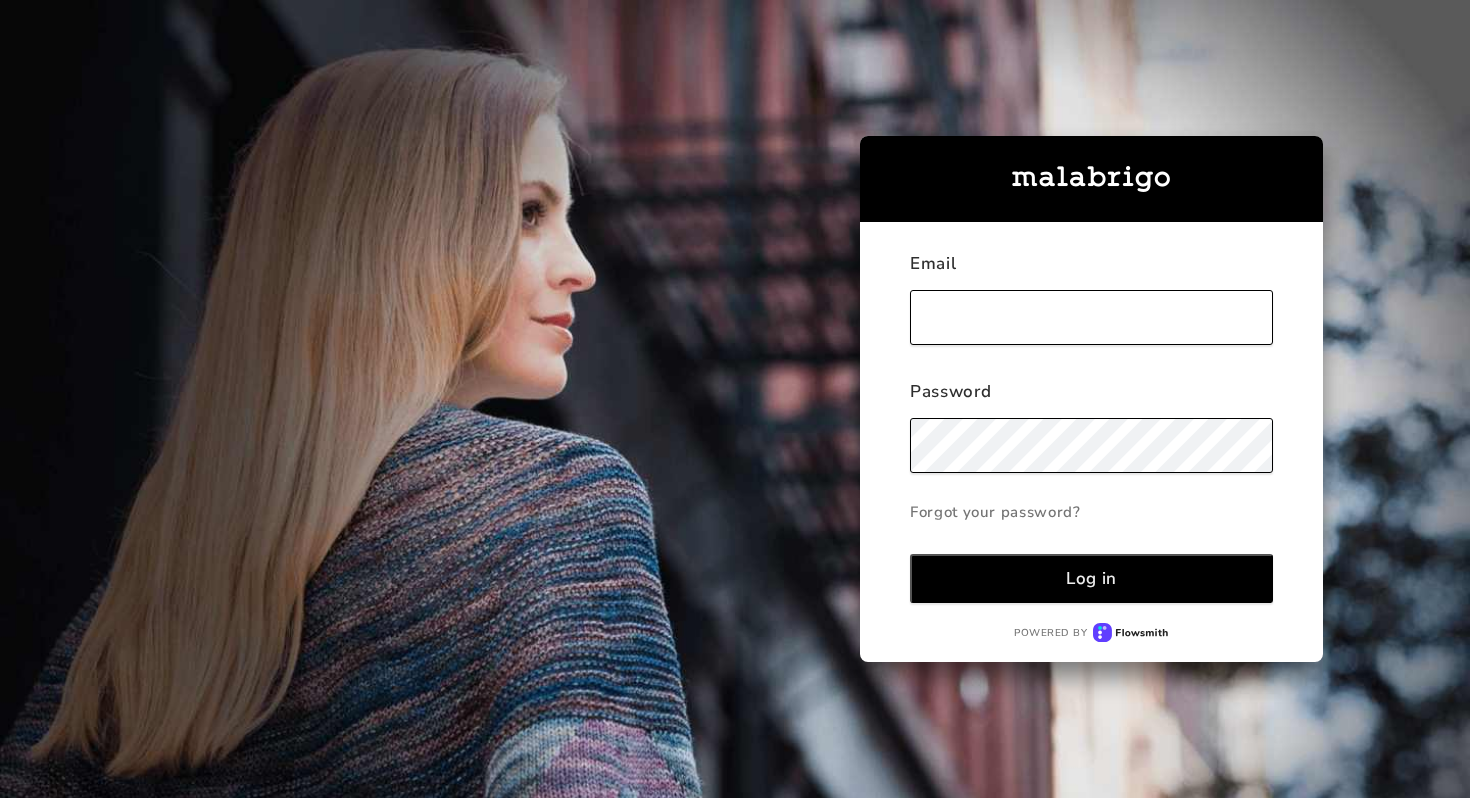 type on "[EMAIL]" 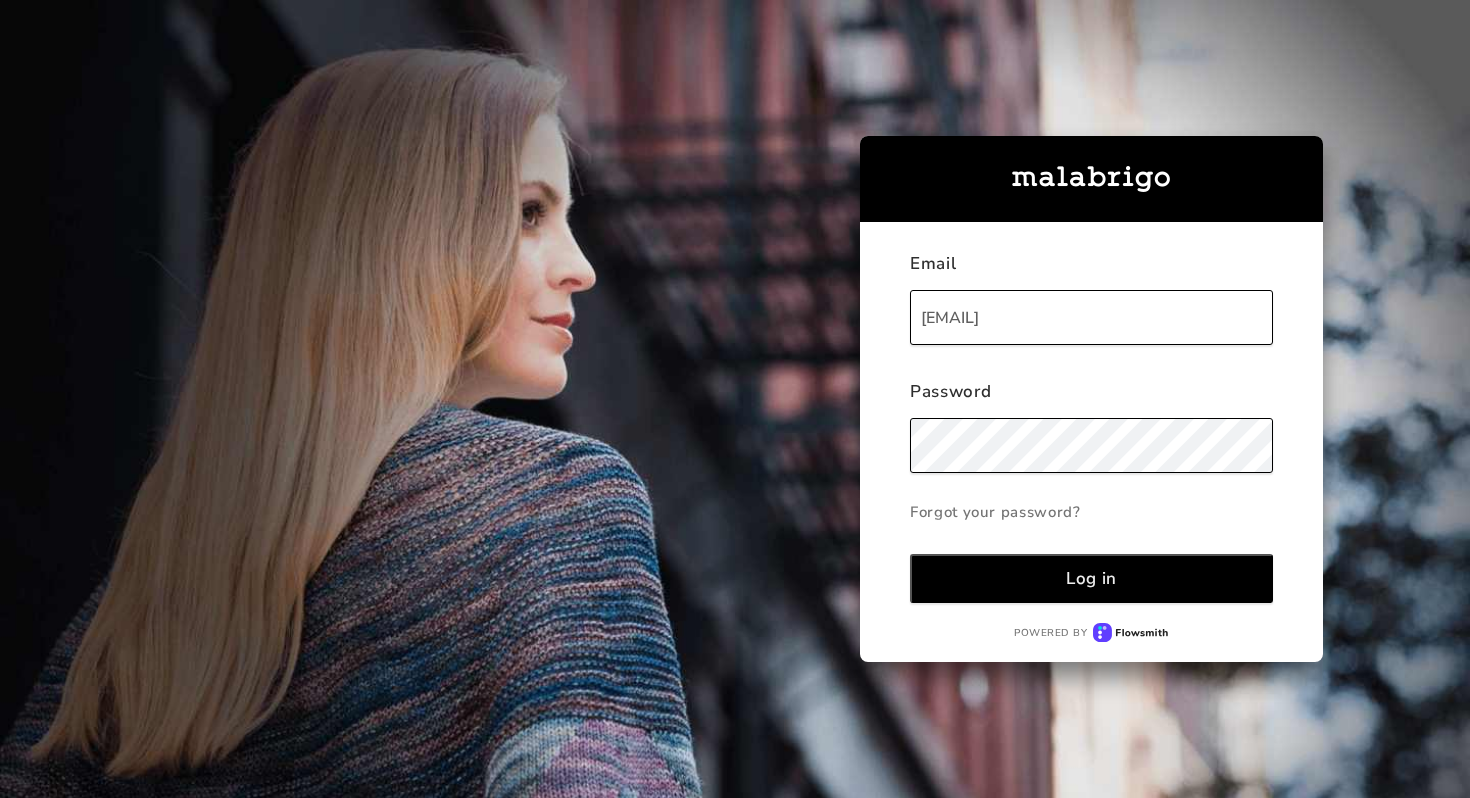 click on "Log in" at bounding box center (1091, 578) 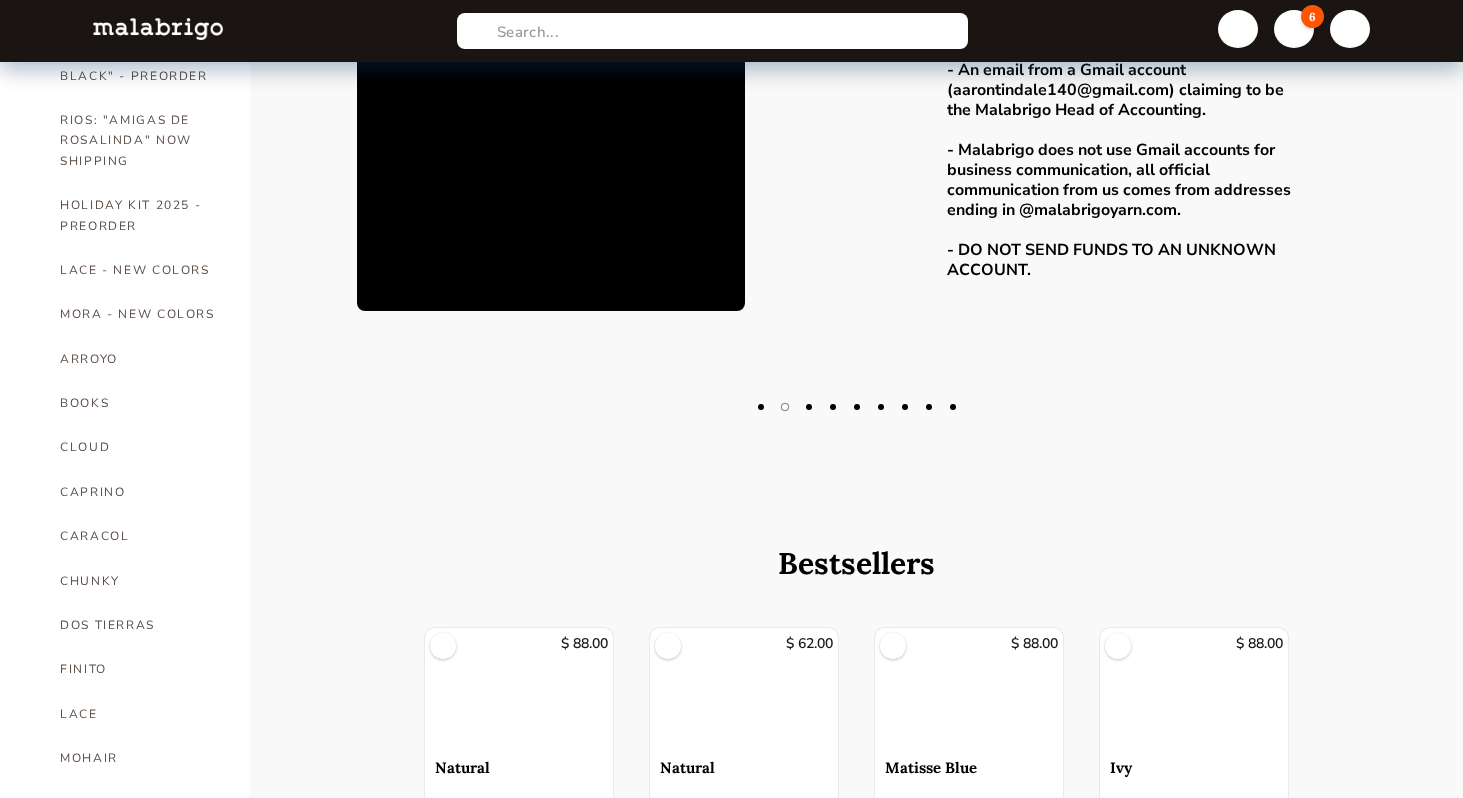 scroll, scrollTop: 259, scrollLeft: 0, axis: vertical 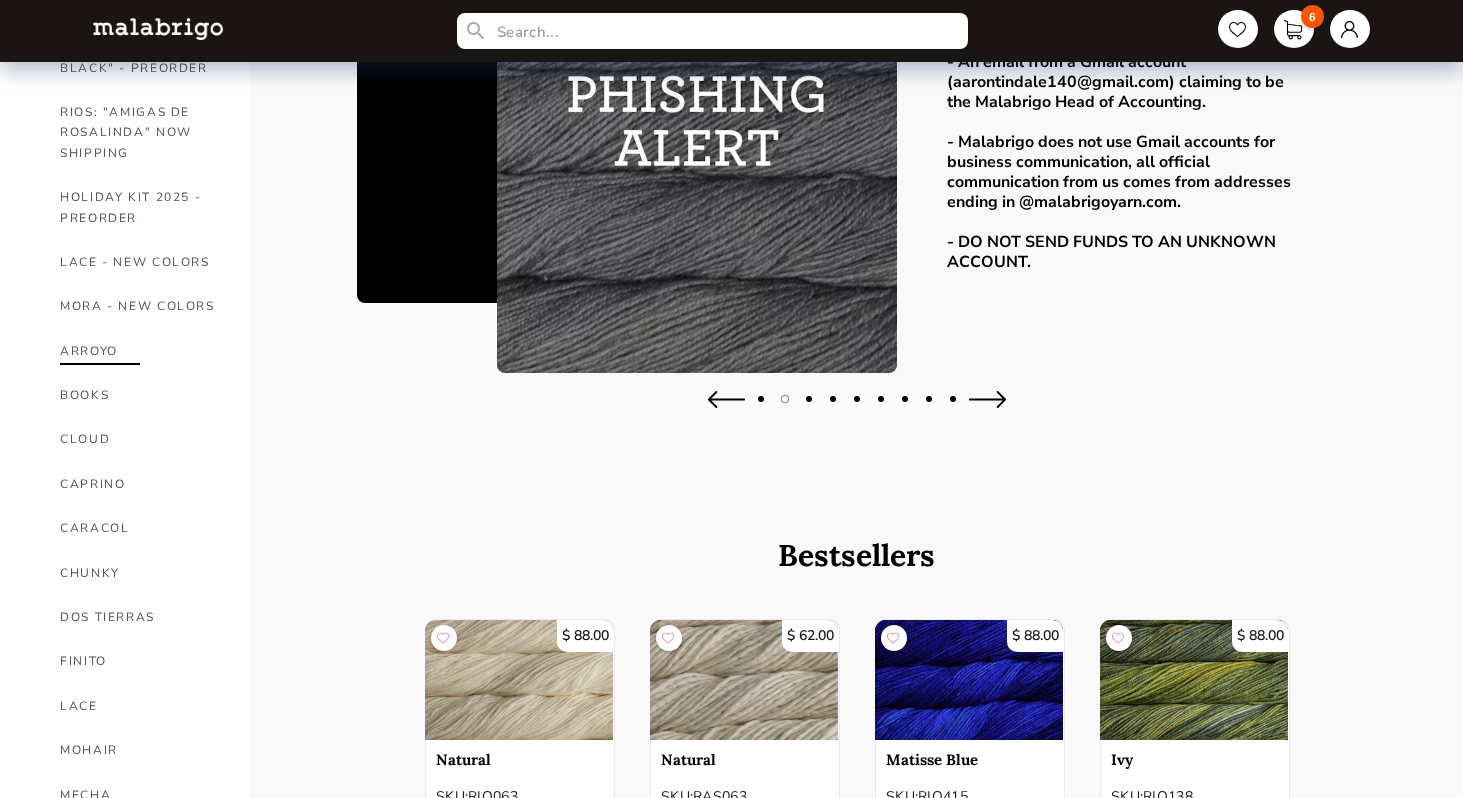 click on "ARROYO" at bounding box center [140, 351] 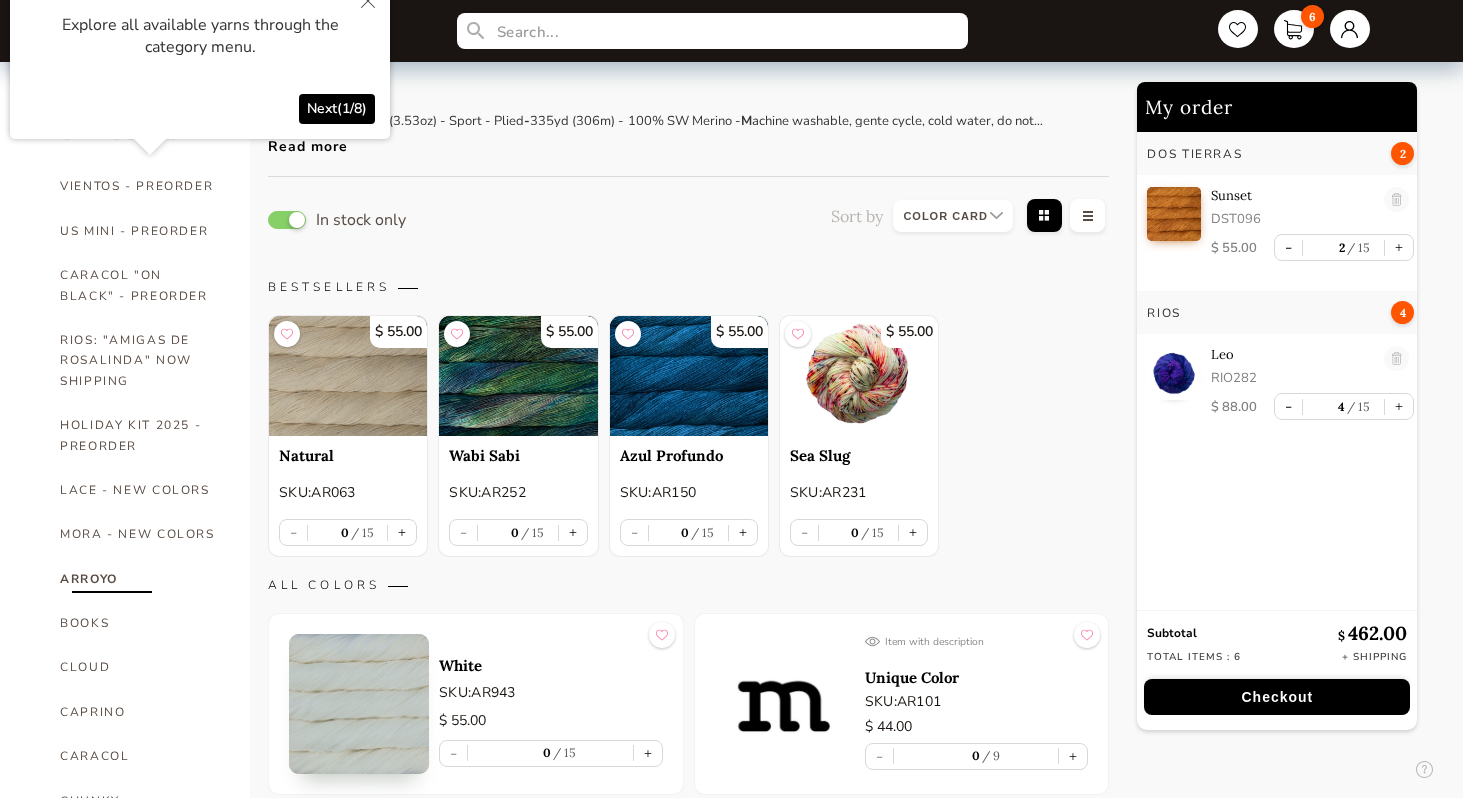 scroll, scrollTop: 0, scrollLeft: 0, axis: both 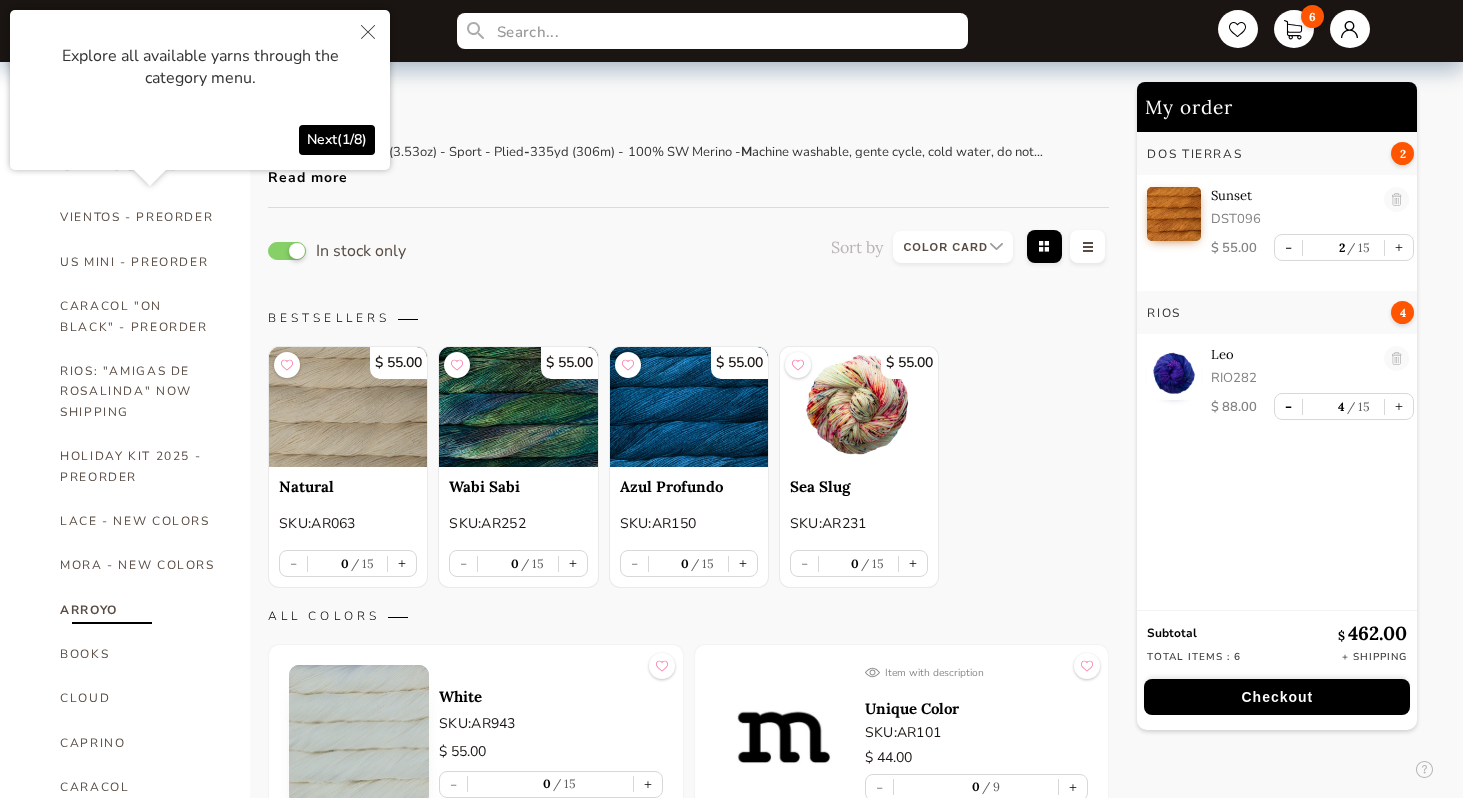 click on "-" at bounding box center [1288, 406] 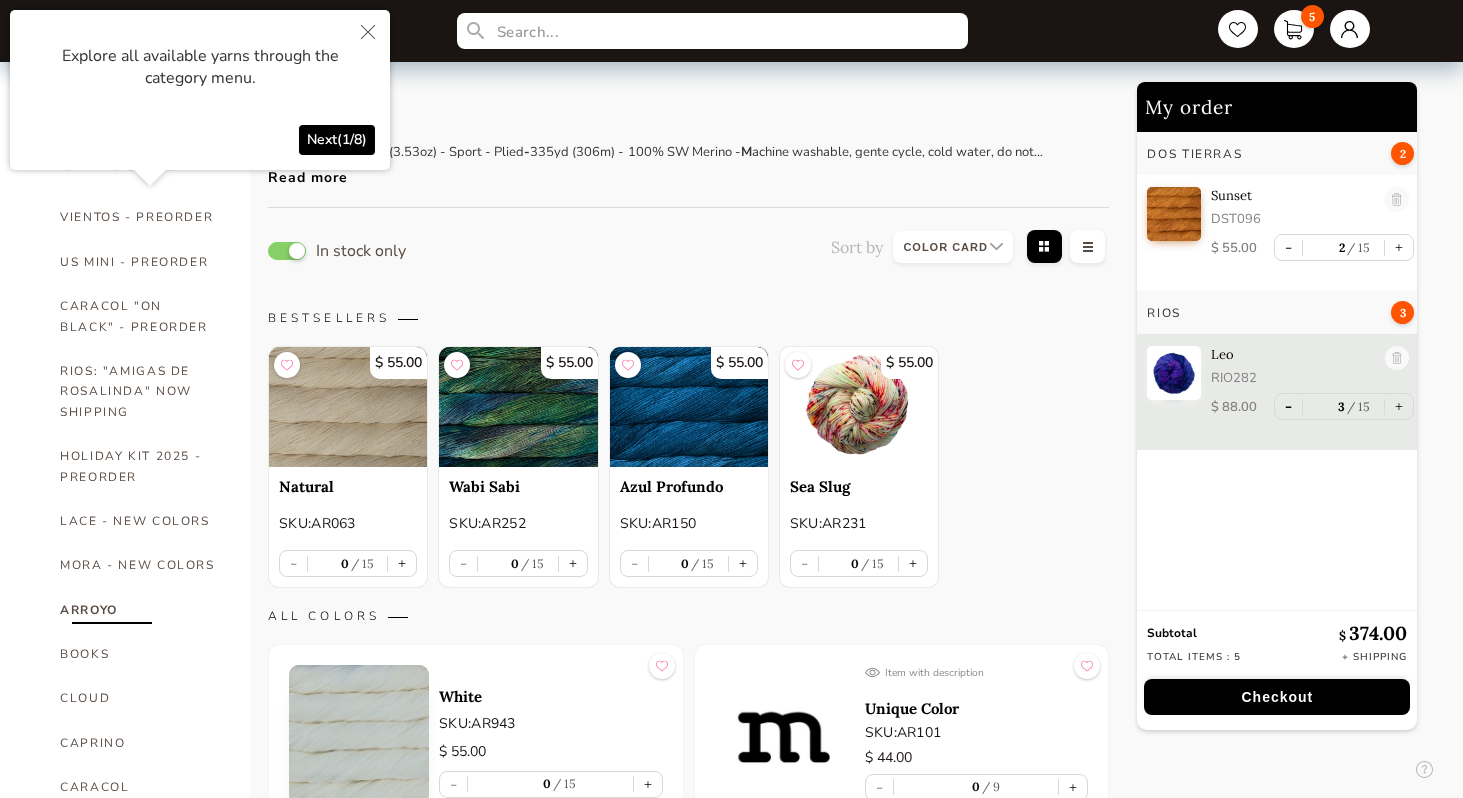 click on "-" at bounding box center [1288, 406] 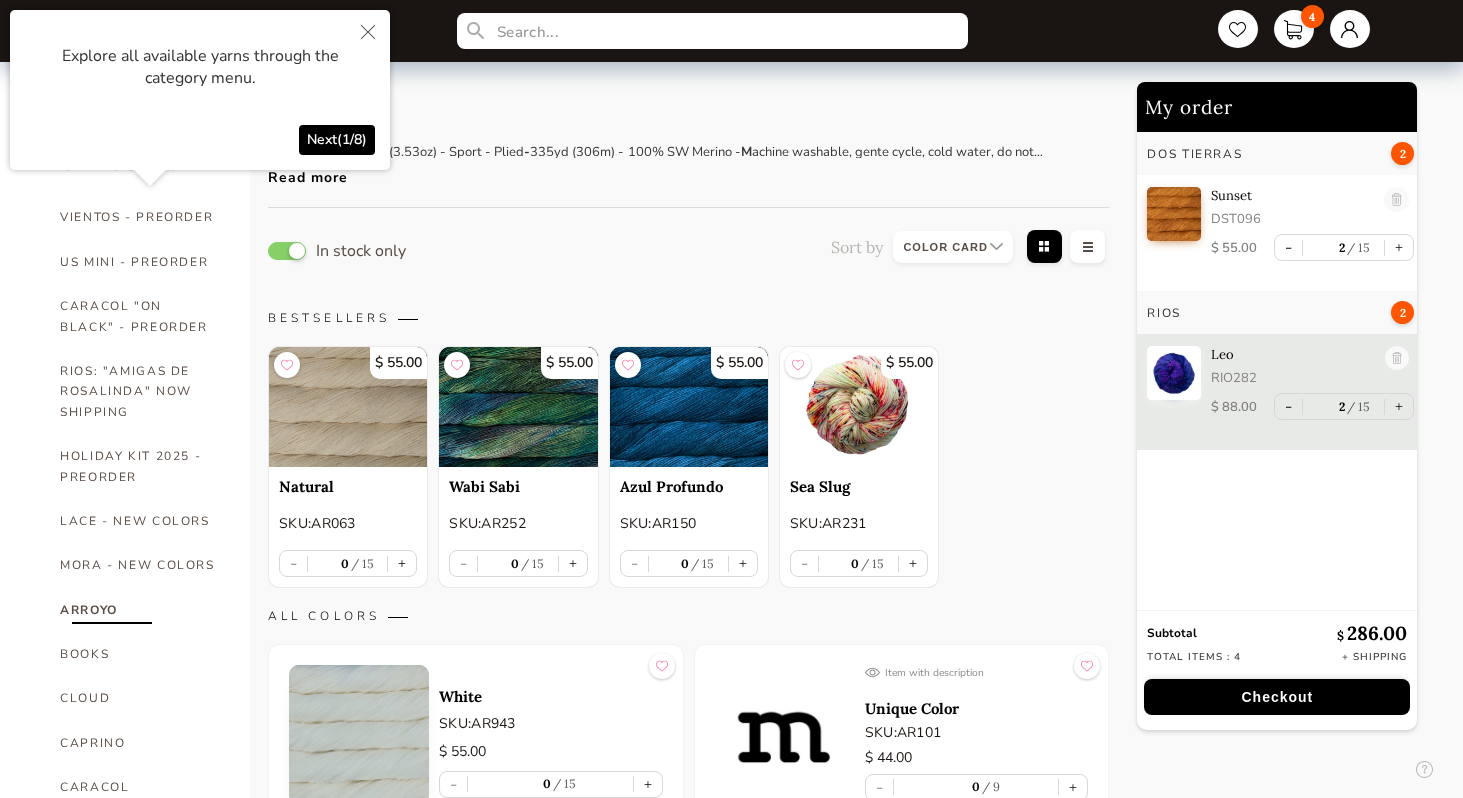 click 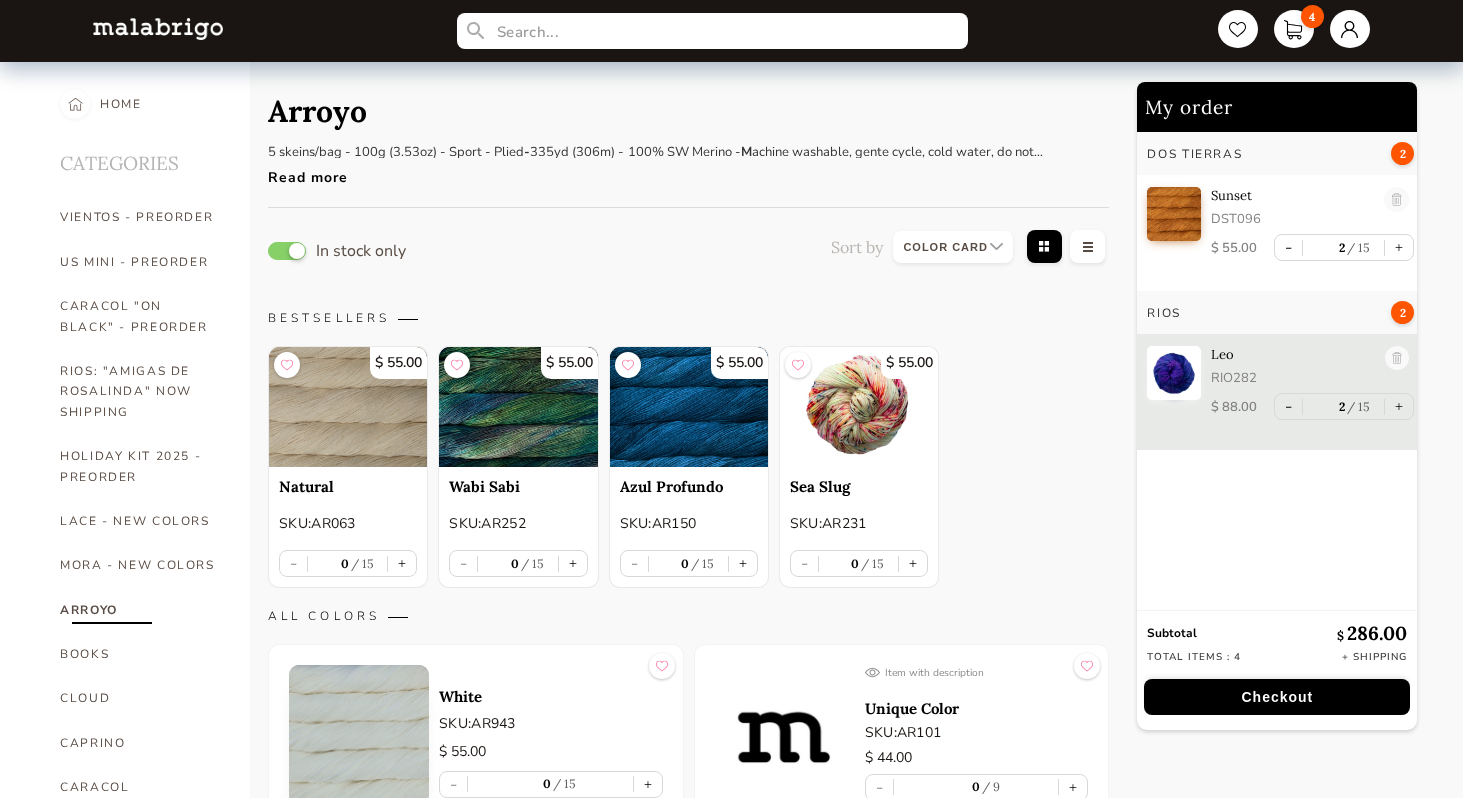 click on "My order Dos Tierras 2 Sunset DST096 $   55.00 - 2 15 + Rios 2 Leo RIO282 $   88.00 - 2 15 + Subtotal $   286.00 Total items : 4 +" at bounding box center [1295, 4692] 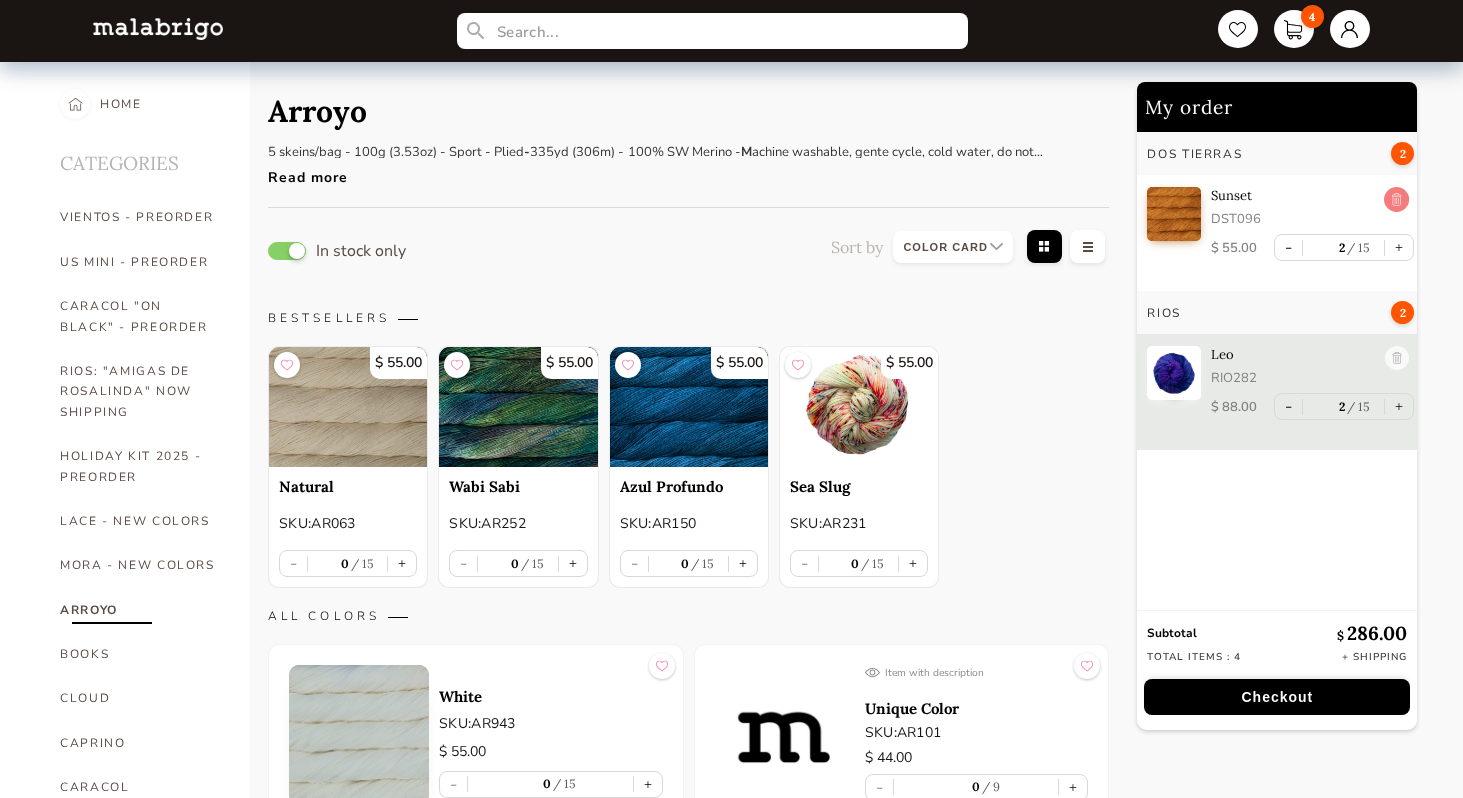 click at bounding box center (1397, 200) 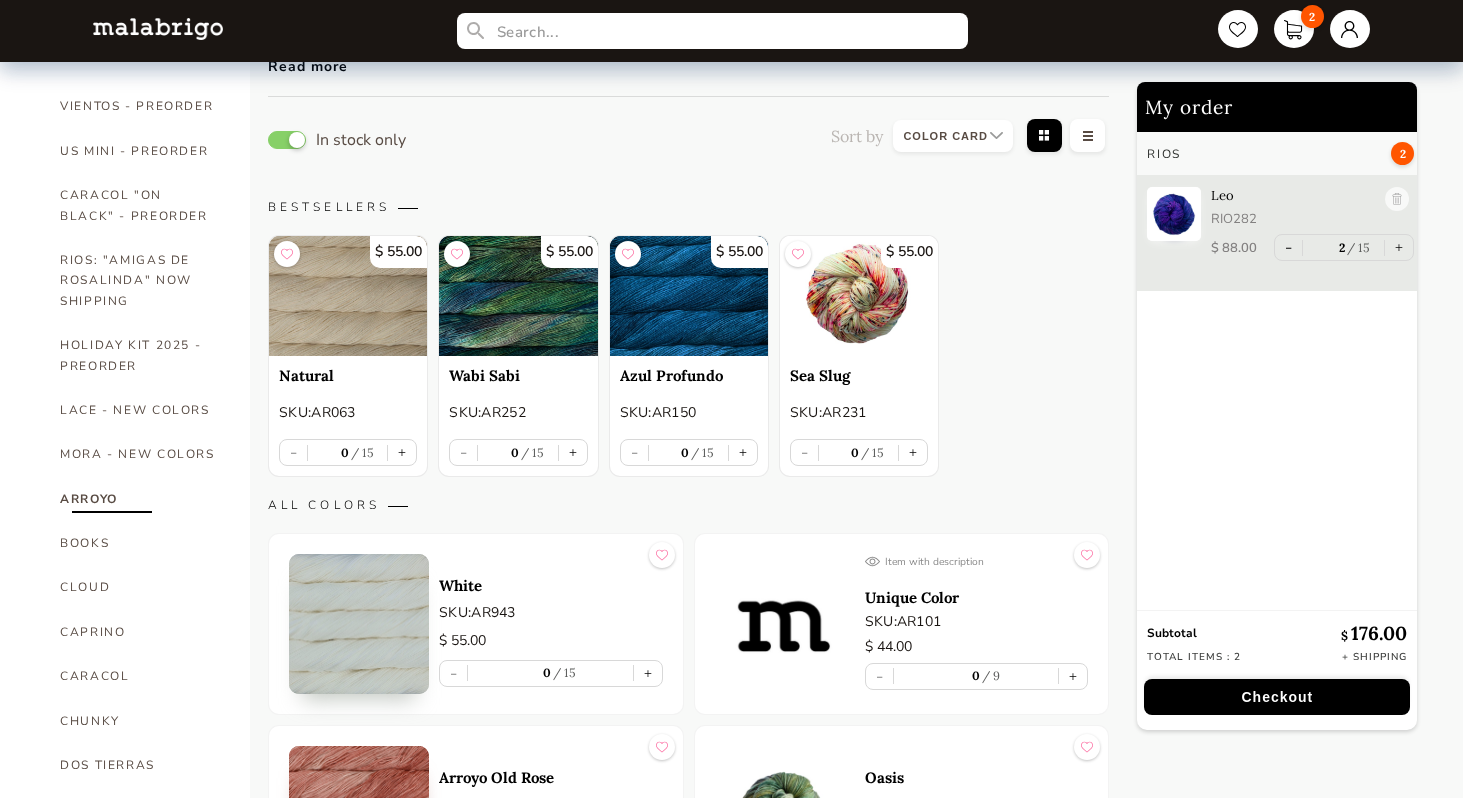 scroll, scrollTop: 0, scrollLeft: 0, axis: both 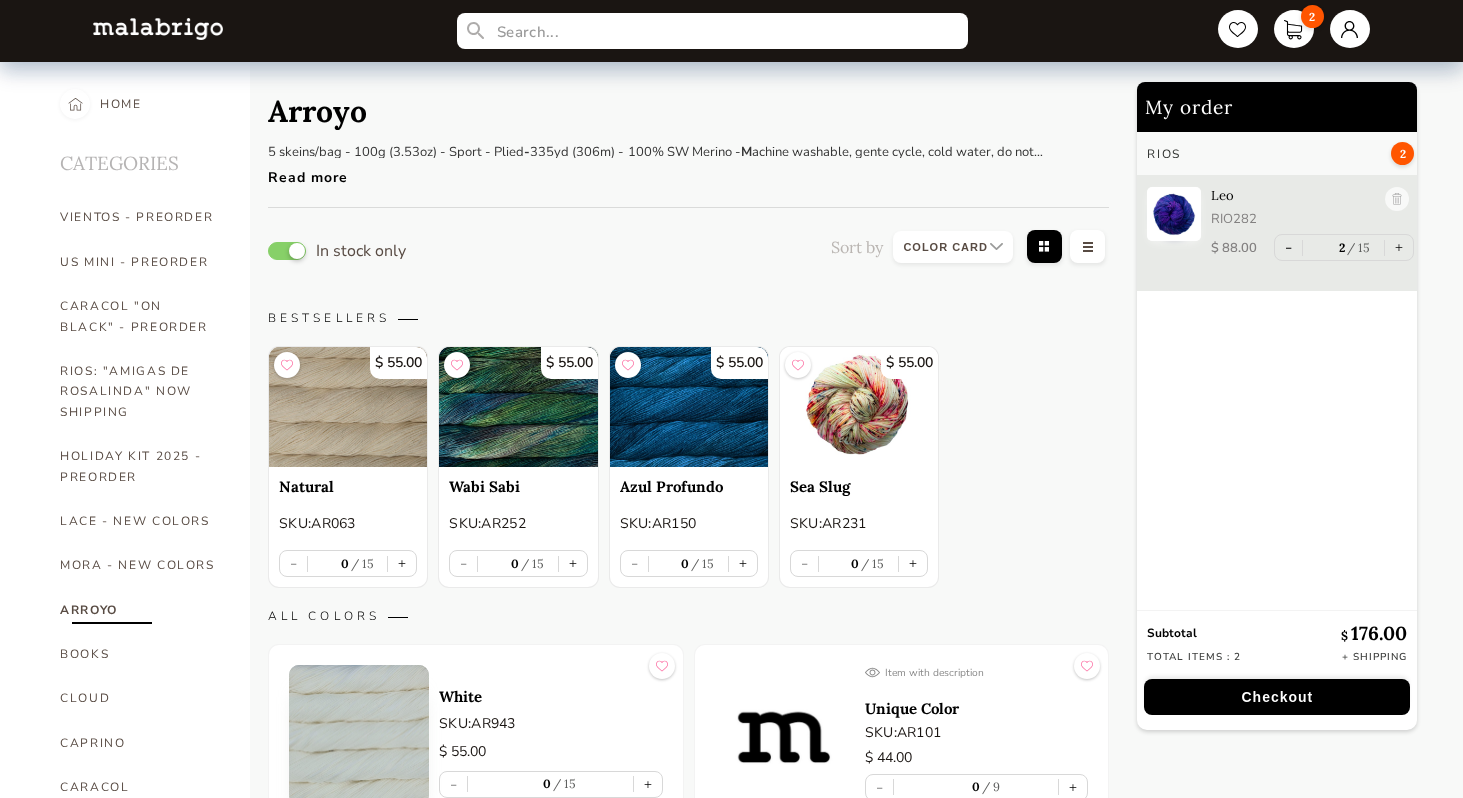 click at bounding box center [953, 247] 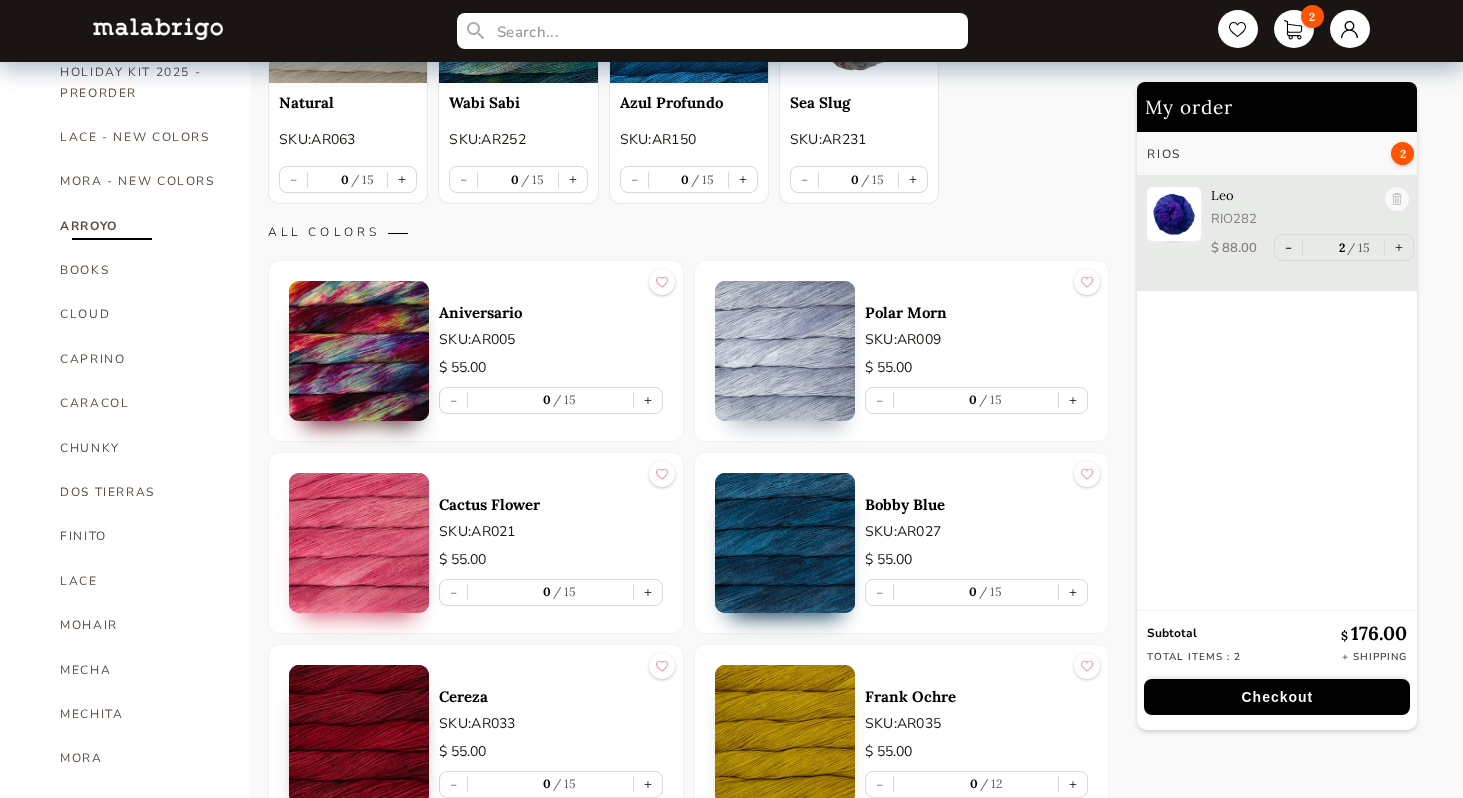 scroll, scrollTop: 394, scrollLeft: 0, axis: vertical 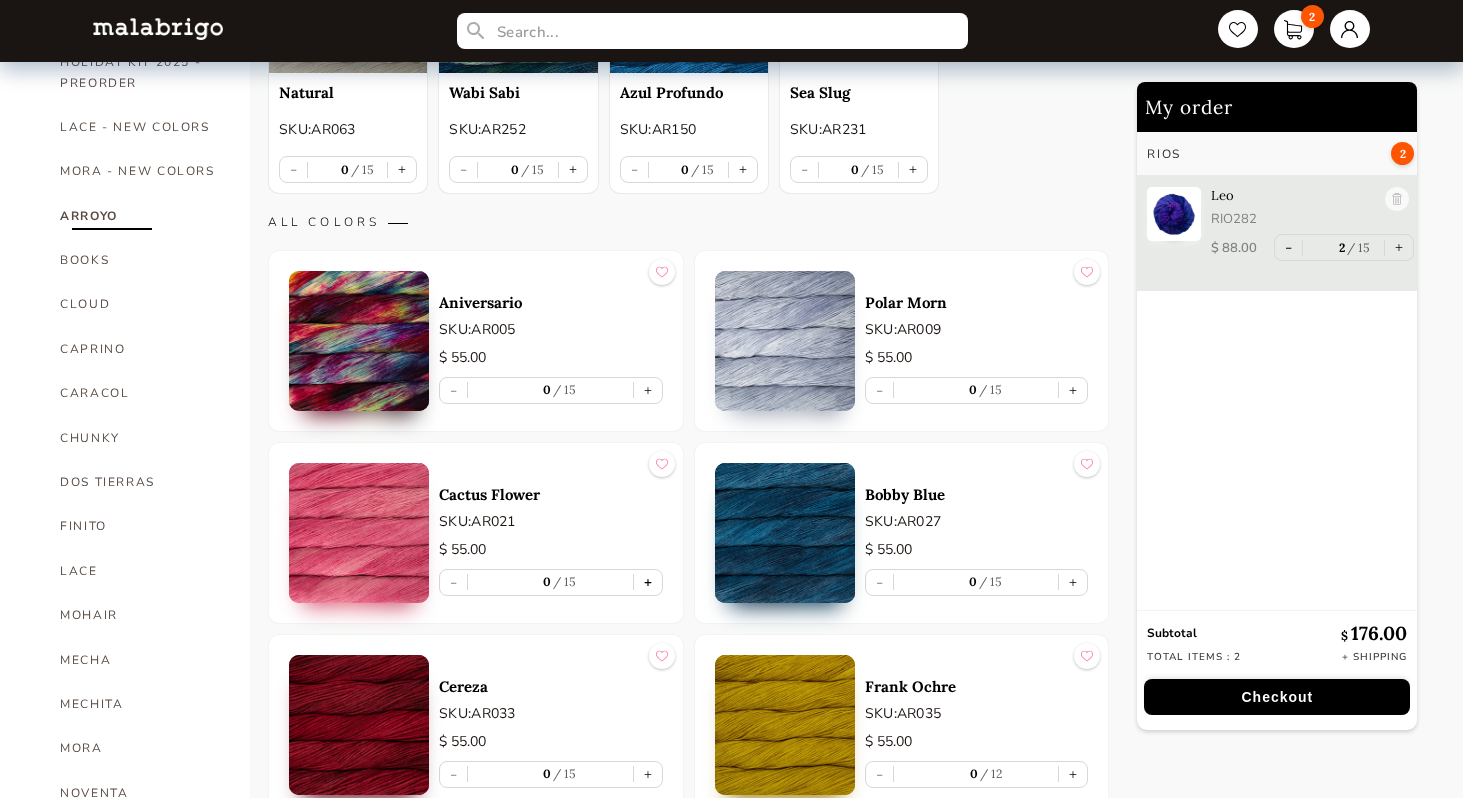 click on "+" at bounding box center [648, 582] 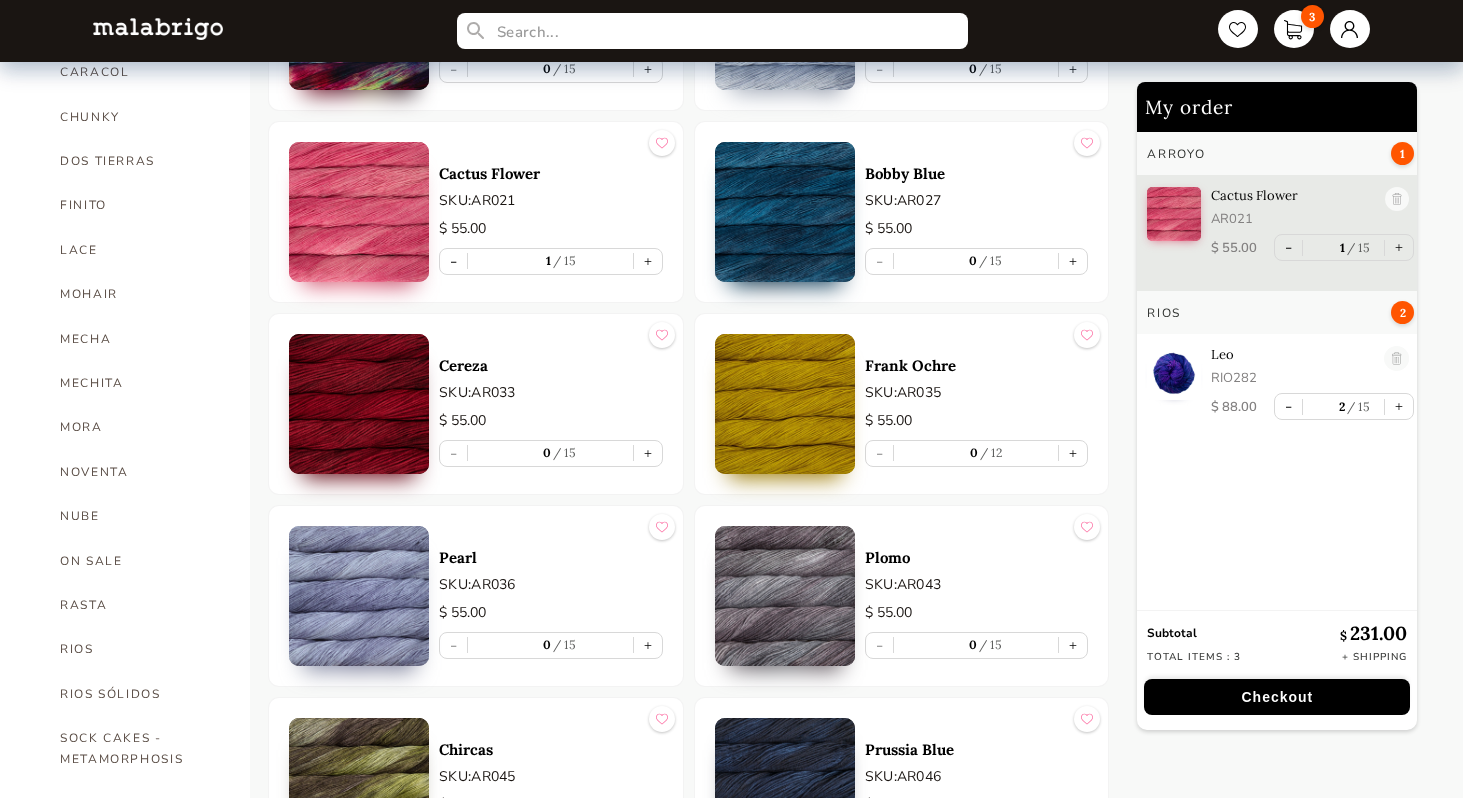 scroll, scrollTop: 736, scrollLeft: 0, axis: vertical 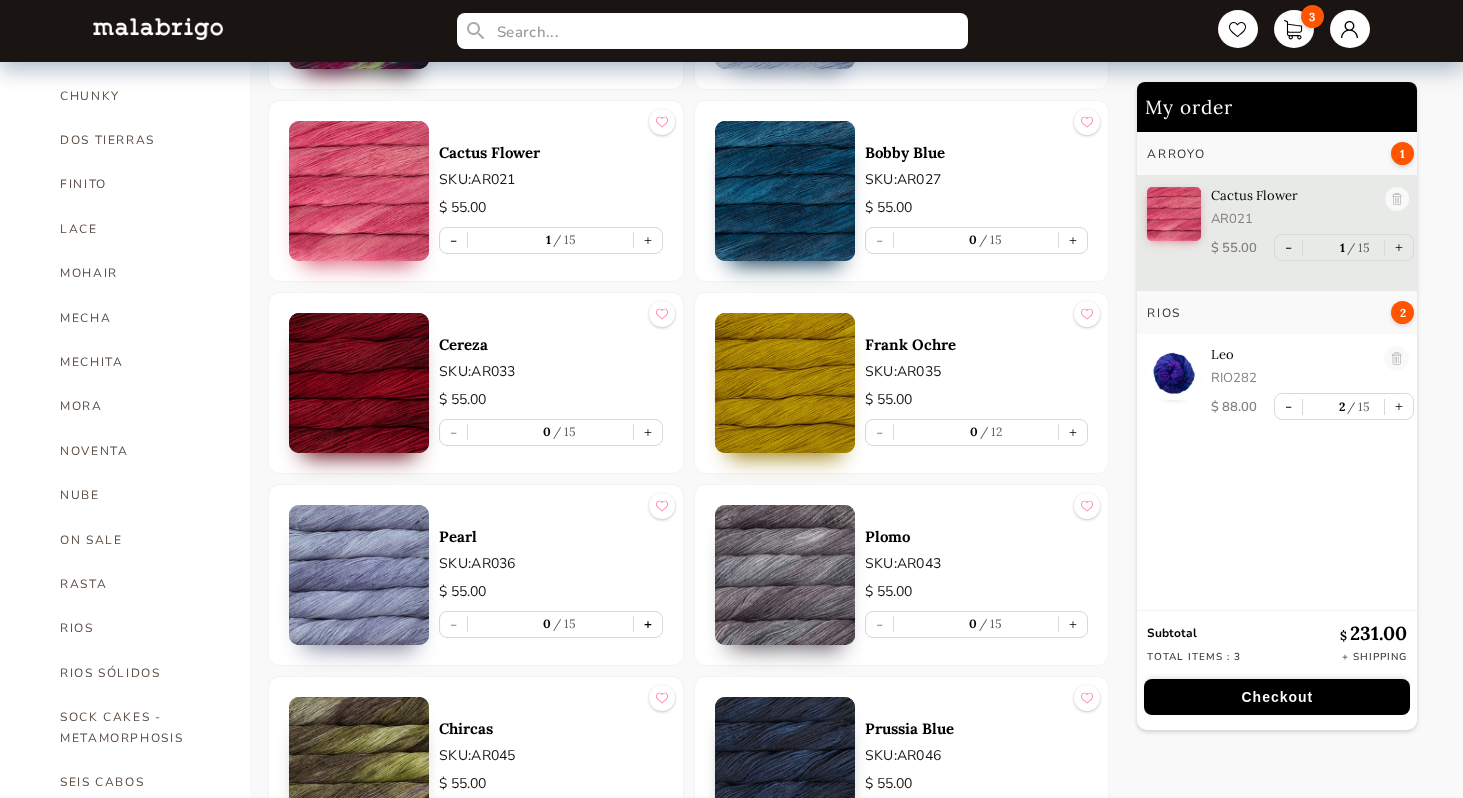 click on "+" at bounding box center (648, 624) 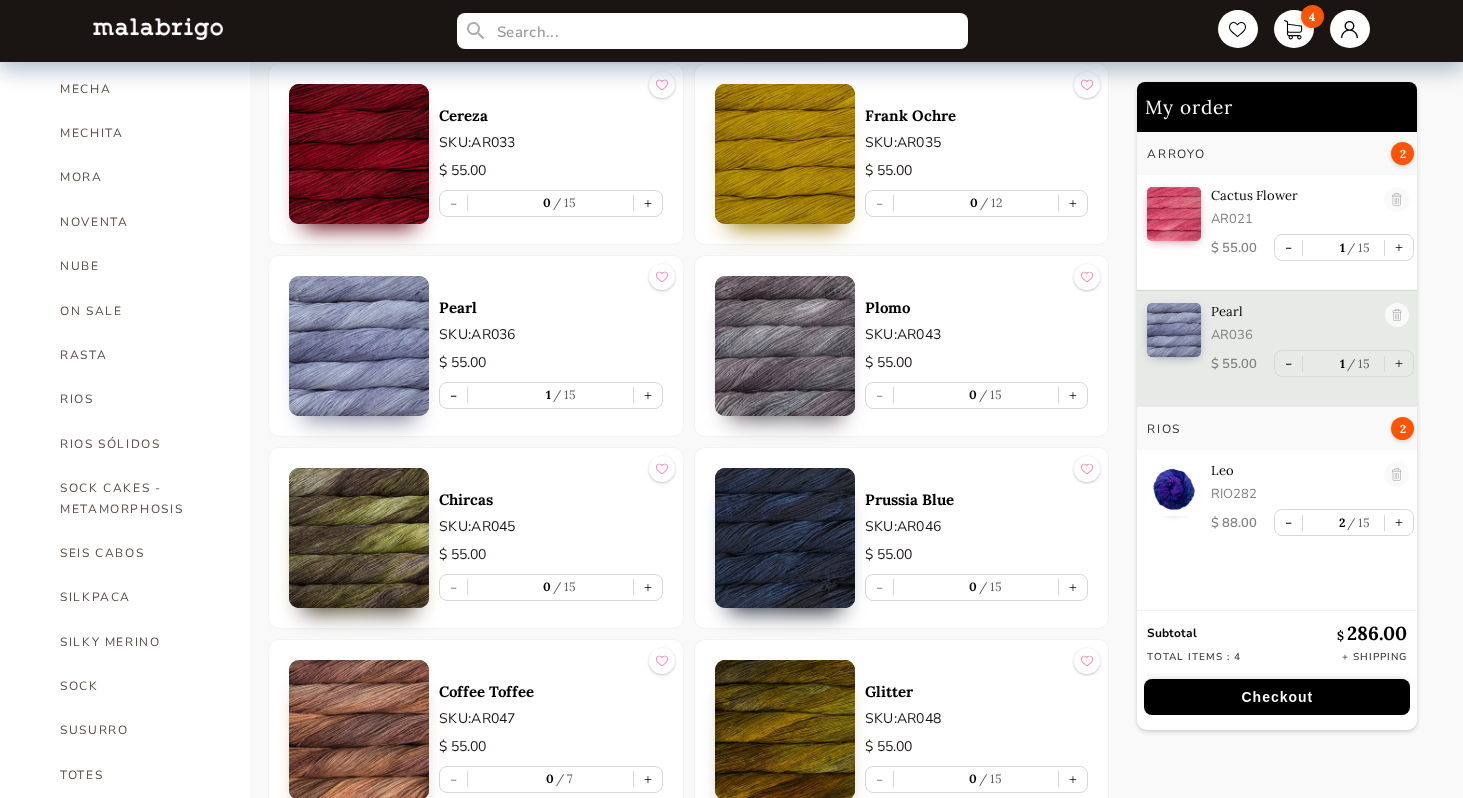 scroll, scrollTop: 994, scrollLeft: 0, axis: vertical 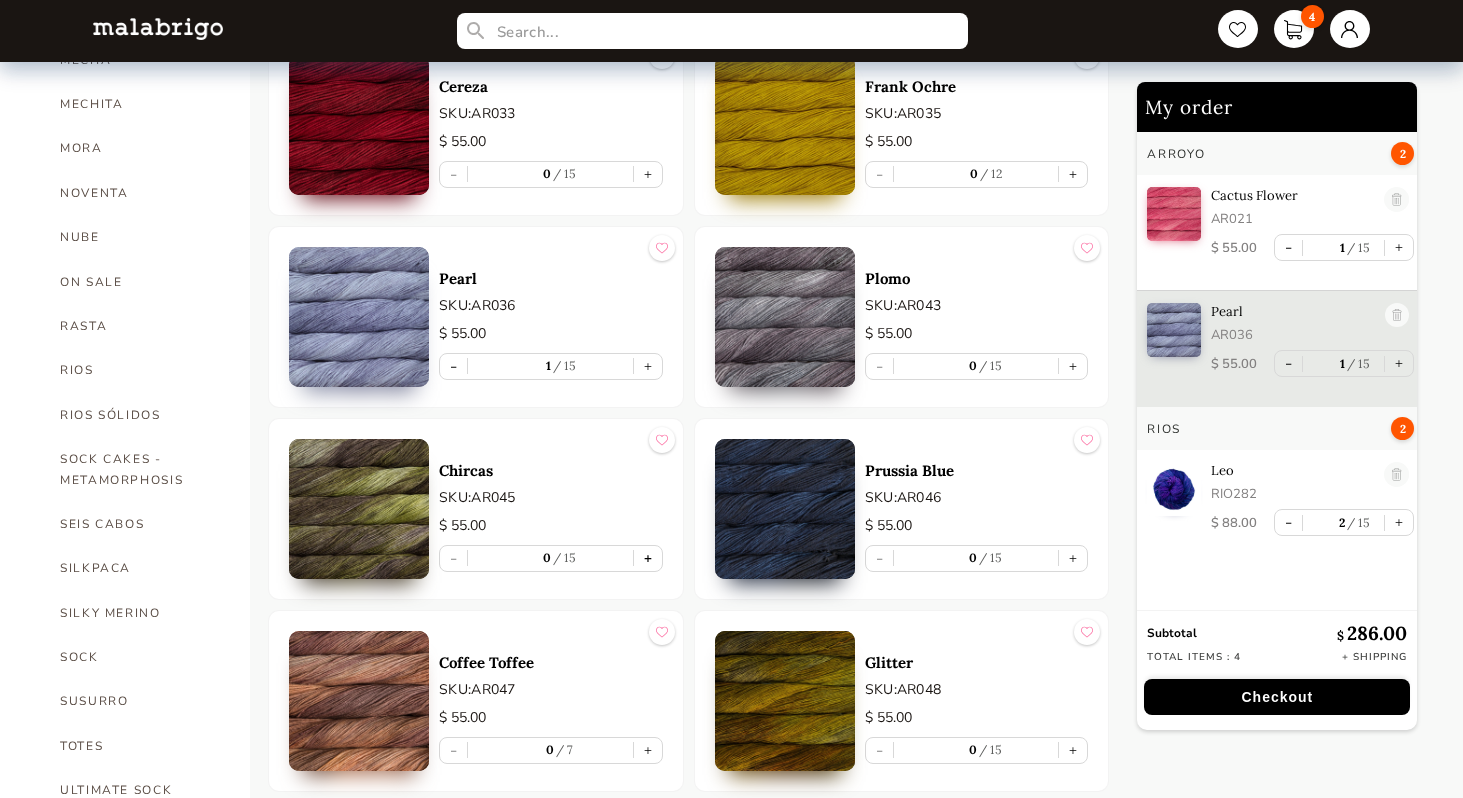 click on "+" at bounding box center (648, 558) 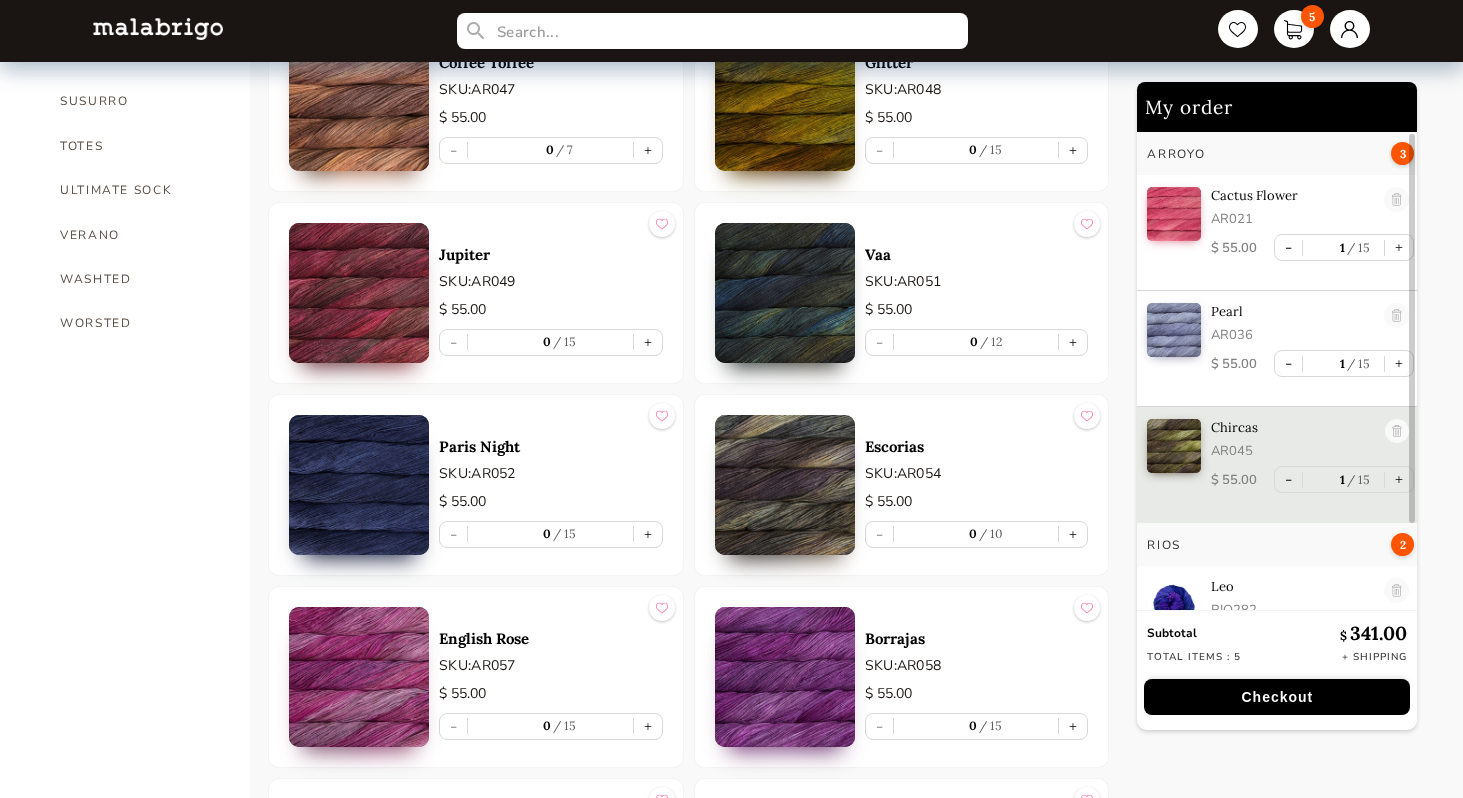 scroll, scrollTop: 1603, scrollLeft: 0, axis: vertical 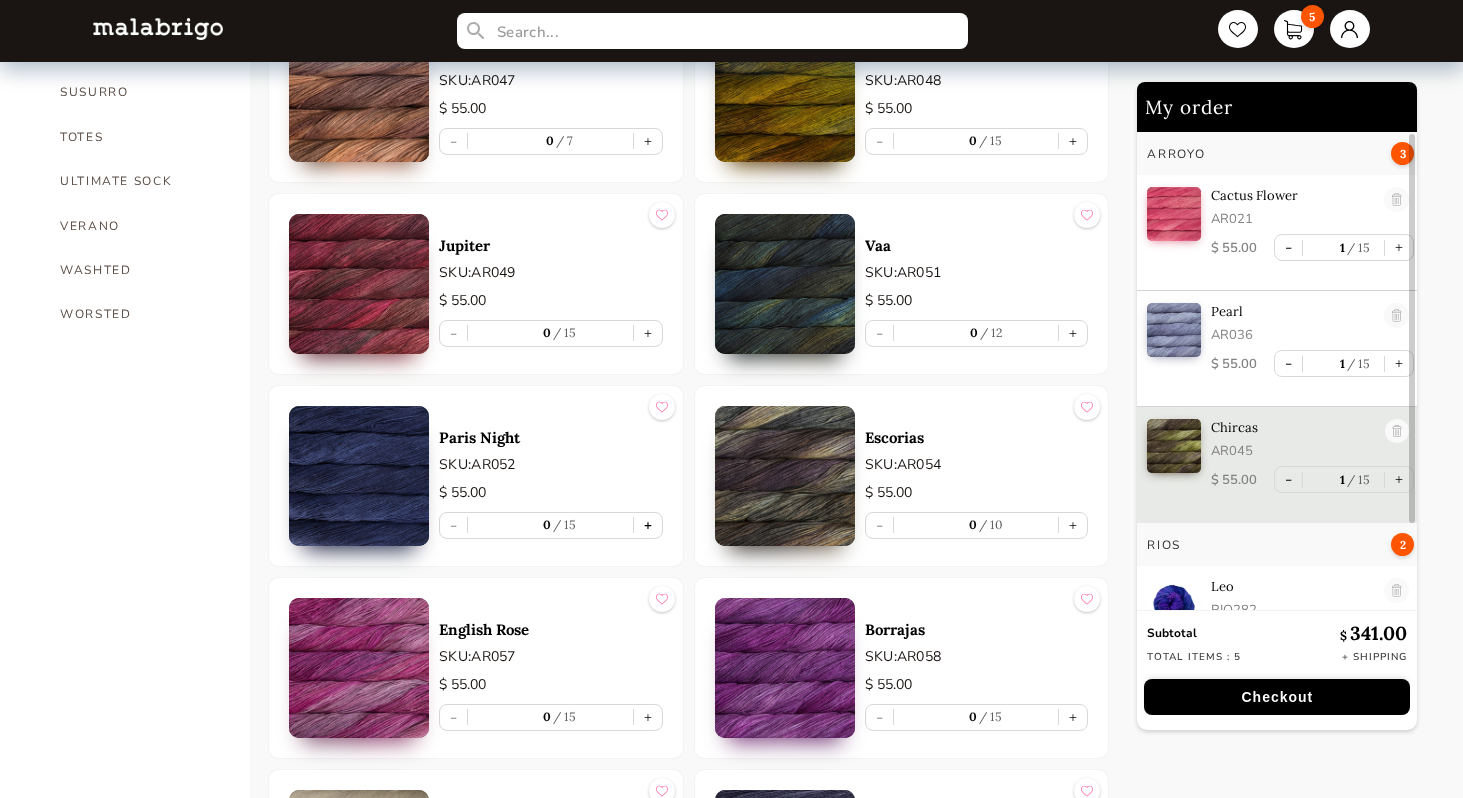 click on "+" at bounding box center [648, 525] 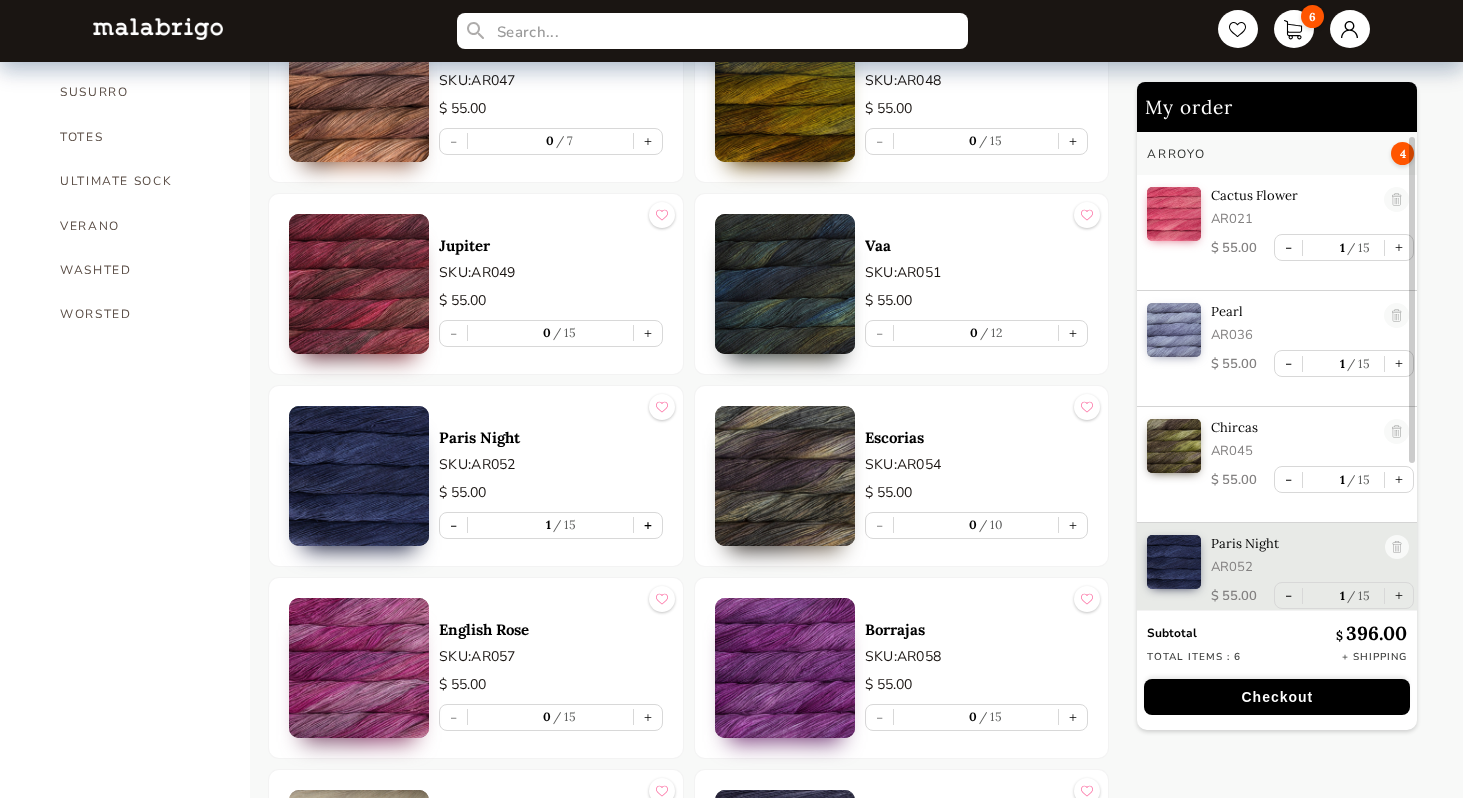 scroll, scrollTop: 4, scrollLeft: 0, axis: vertical 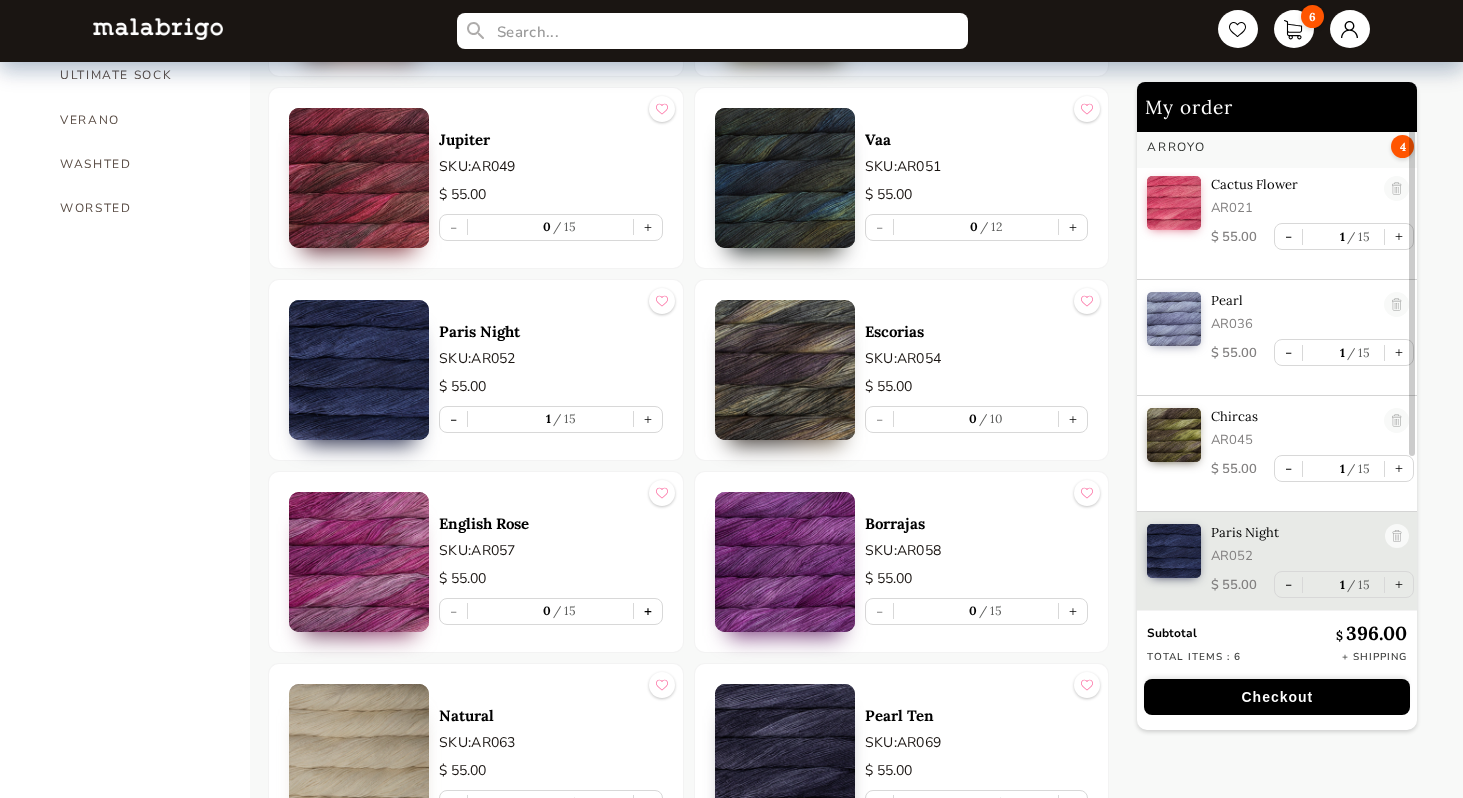 click on "+" at bounding box center (648, 611) 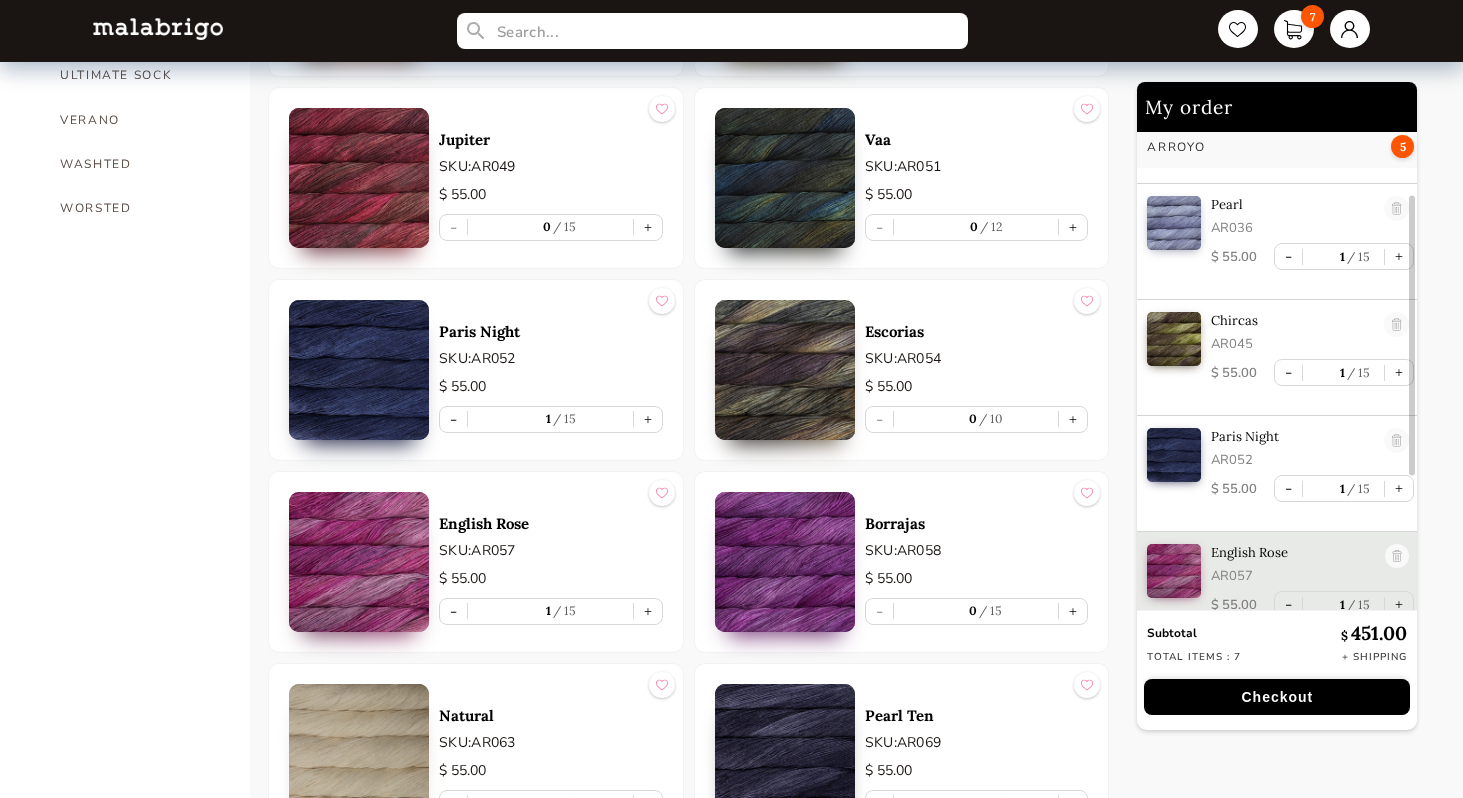 scroll, scrollTop: 120, scrollLeft: 0, axis: vertical 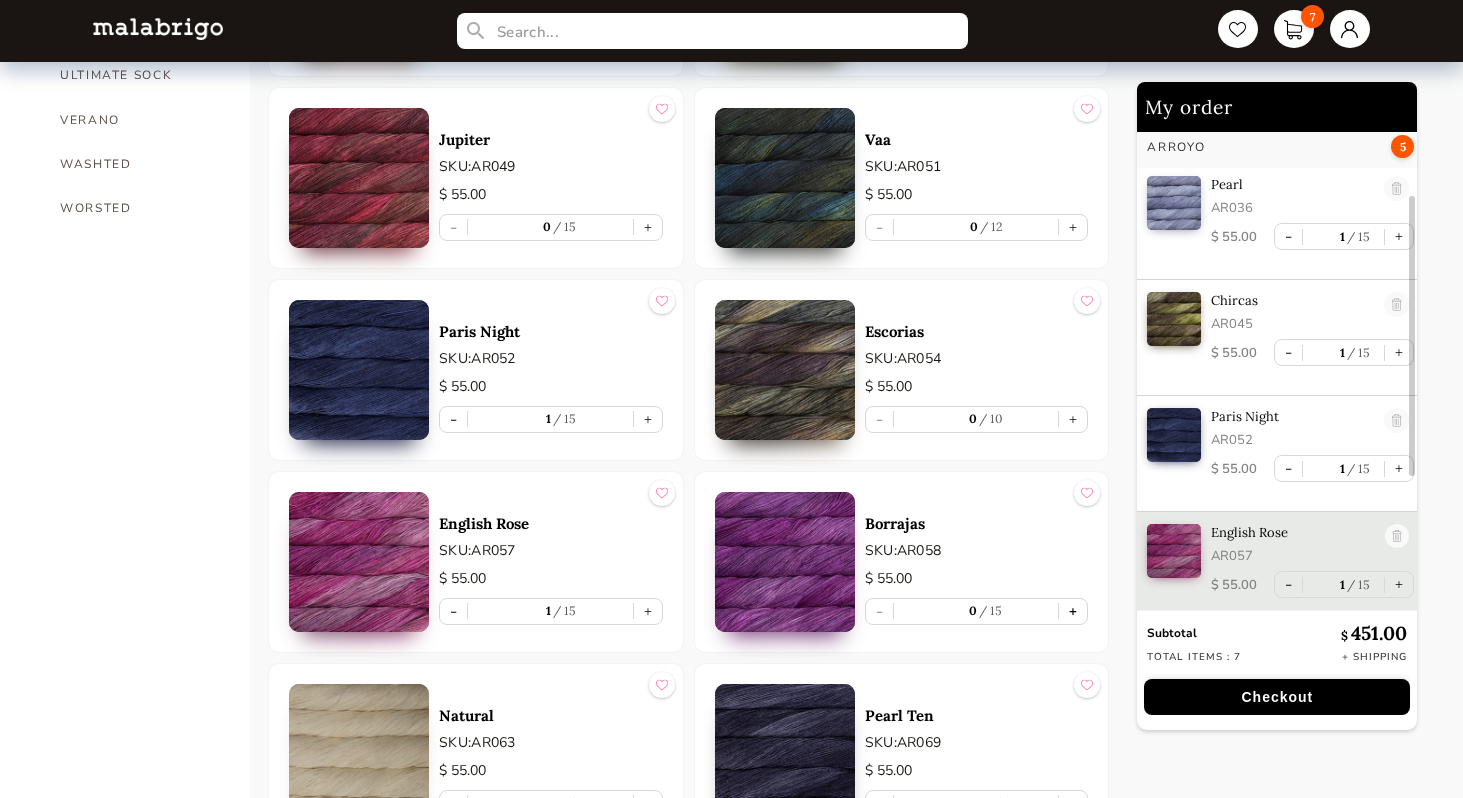 click on "+" at bounding box center [1073, 611] 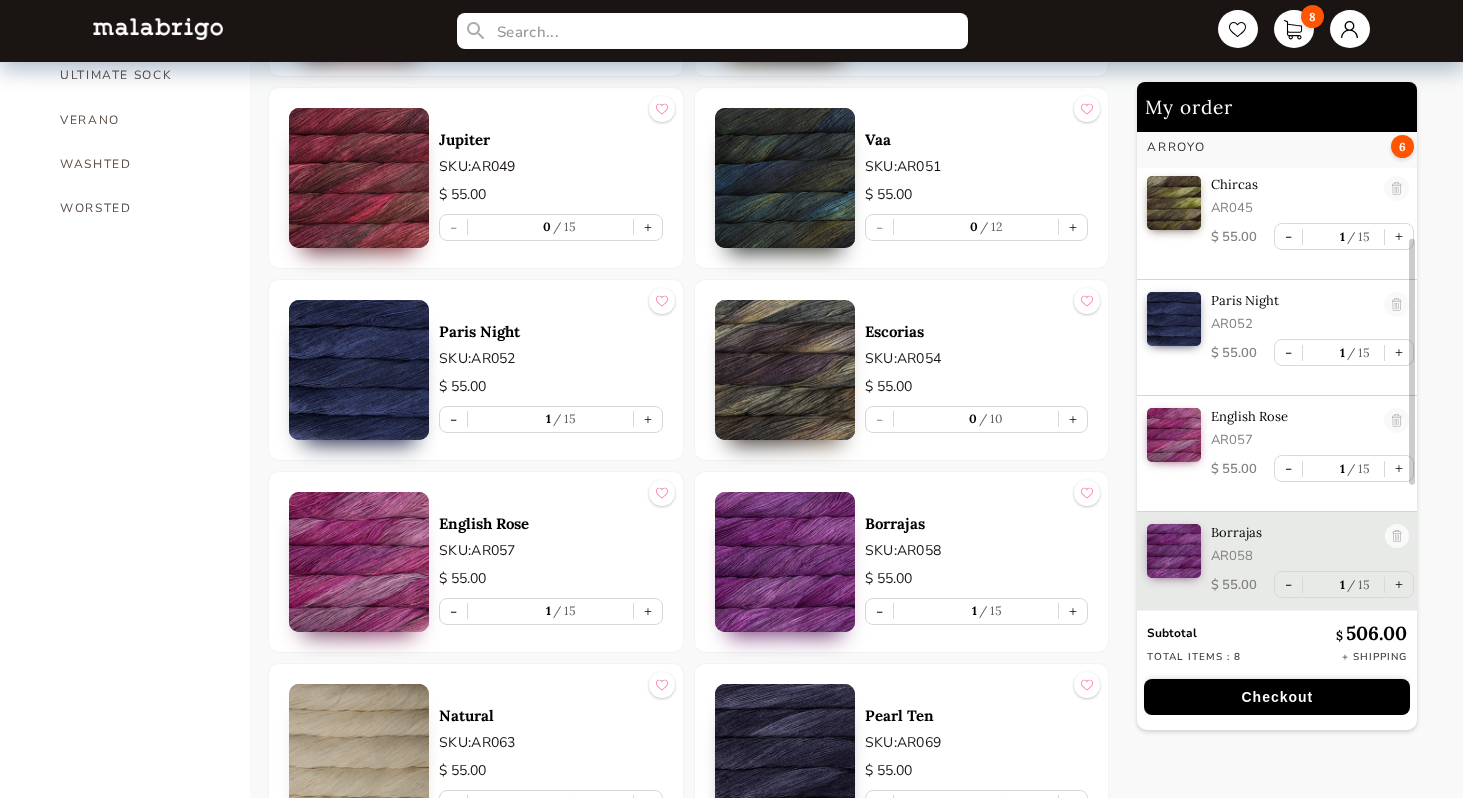 scroll, scrollTop: 236, scrollLeft: 0, axis: vertical 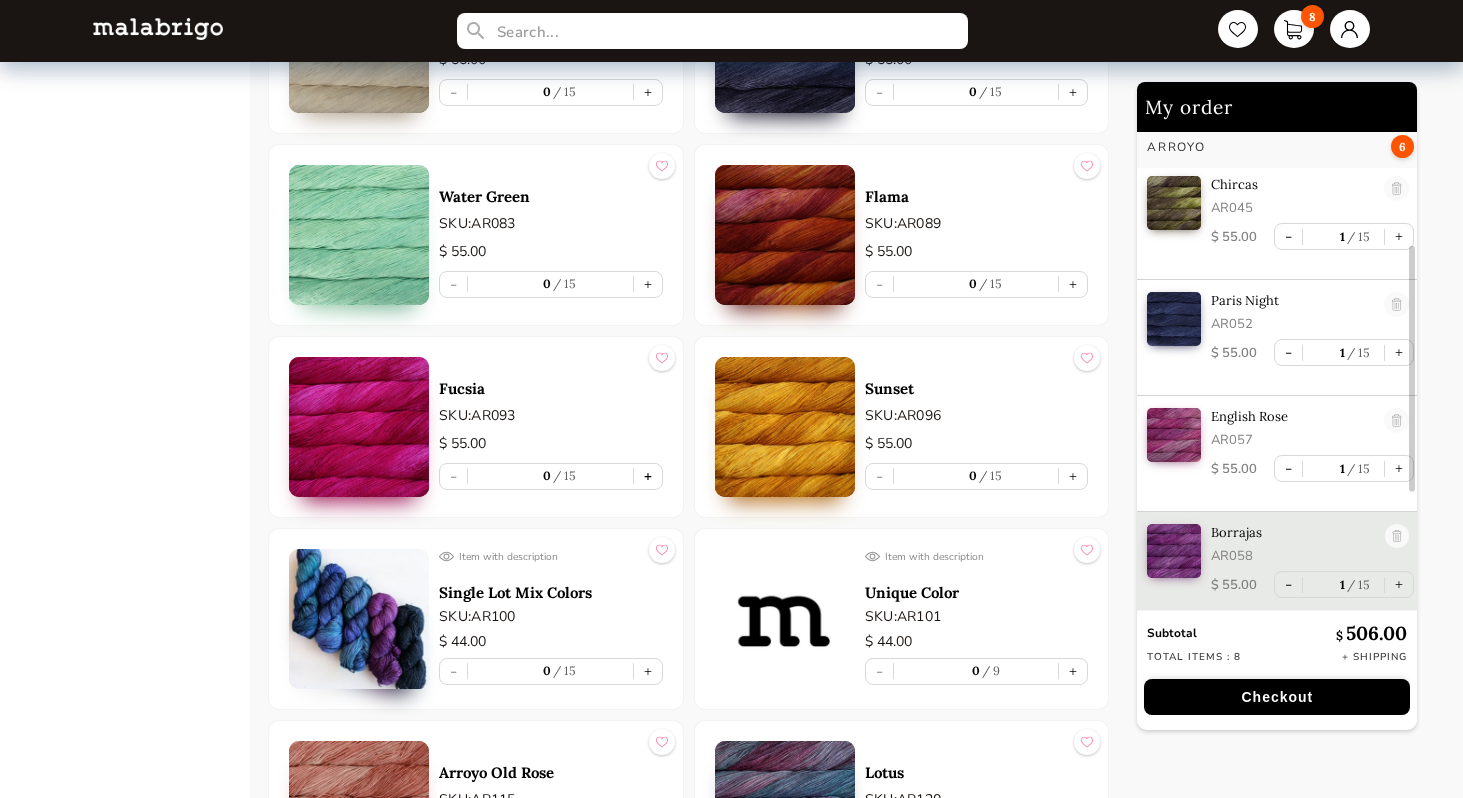 click on "+" at bounding box center (648, 476) 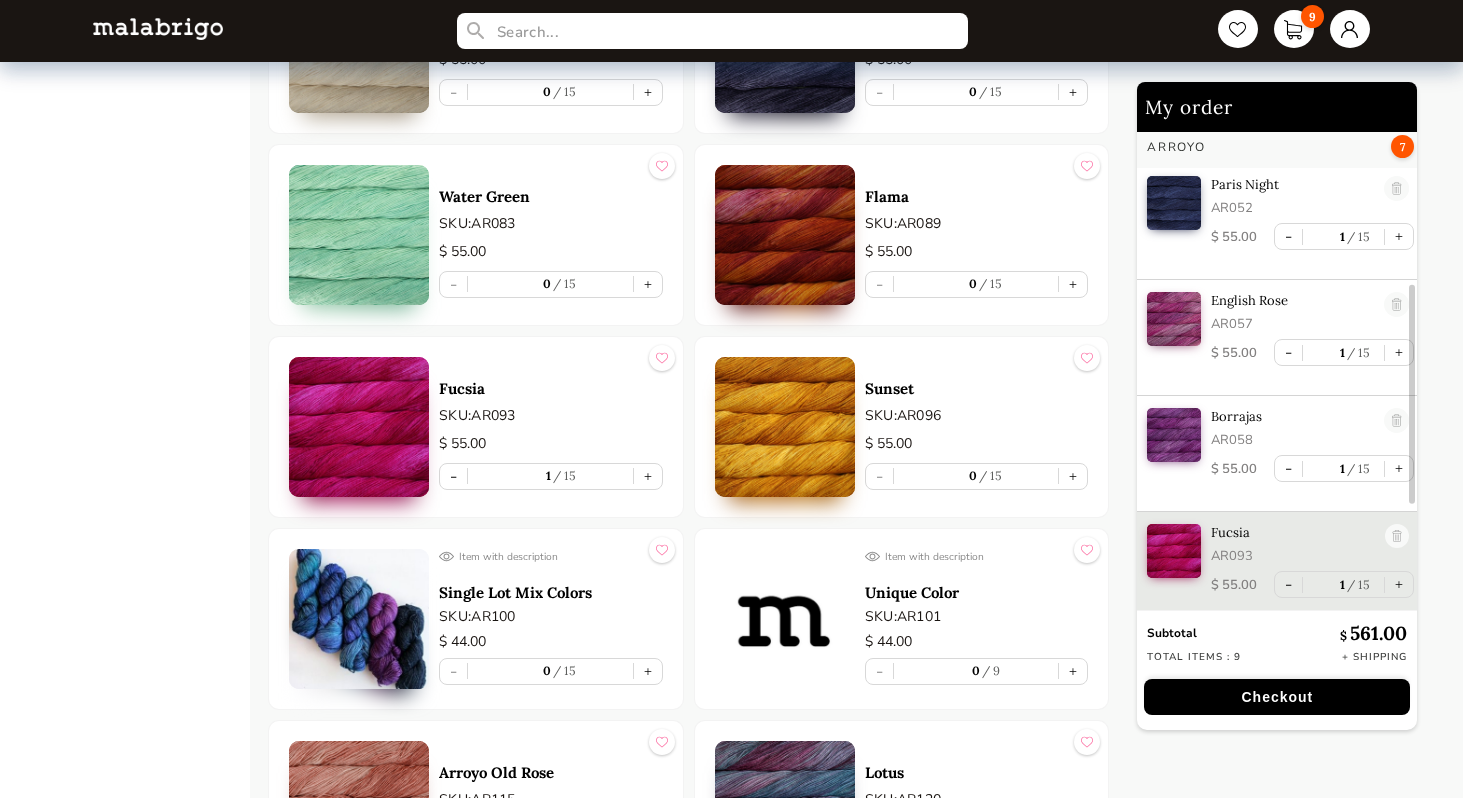scroll, scrollTop: 353, scrollLeft: 0, axis: vertical 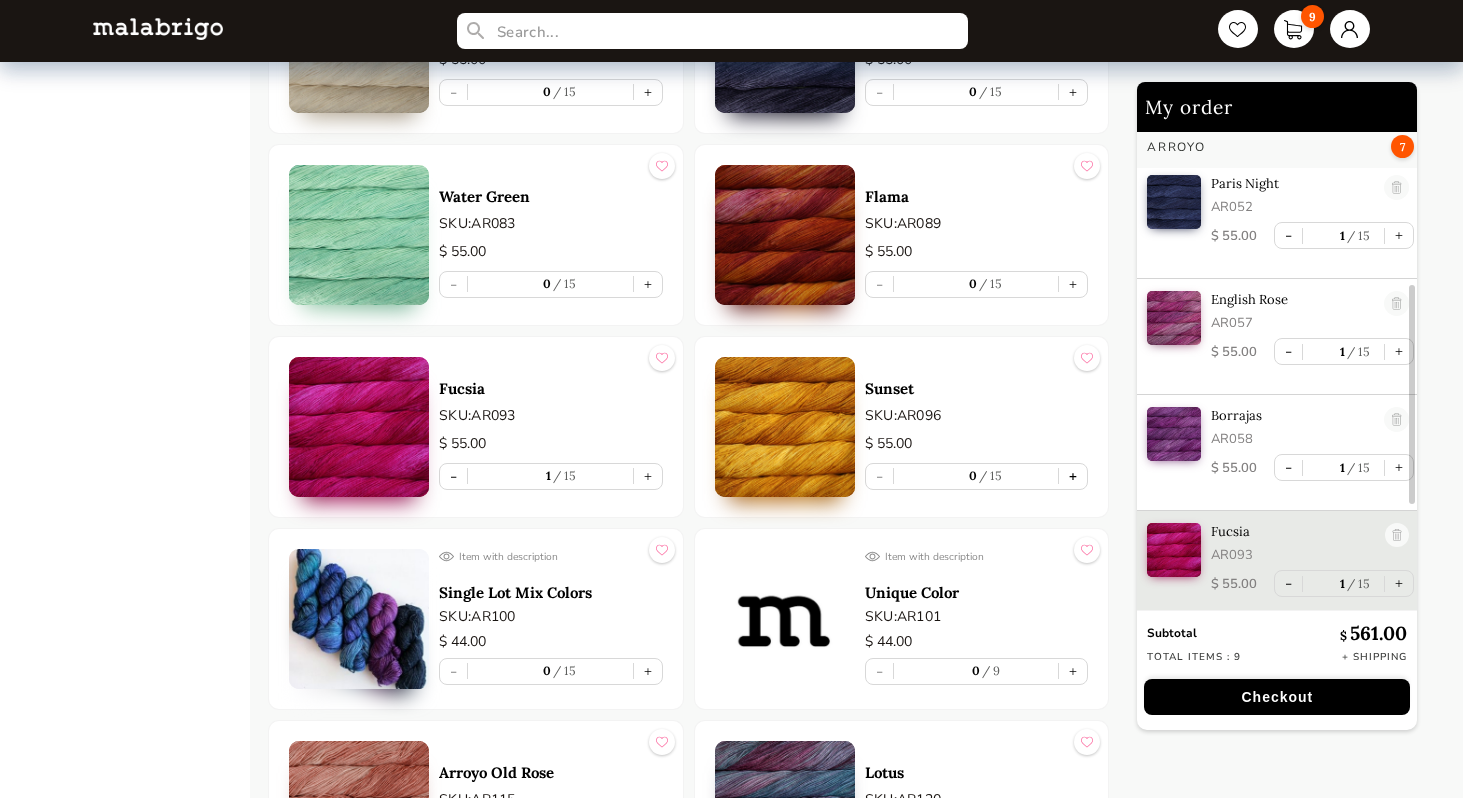 click on "+" at bounding box center (1073, 476) 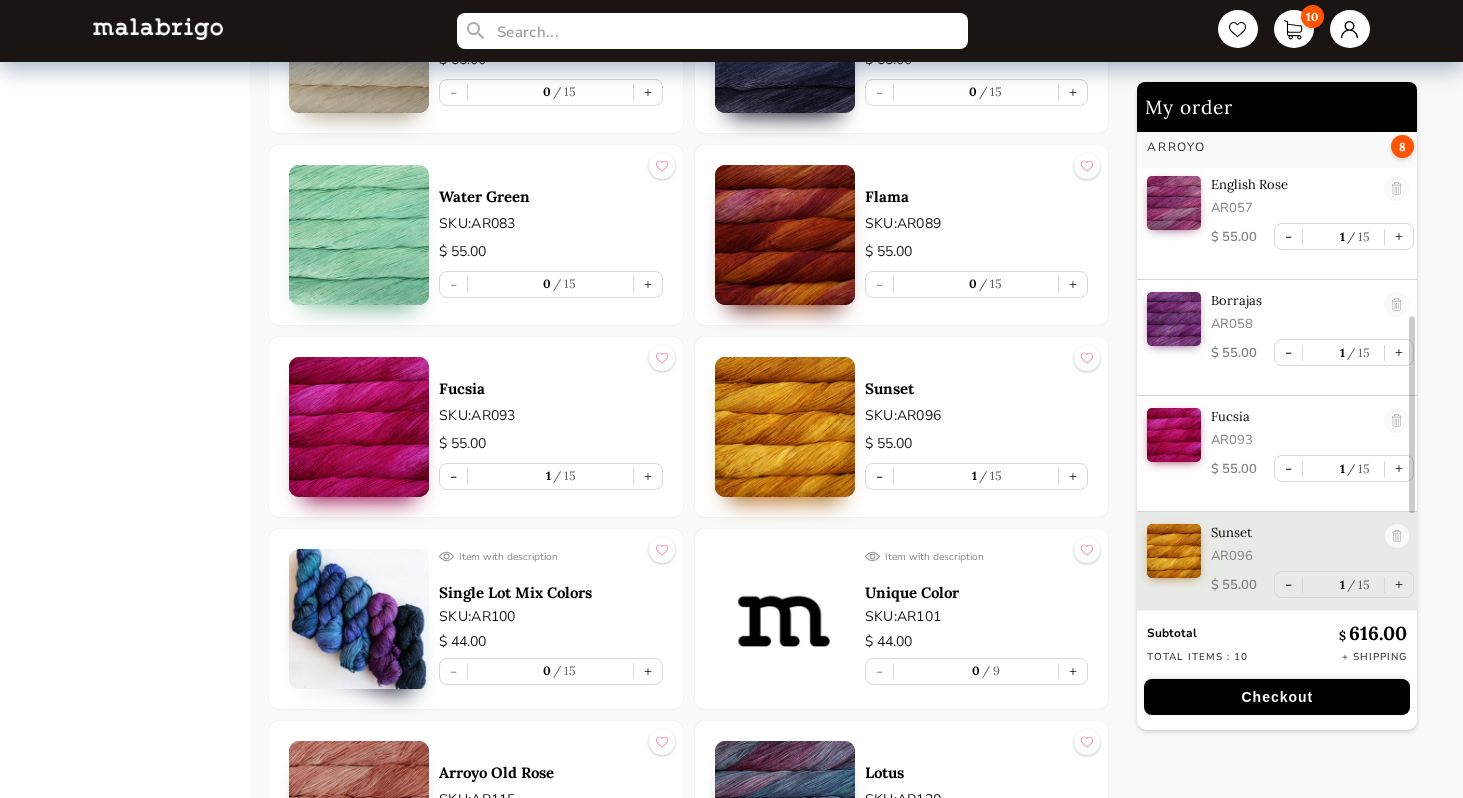 scroll, scrollTop: 469, scrollLeft: 0, axis: vertical 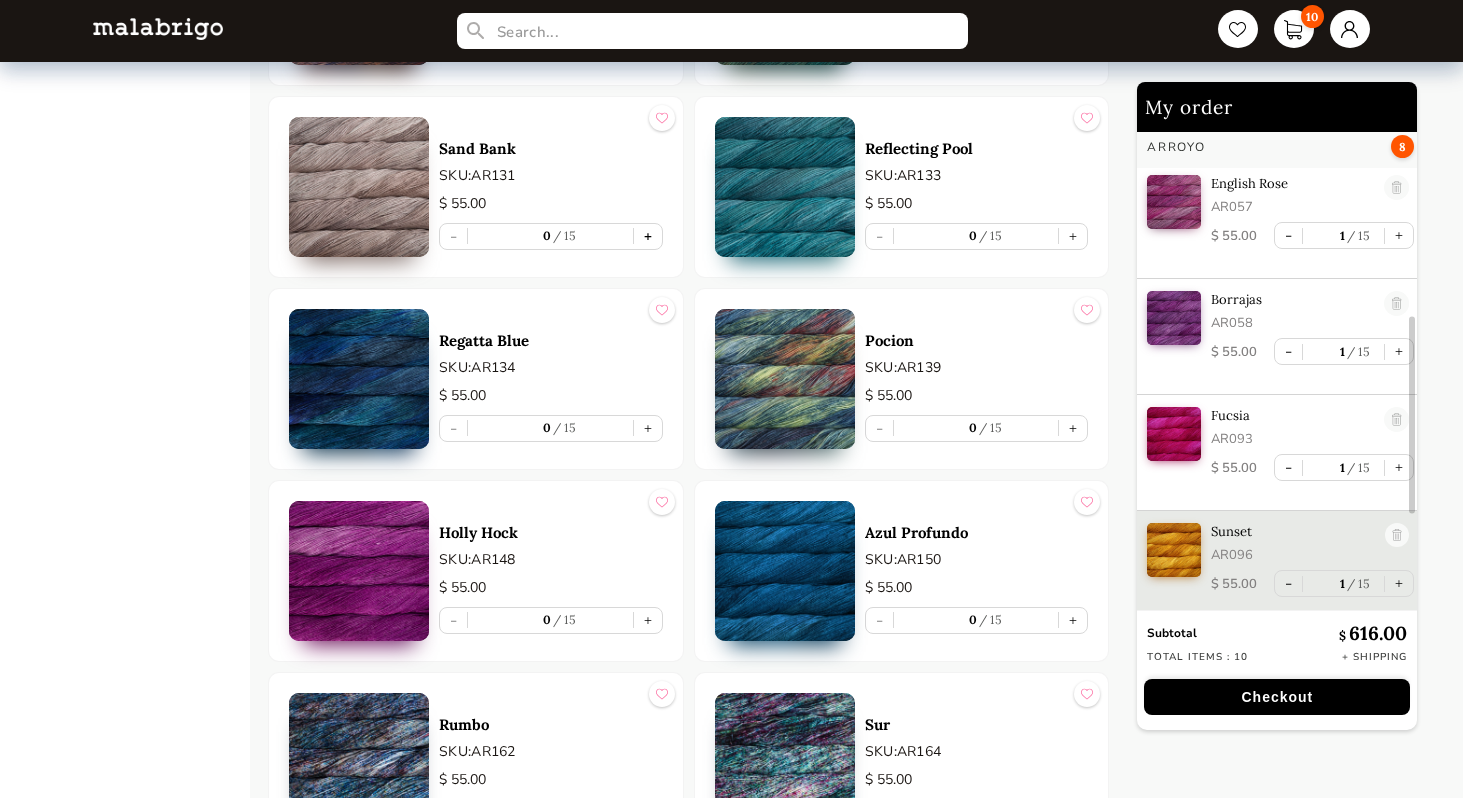 click on "+" at bounding box center (648, 236) 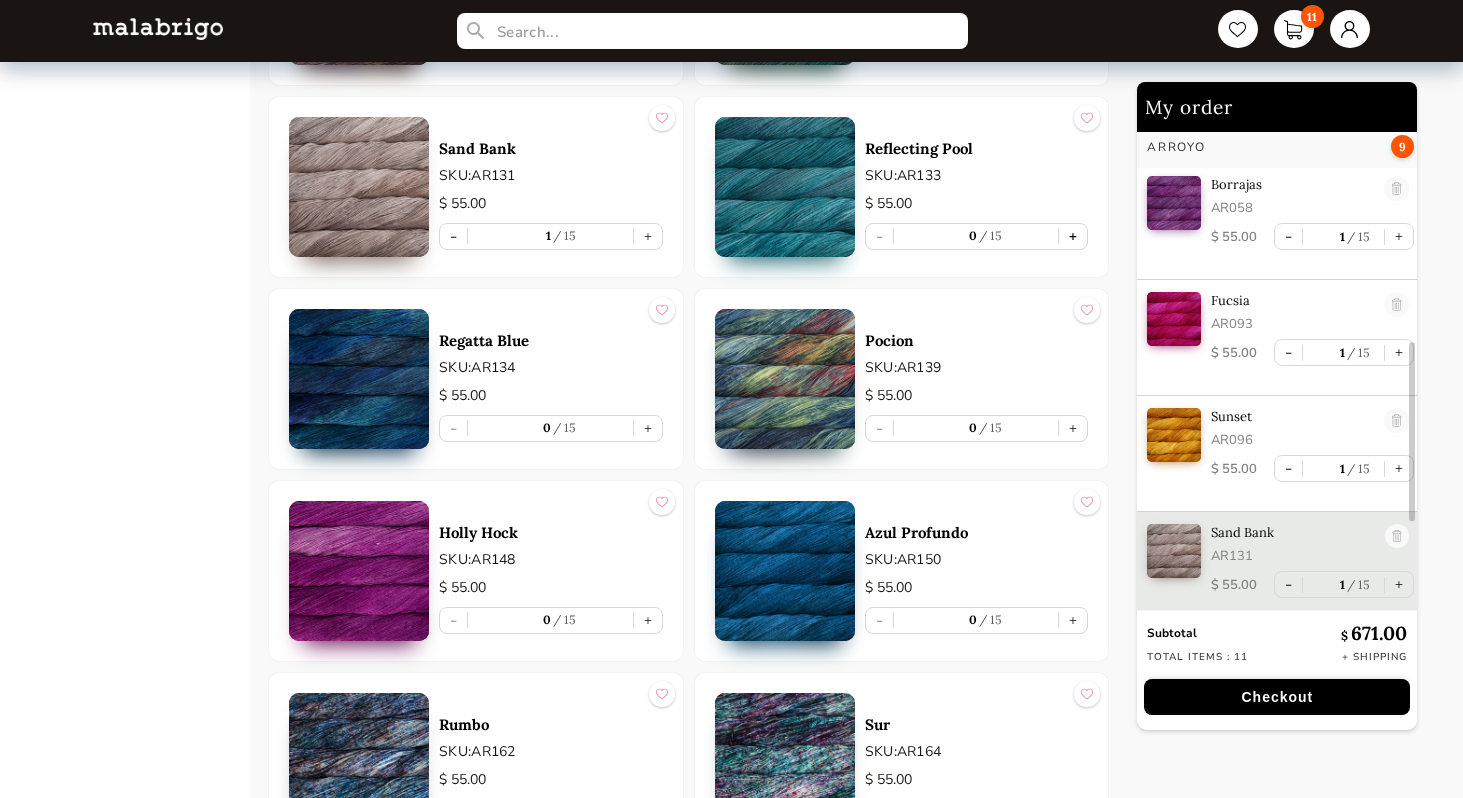click on "+" at bounding box center [1073, 236] 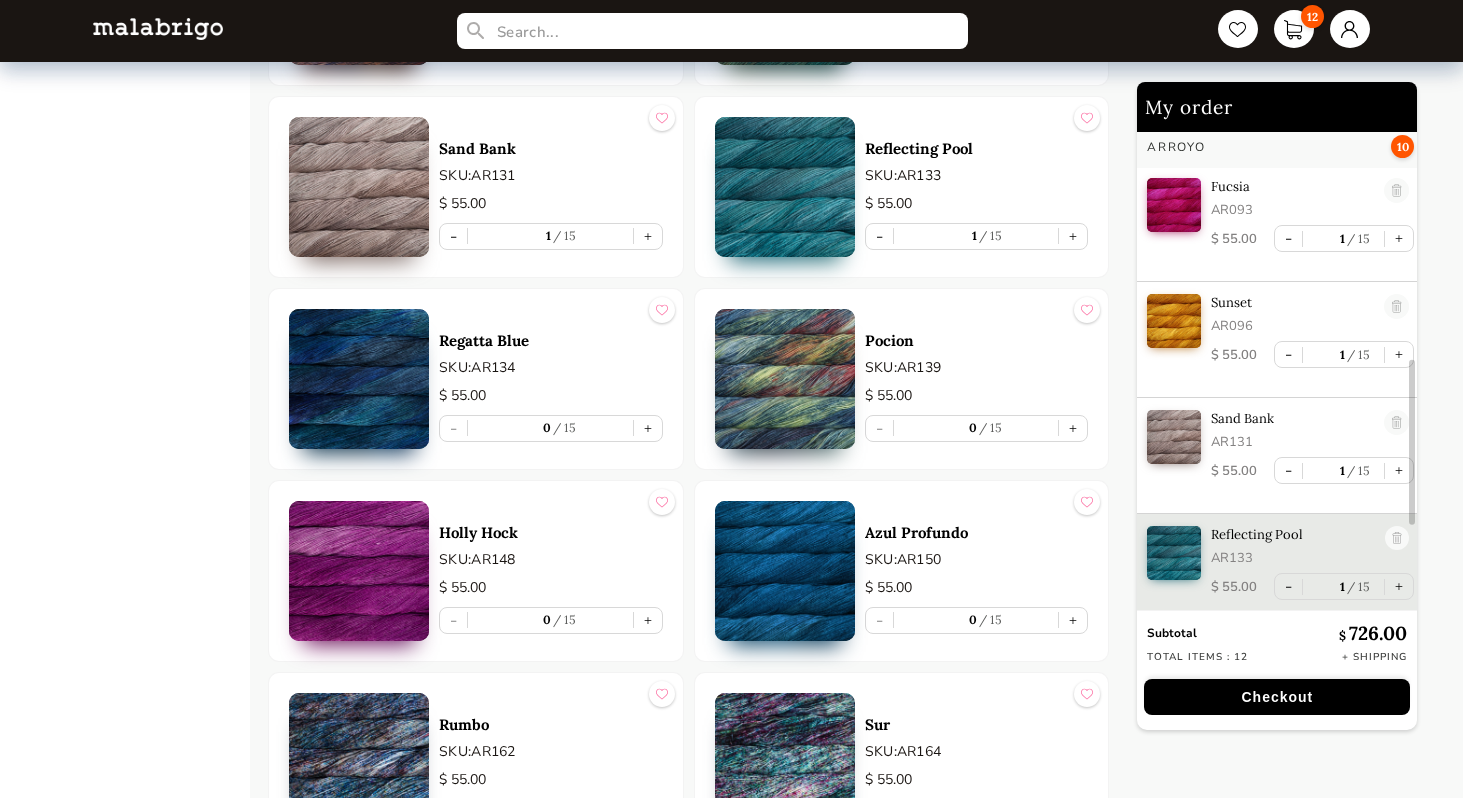 scroll, scrollTop: 700, scrollLeft: 0, axis: vertical 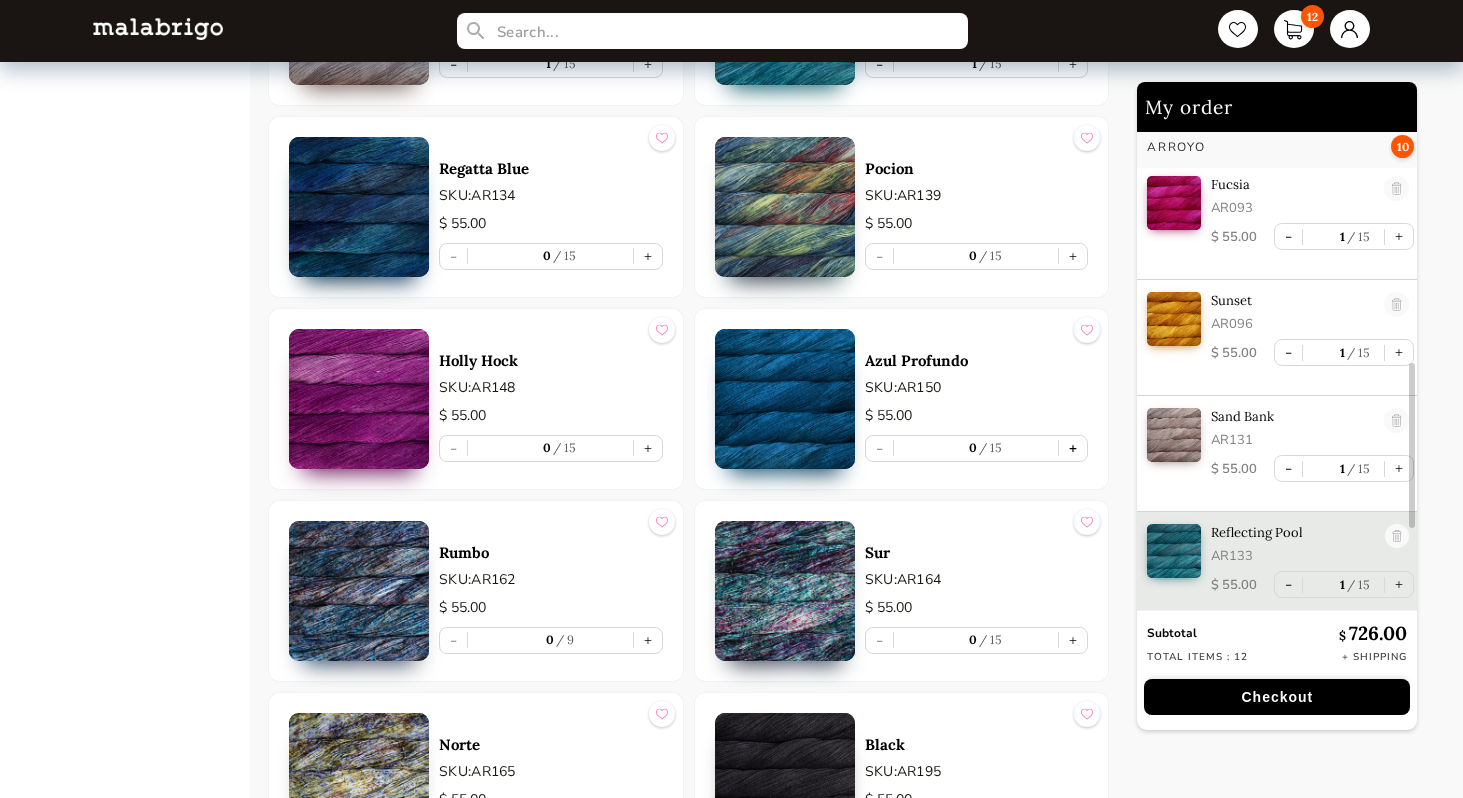 click on "+" at bounding box center [1073, 448] 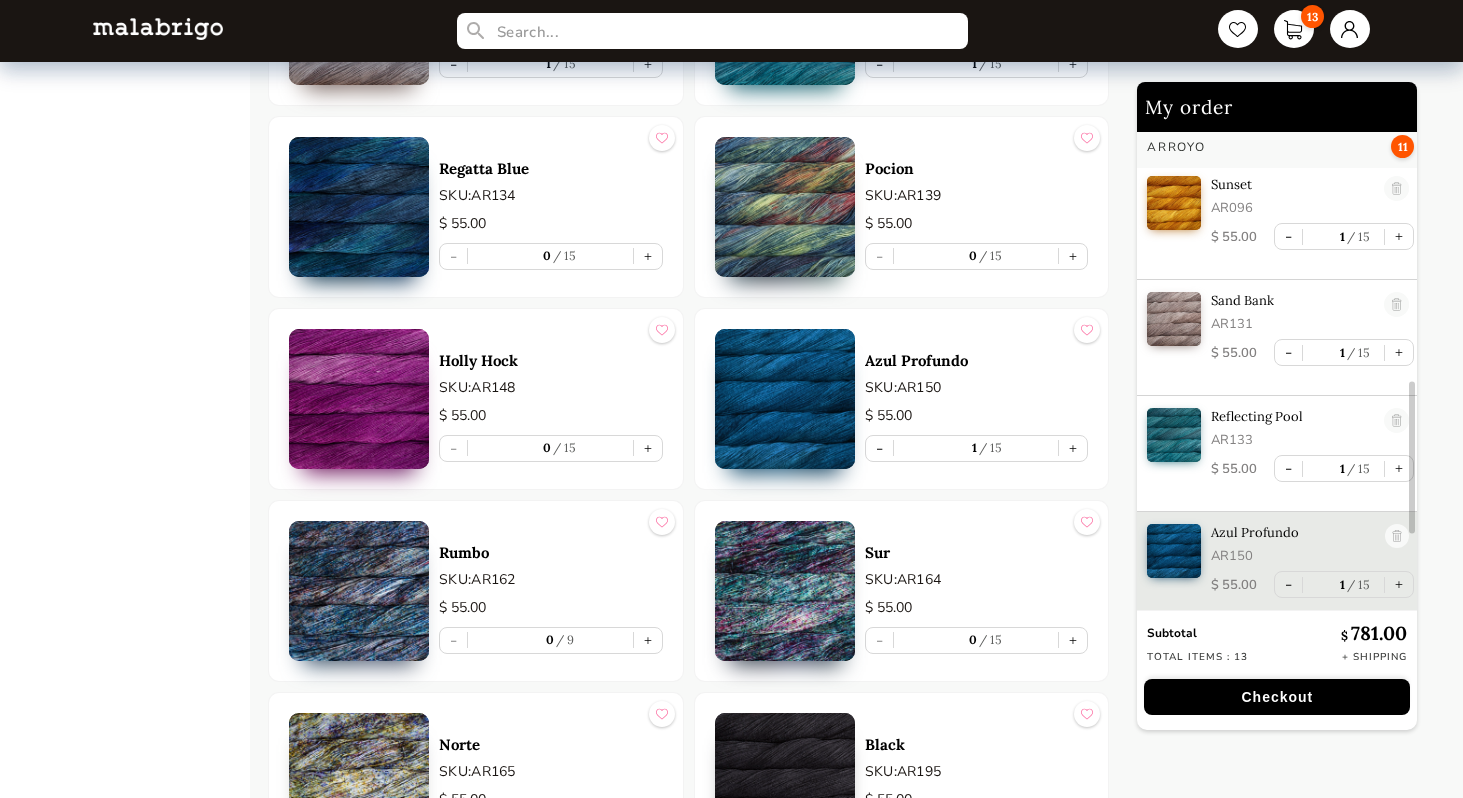 scroll, scrollTop: 816, scrollLeft: 0, axis: vertical 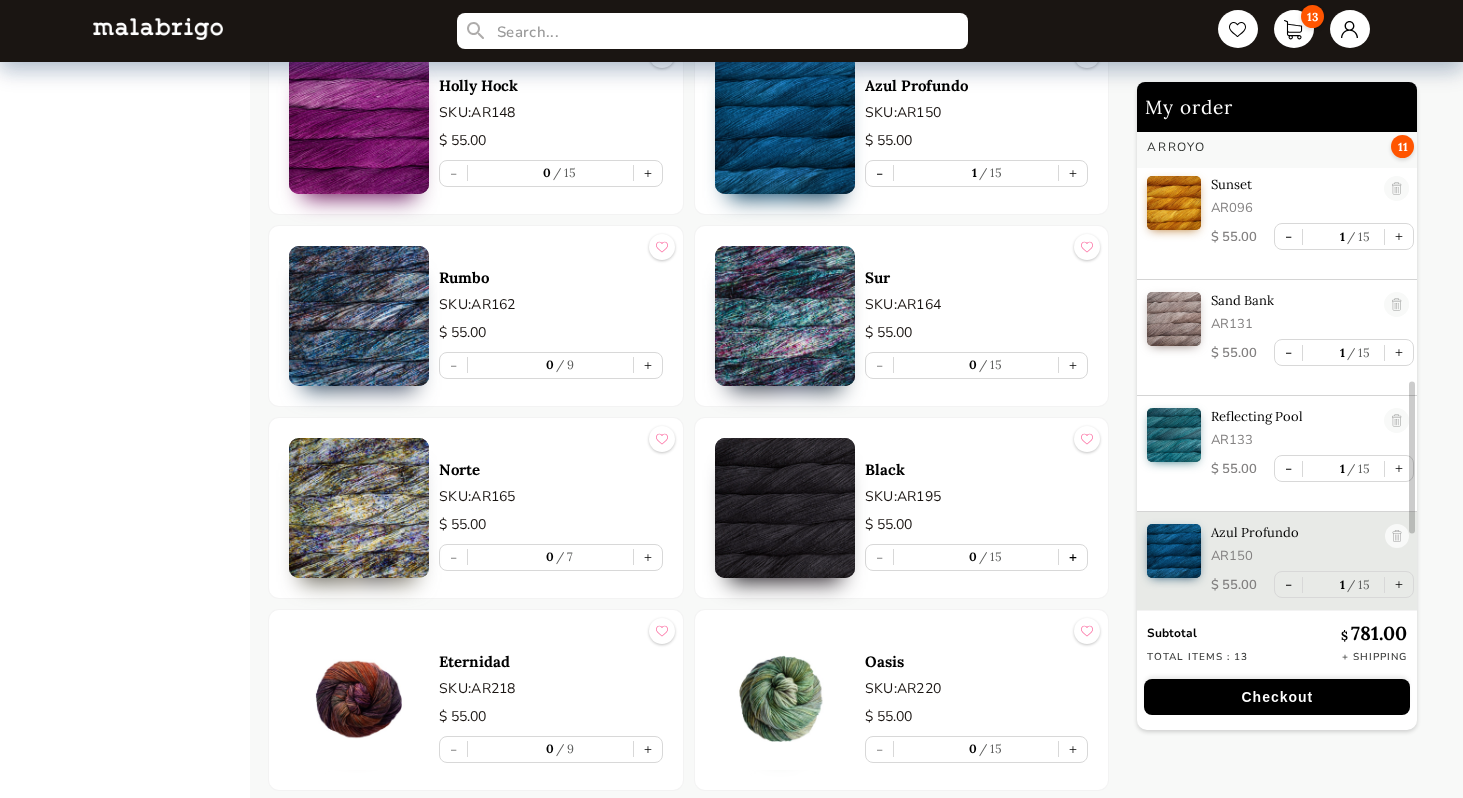 click on "+" at bounding box center (1073, 557) 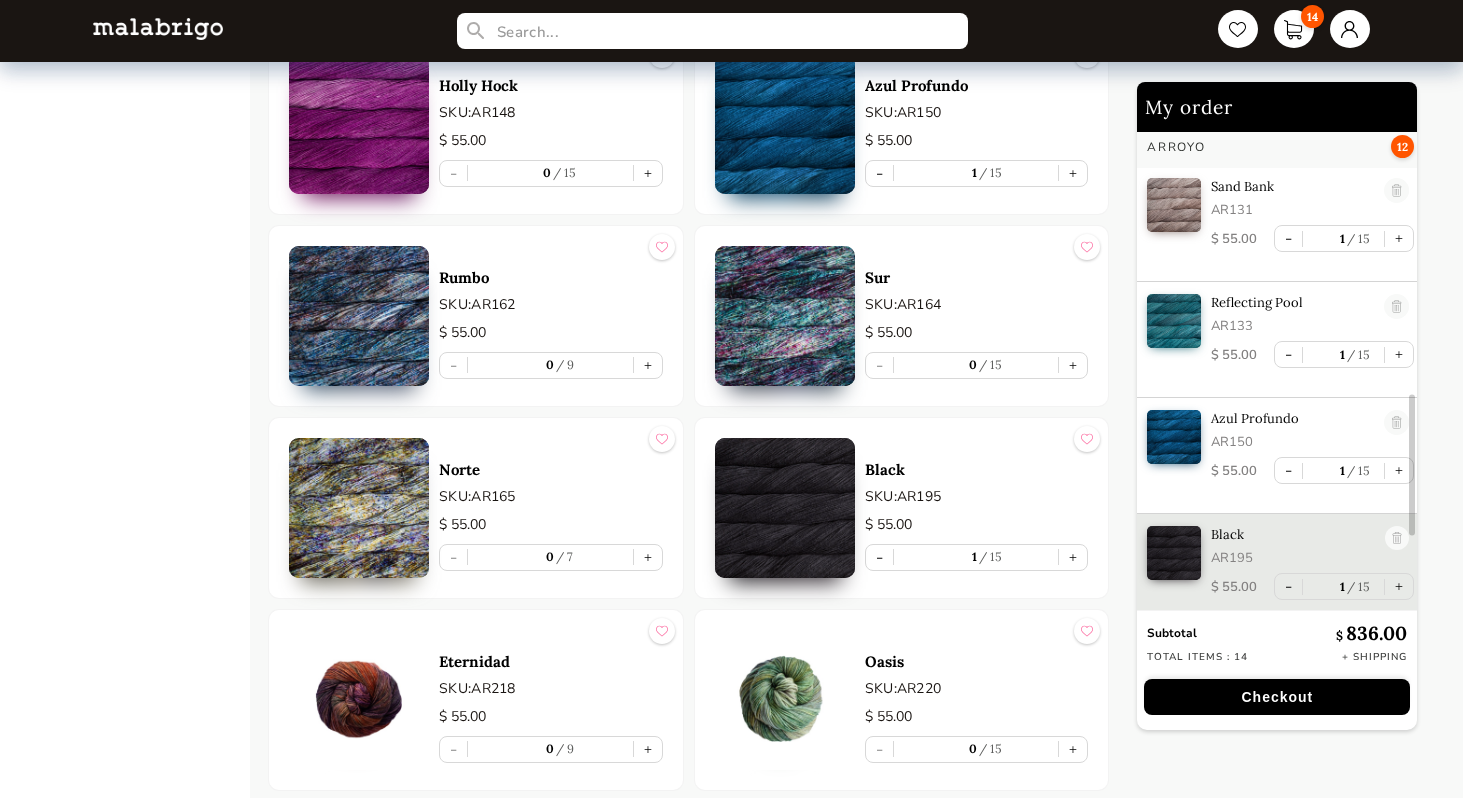 scroll, scrollTop: 932, scrollLeft: 0, axis: vertical 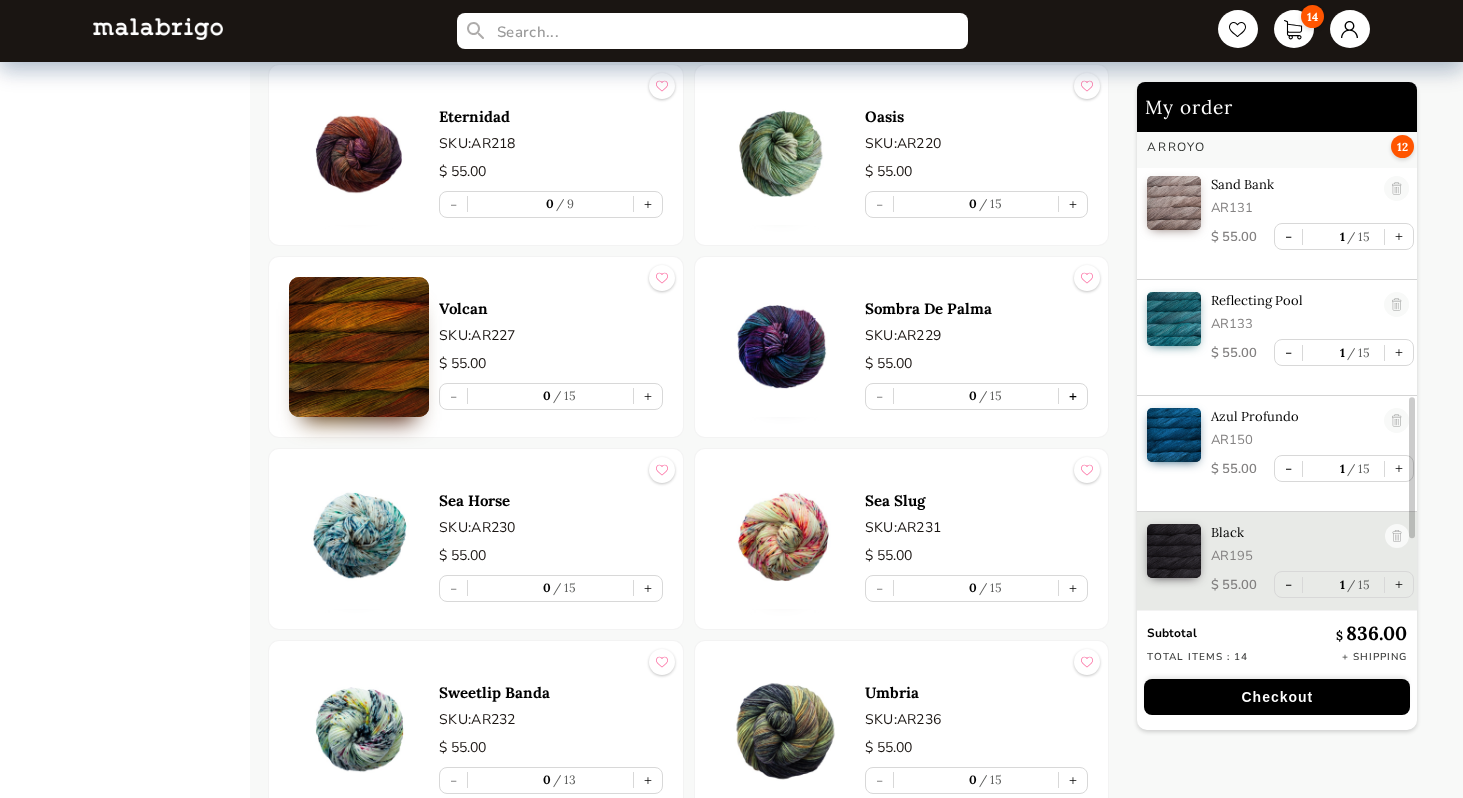 click on "+" at bounding box center (1073, 396) 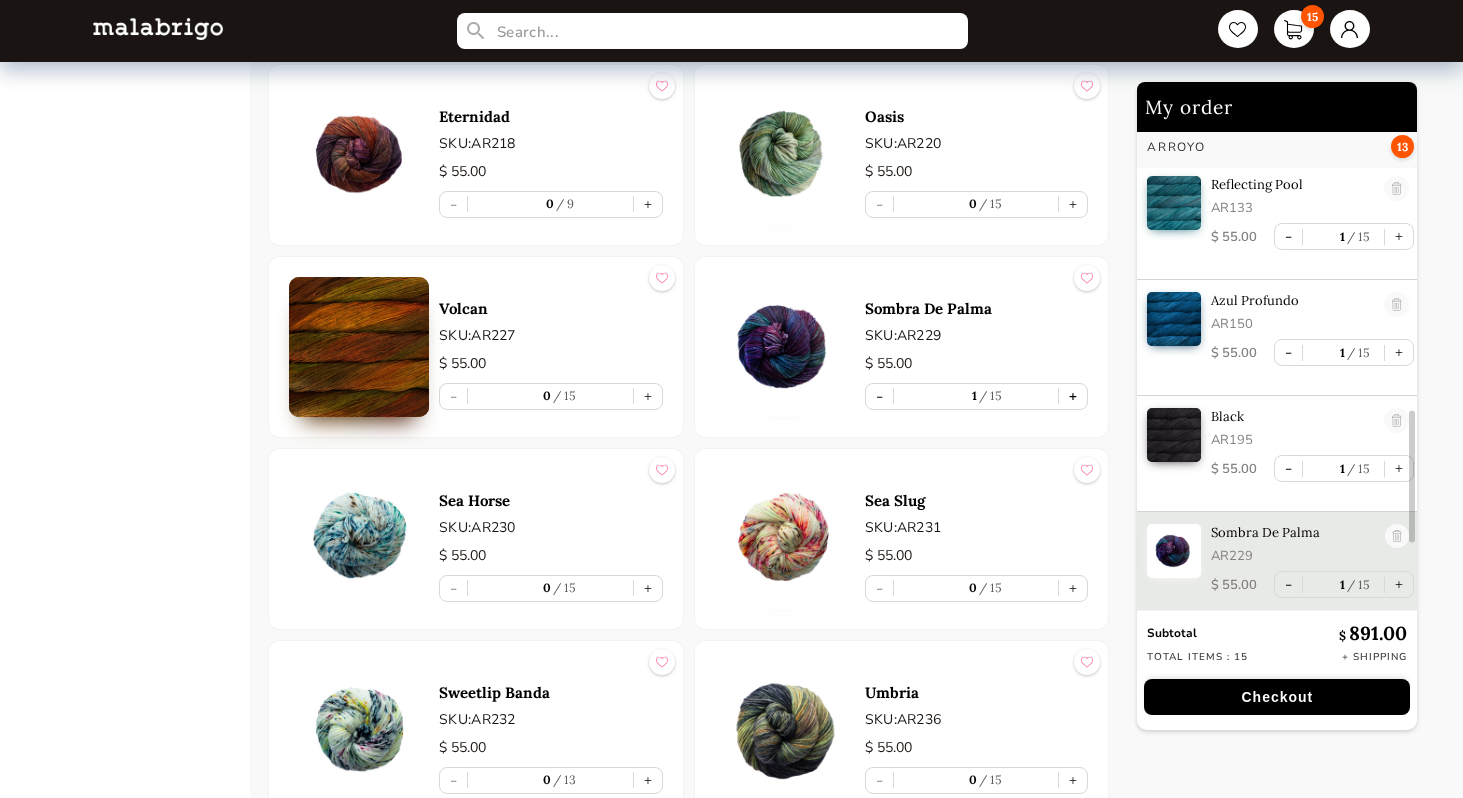 scroll, scrollTop: 1048, scrollLeft: 0, axis: vertical 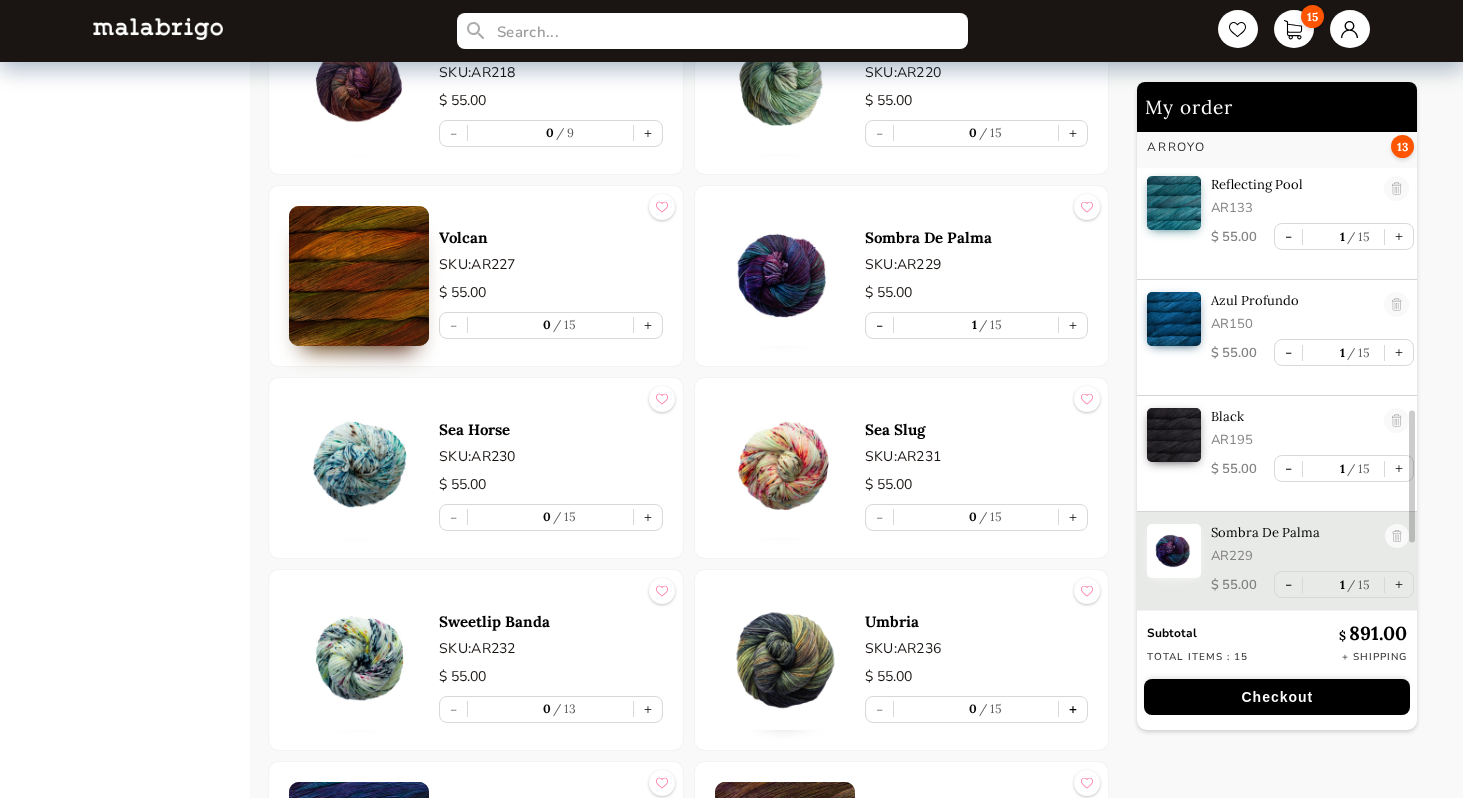 click on "+" at bounding box center [1073, 709] 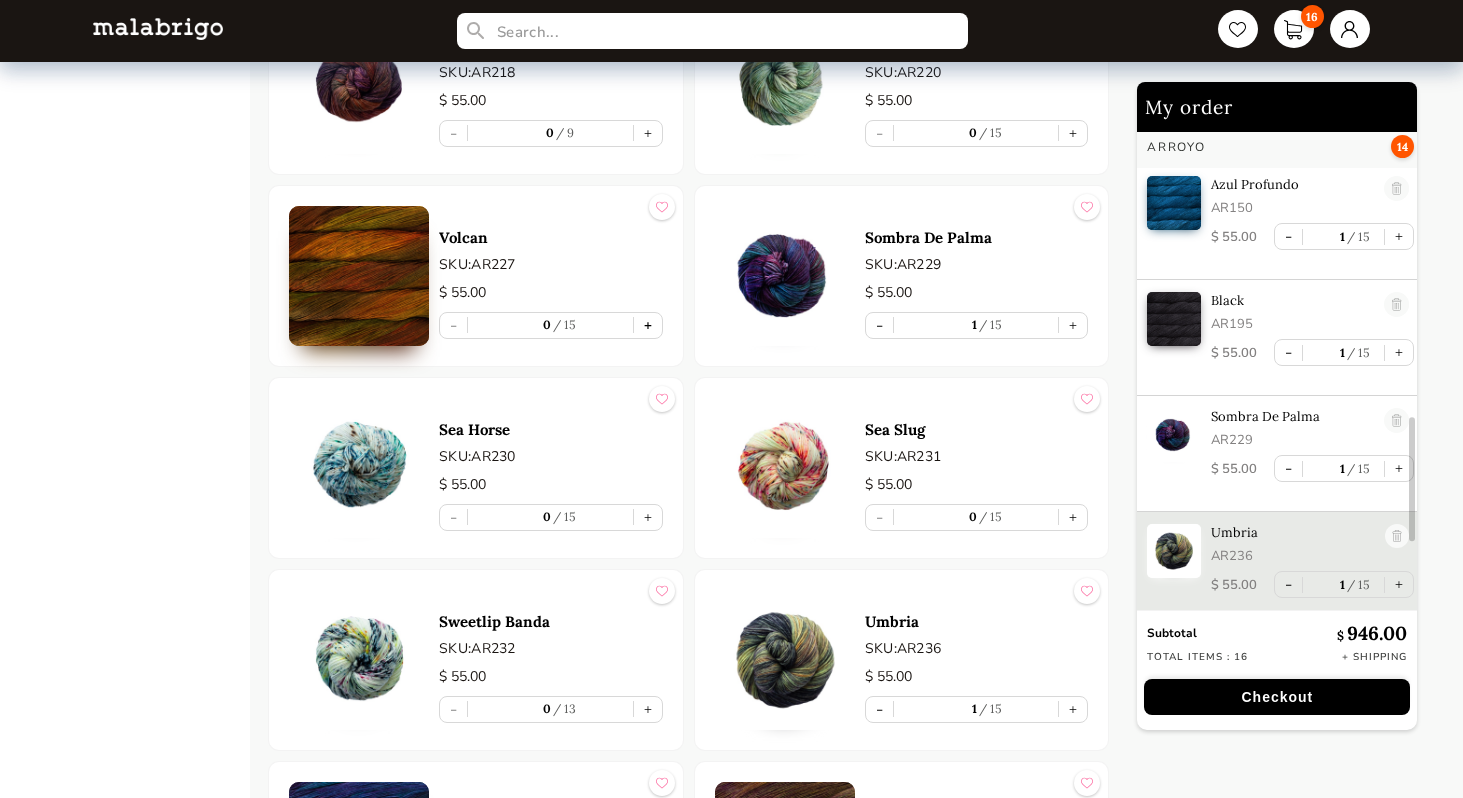 scroll, scrollTop: 1164, scrollLeft: 0, axis: vertical 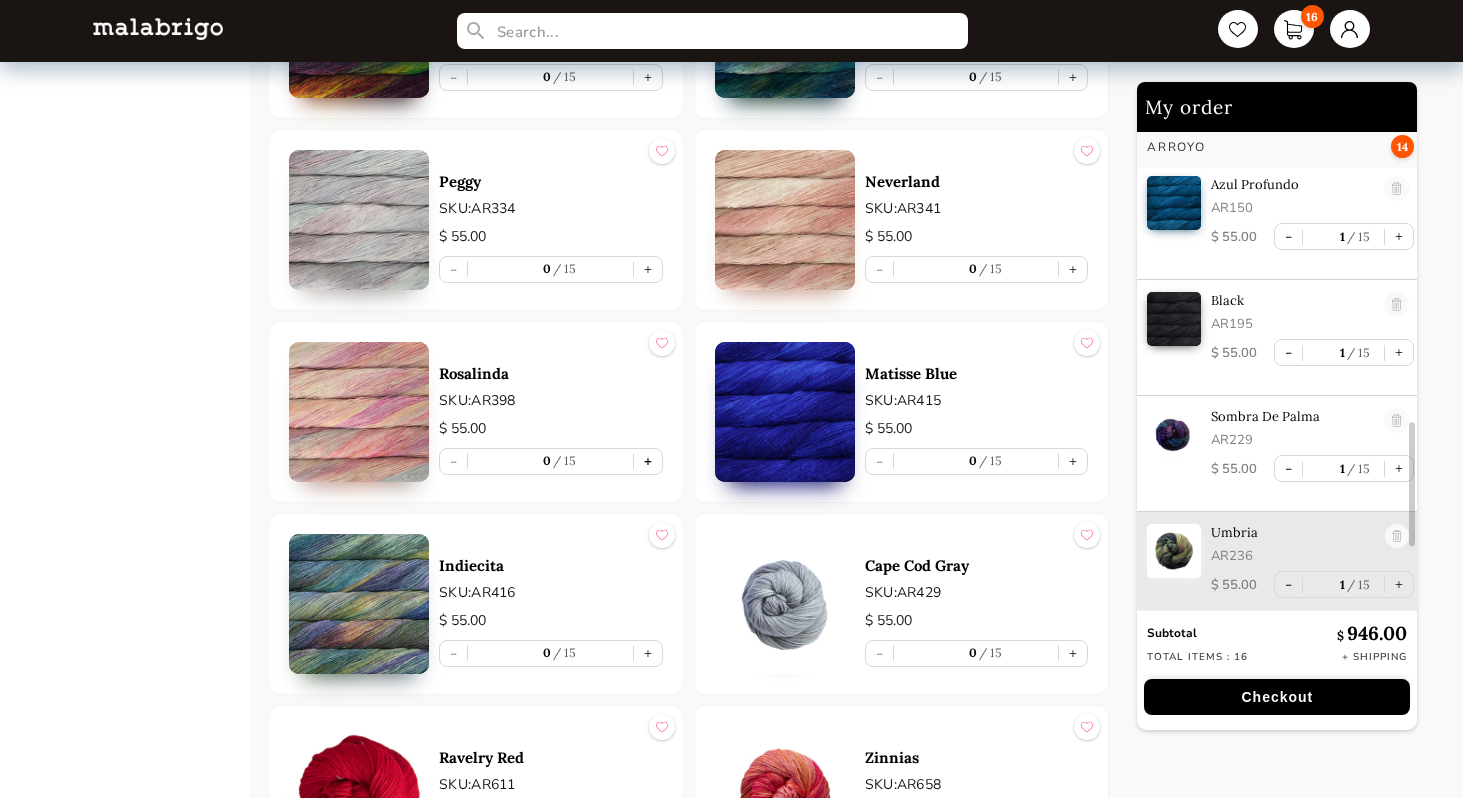 click on "+" at bounding box center [648, 461] 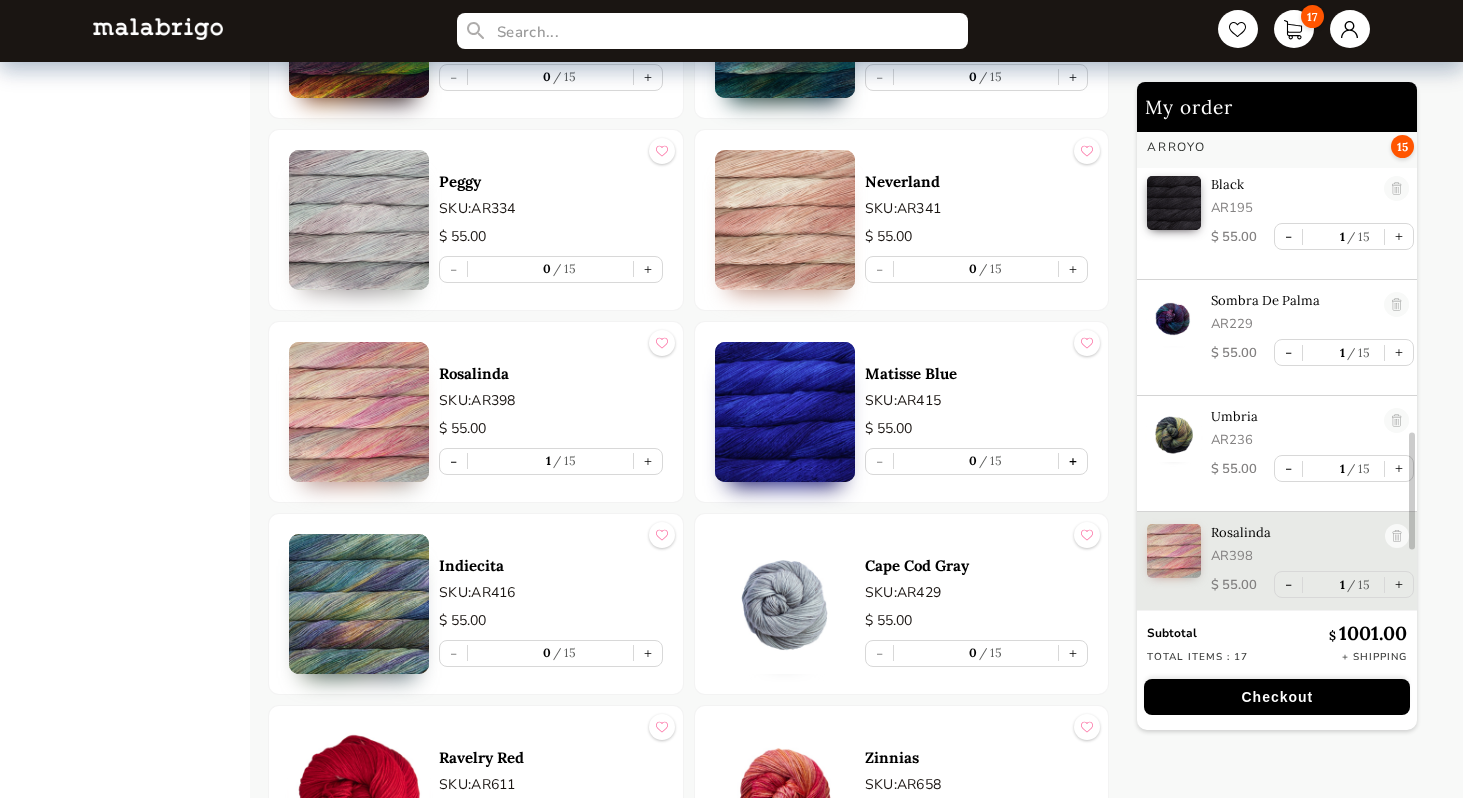 click on "+" at bounding box center [1073, 461] 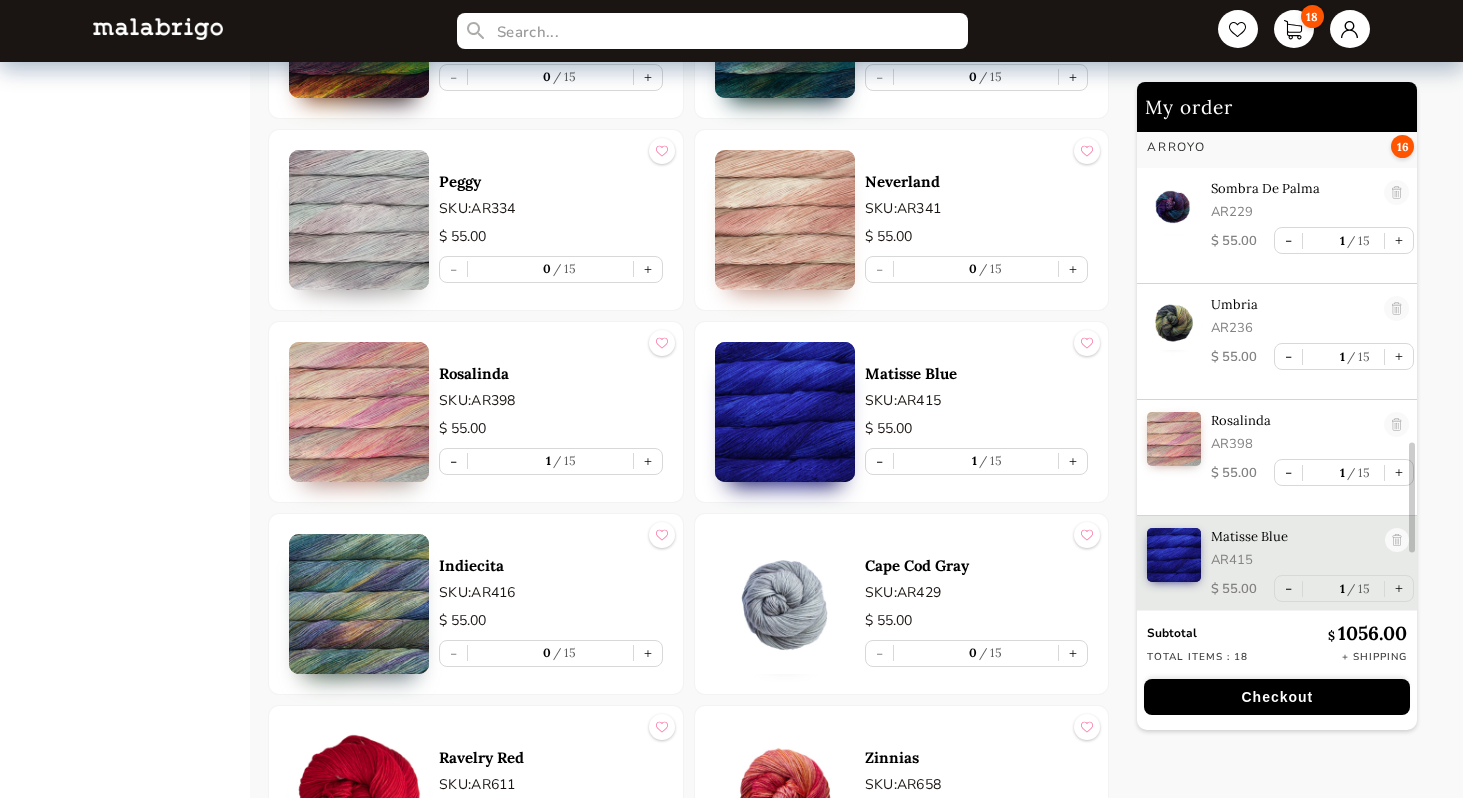 scroll, scrollTop: 1396, scrollLeft: 0, axis: vertical 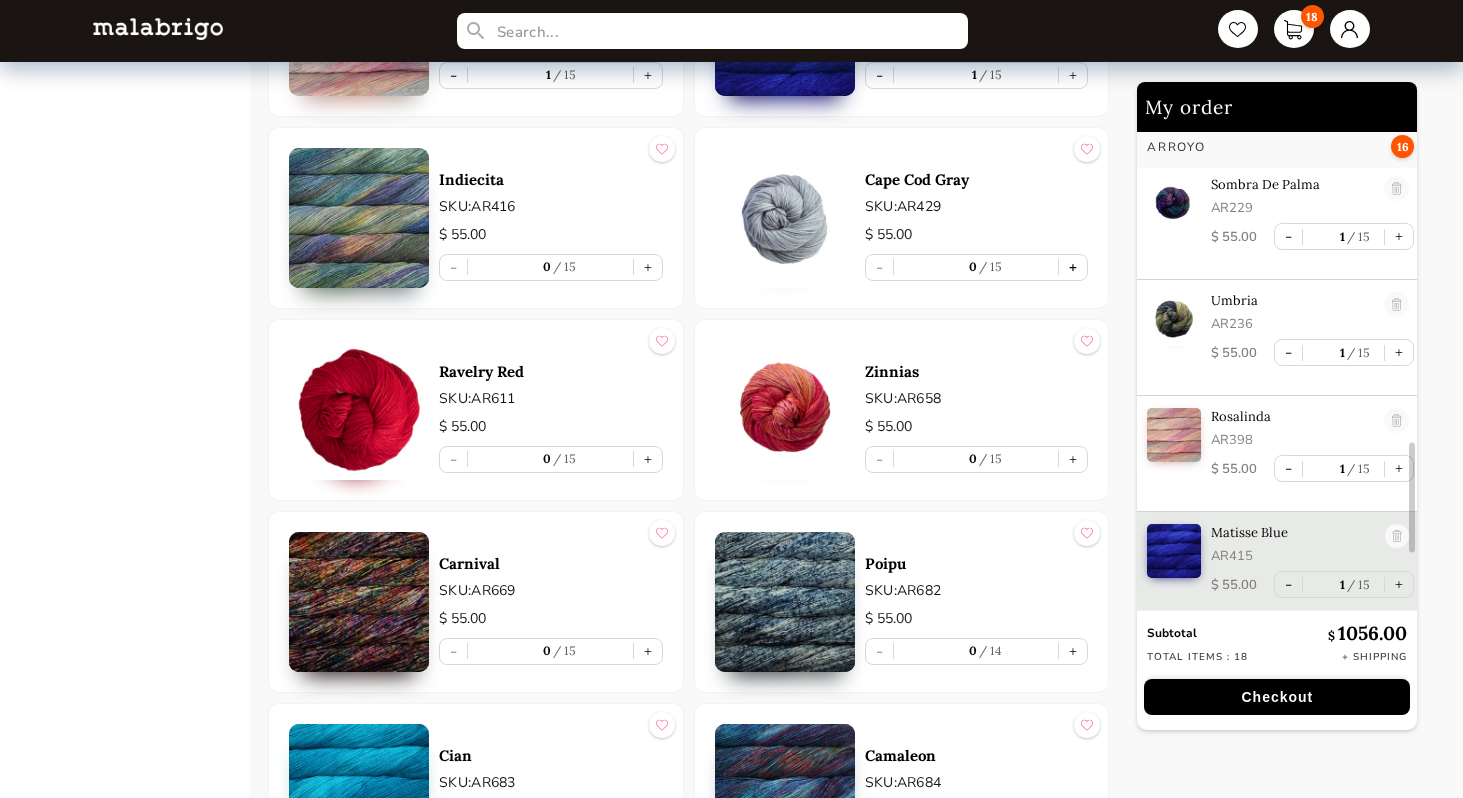 click on "+" at bounding box center (1073, 267) 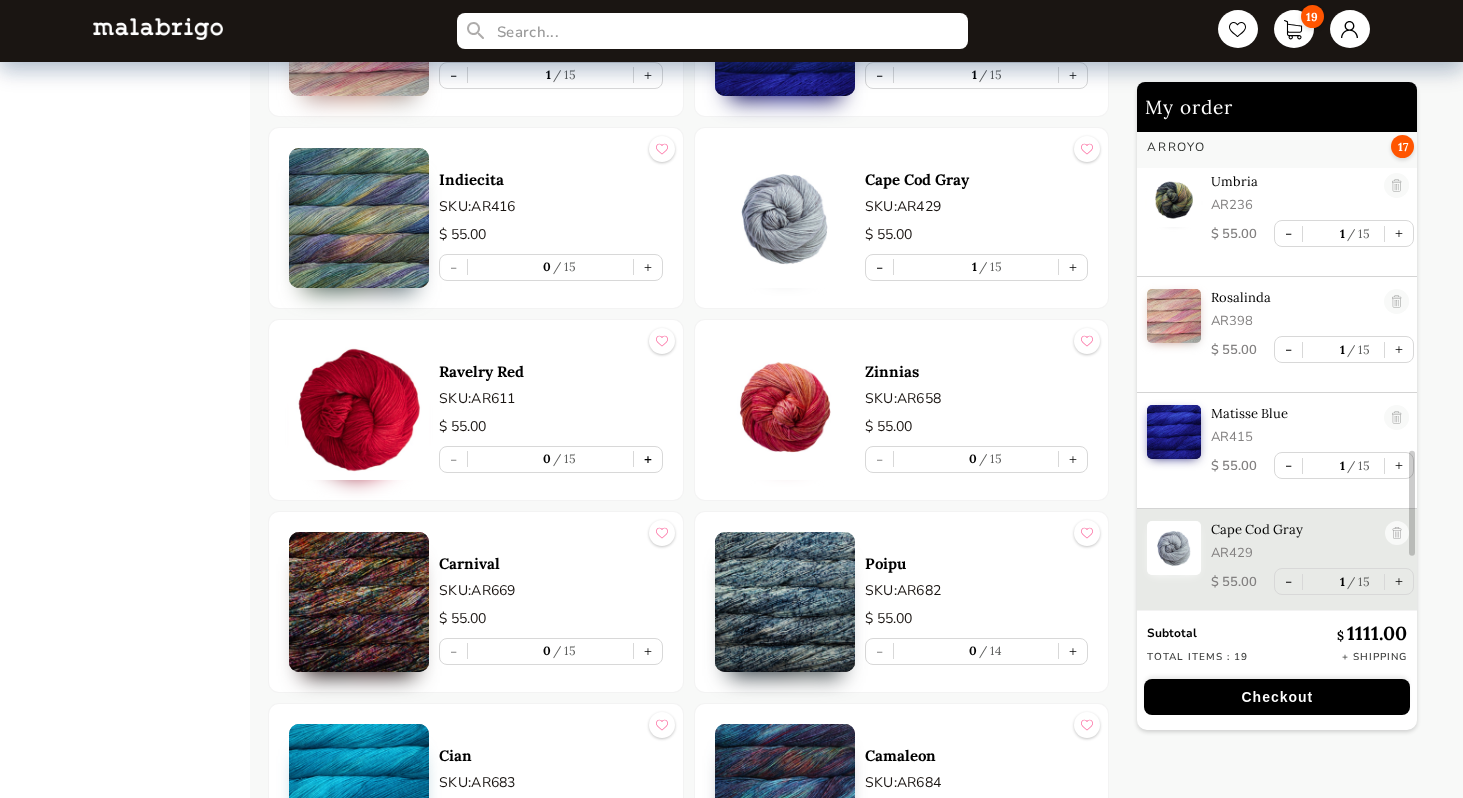 click on "+" at bounding box center (648, 459) 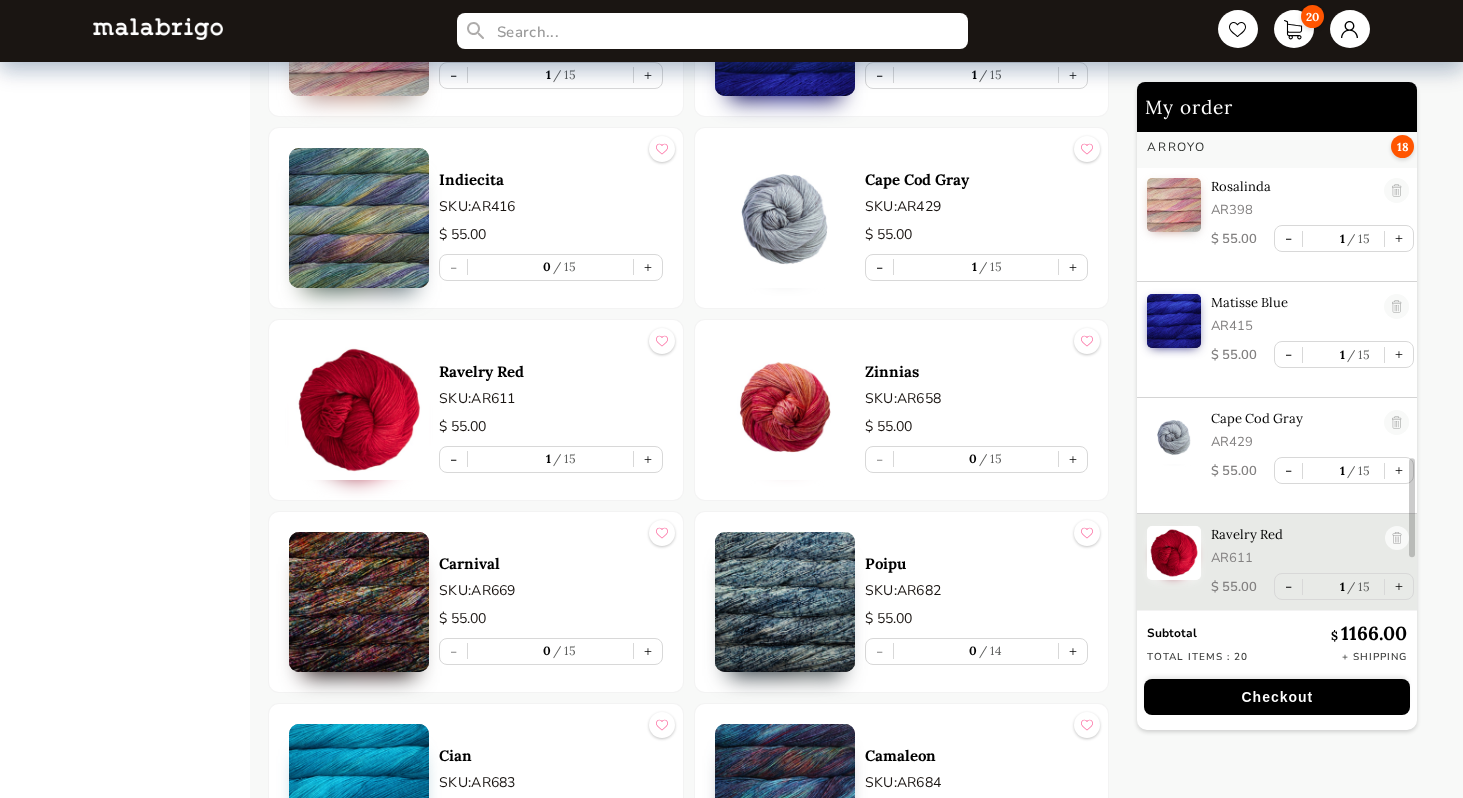 scroll, scrollTop: 1628, scrollLeft: 0, axis: vertical 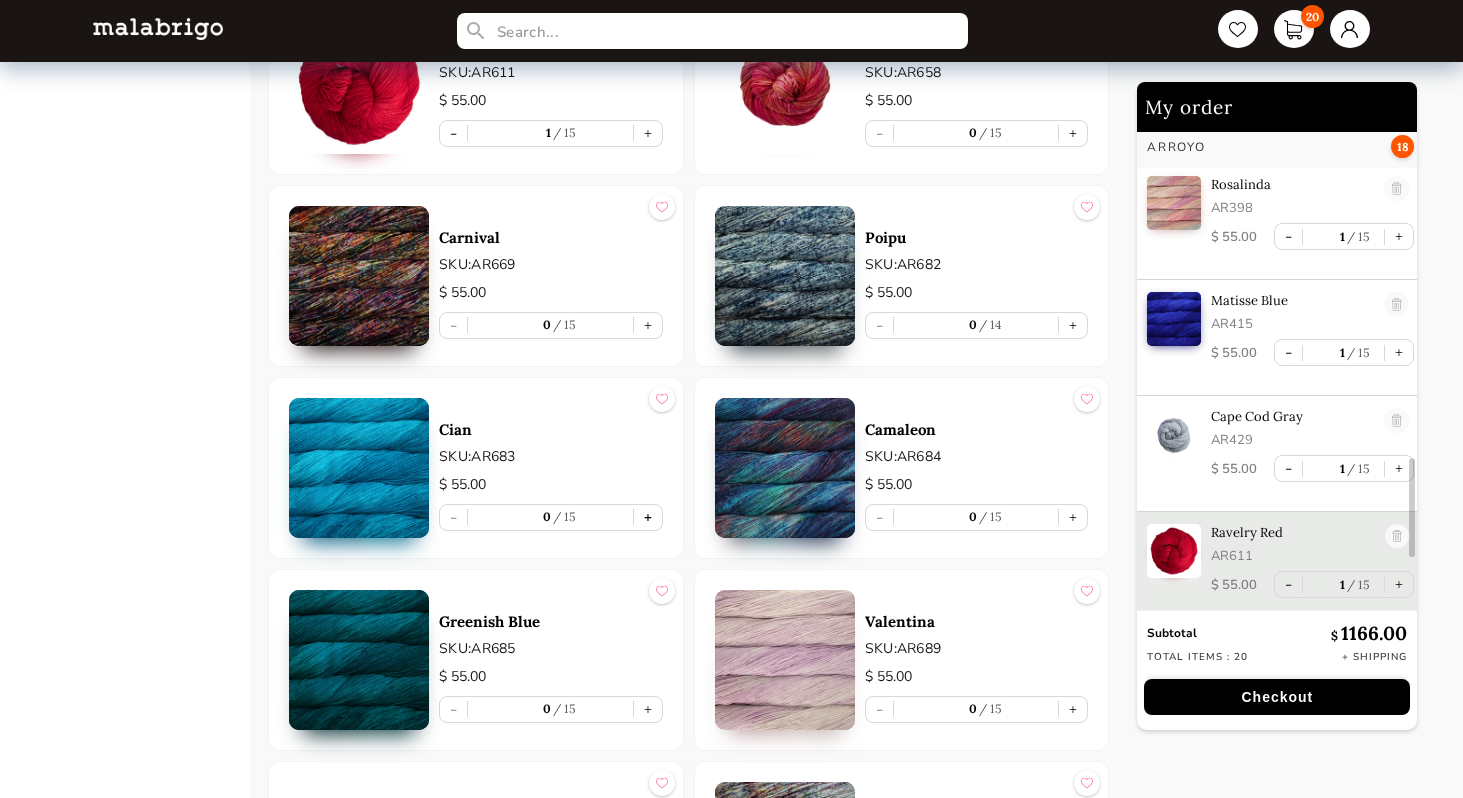 click on "+" at bounding box center [648, 517] 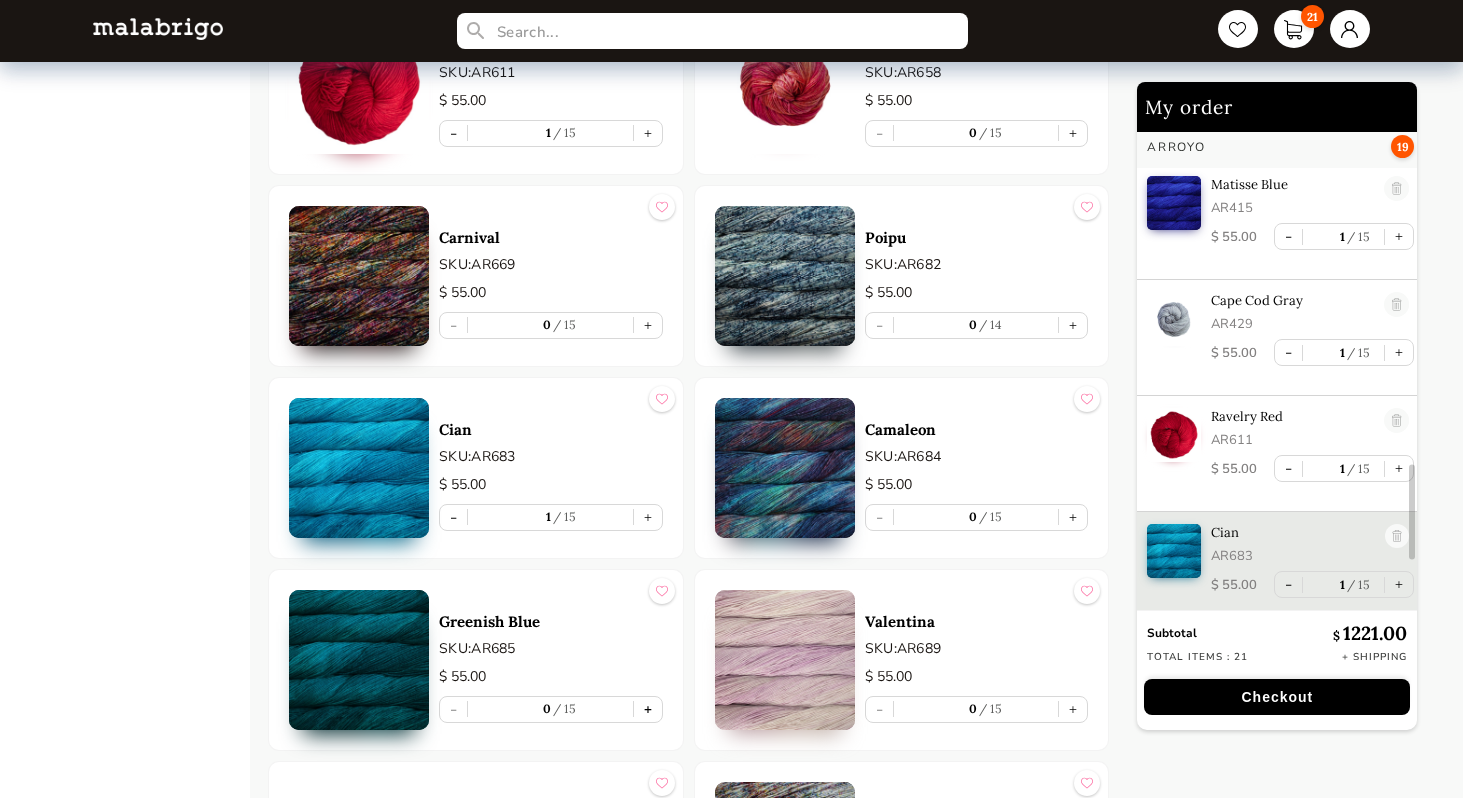 click on "+" at bounding box center [648, 709] 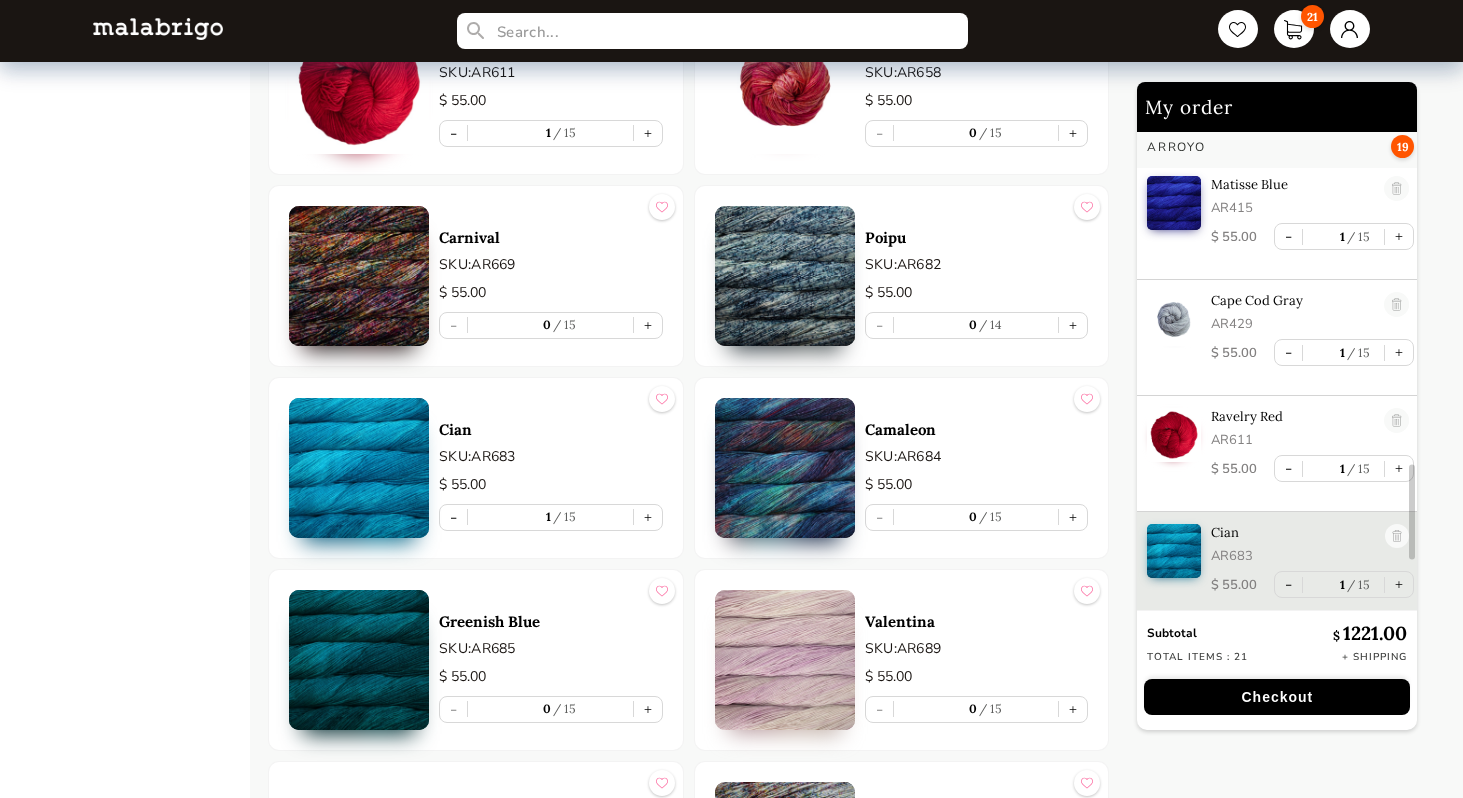 type on "1" 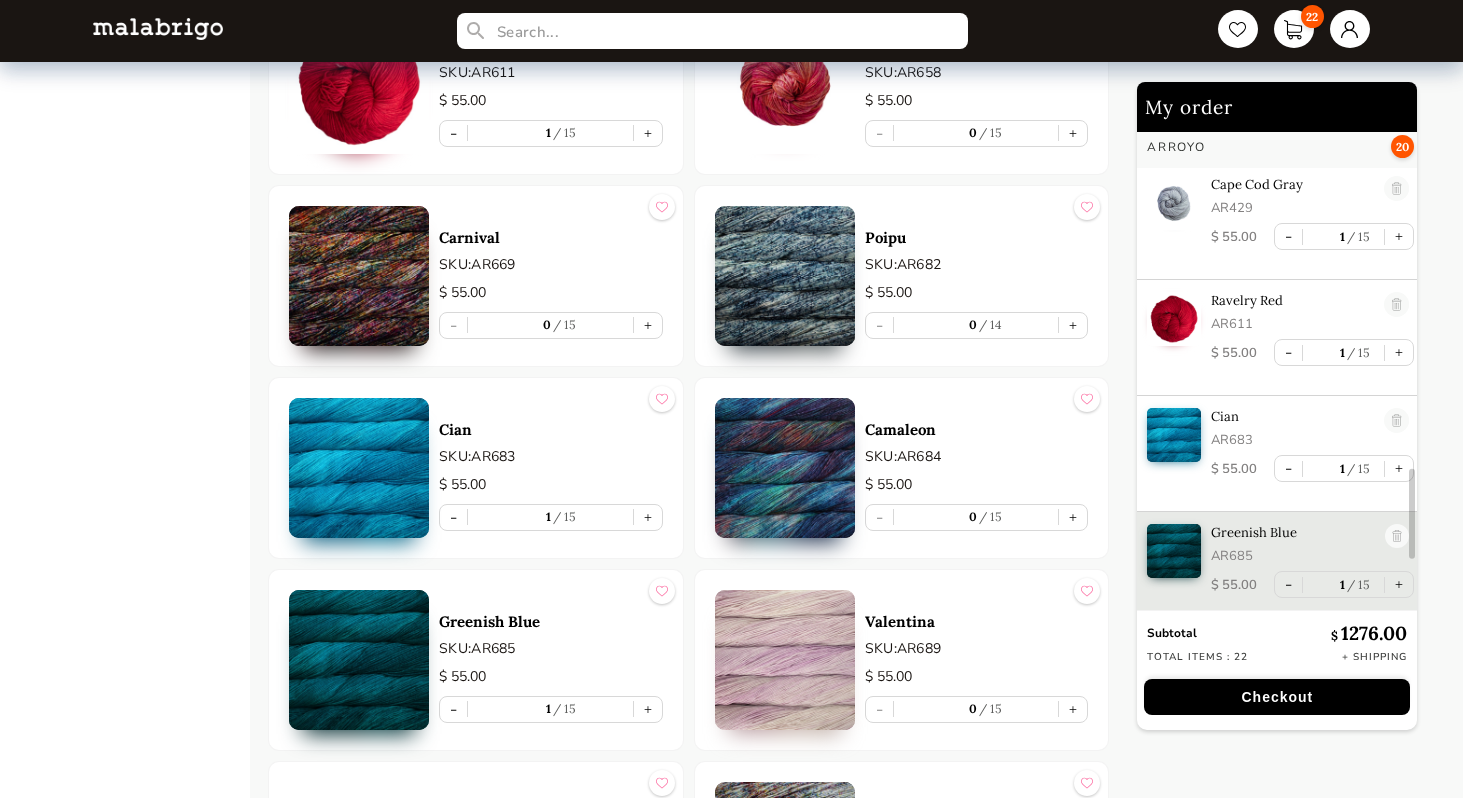 scroll, scrollTop: 1860, scrollLeft: 0, axis: vertical 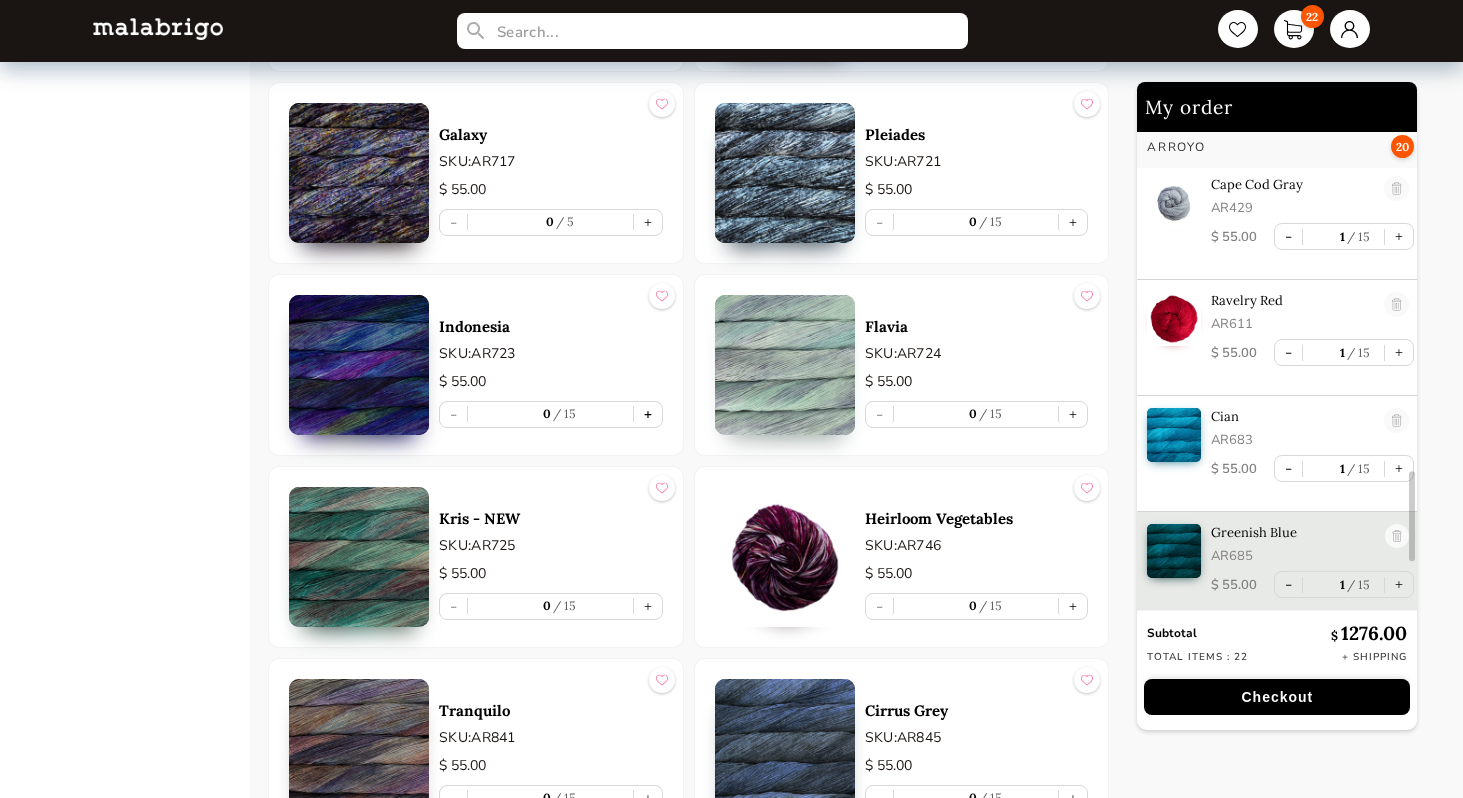 click on "+" at bounding box center (648, 414) 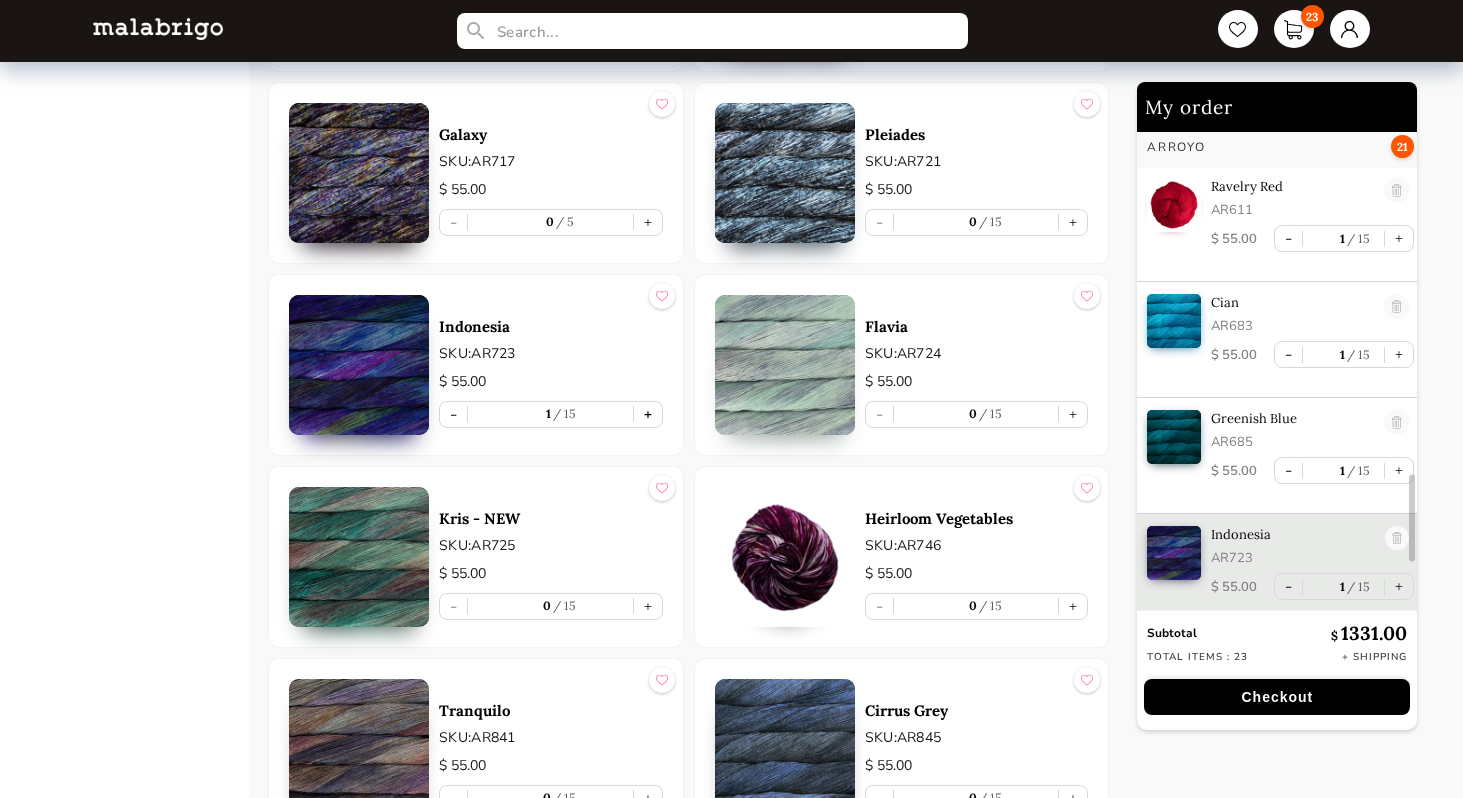 scroll, scrollTop: 1976, scrollLeft: 0, axis: vertical 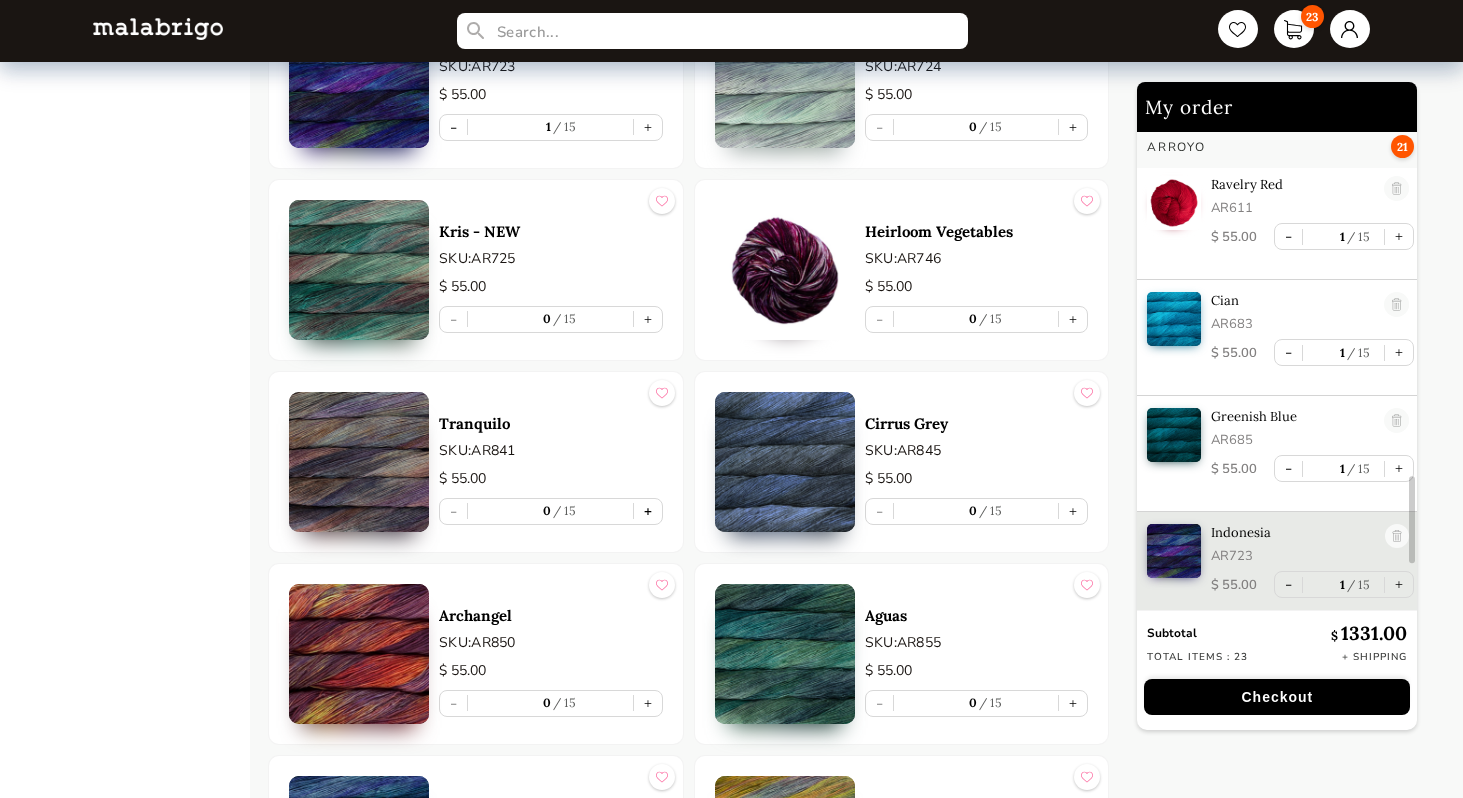 click on "+" at bounding box center (648, 511) 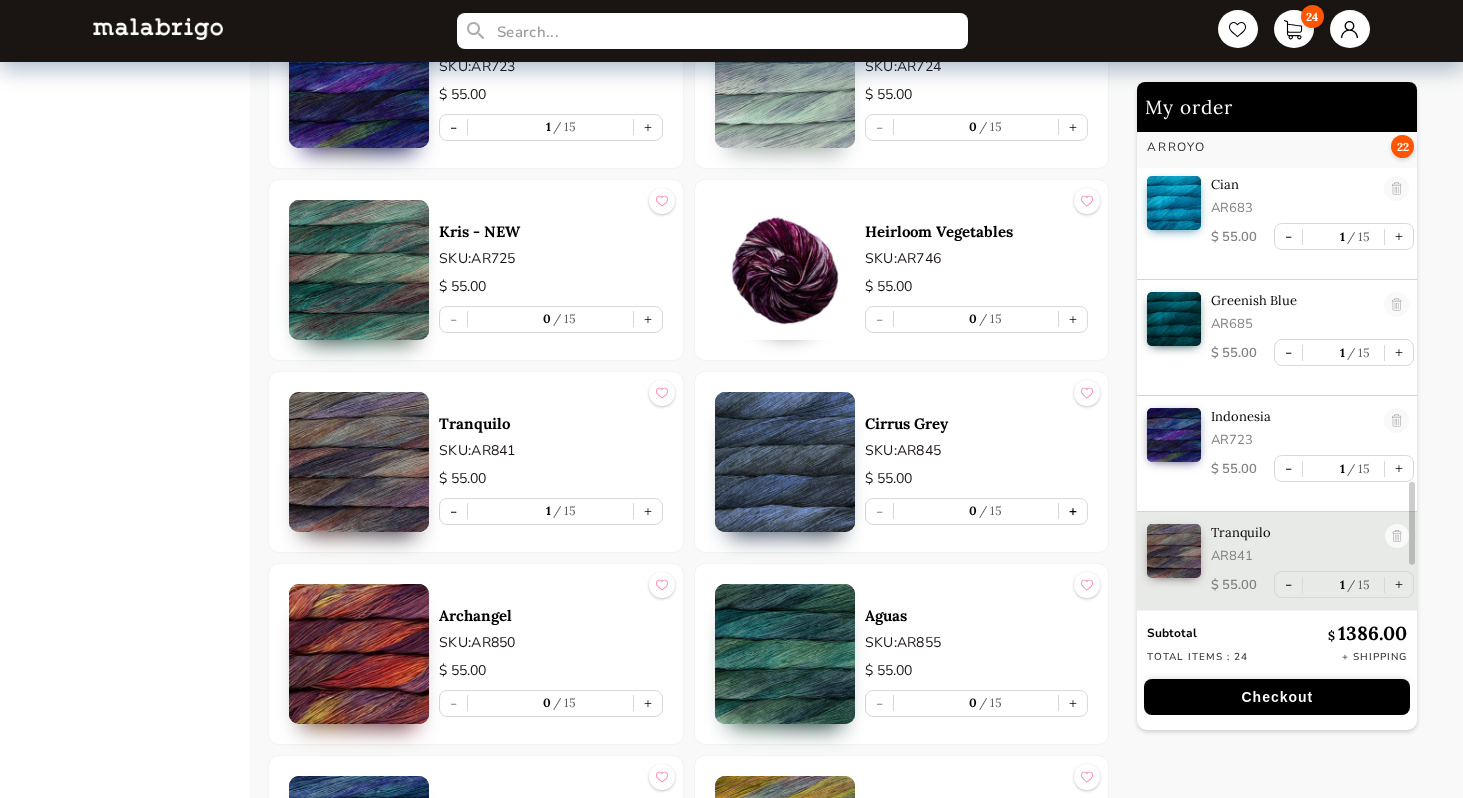 click on "+" at bounding box center [1073, 511] 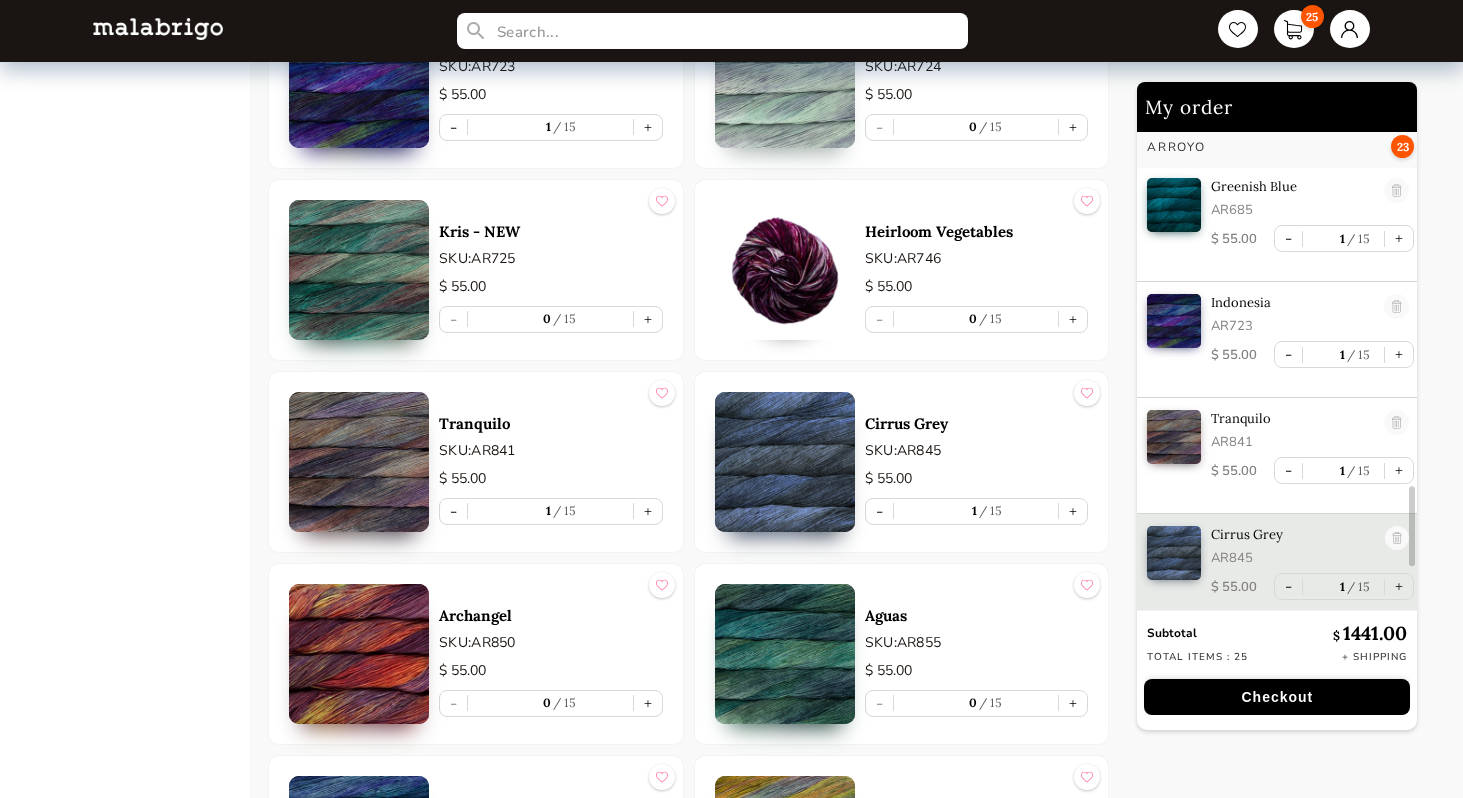 scroll, scrollTop: 2208, scrollLeft: 0, axis: vertical 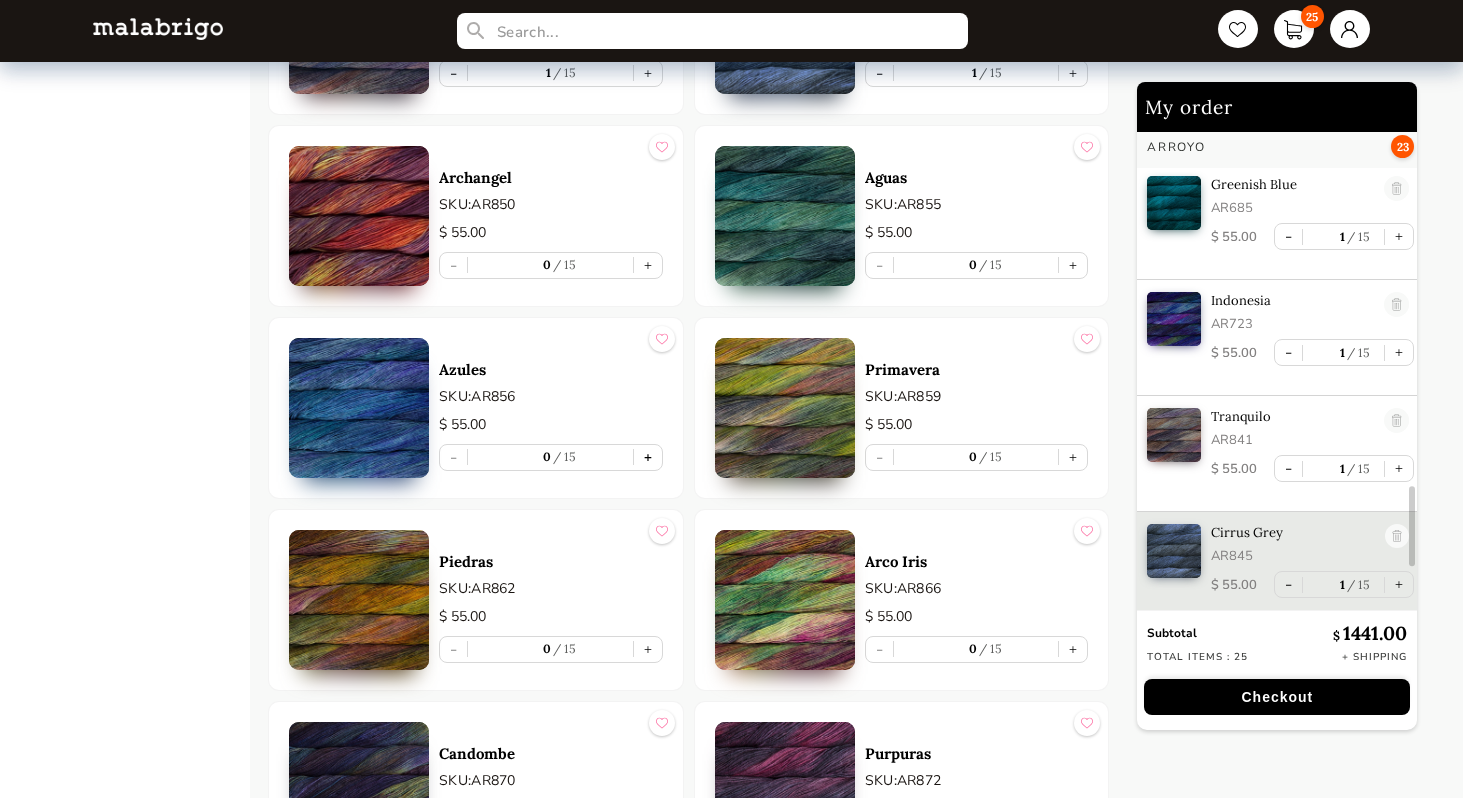 click on "+" at bounding box center (648, 457) 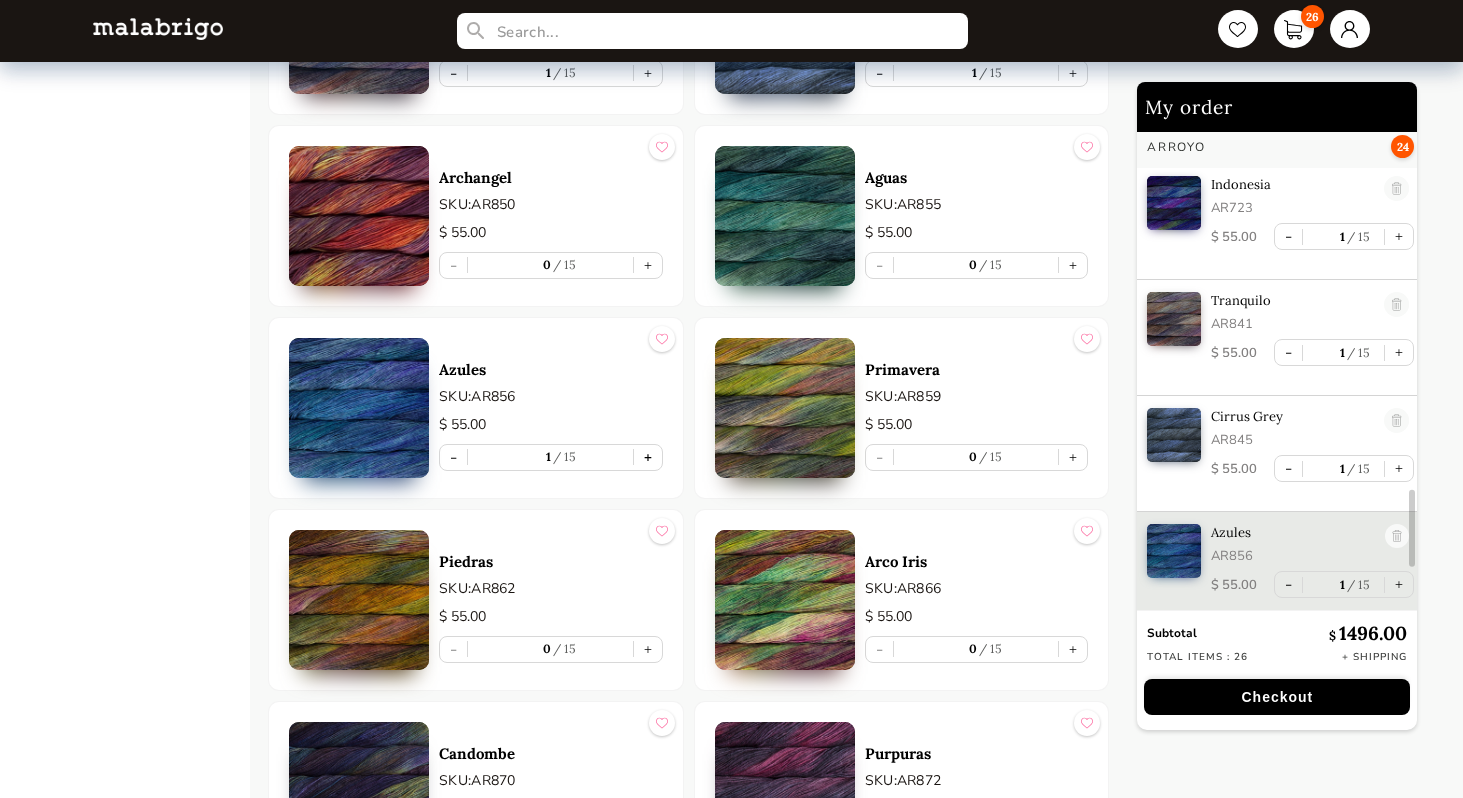 scroll, scrollTop: 2325, scrollLeft: 0, axis: vertical 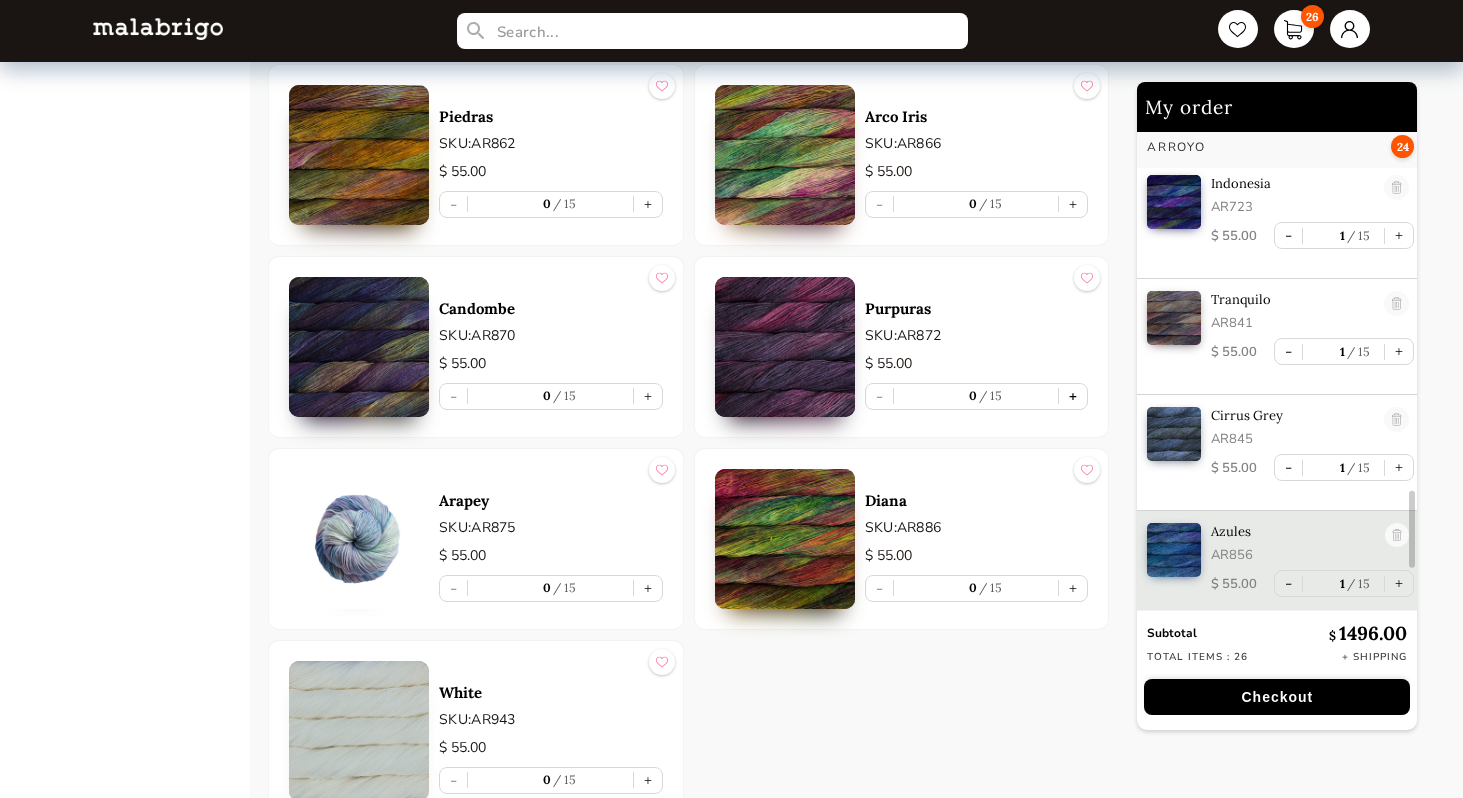 click on "+" at bounding box center [1073, 396] 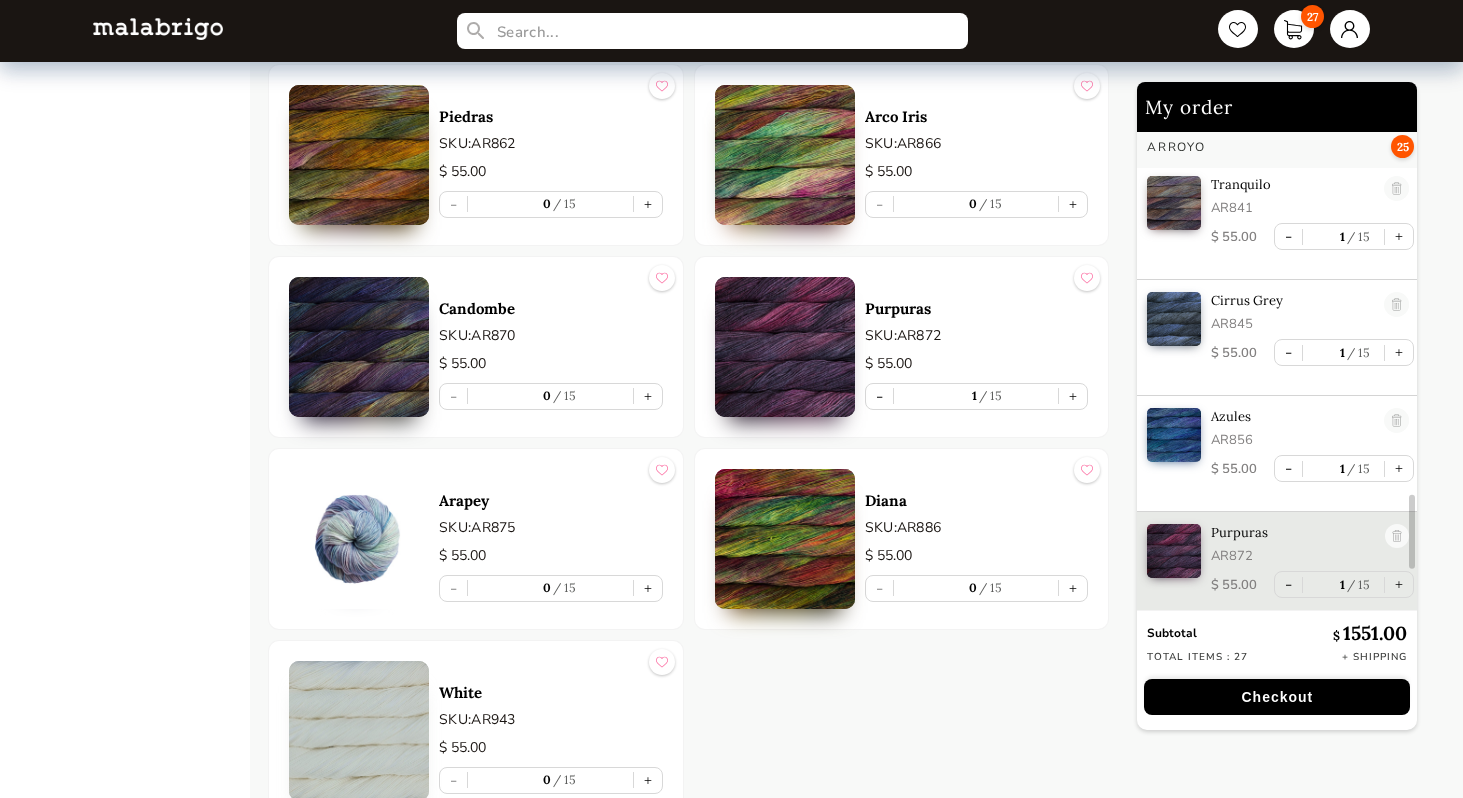 scroll, scrollTop: 2440, scrollLeft: 0, axis: vertical 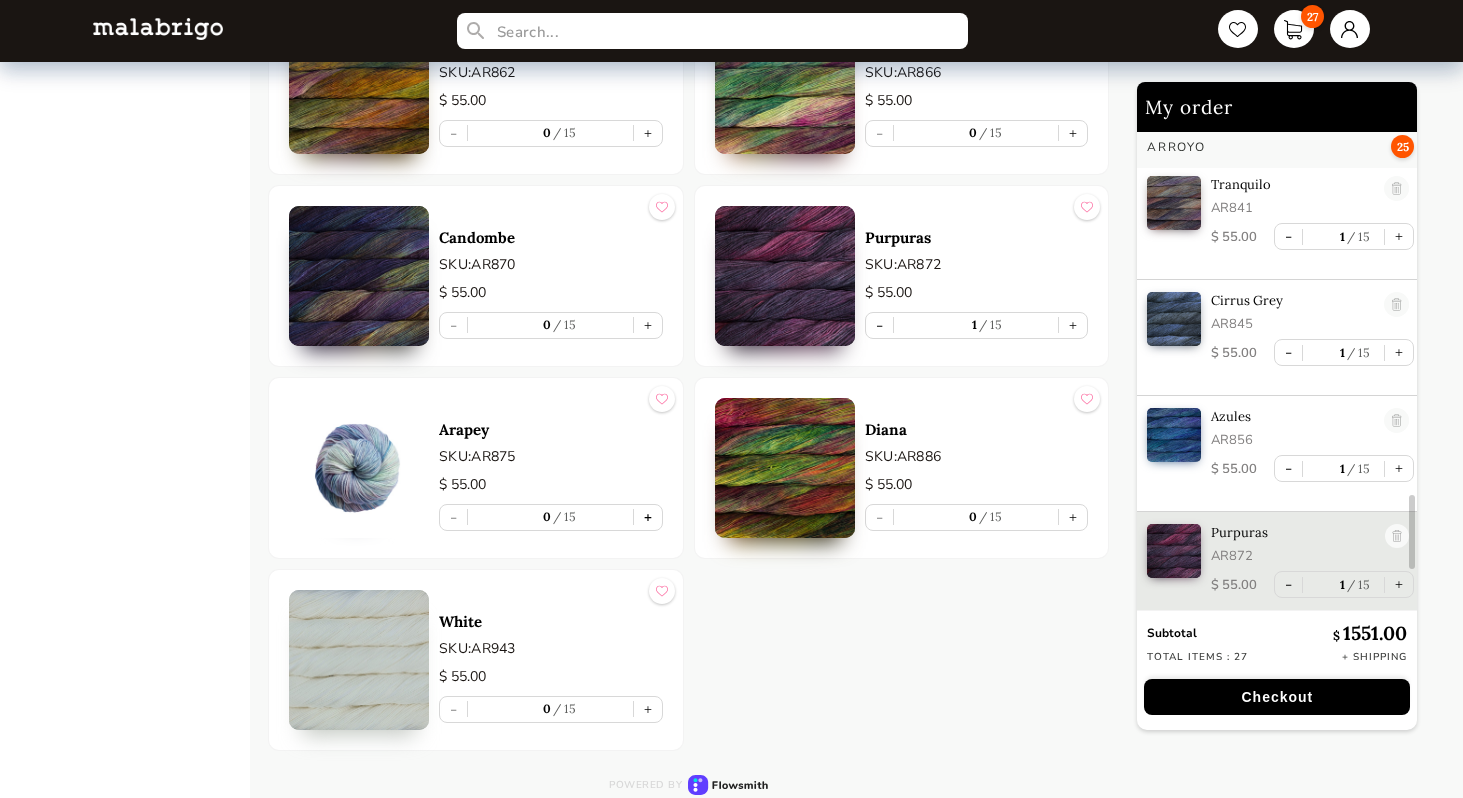 click on "+" at bounding box center (648, 517) 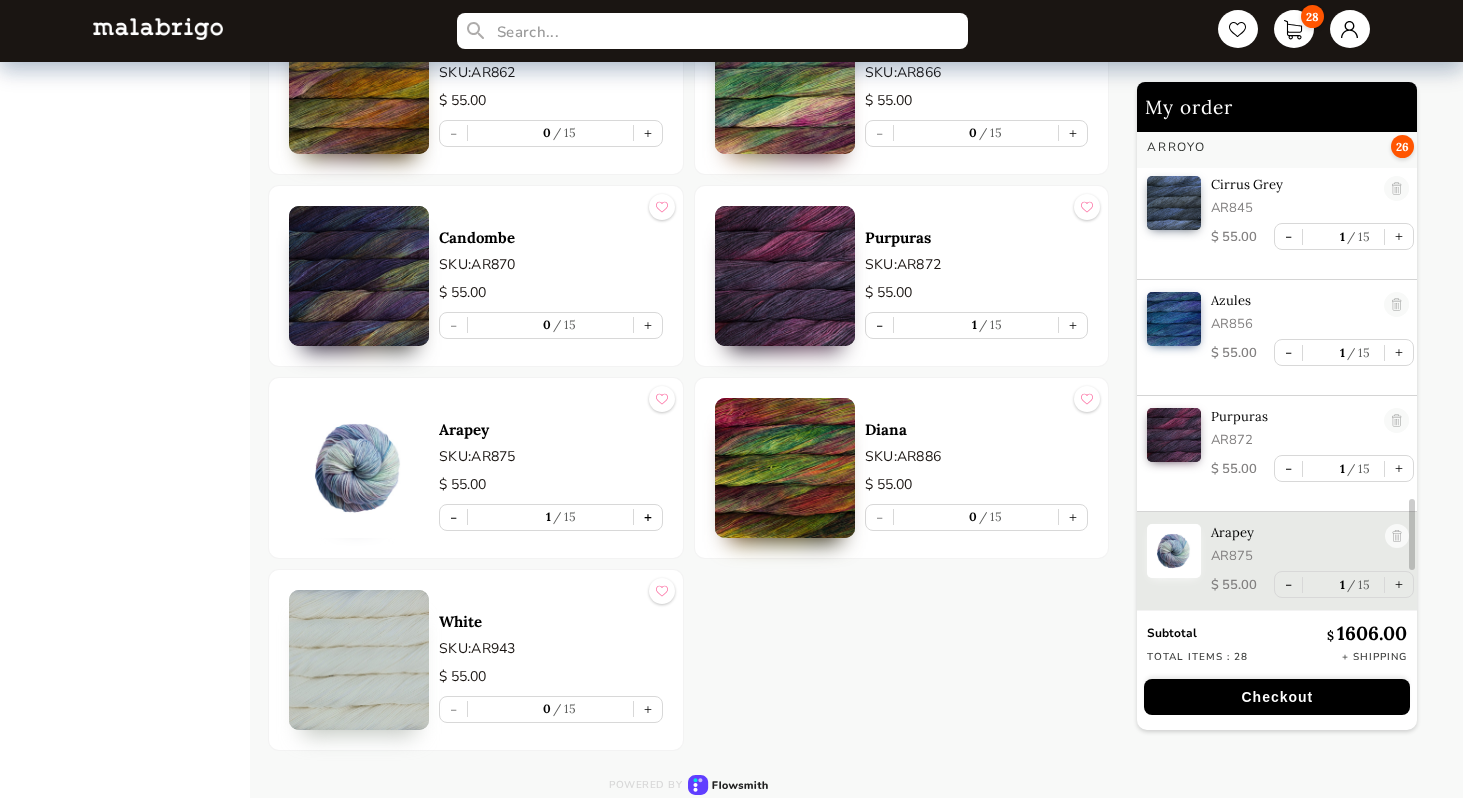 scroll, scrollTop: 2556, scrollLeft: 0, axis: vertical 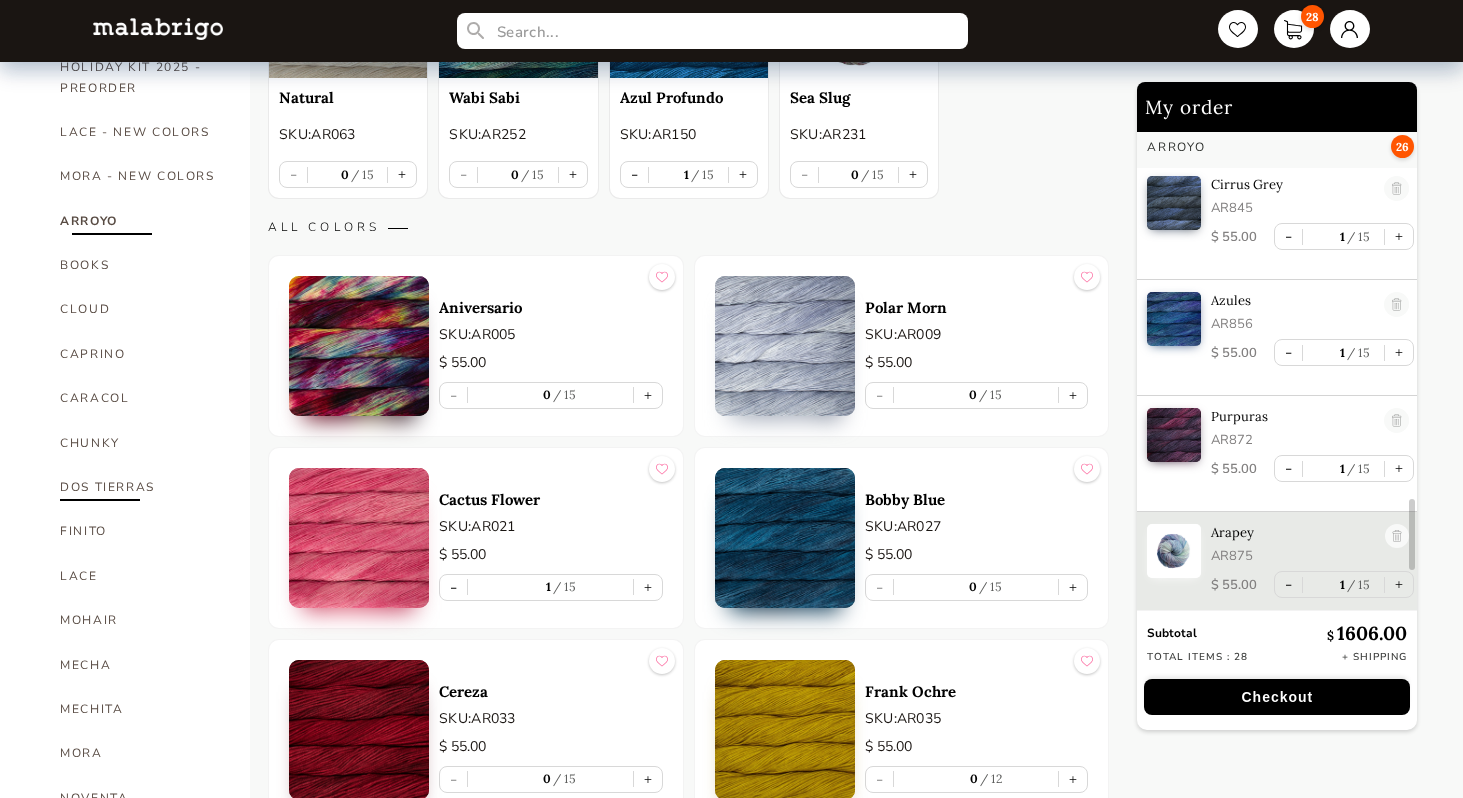 click on "DOS TIERRAS" at bounding box center (140, 487) 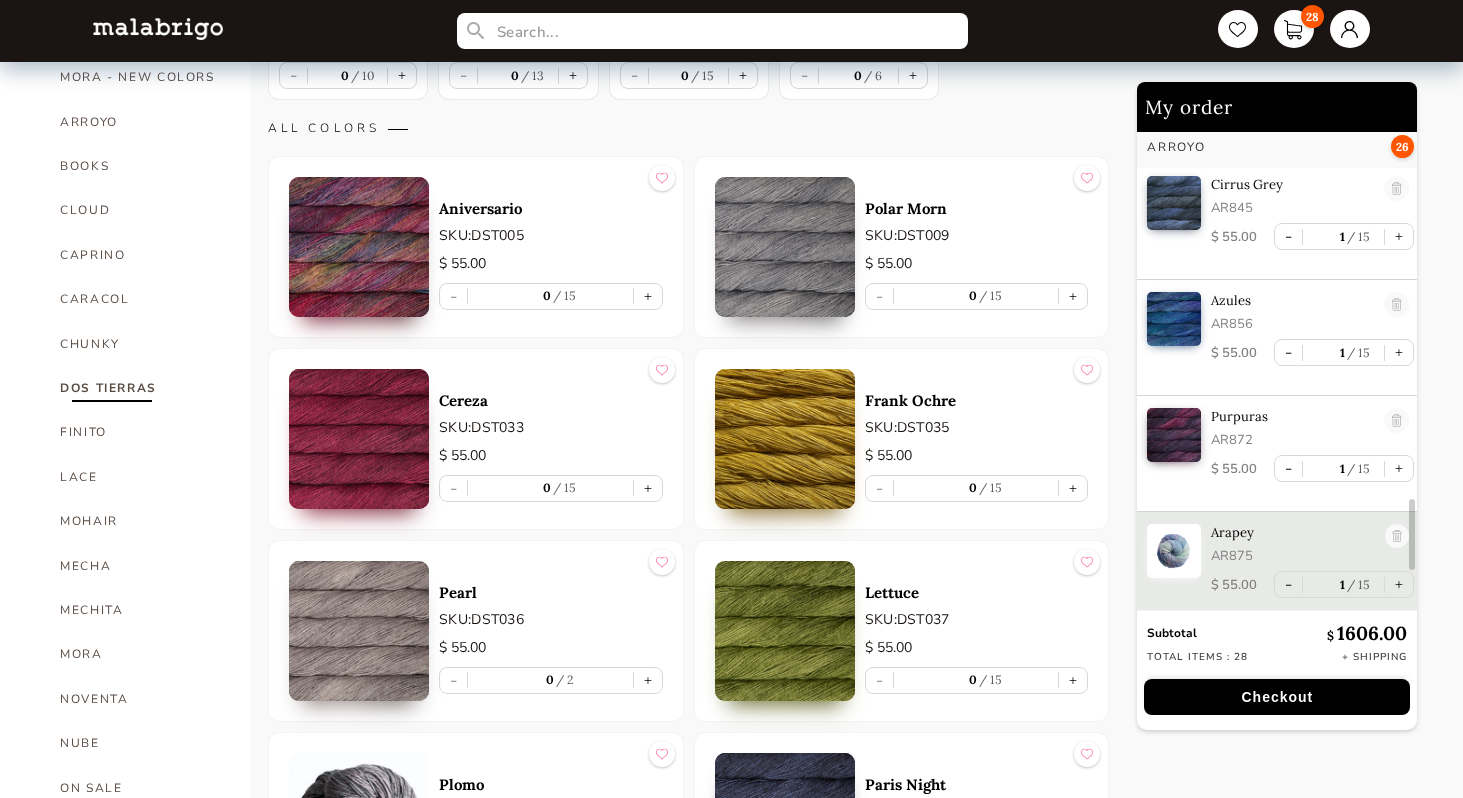 scroll, scrollTop: 521, scrollLeft: 0, axis: vertical 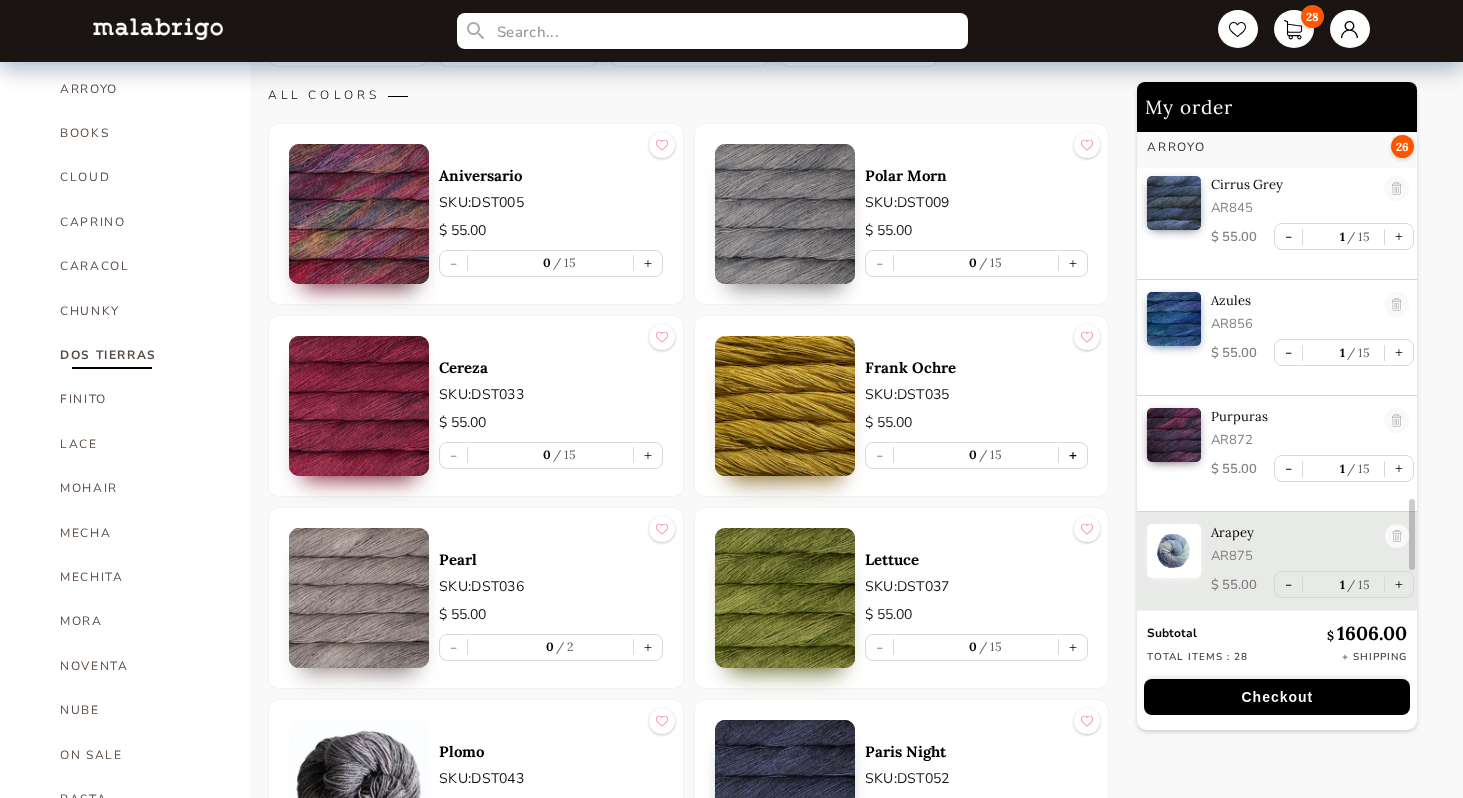click on "+" at bounding box center (1073, 455) 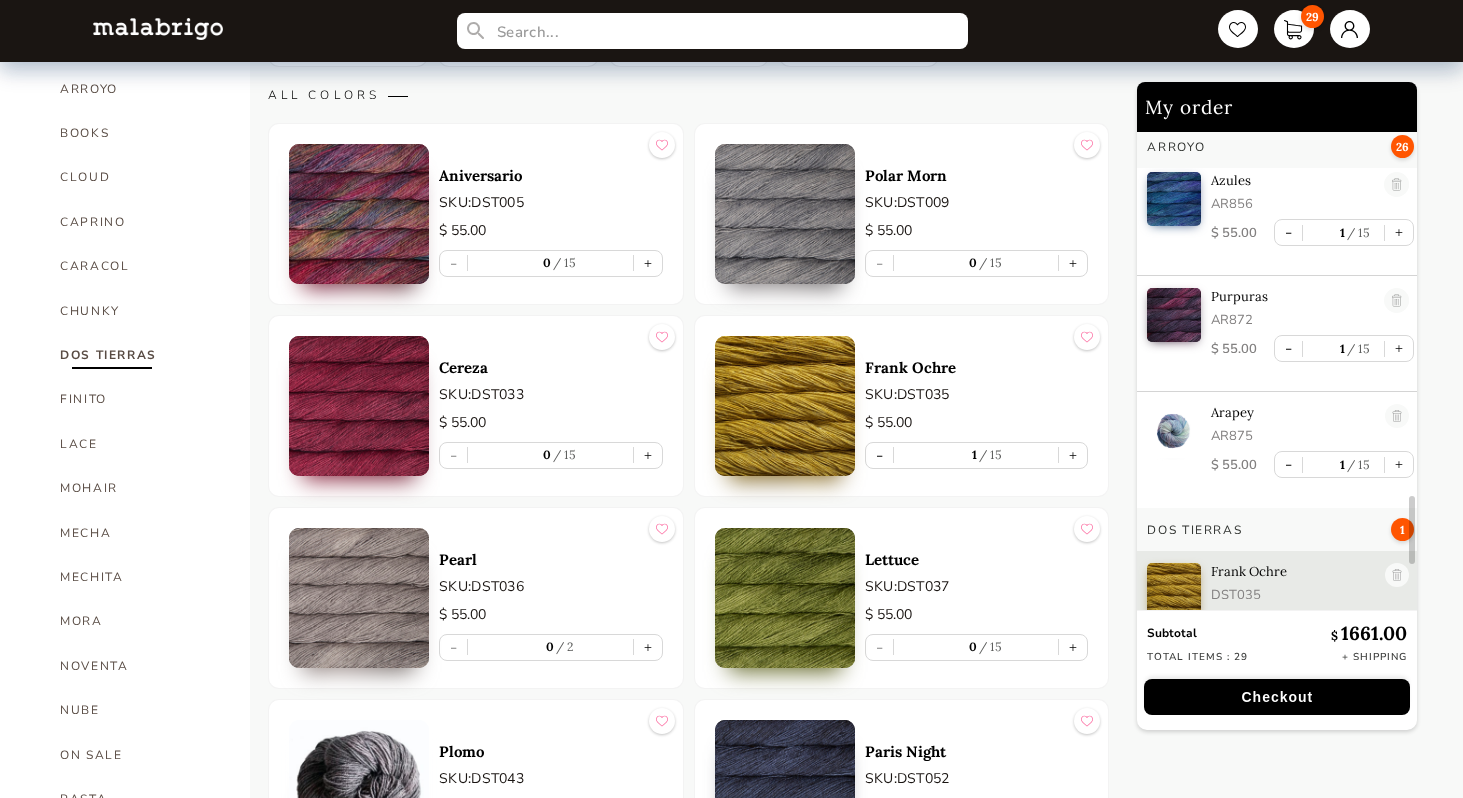 scroll, scrollTop: 2715, scrollLeft: 0, axis: vertical 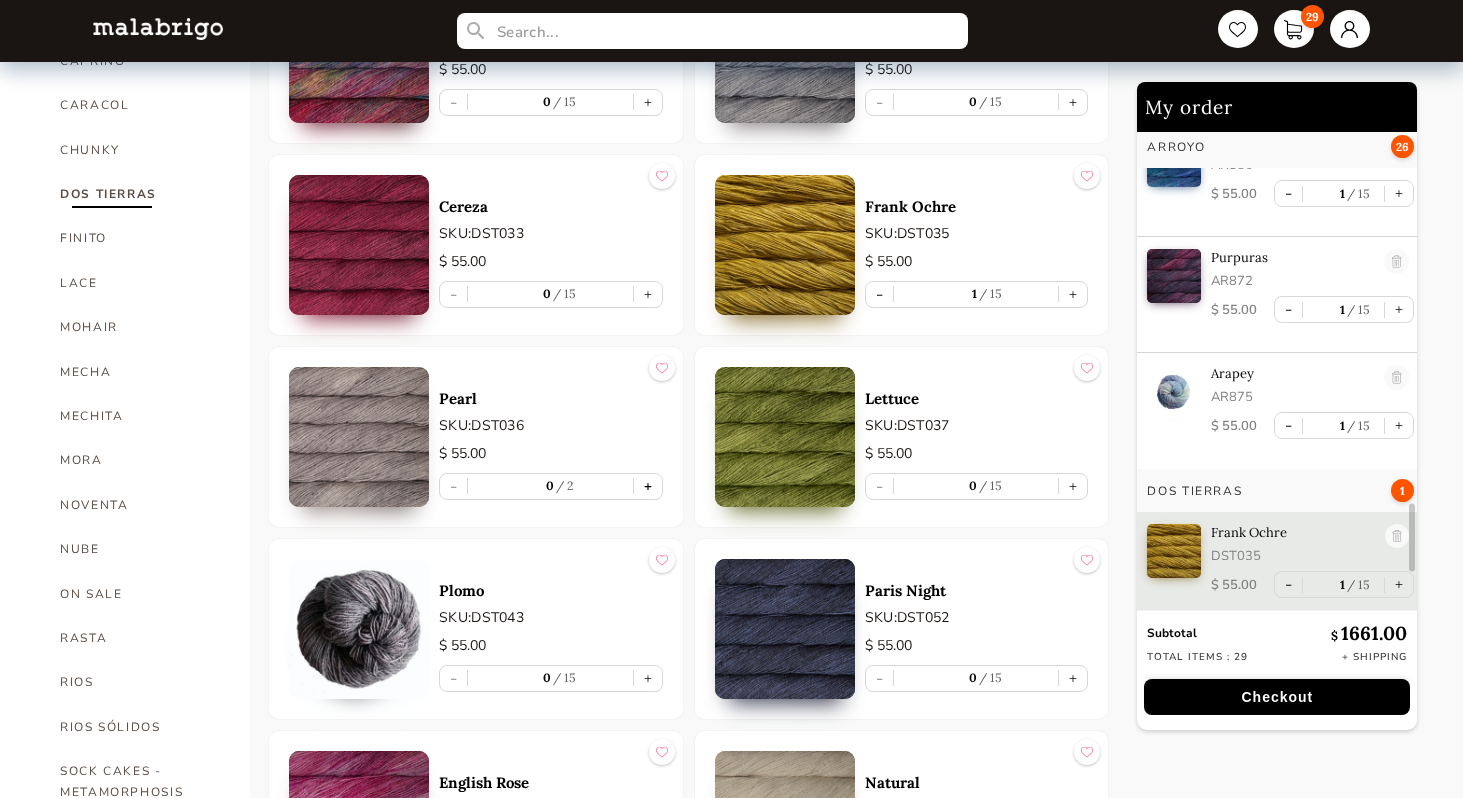 click on "+" at bounding box center [648, 486] 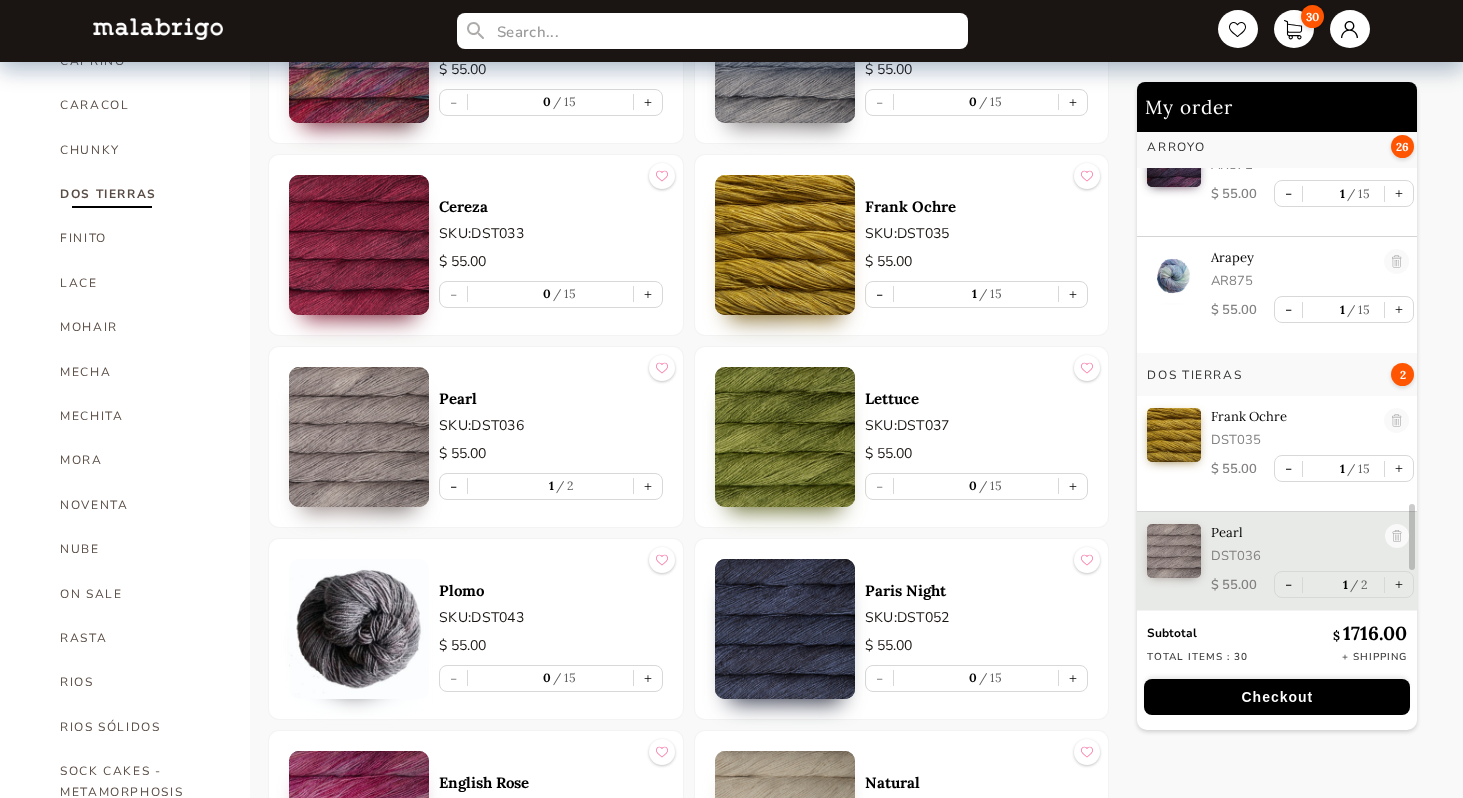 scroll, scrollTop: 2831, scrollLeft: 0, axis: vertical 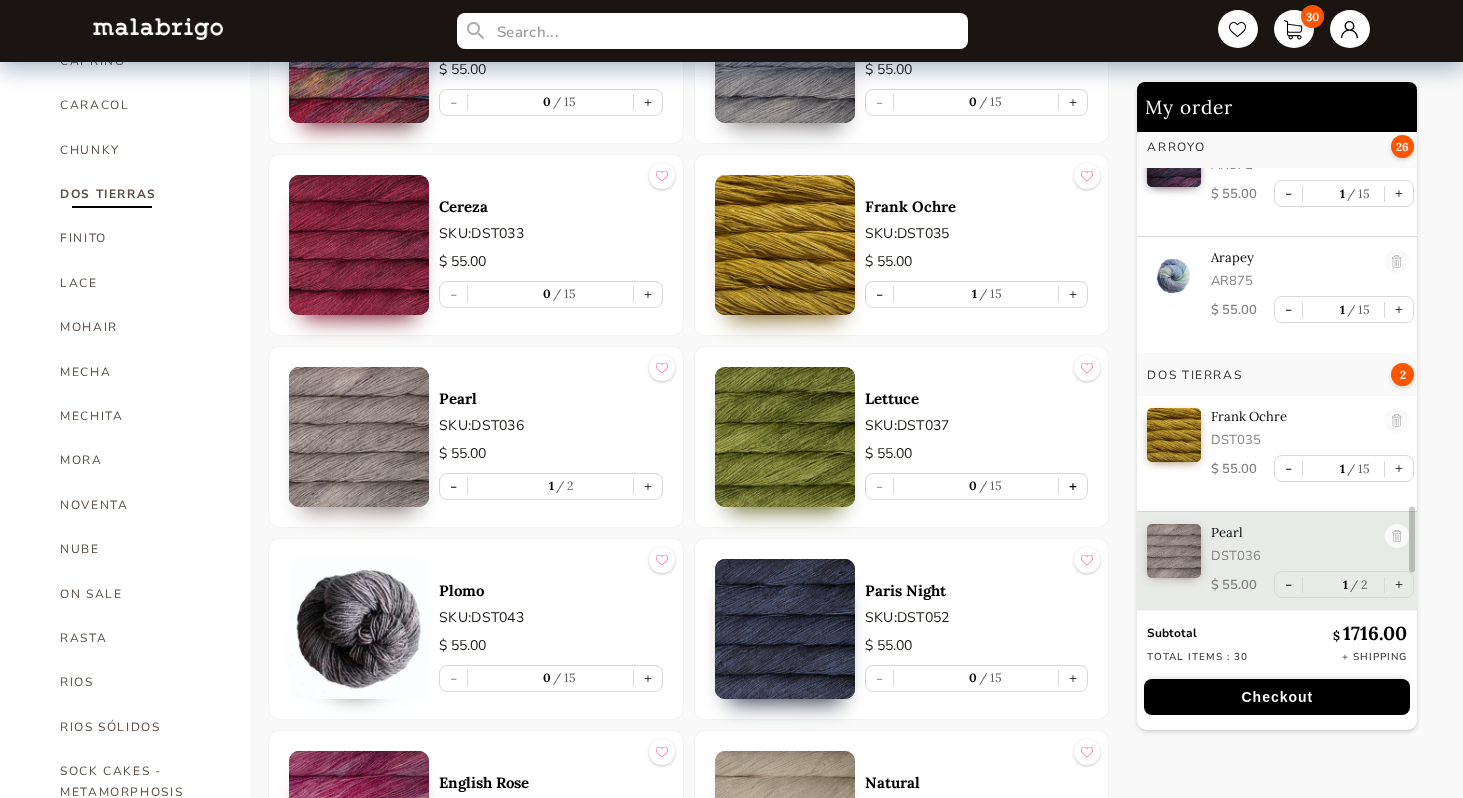 click on "+" at bounding box center [1073, 486] 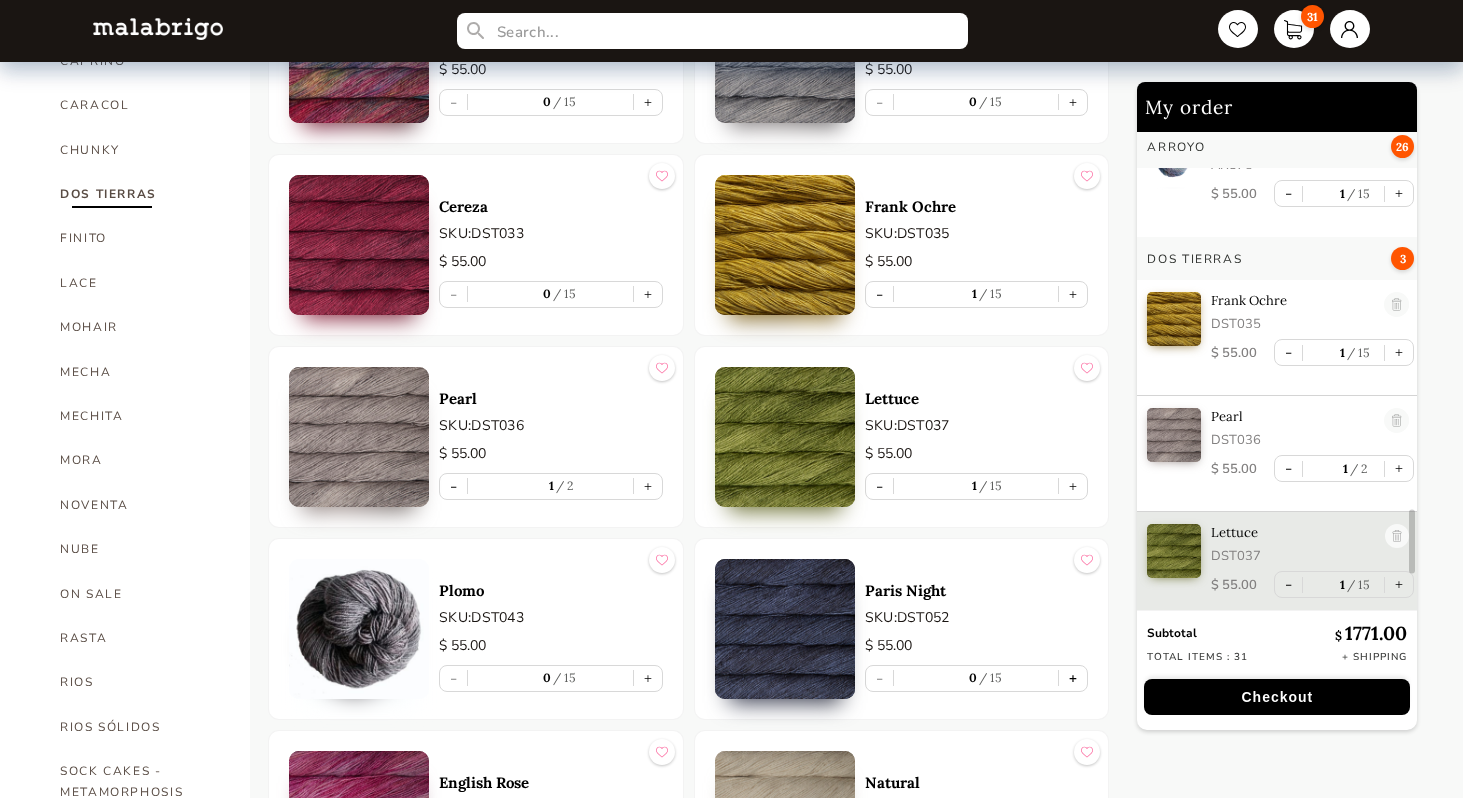 click on "+" at bounding box center (1073, 678) 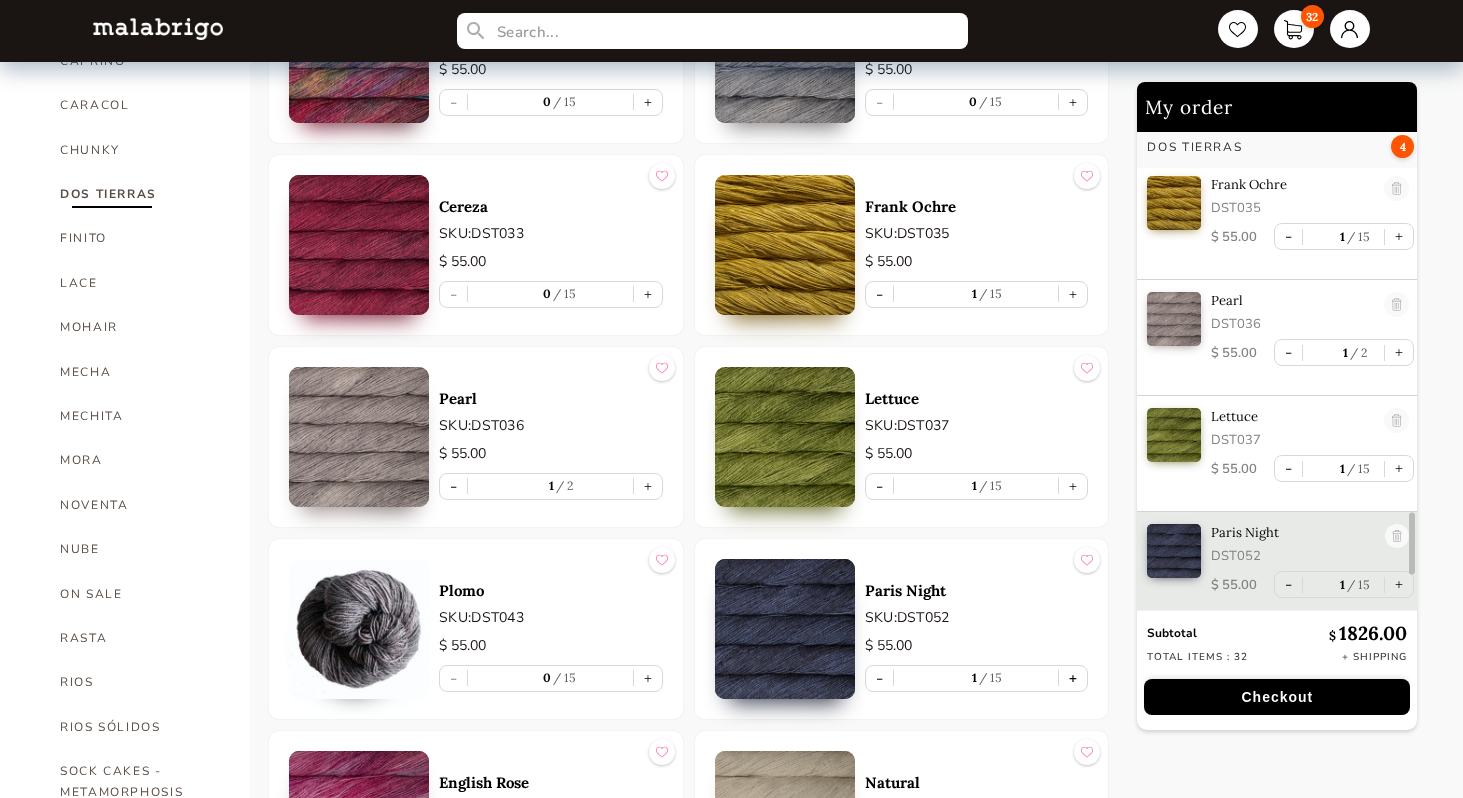 scroll, scrollTop: 3063, scrollLeft: 0, axis: vertical 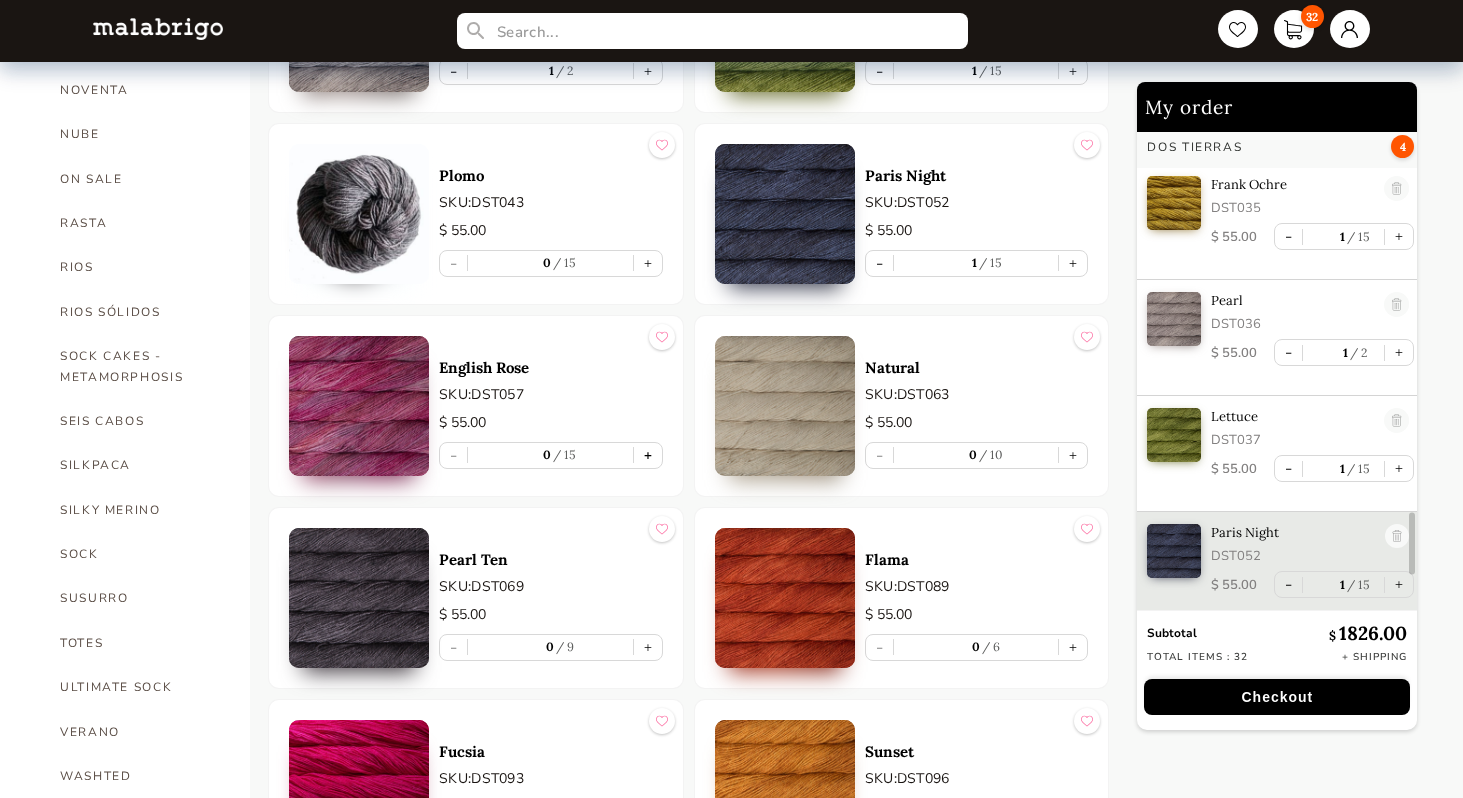 click on "+" at bounding box center [648, 455] 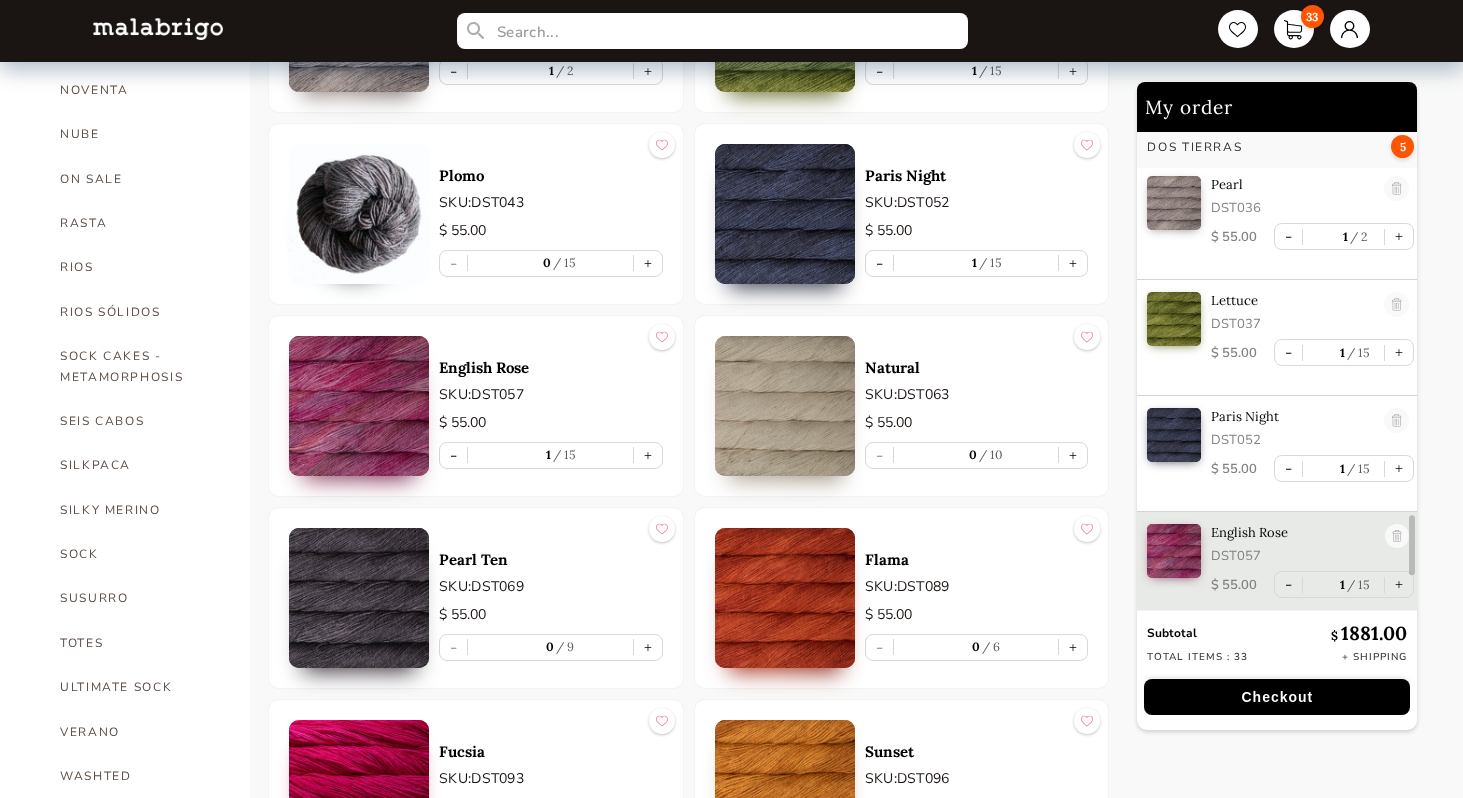 scroll, scrollTop: 3179, scrollLeft: 0, axis: vertical 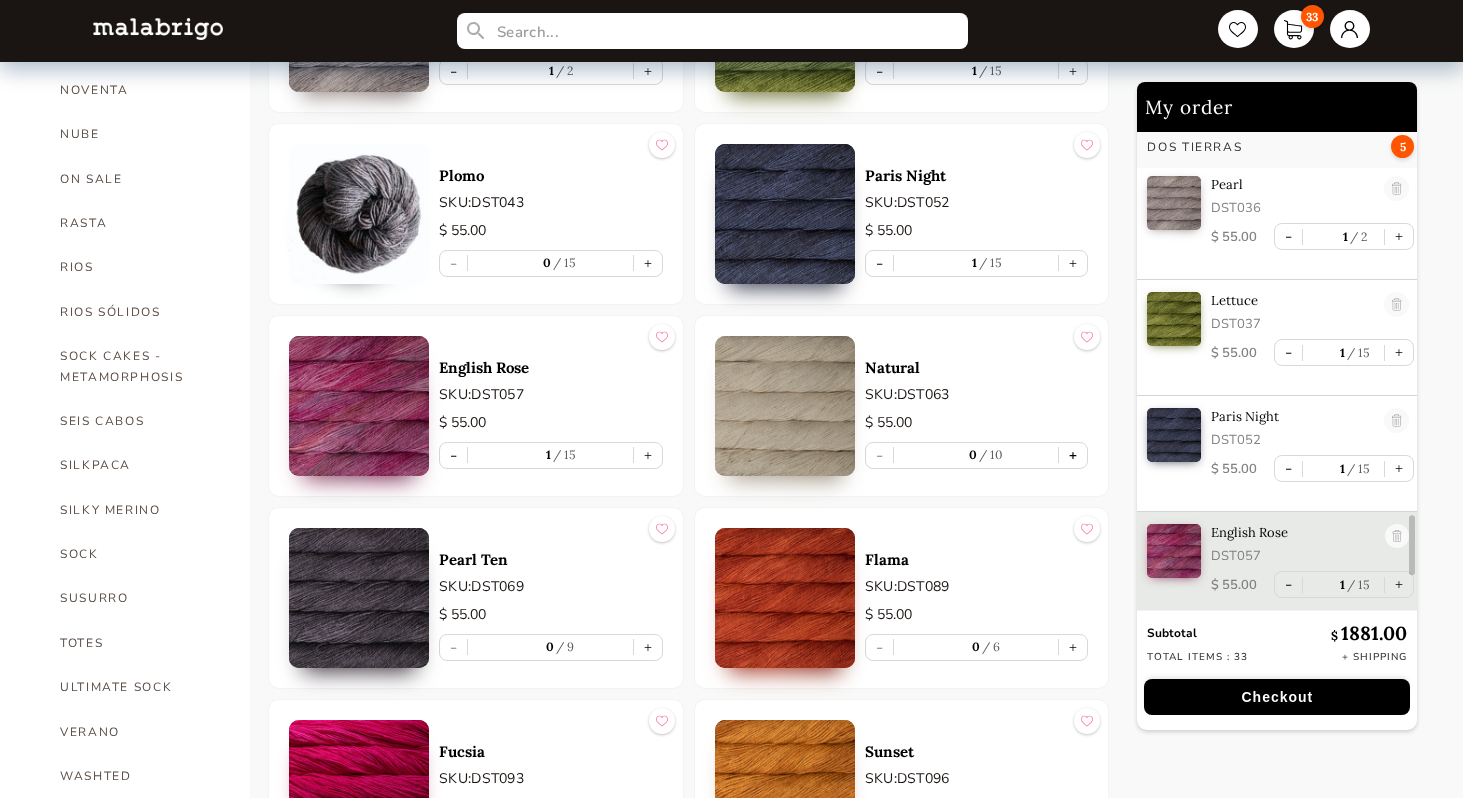 click on "+" at bounding box center (1073, 455) 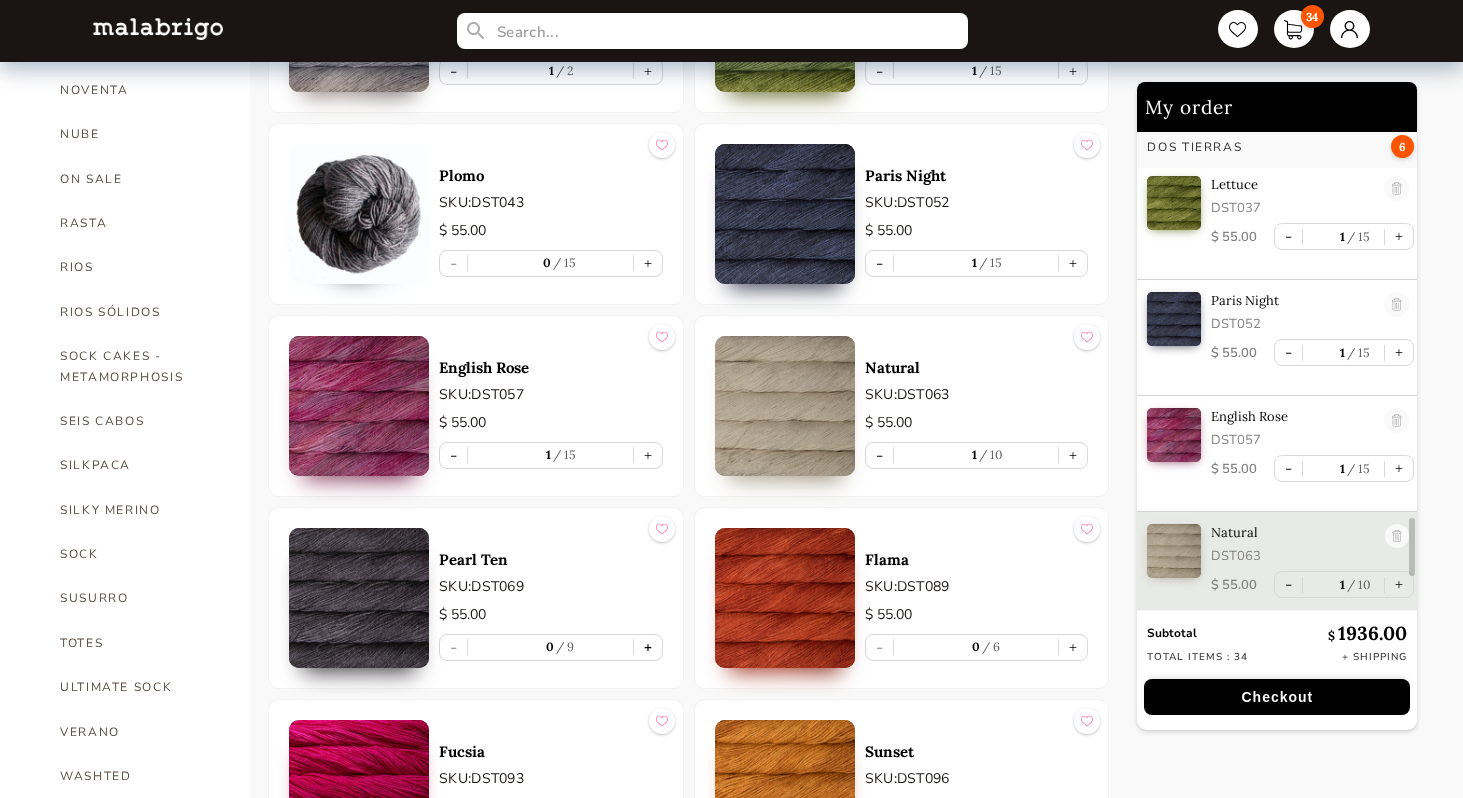 click on "+" at bounding box center (648, 647) 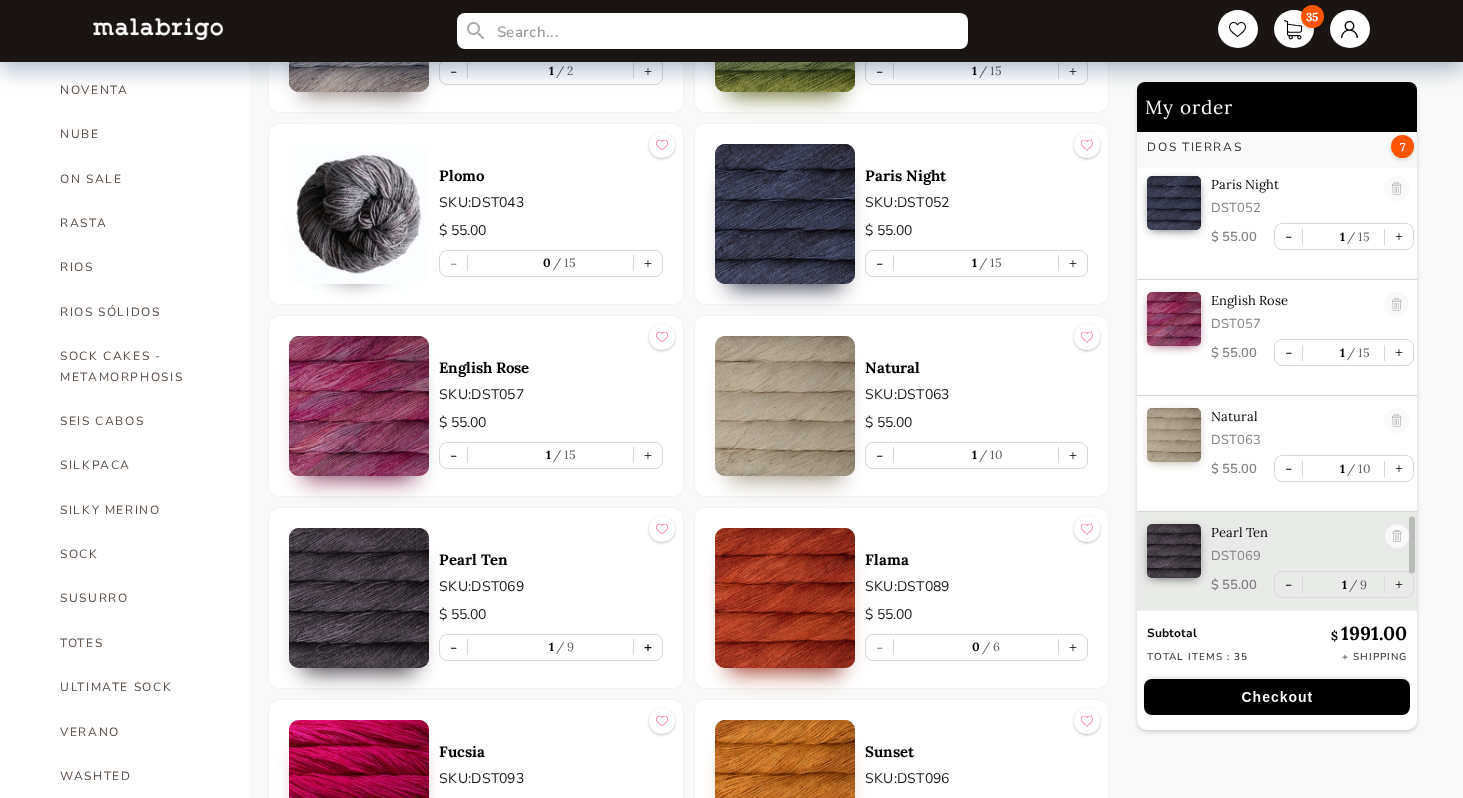 scroll, scrollTop: 3412, scrollLeft: 0, axis: vertical 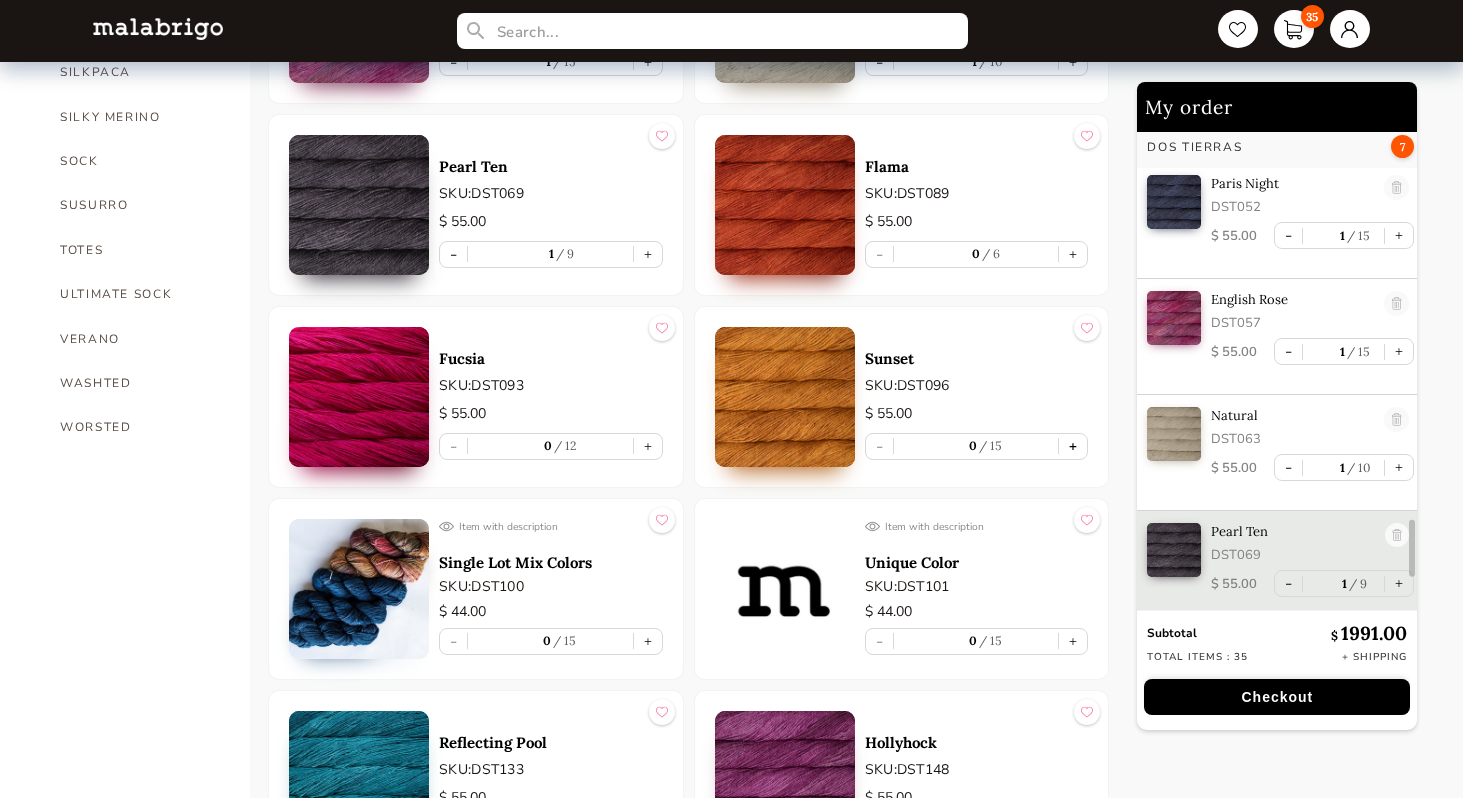 click on "+" at bounding box center [1073, 446] 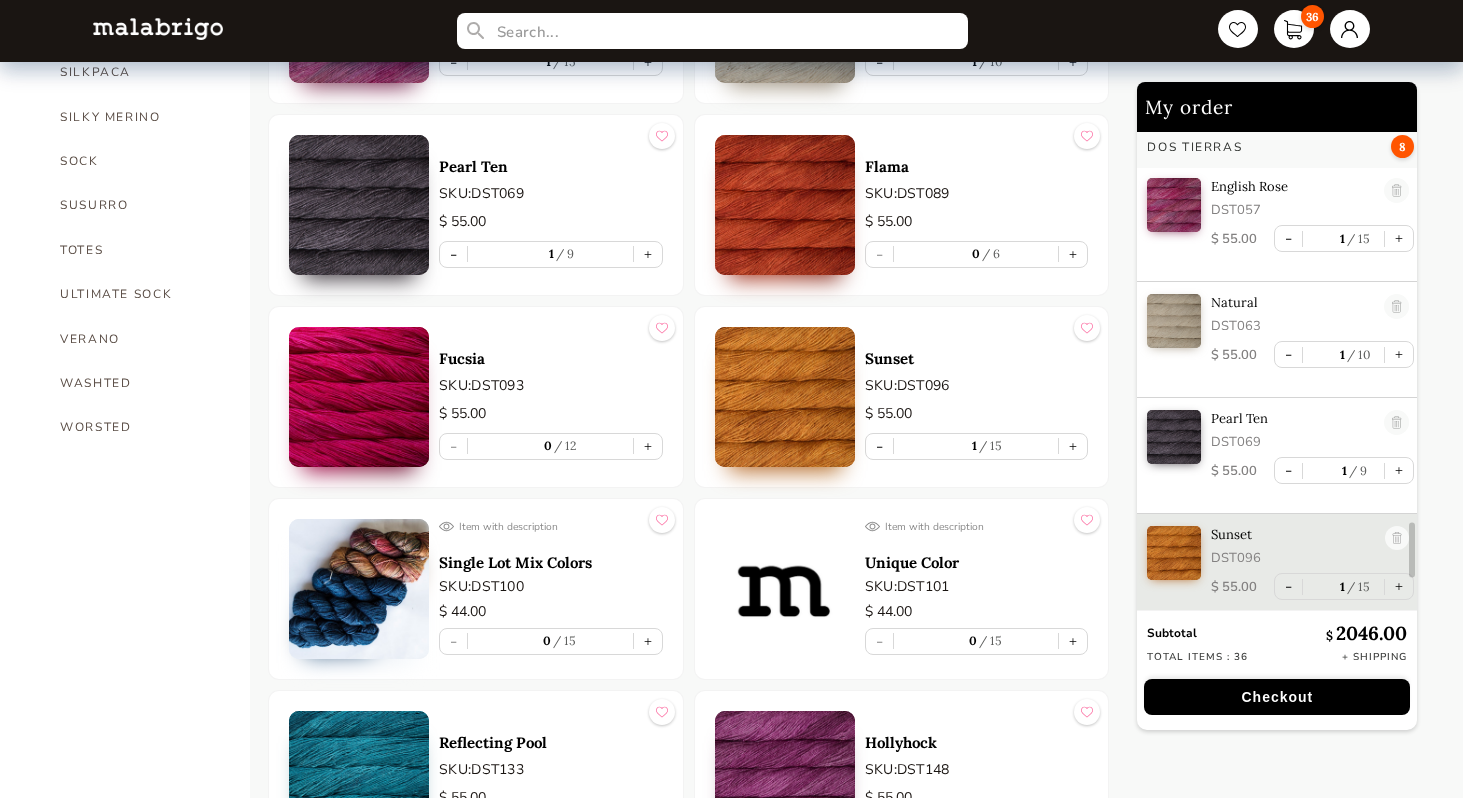 scroll, scrollTop: 3527, scrollLeft: 0, axis: vertical 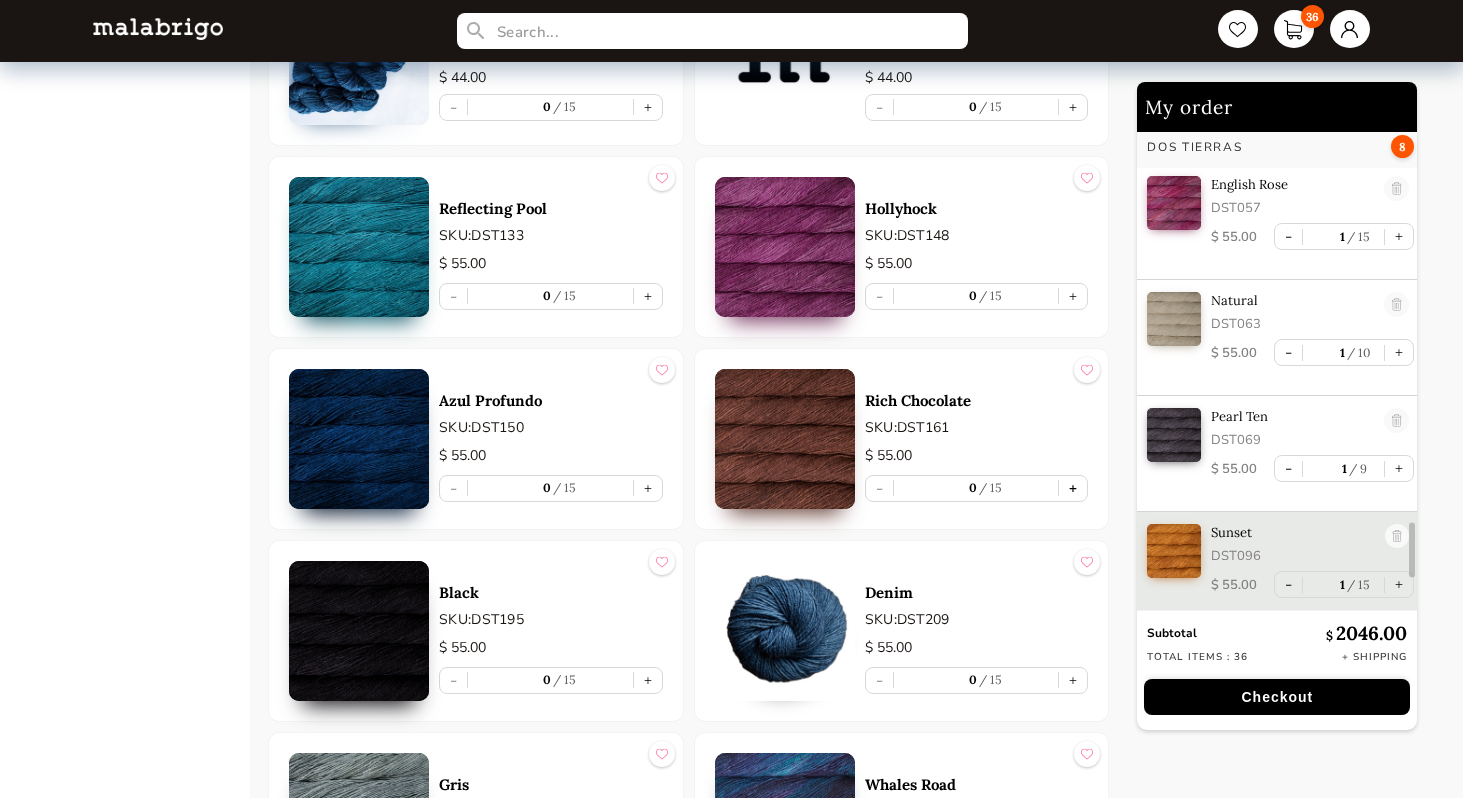 click on "+" at bounding box center (1073, 488) 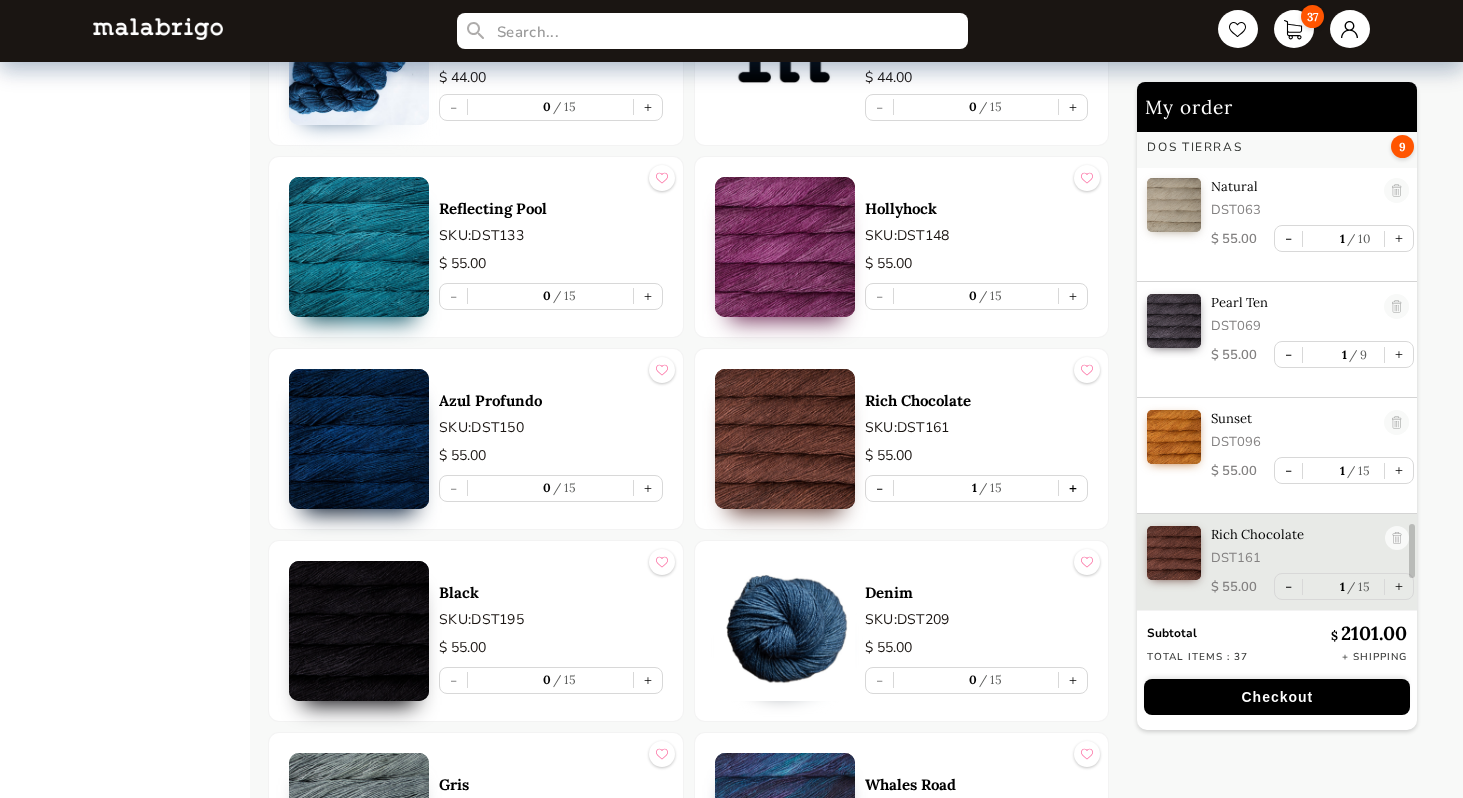 scroll, scrollTop: 3643, scrollLeft: 0, axis: vertical 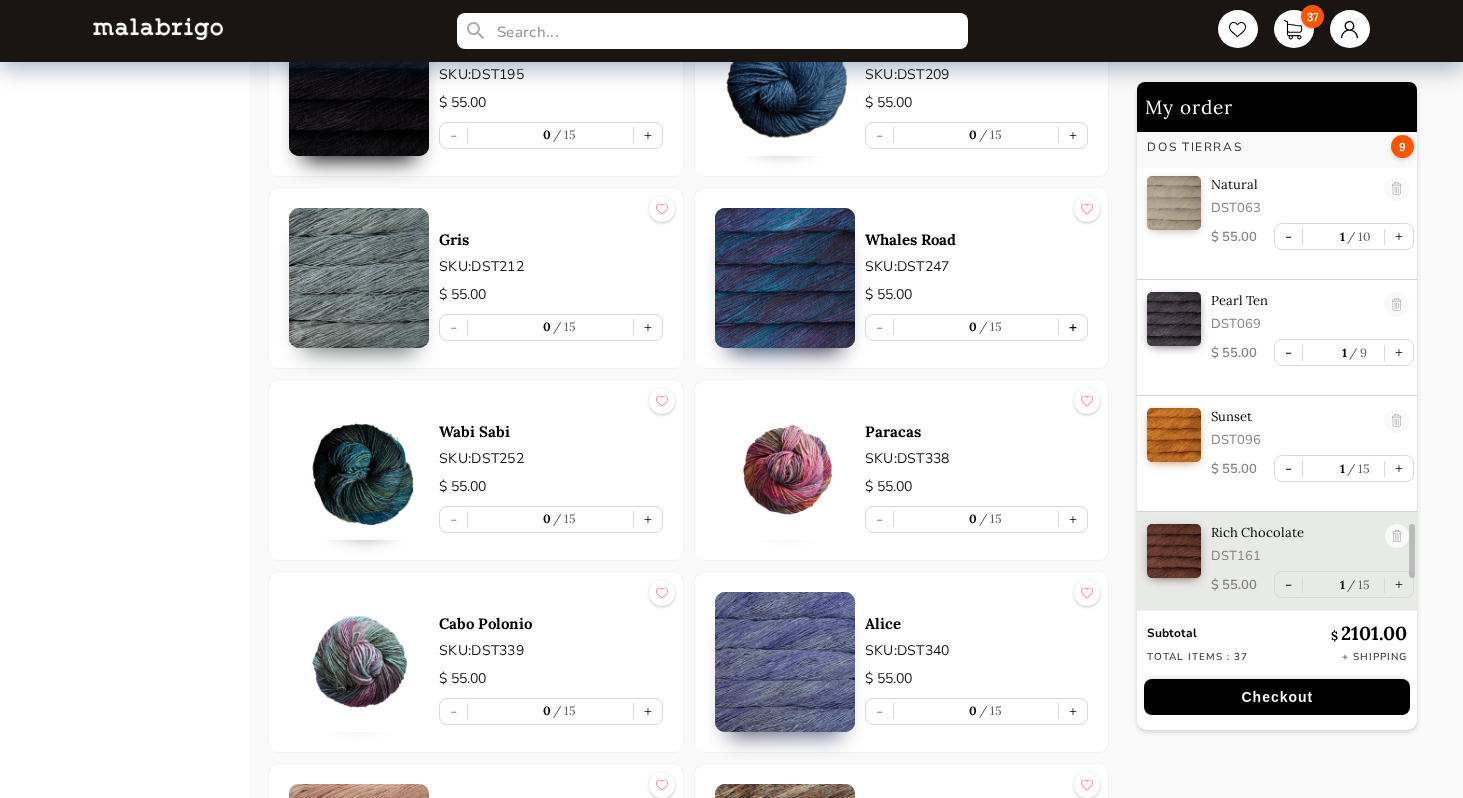 click on "+" at bounding box center (1073, 327) 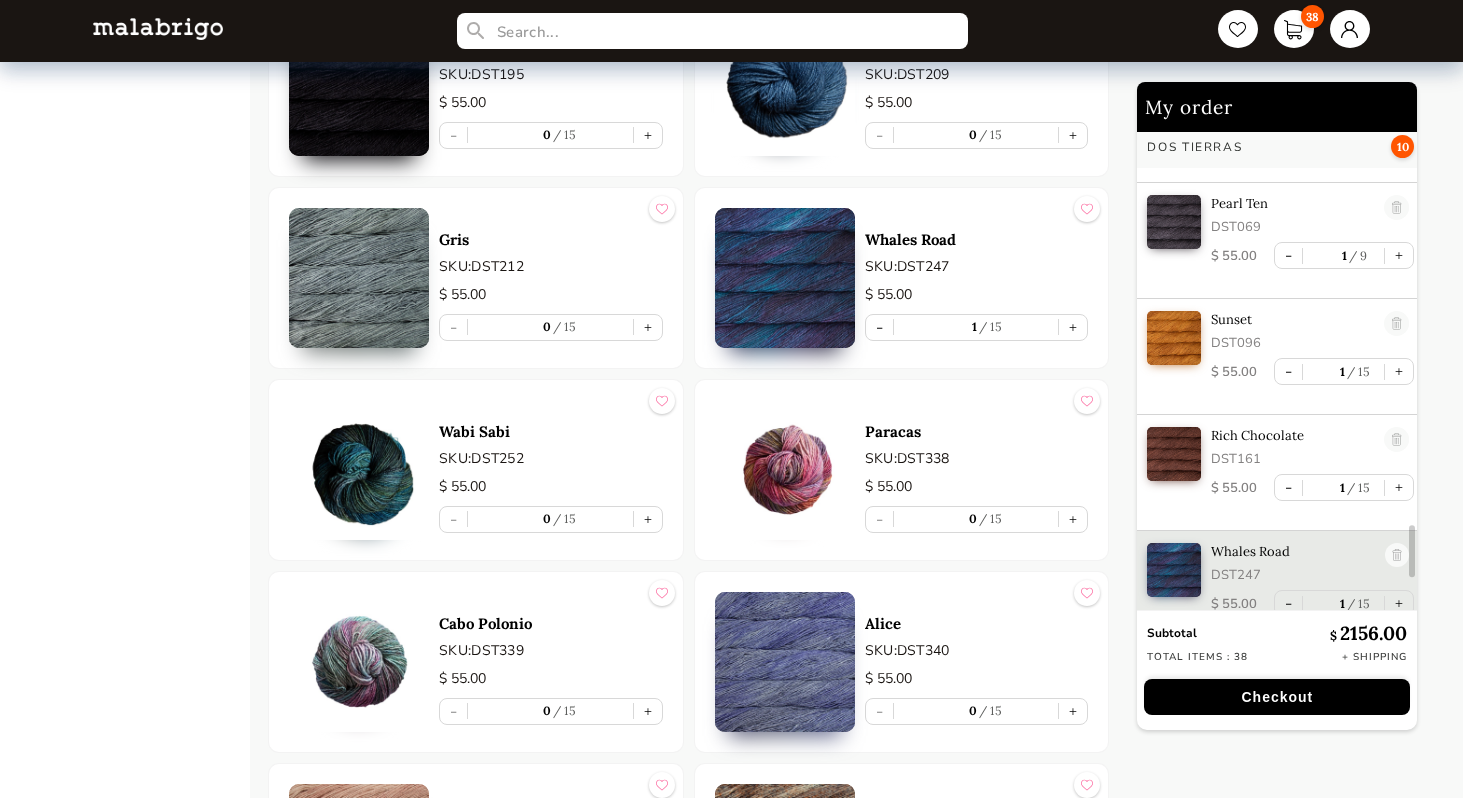 scroll, scrollTop: 3760, scrollLeft: 0, axis: vertical 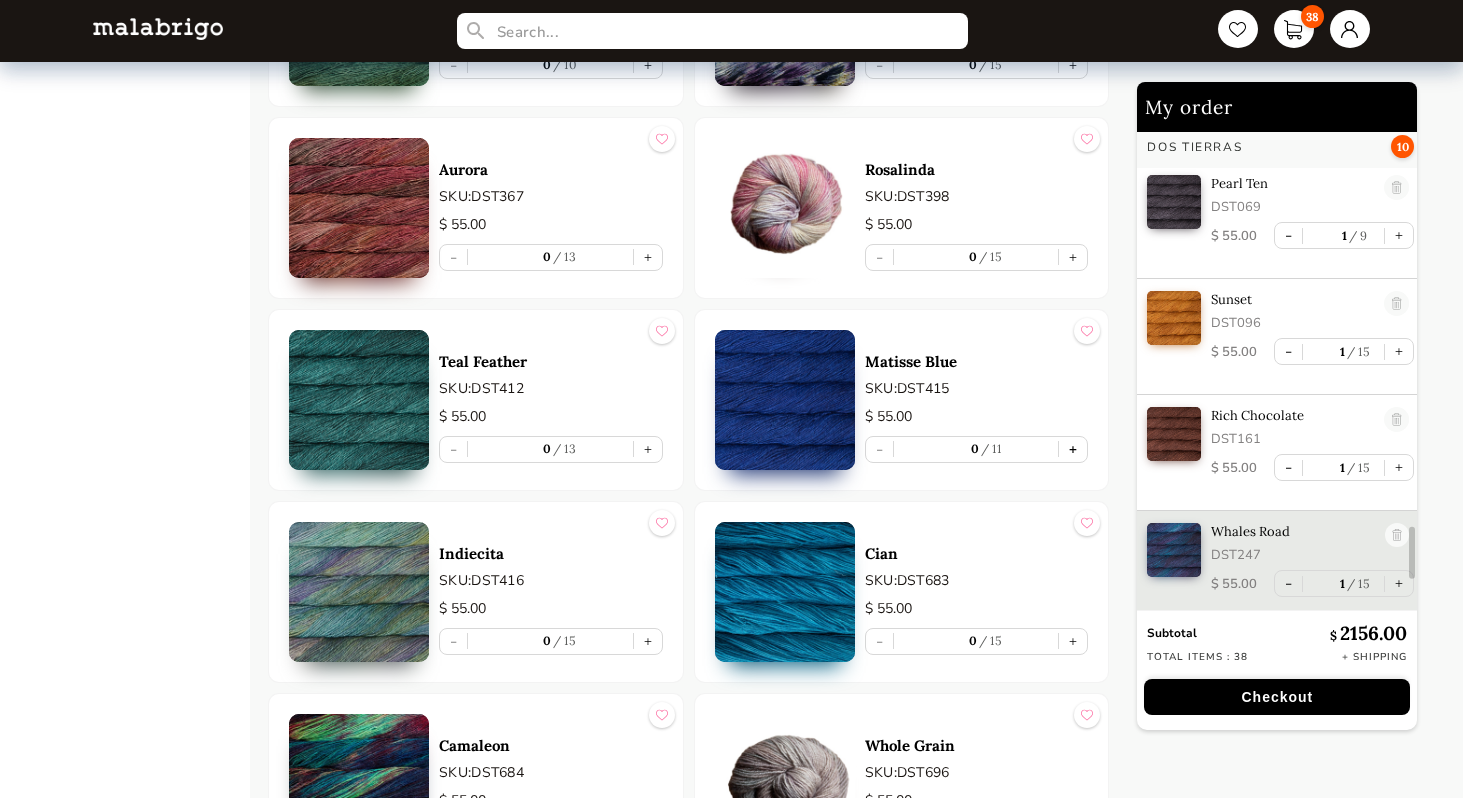 click on "+" at bounding box center (1073, 449) 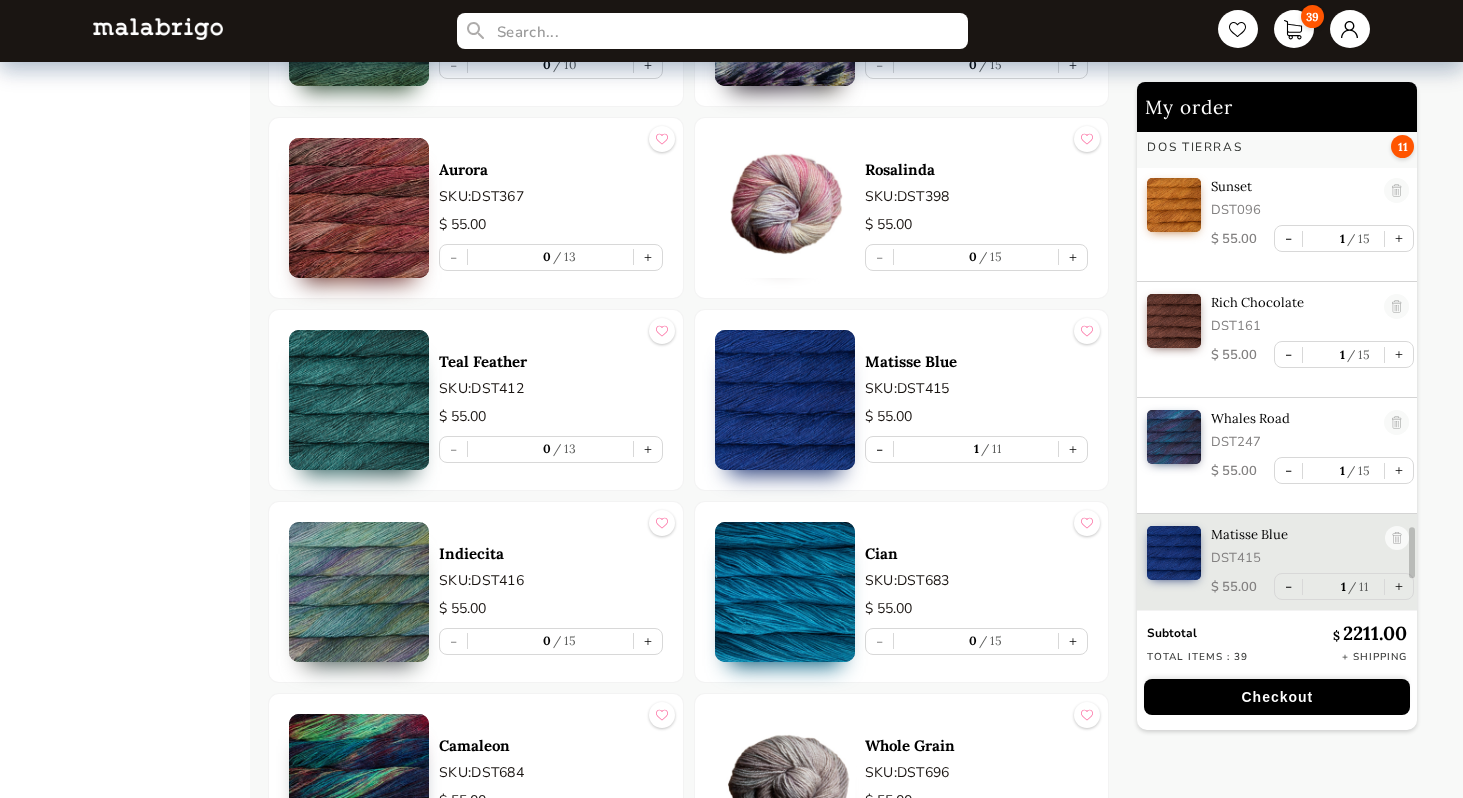 scroll, scrollTop: 3875, scrollLeft: 0, axis: vertical 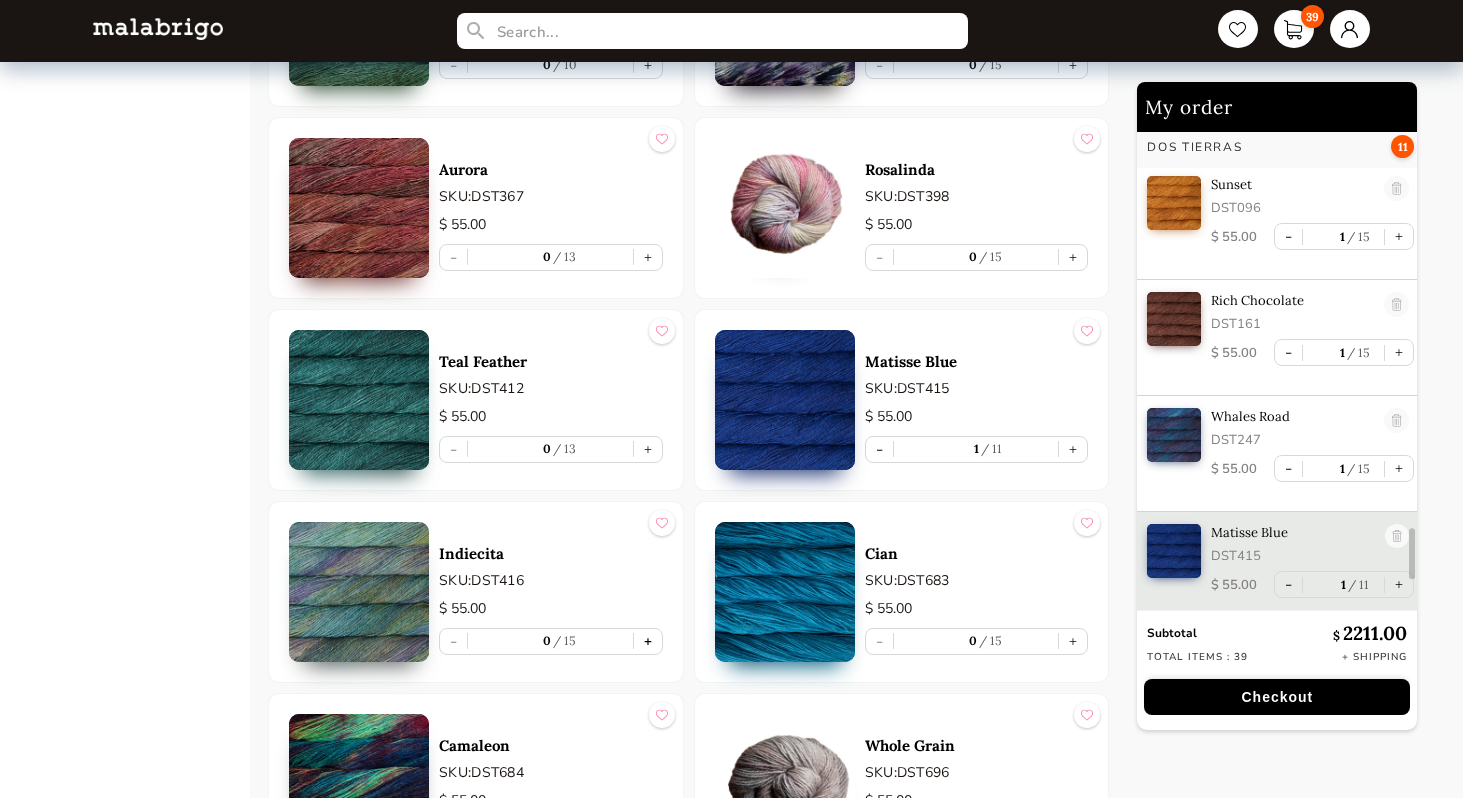 click on "+" at bounding box center (648, 641) 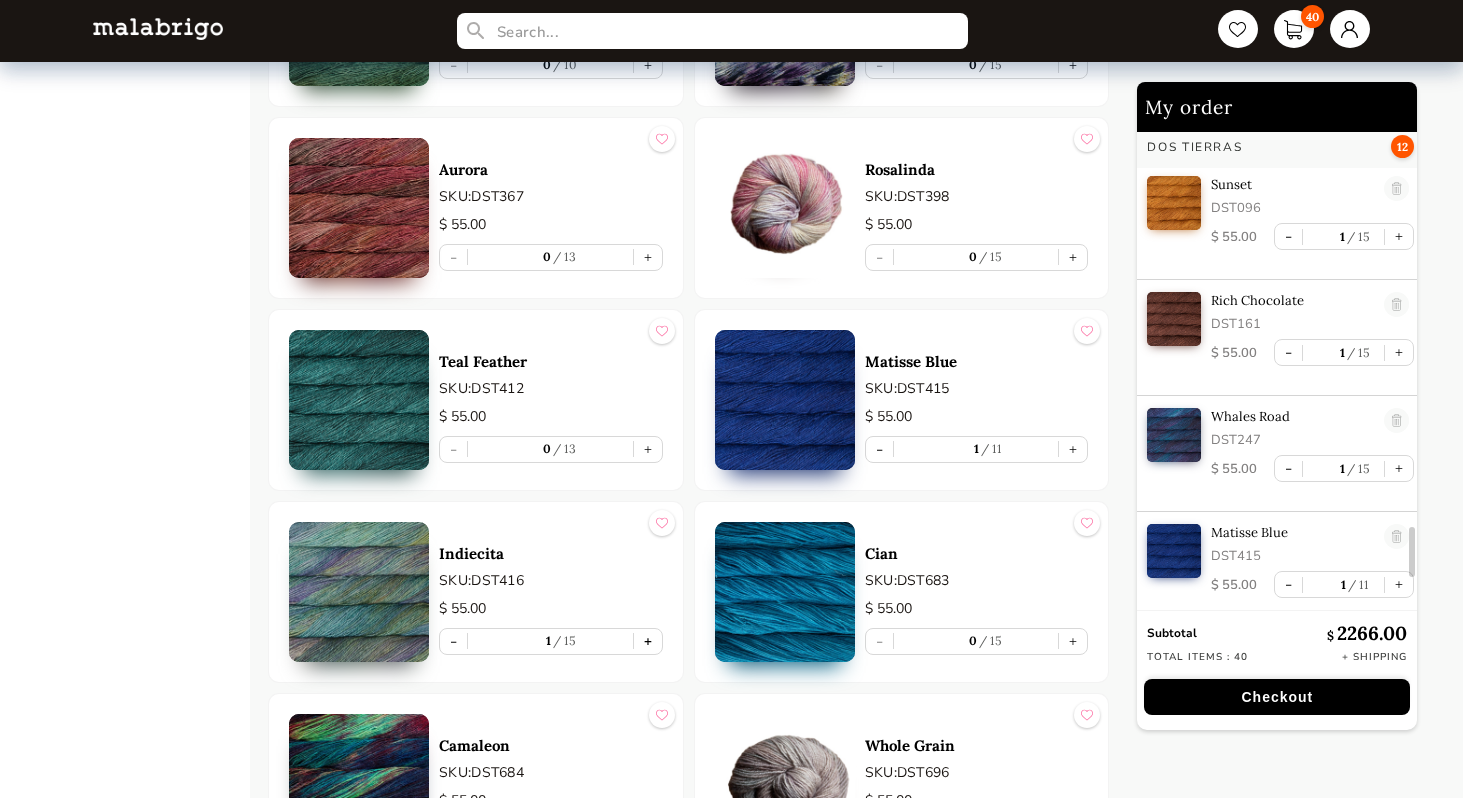 scroll, scrollTop: 3991, scrollLeft: 0, axis: vertical 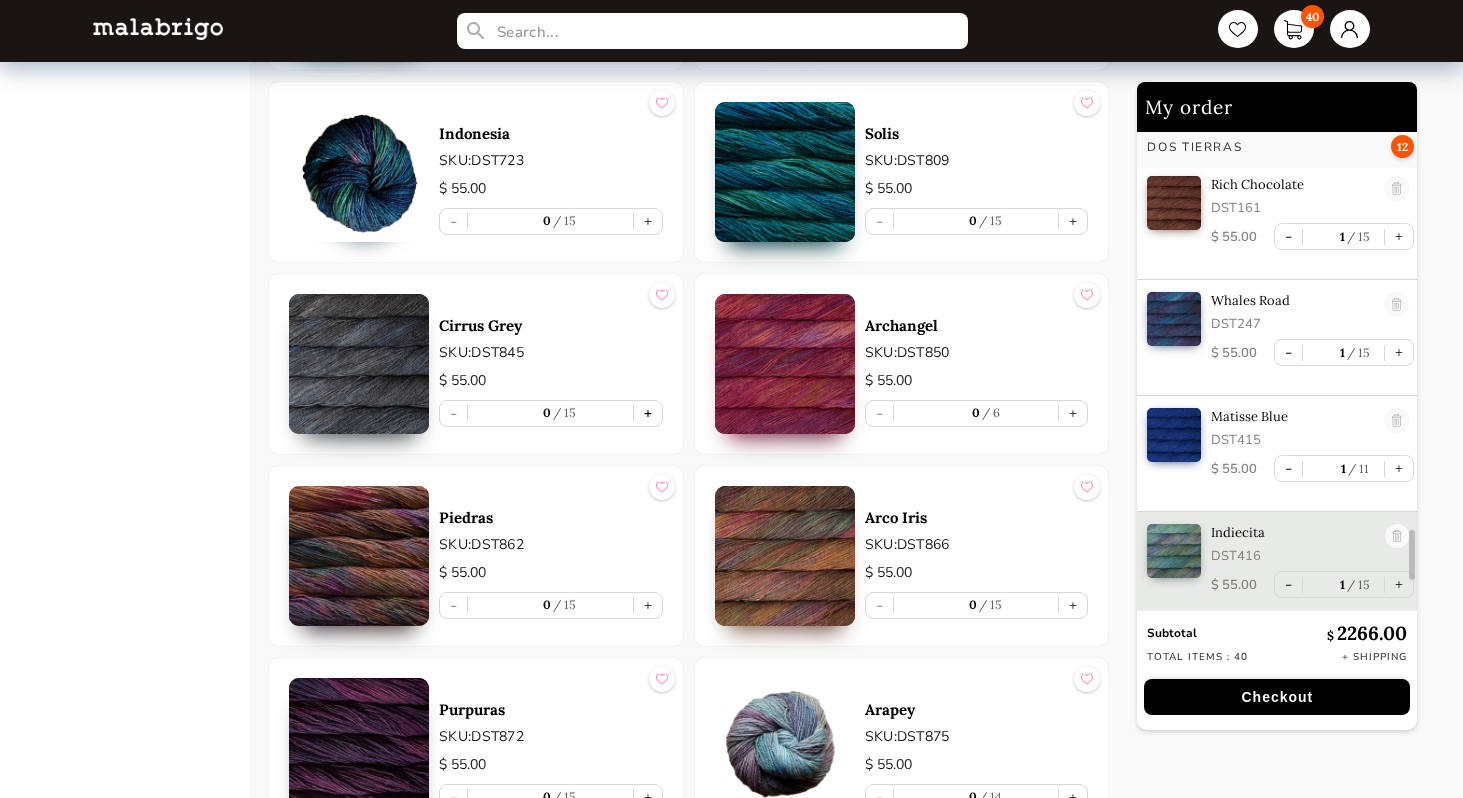 click on "+" at bounding box center [648, 413] 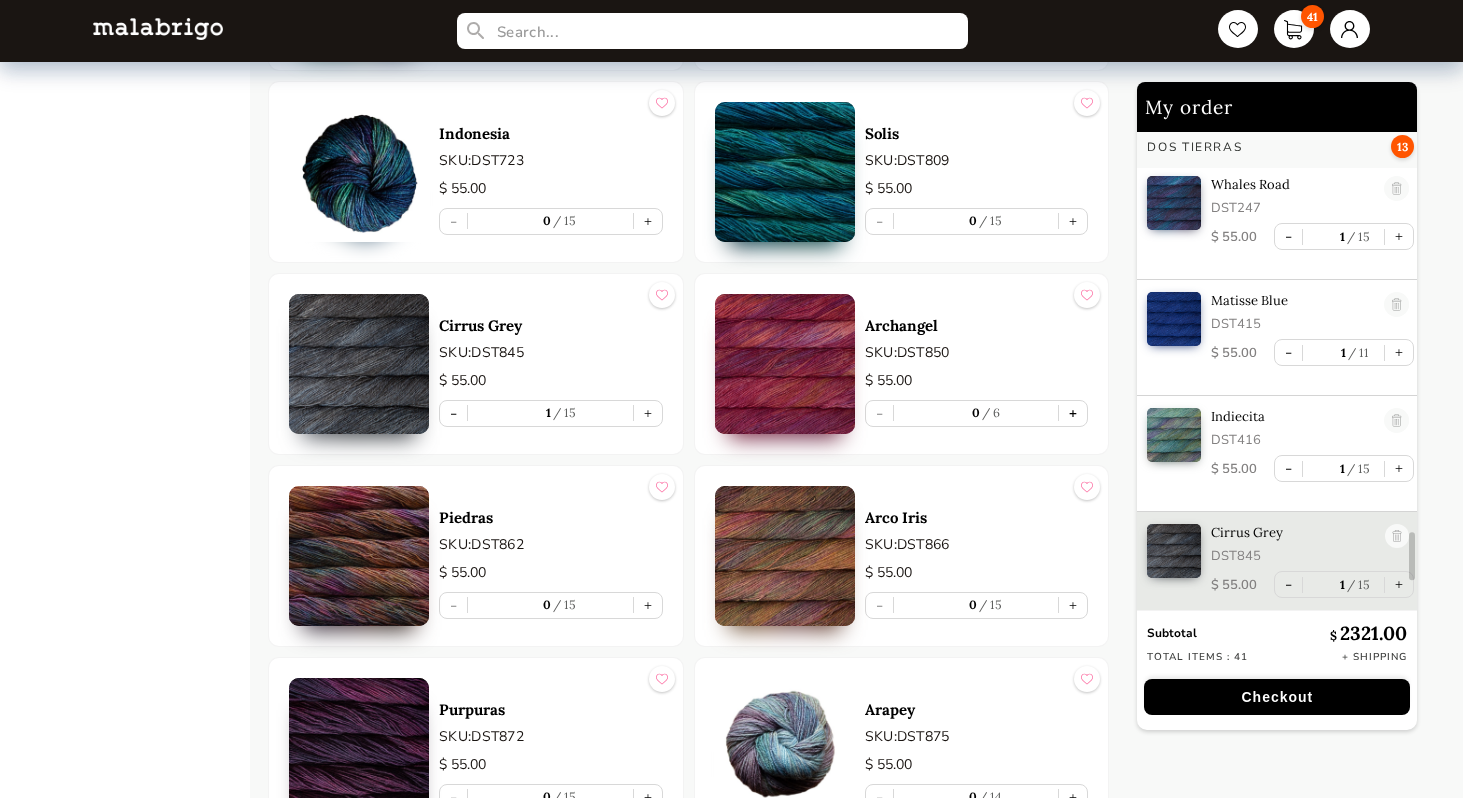 click on "+" at bounding box center [1073, 413] 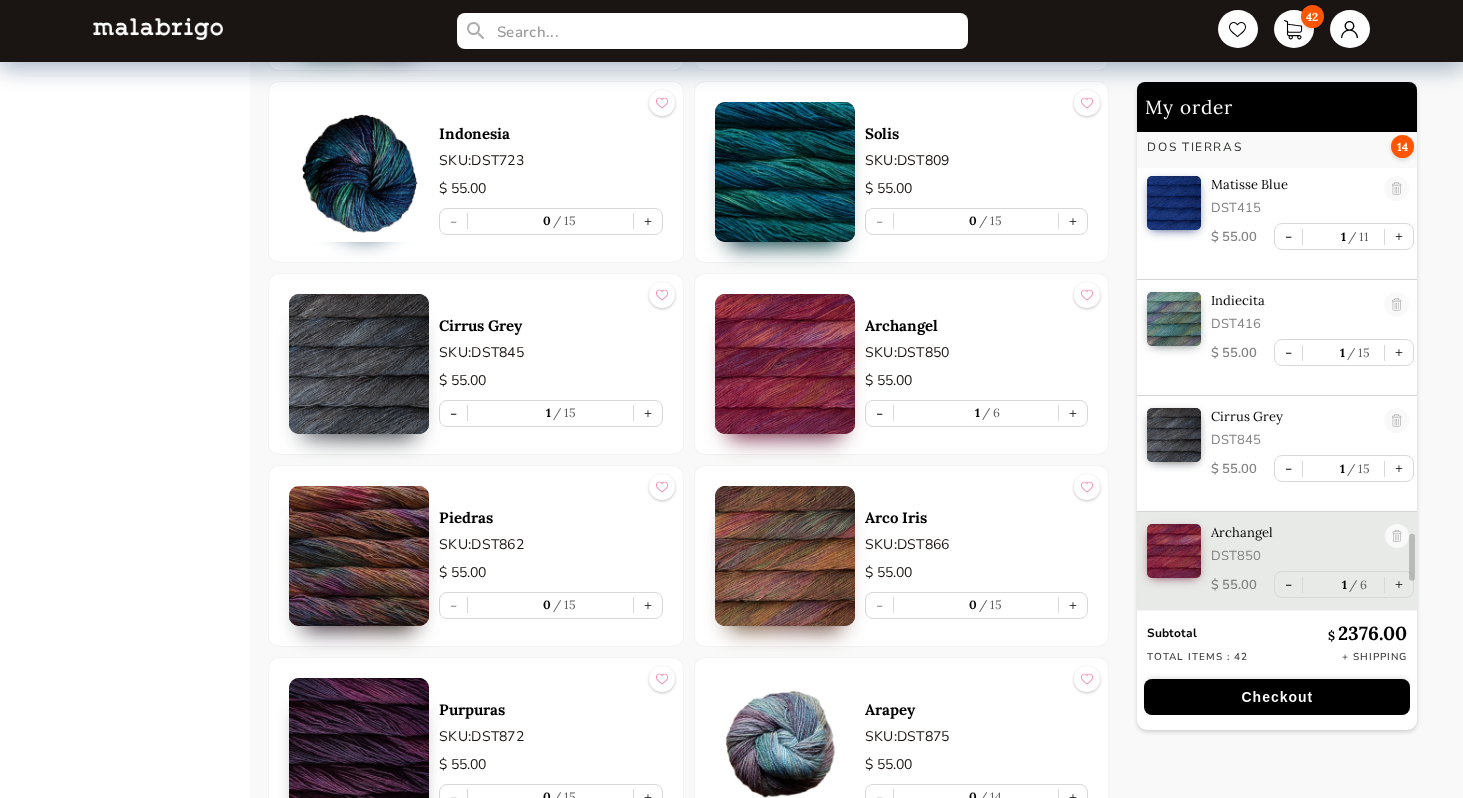 scroll, scrollTop: 4223, scrollLeft: 0, axis: vertical 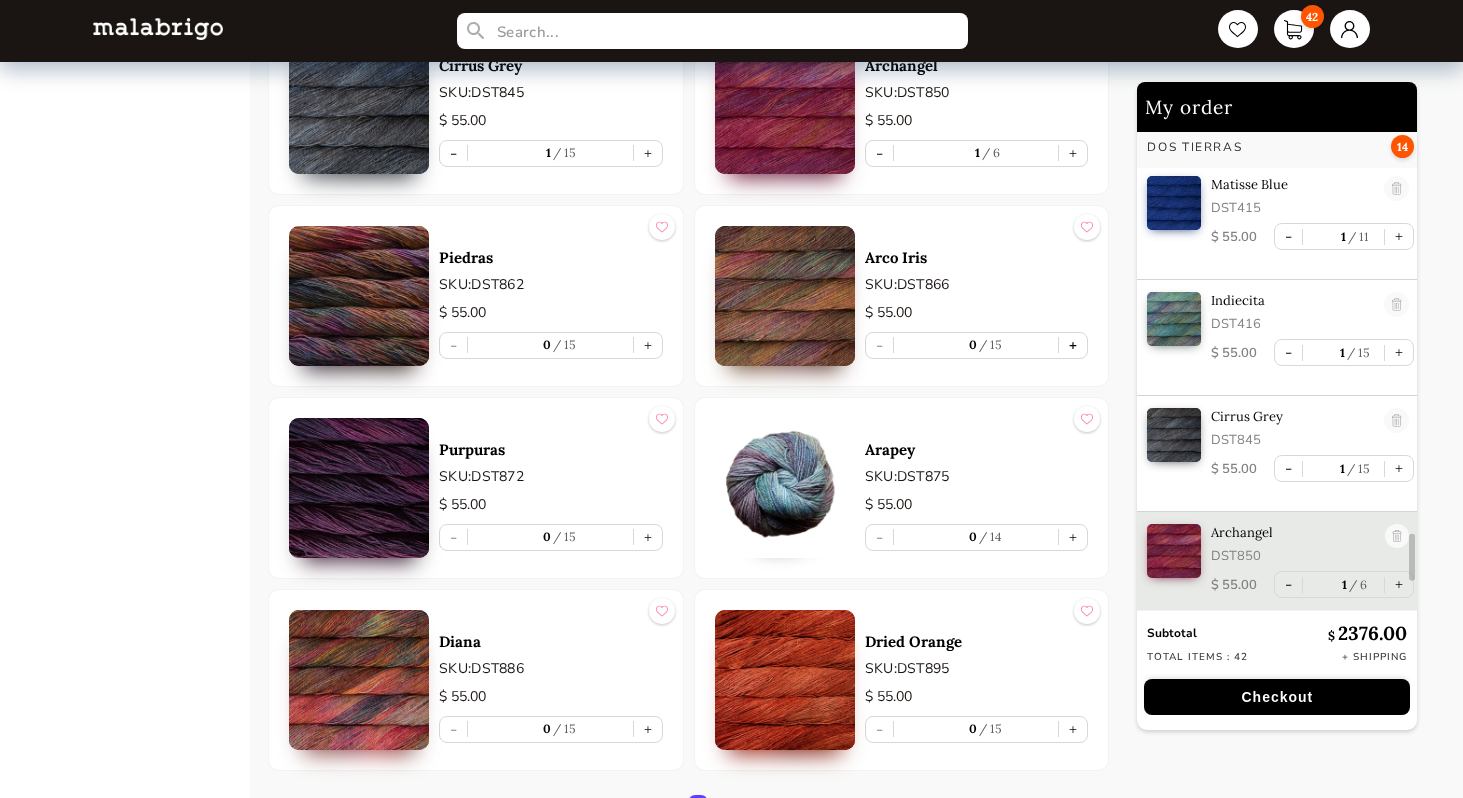 click on "+" at bounding box center (1073, 345) 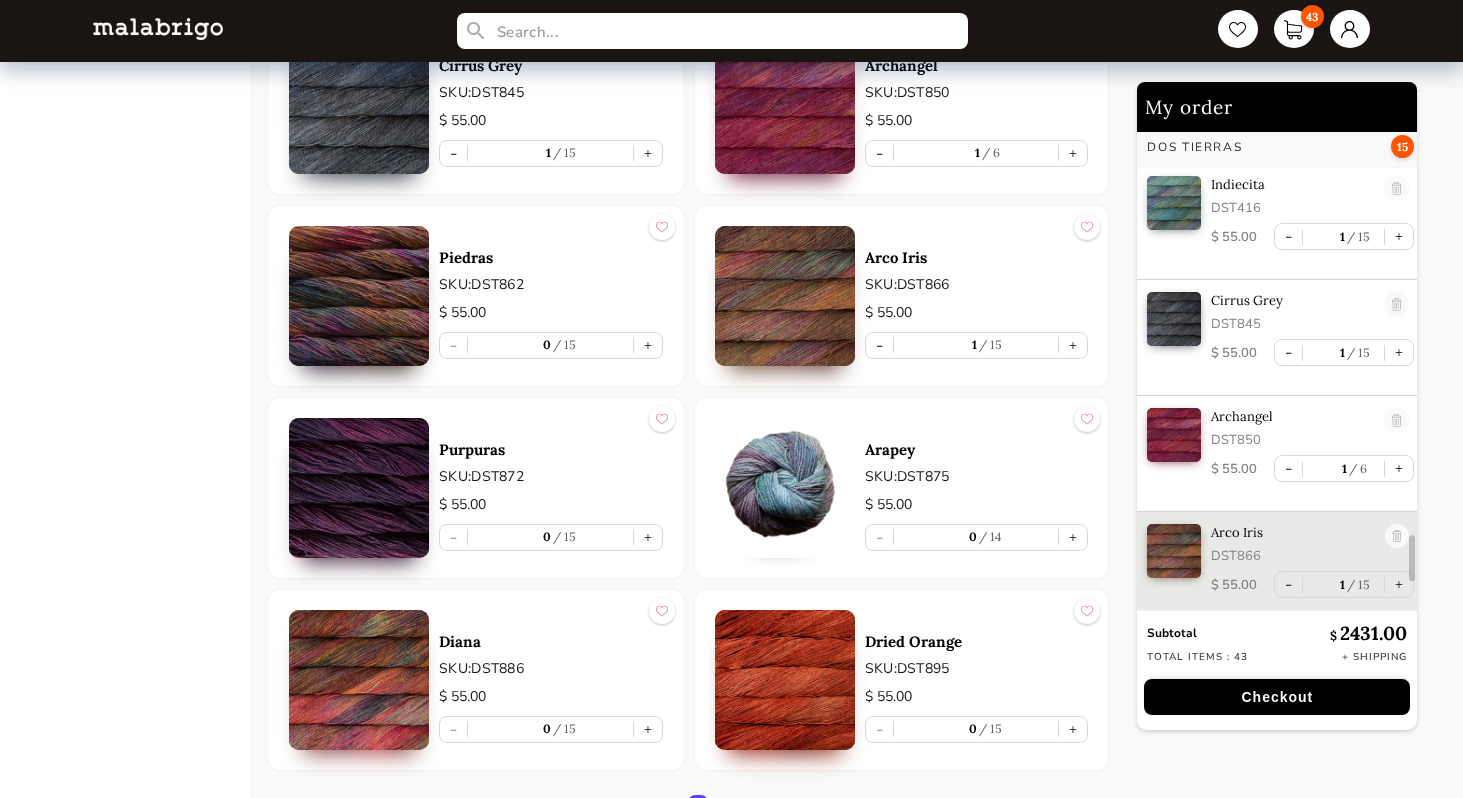 scroll, scrollTop: 4339, scrollLeft: 0, axis: vertical 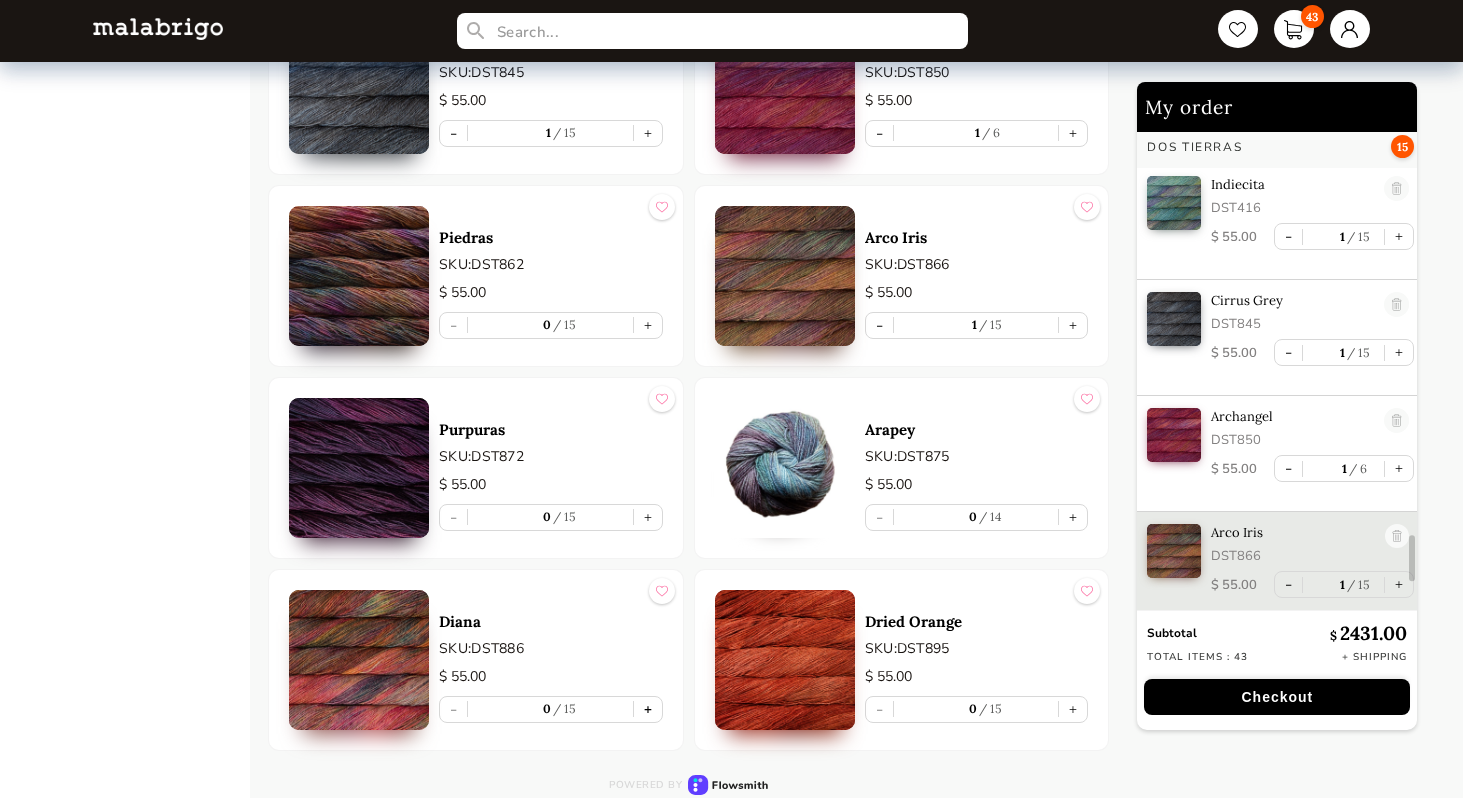 click on "+" at bounding box center [648, 709] 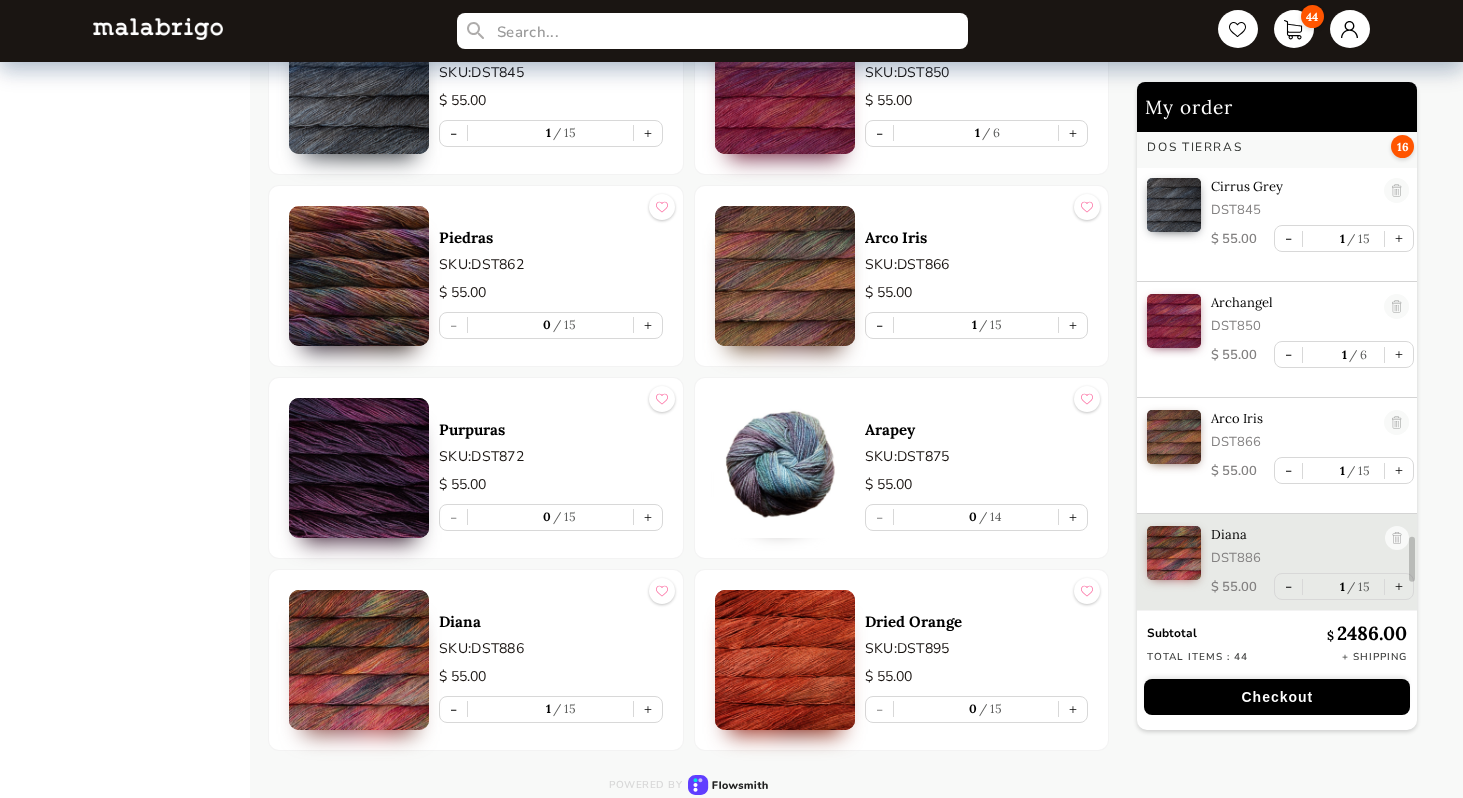 scroll, scrollTop: 4455, scrollLeft: 0, axis: vertical 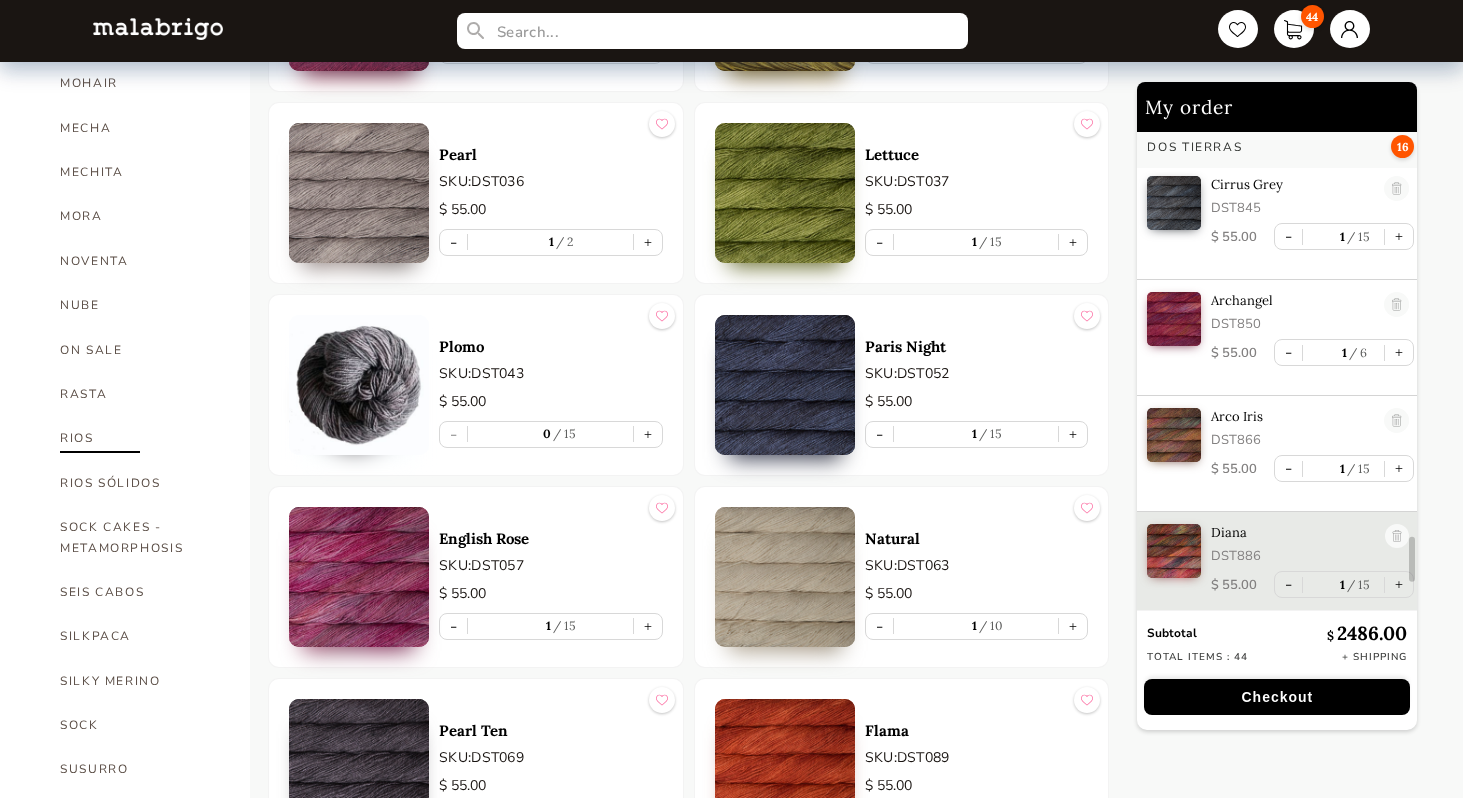 click on "RIOS" at bounding box center (140, 438) 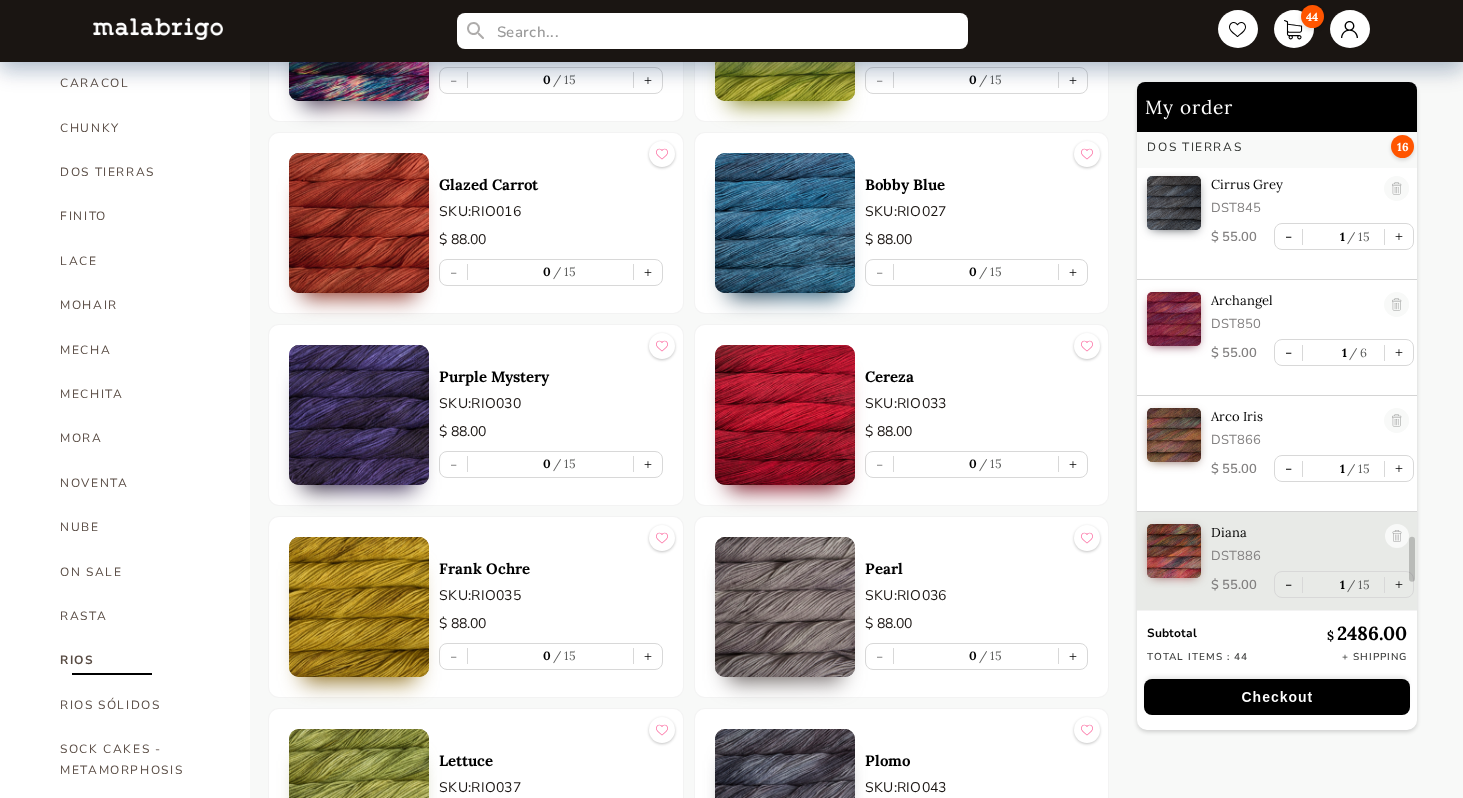 scroll, scrollTop: 736, scrollLeft: 0, axis: vertical 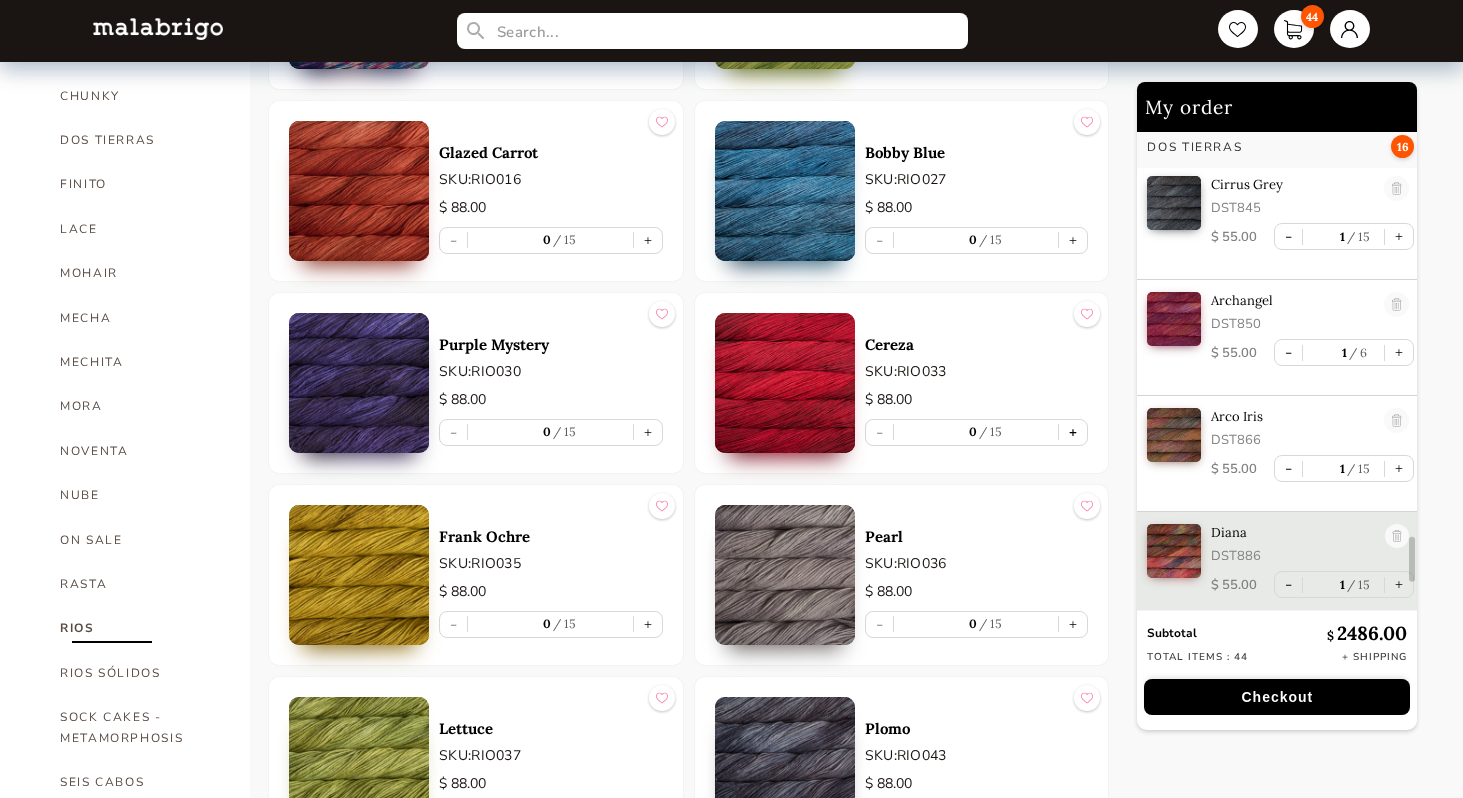 click on "+" at bounding box center (1073, 432) 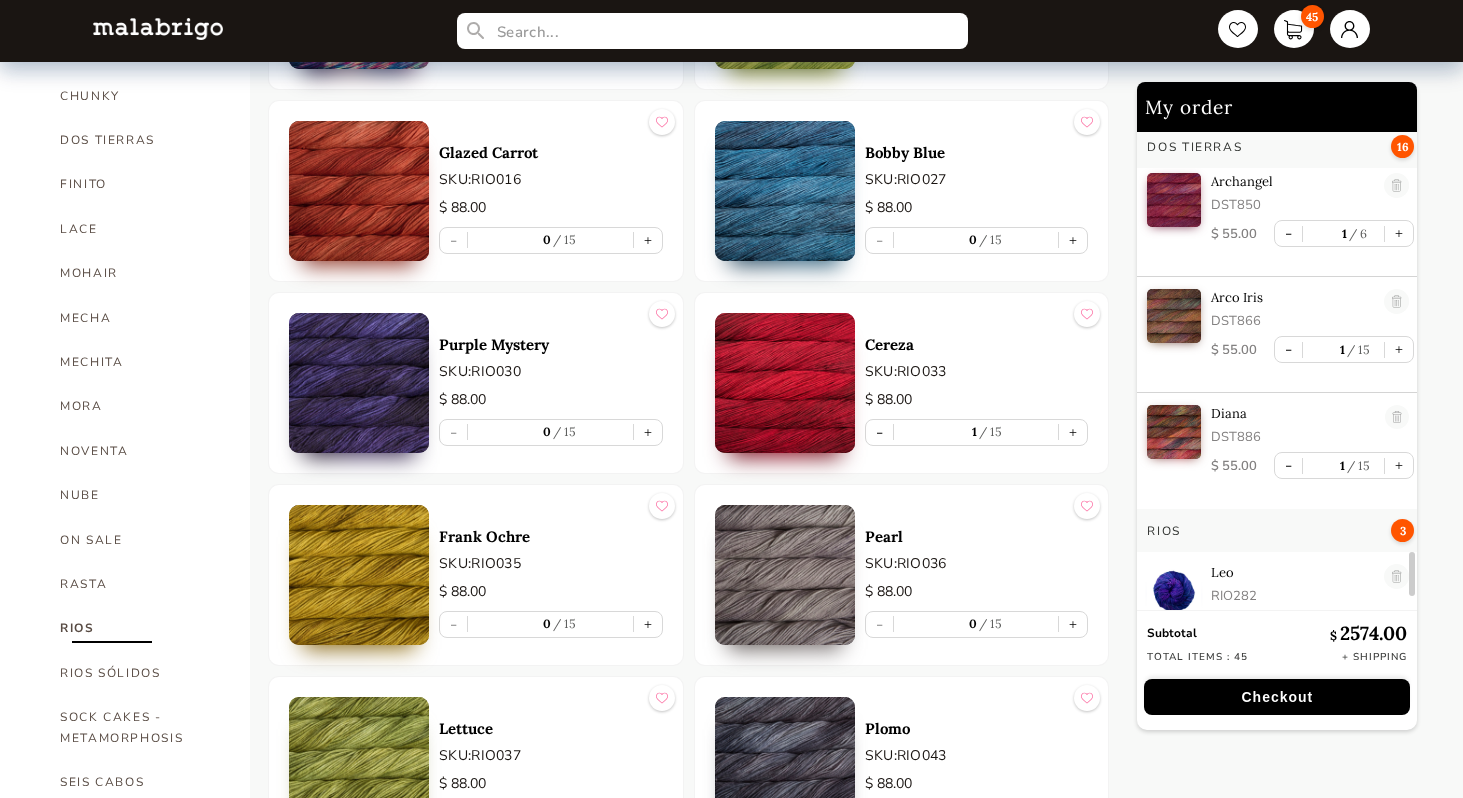 scroll, scrollTop: 4731, scrollLeft: 0, axis: vertical 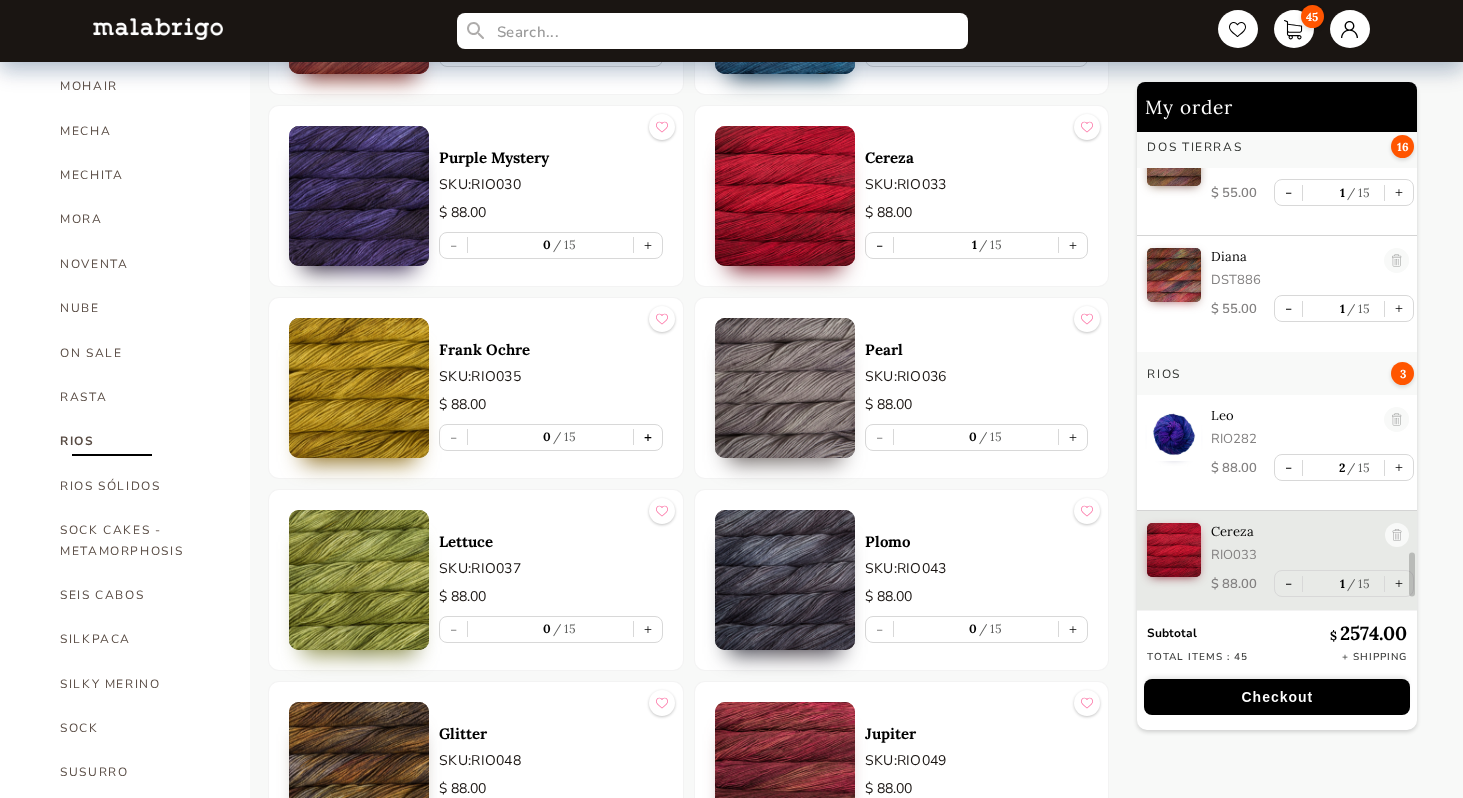 click on "+" at bounding box center [648, 437] 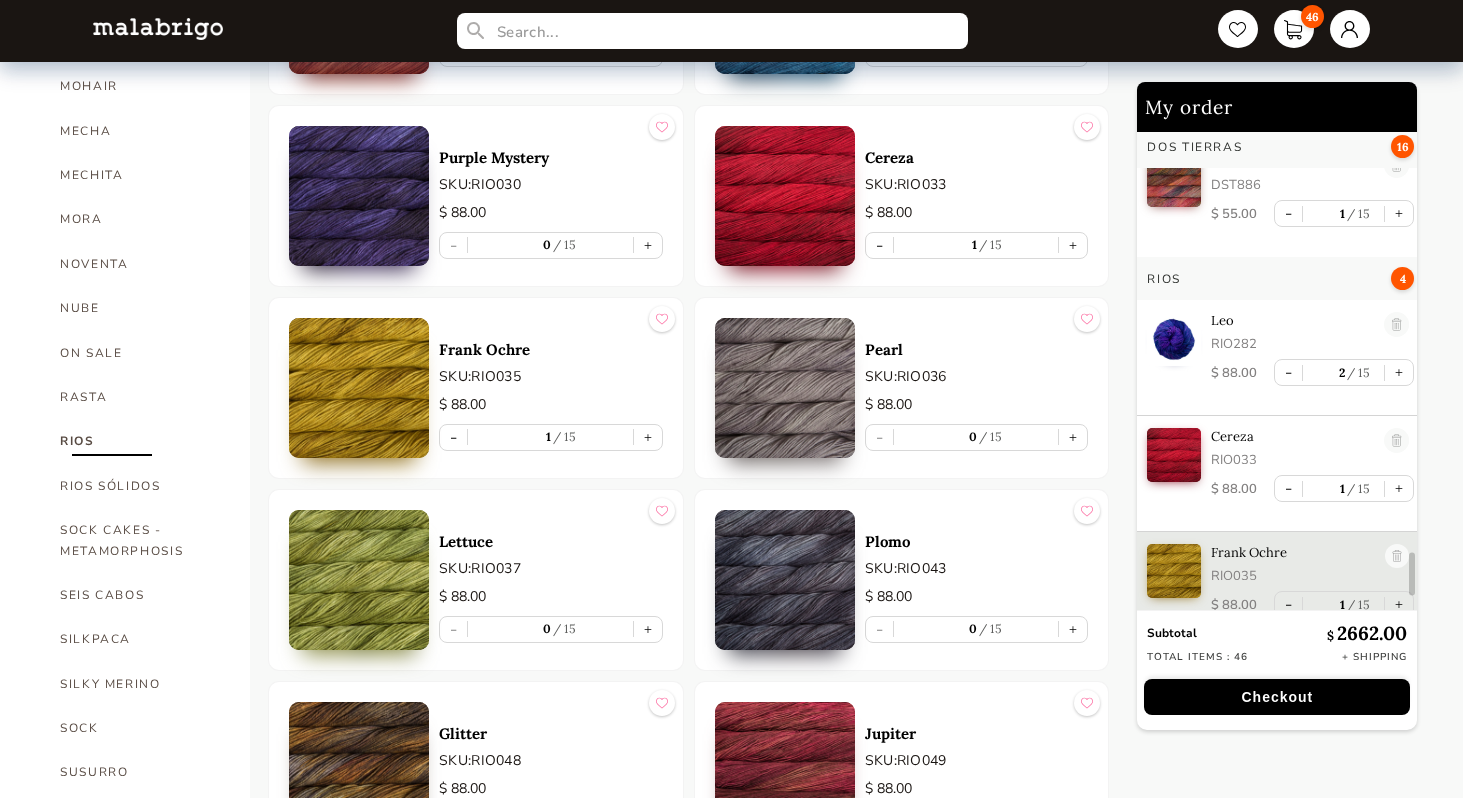 scroll, scrollTop: 4846, scrollLeft: 0, axis: vertical 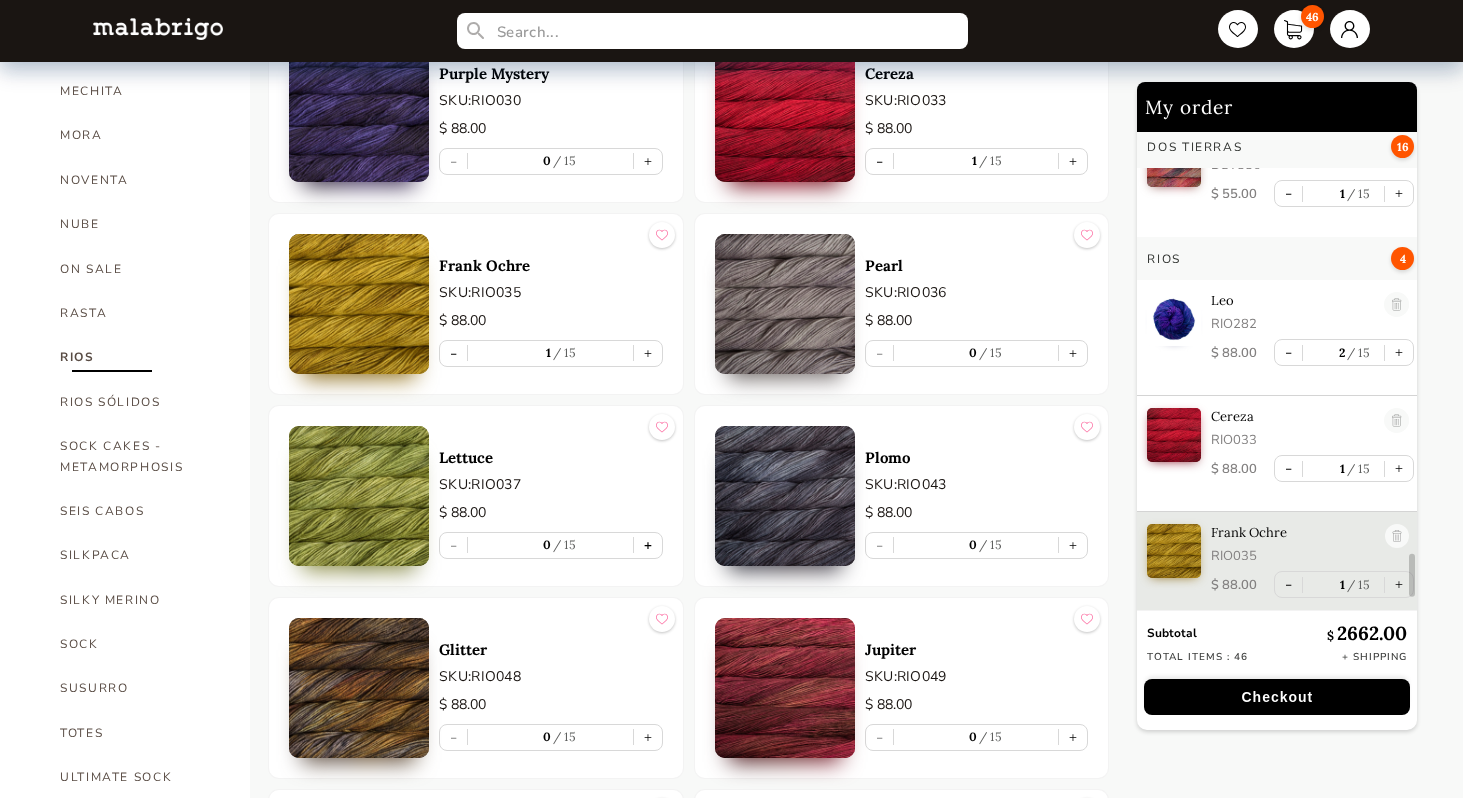 click on "+" at bounding box center (648, 545) 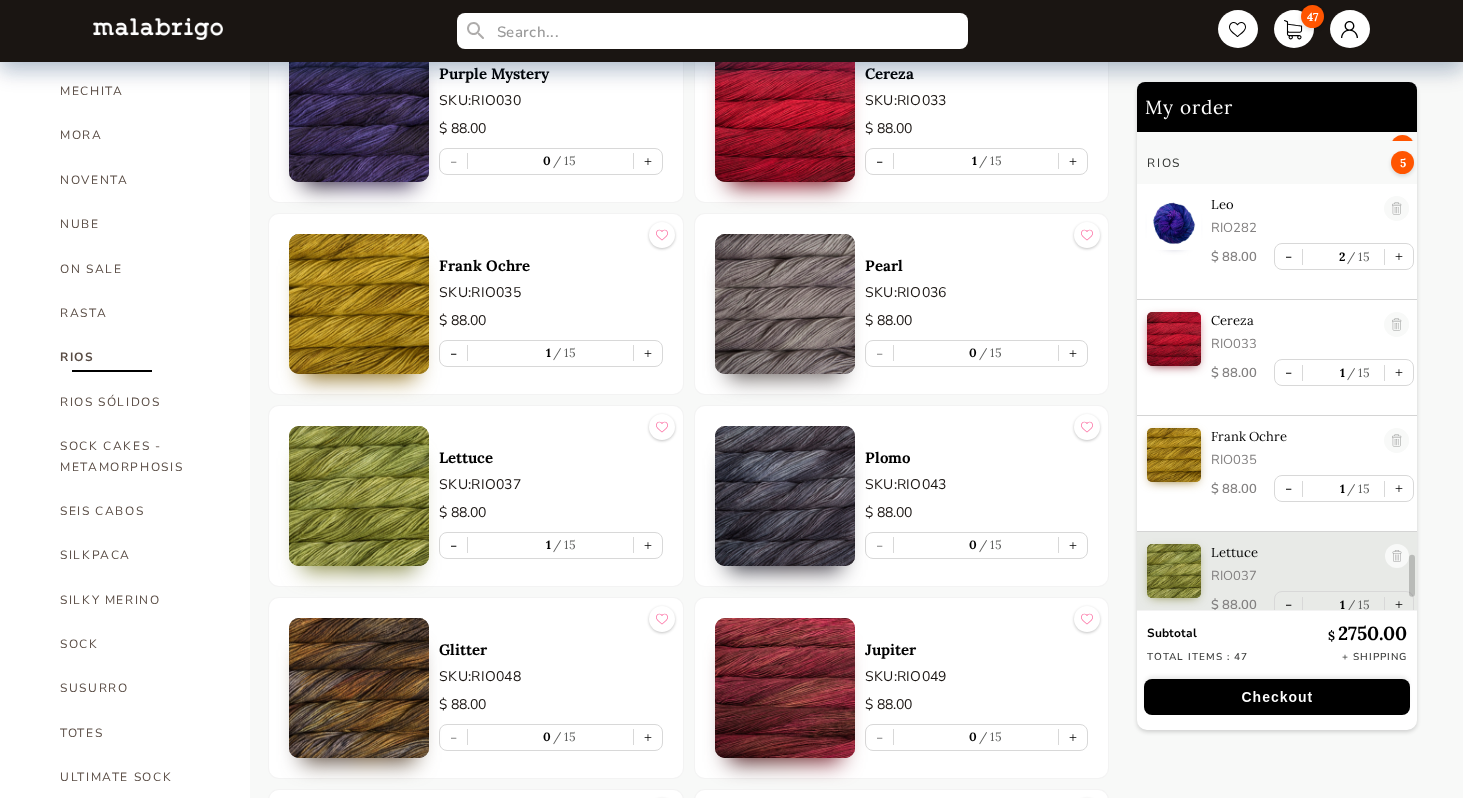 scroll, scrollTop: 4962, scrollLeft: 0, axis: vertical 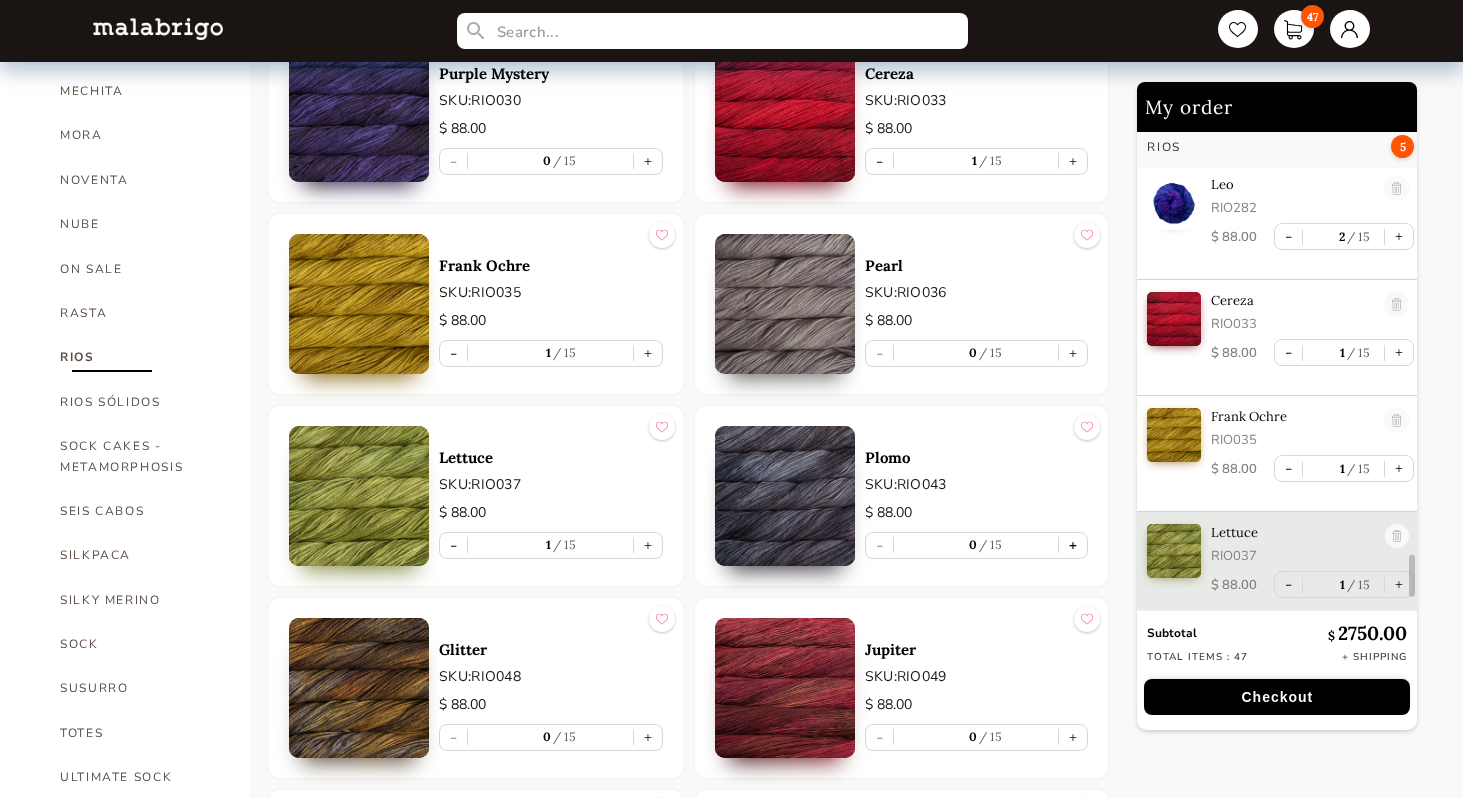 click on "+" at bounding box center [1073, 545] 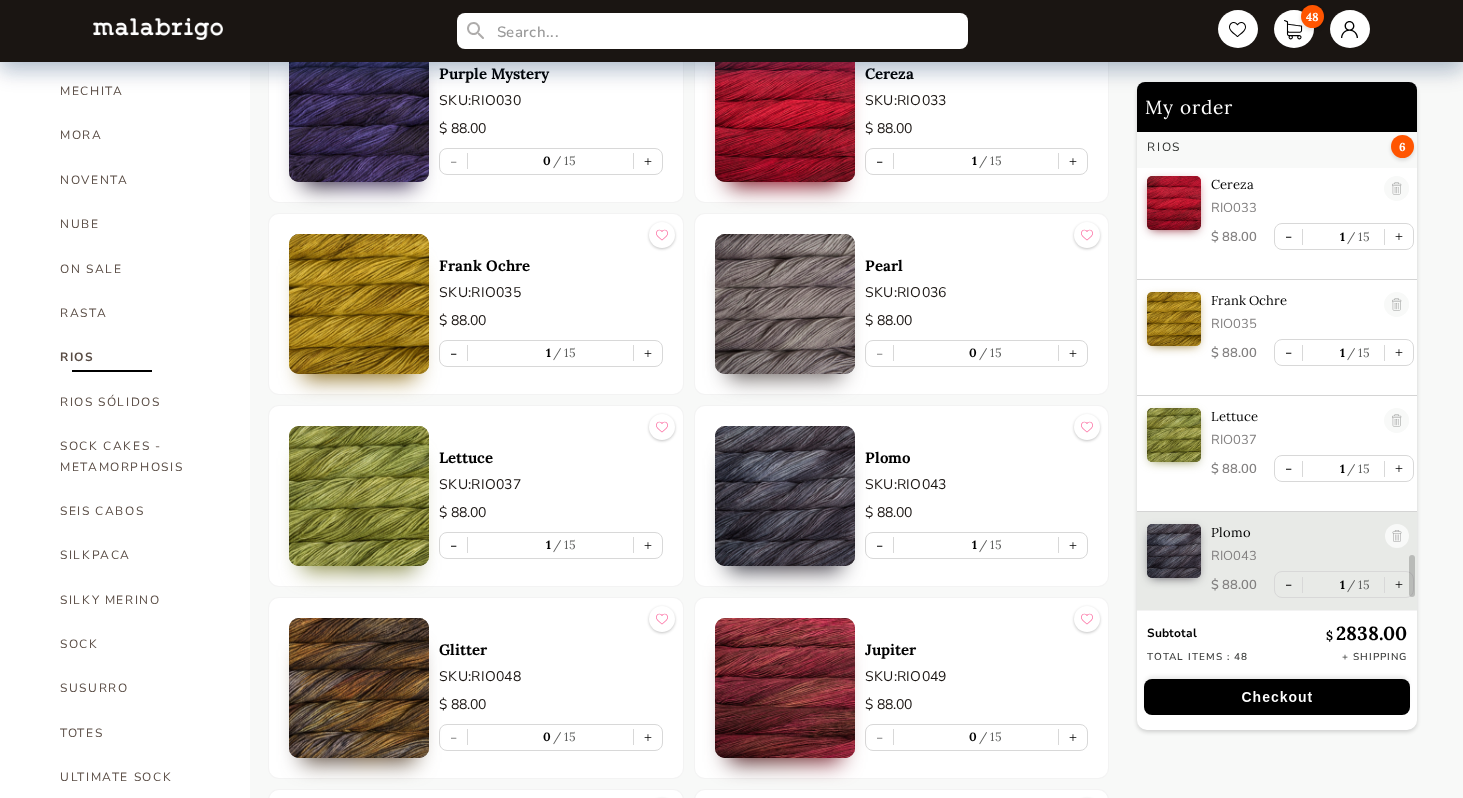 scroll, scrollTop: 5079, scrollLeft: 0, axis: vertical 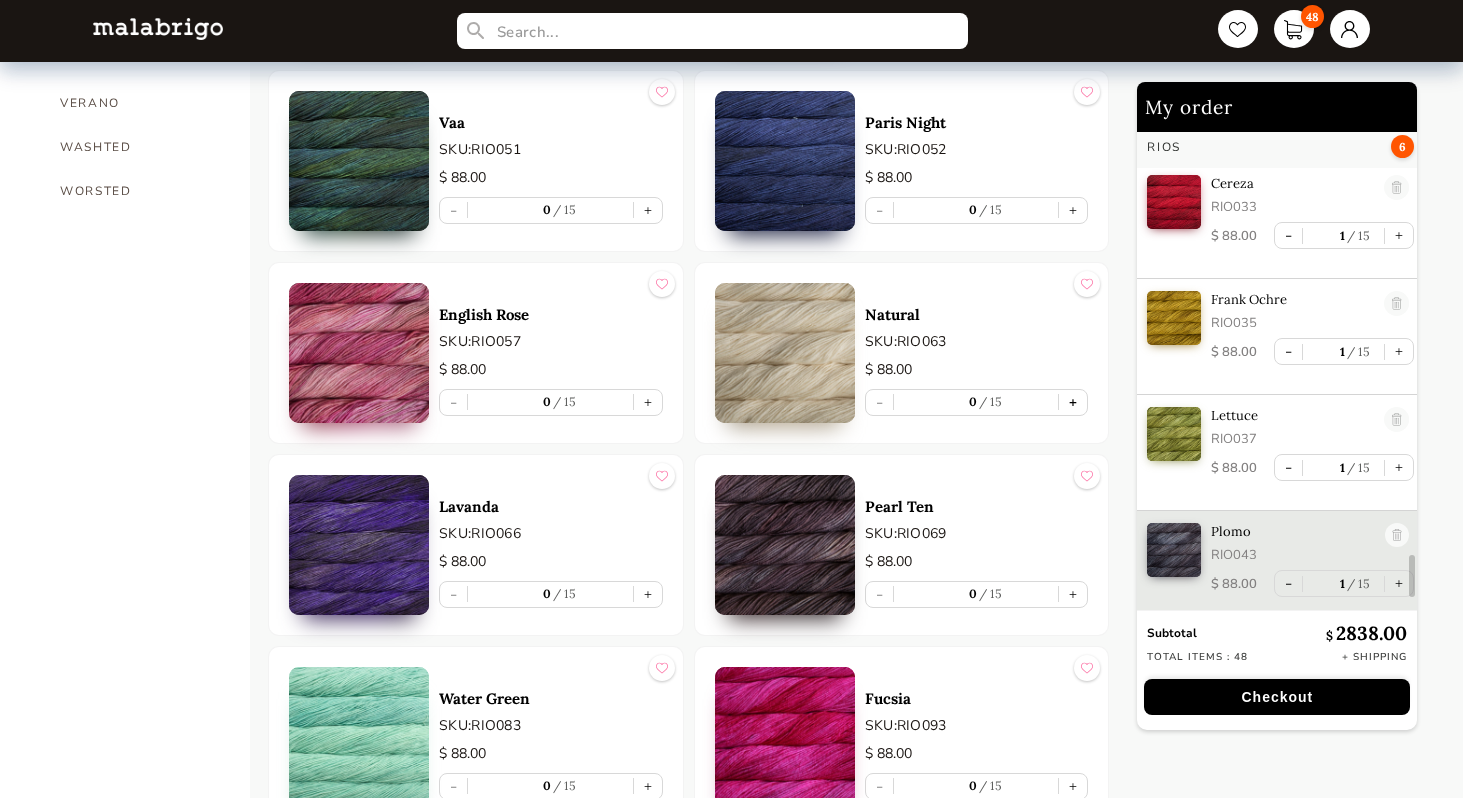 click on "+" at bounding box center [1073, 402] 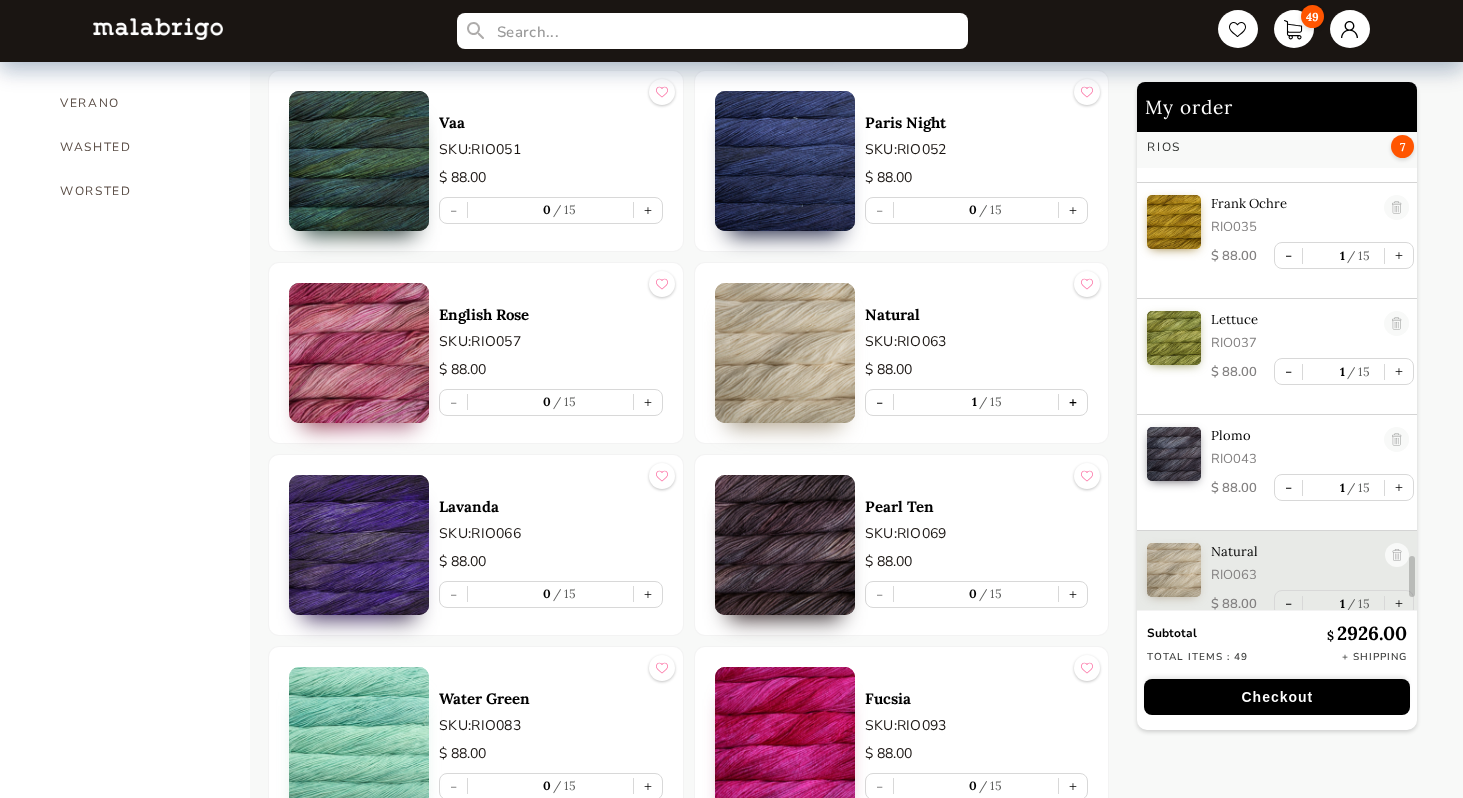 scroll, scrollTop: 5195, scrollLeft: 0, axis: vertical 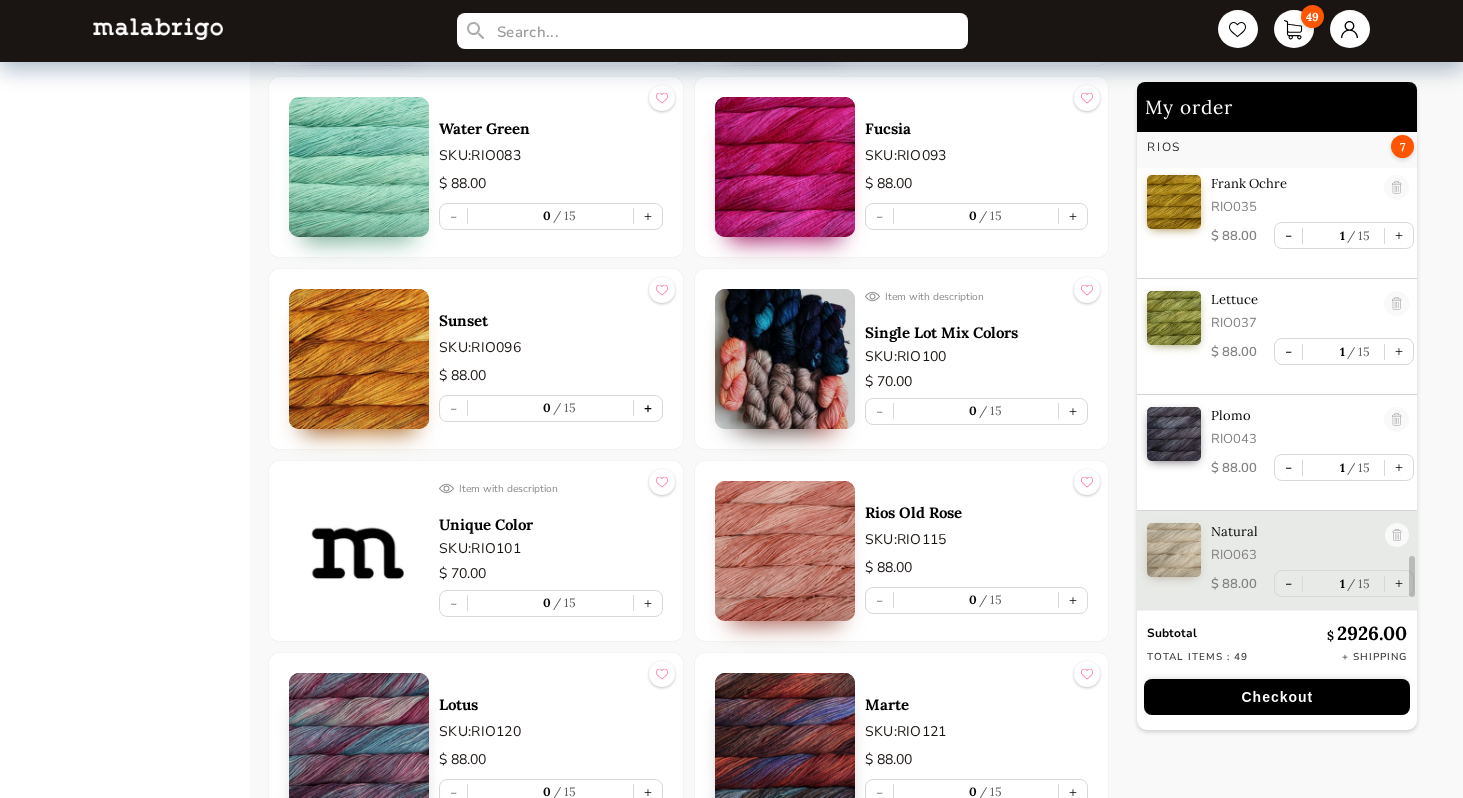 click on "+" at bounding box center (648, 408) 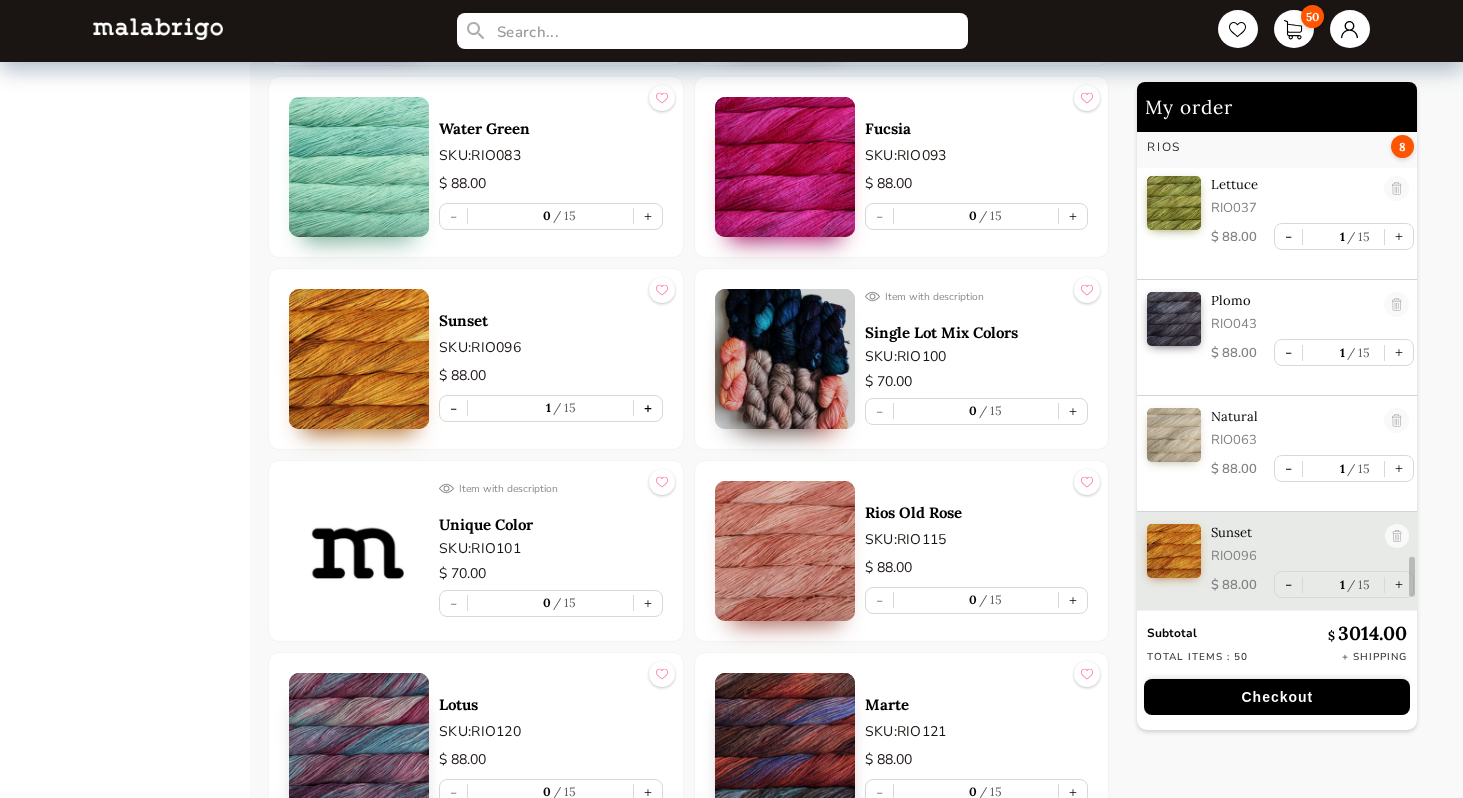 scroll, scrollTop: 5310, scrollLeft: 0, axis: vertical 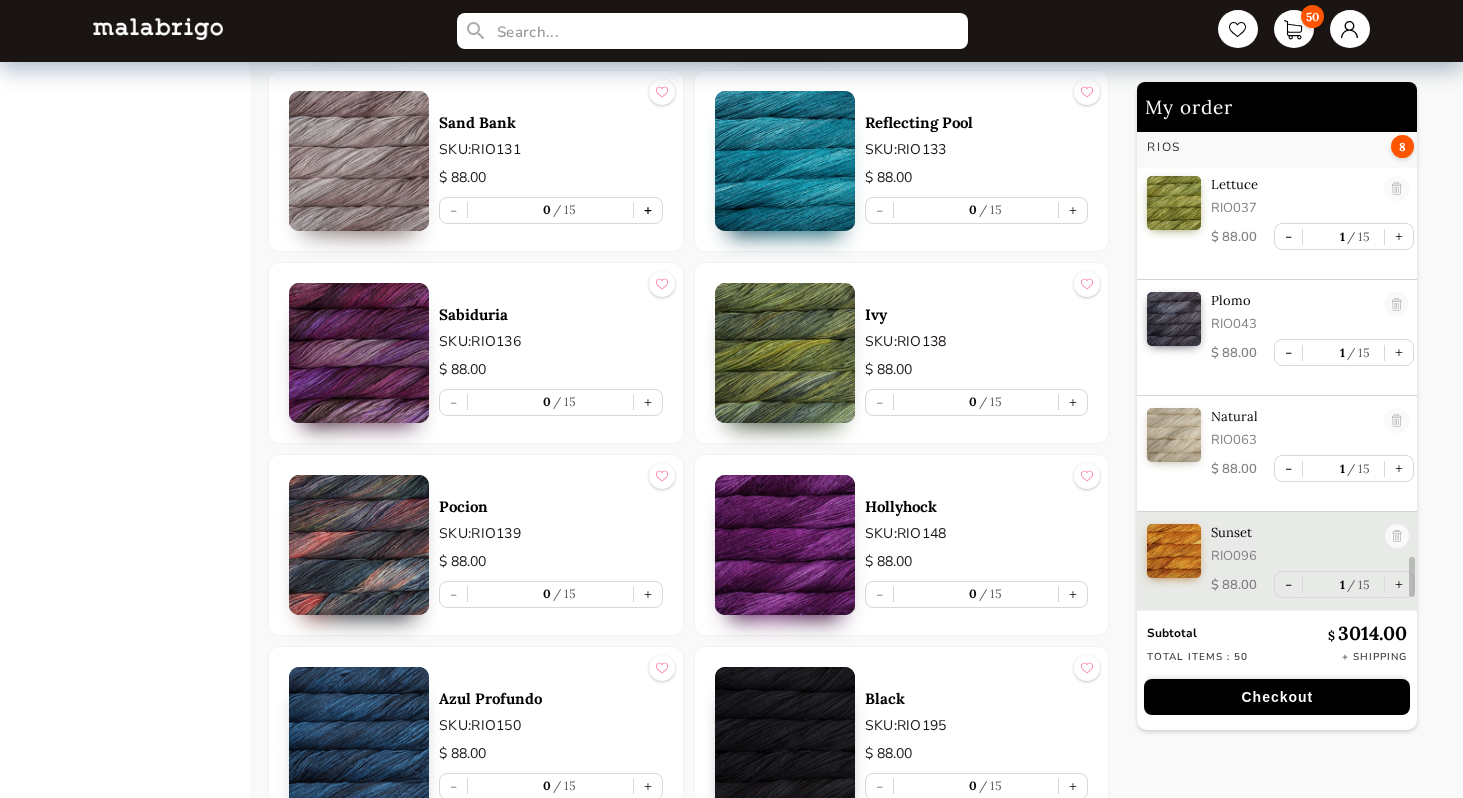 click on "+" at bounding box center (648, 210) 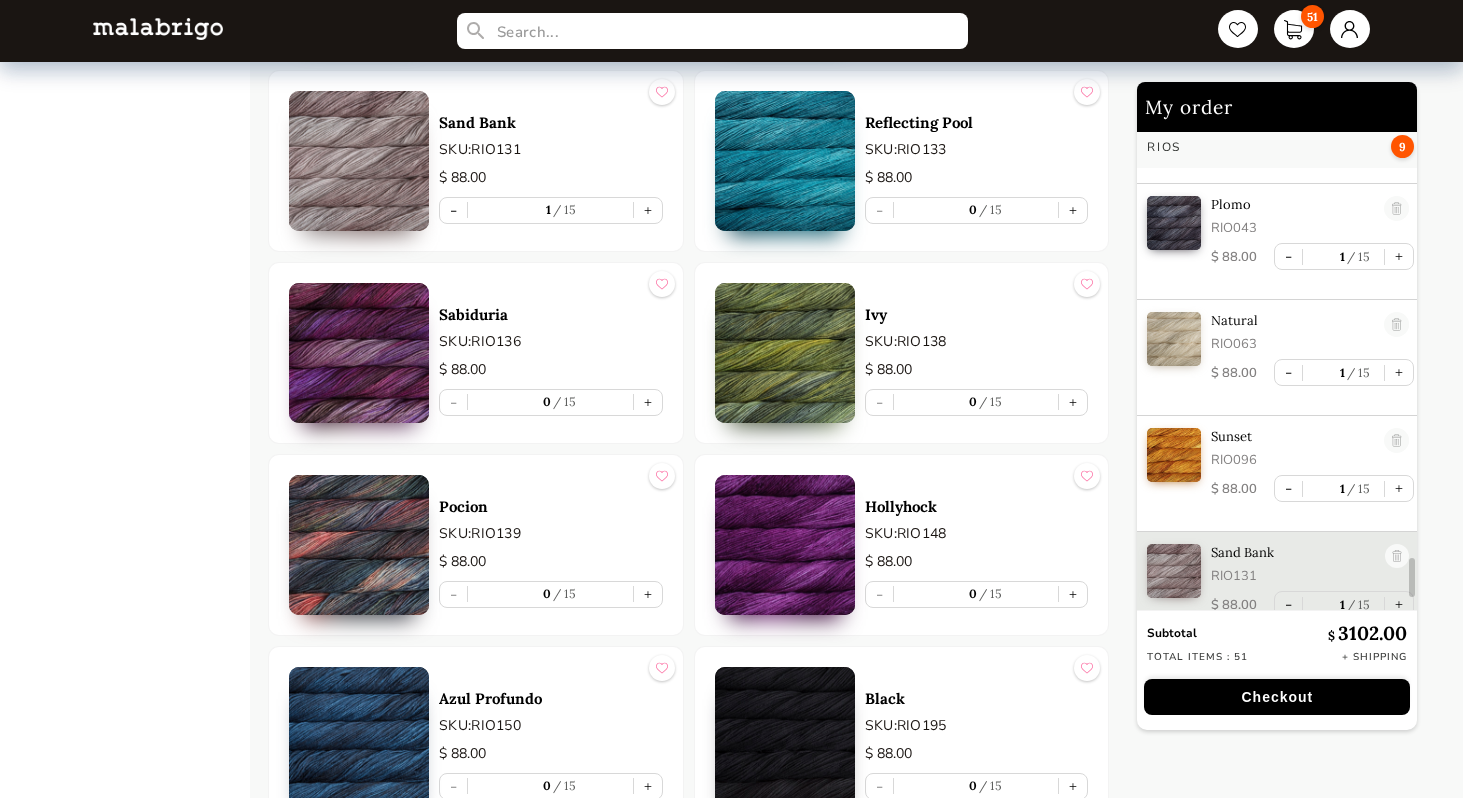 scroll, scrollTop: 5426, scrollLeft: 0, axis: vertical 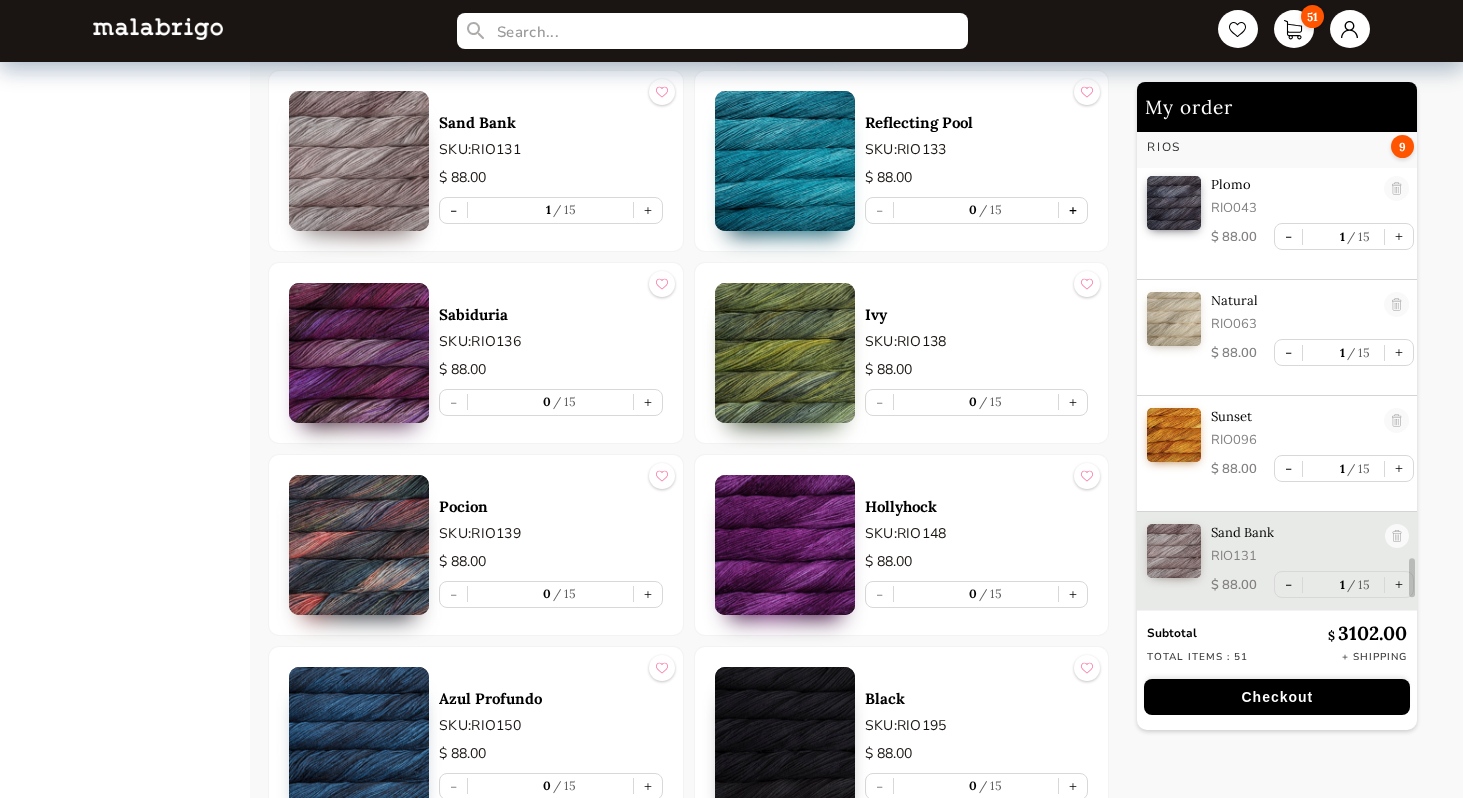 click on "+" at bounding box center (1073, 210) 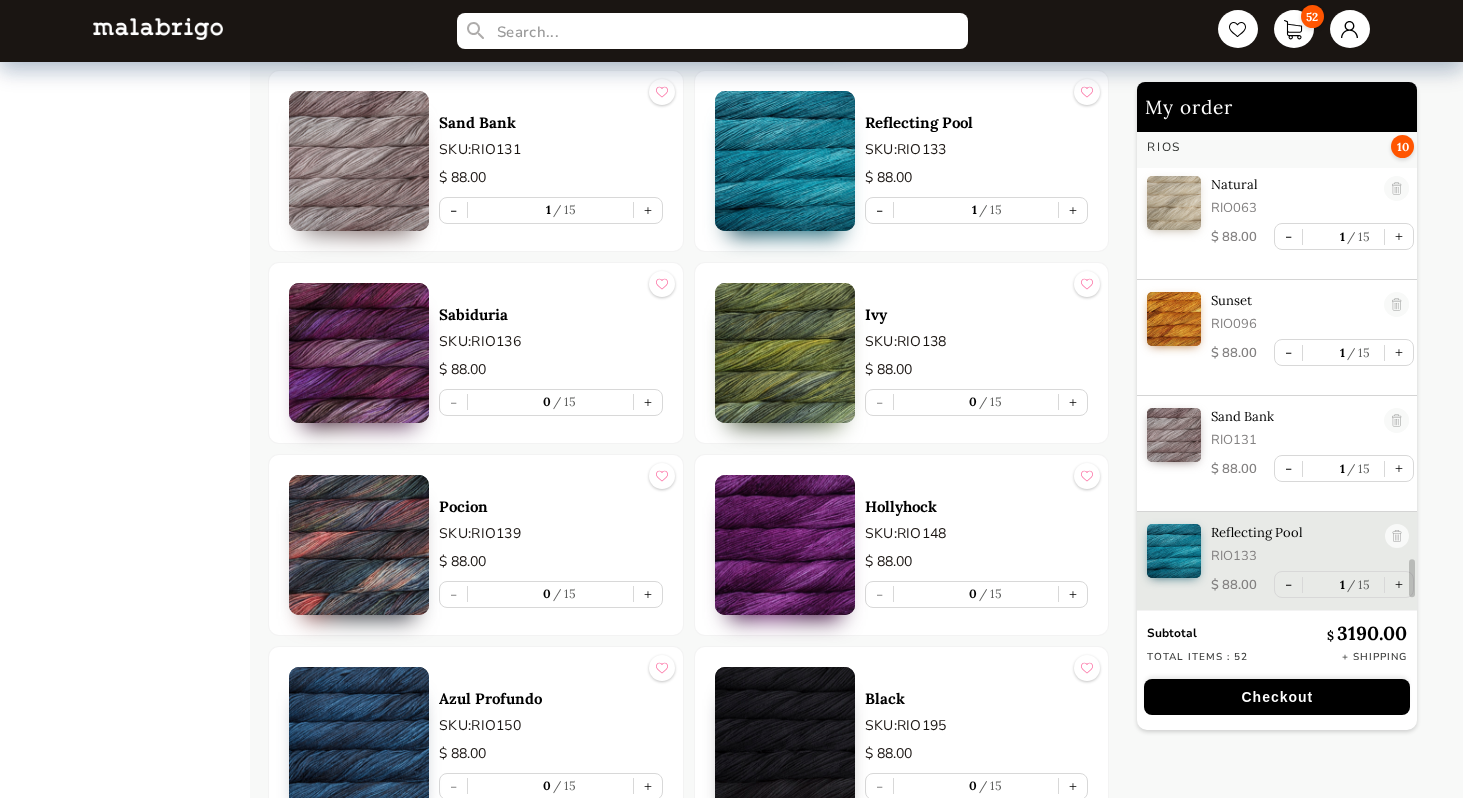 scroll, scrollTop: 5542, scrollLeft: 0, axis: vertical 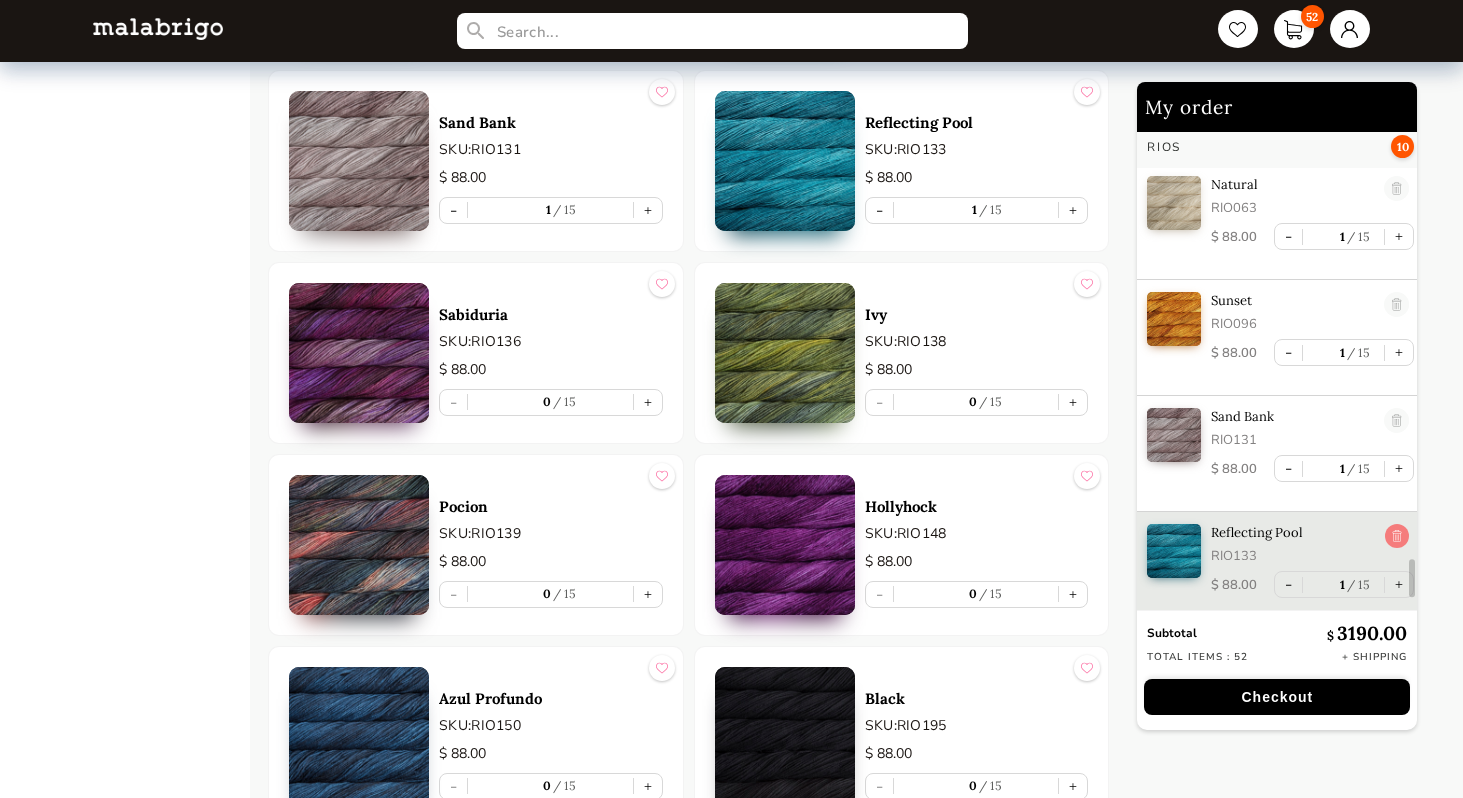 click at bounding box center [1397, 537] 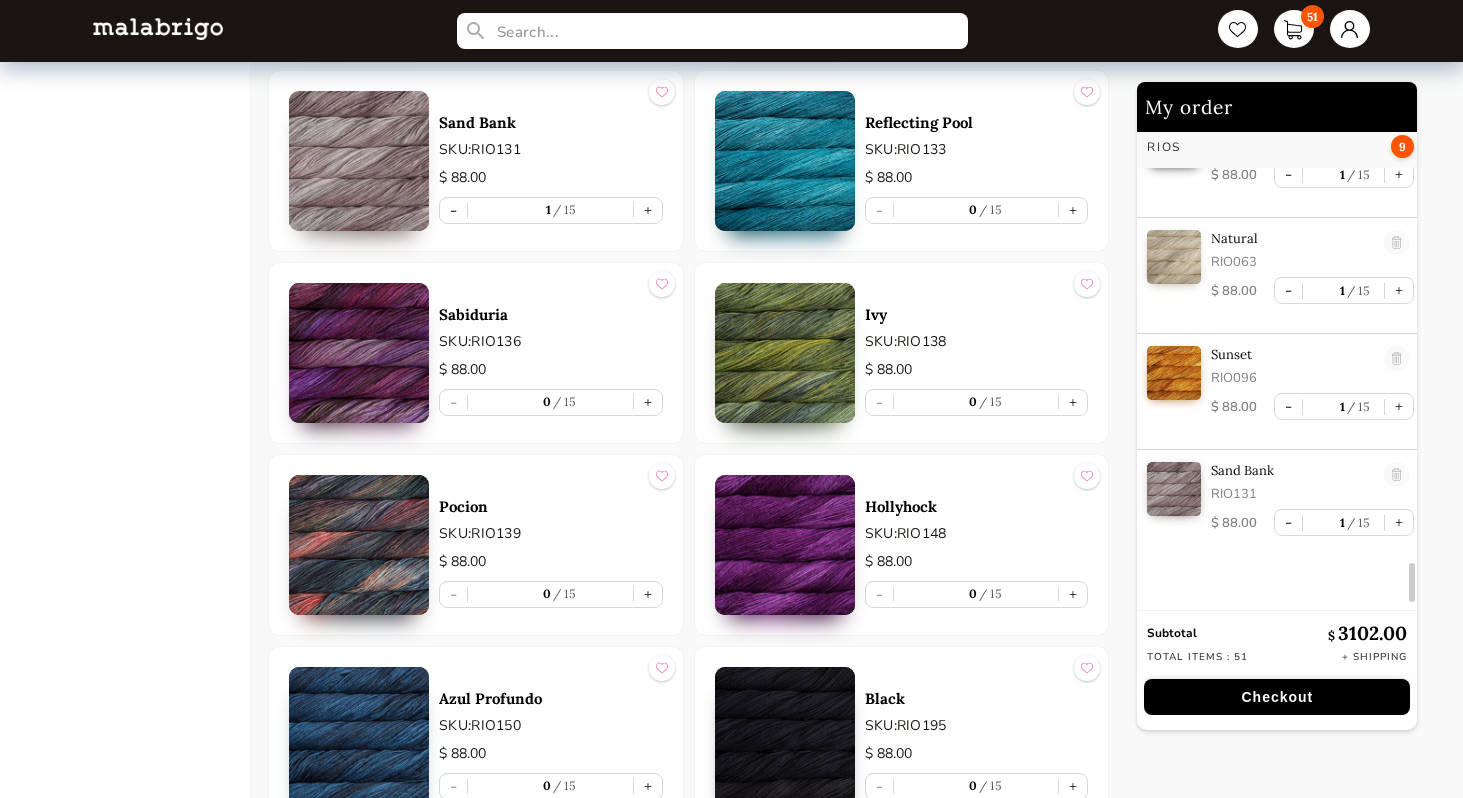 scroll, scrollTop: 5487, scrollLeft: 0, axis: vertical 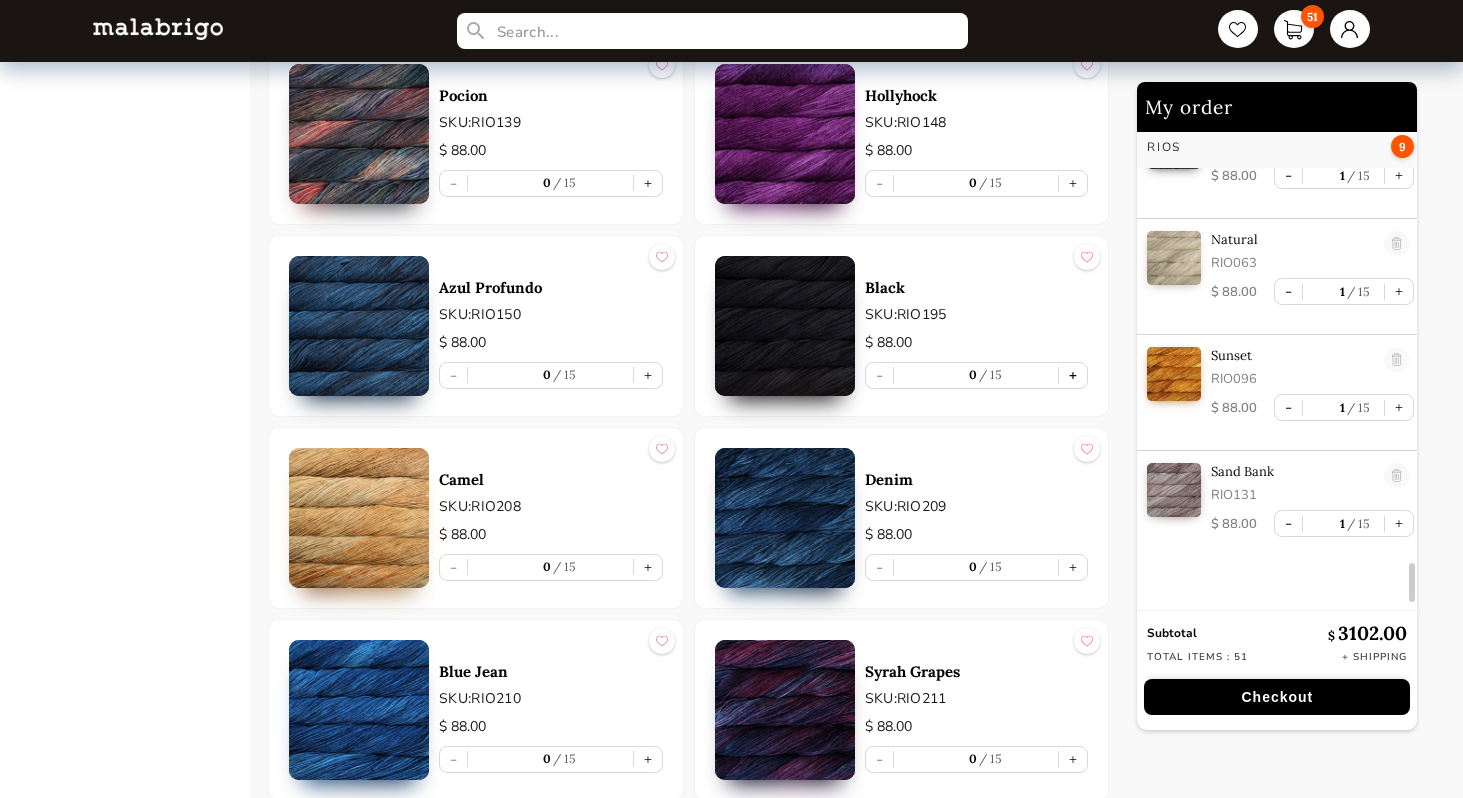 click on "+" at bounding box center [1073, 375] 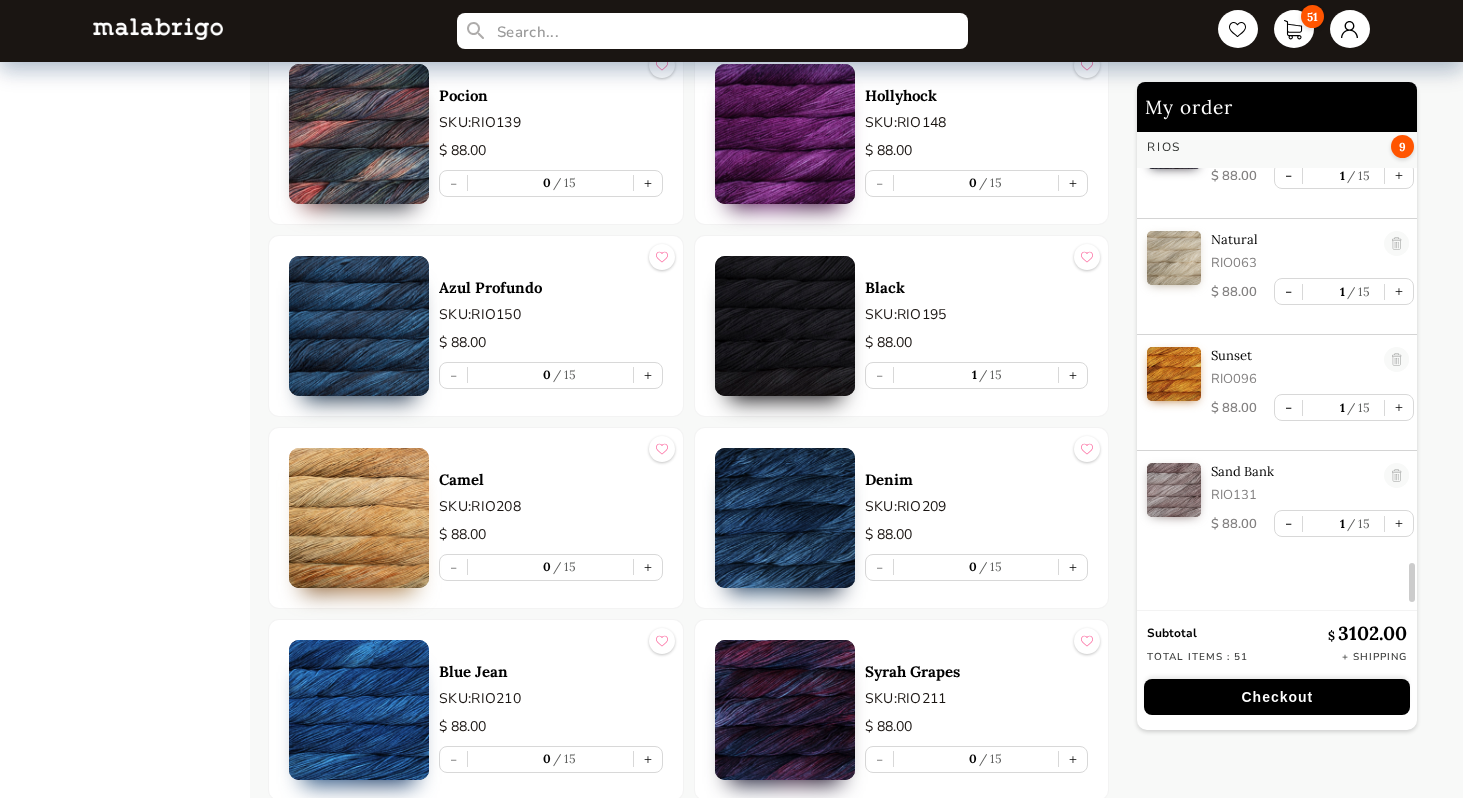 scroll, scrollTop: 5543, scrollLeft: 0, axis: vertical 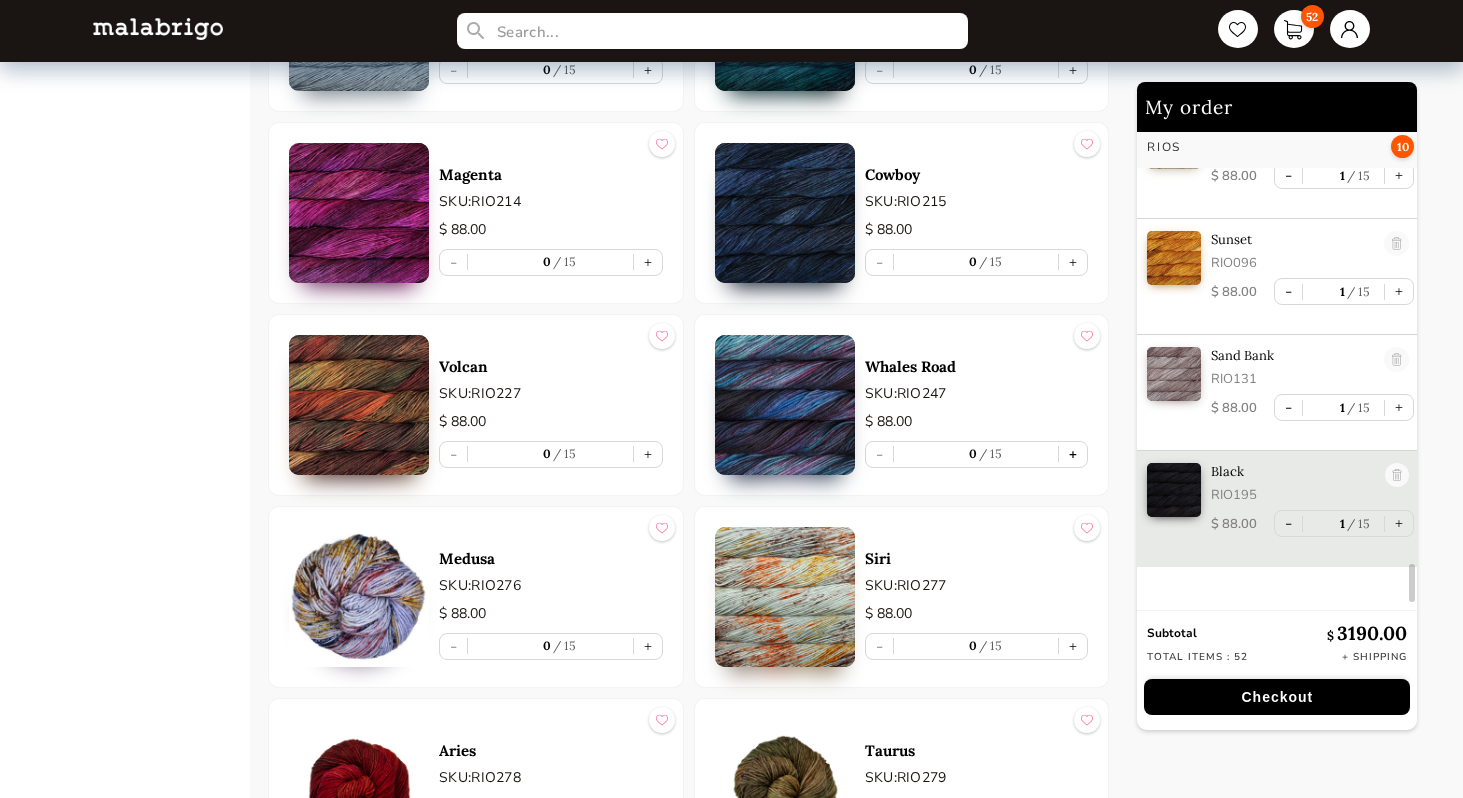 click on "+" at bounding box center [1073, 454] 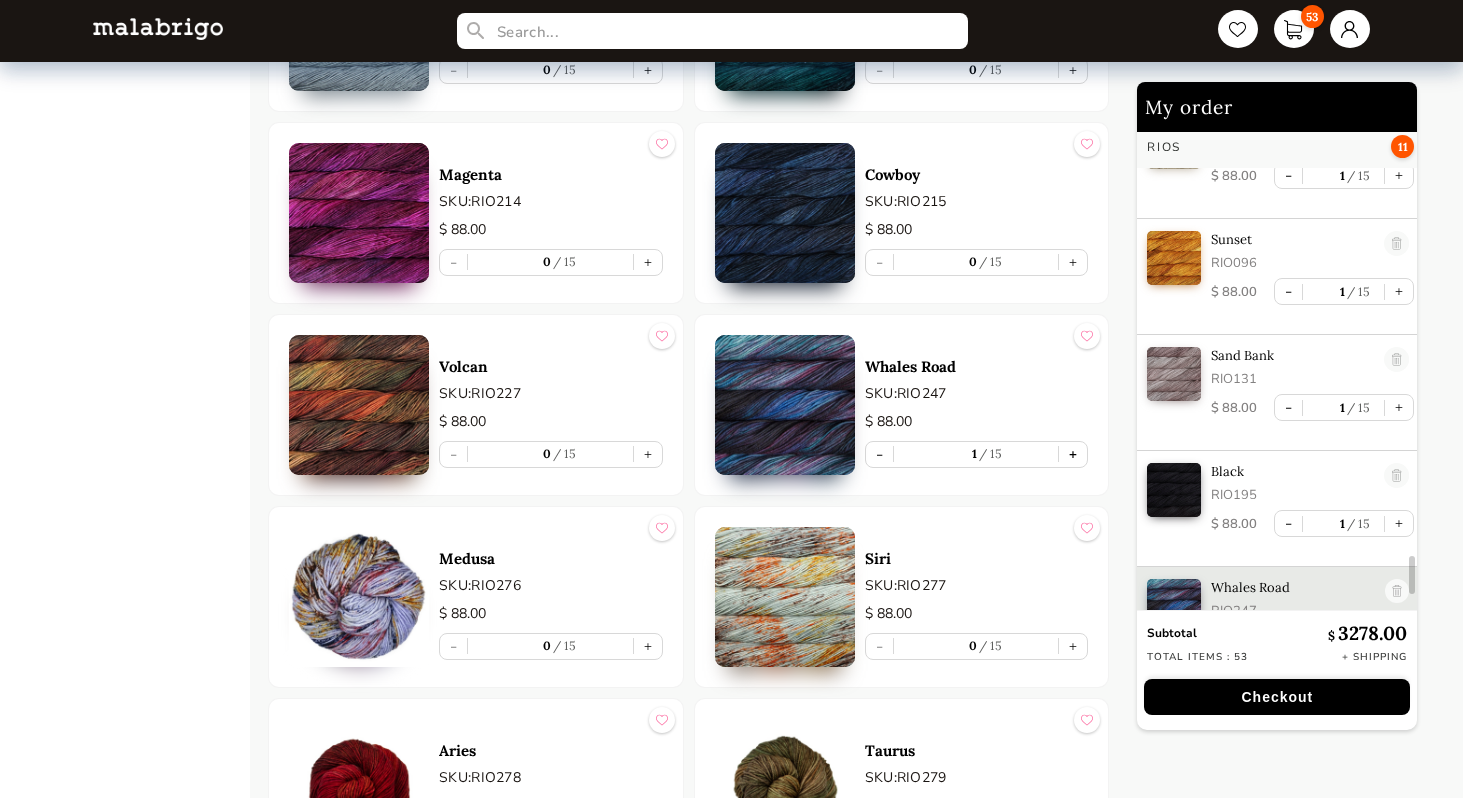 scroll, scrollTop: 5658, scrollLeft: 0, axis: vertical 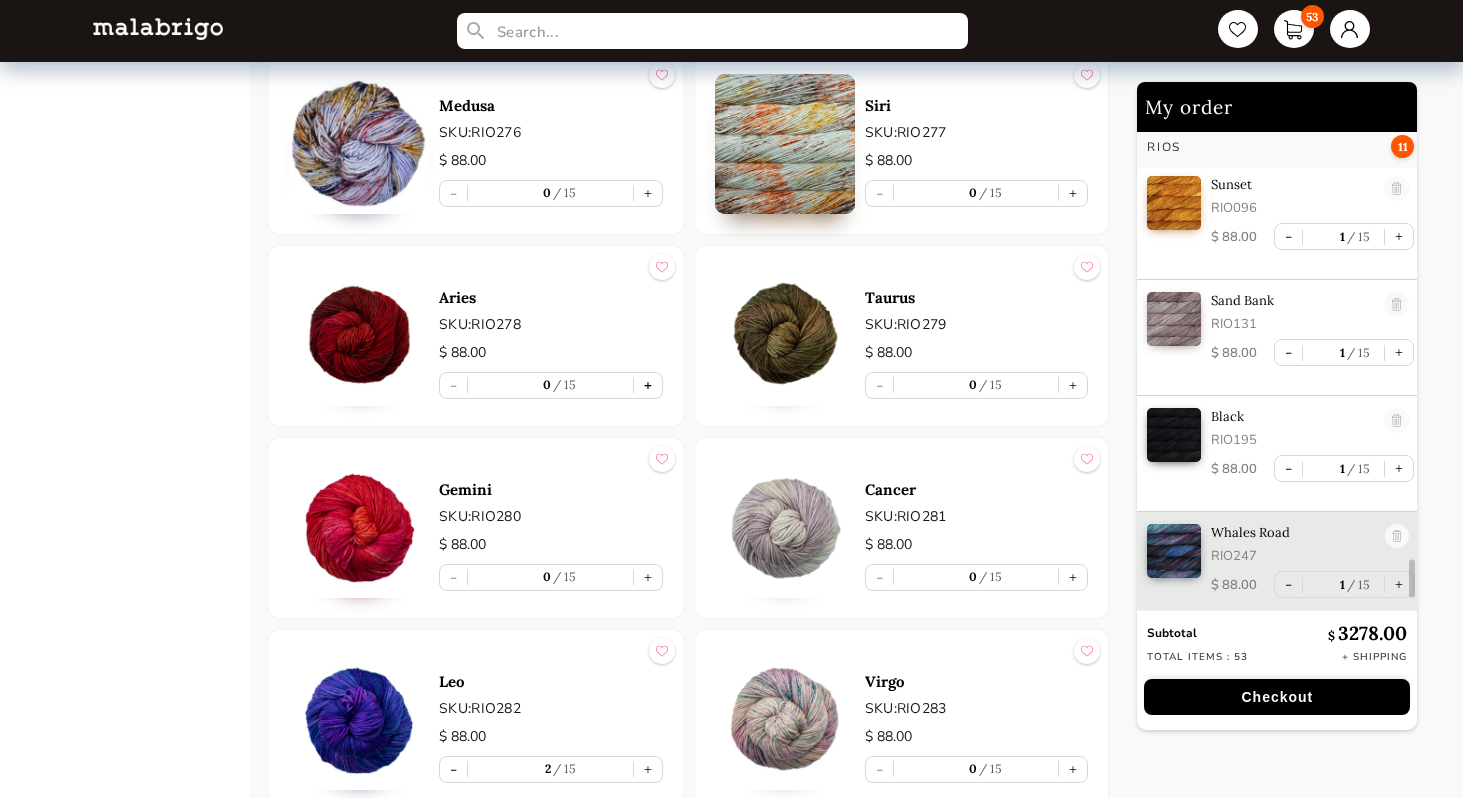 click on "+" at bounding box center (648, 385) 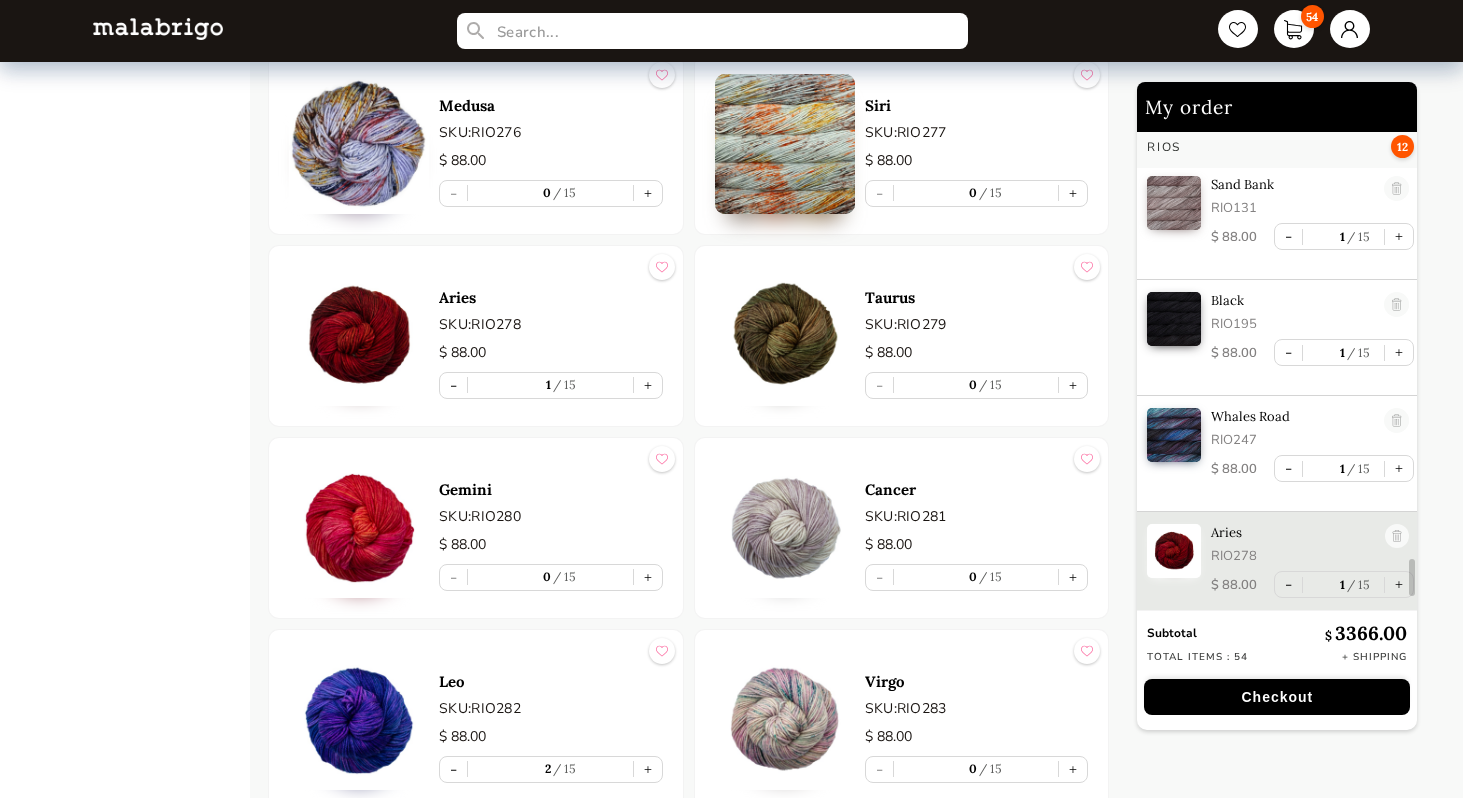scroll, scrollTop: 5774, scrollLeft: 0, axis: vertical 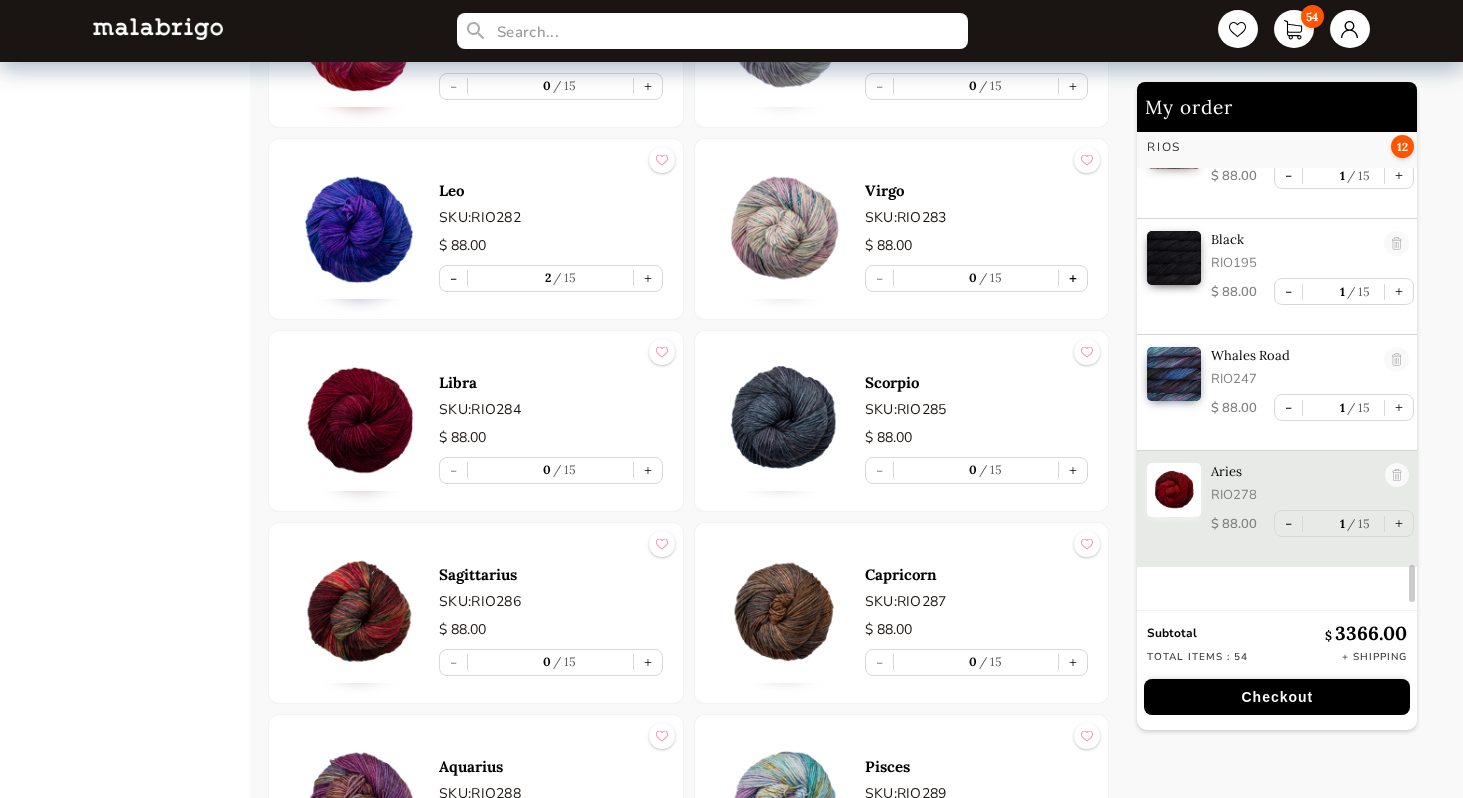 click on "+" at bounding box center [1073, 278] 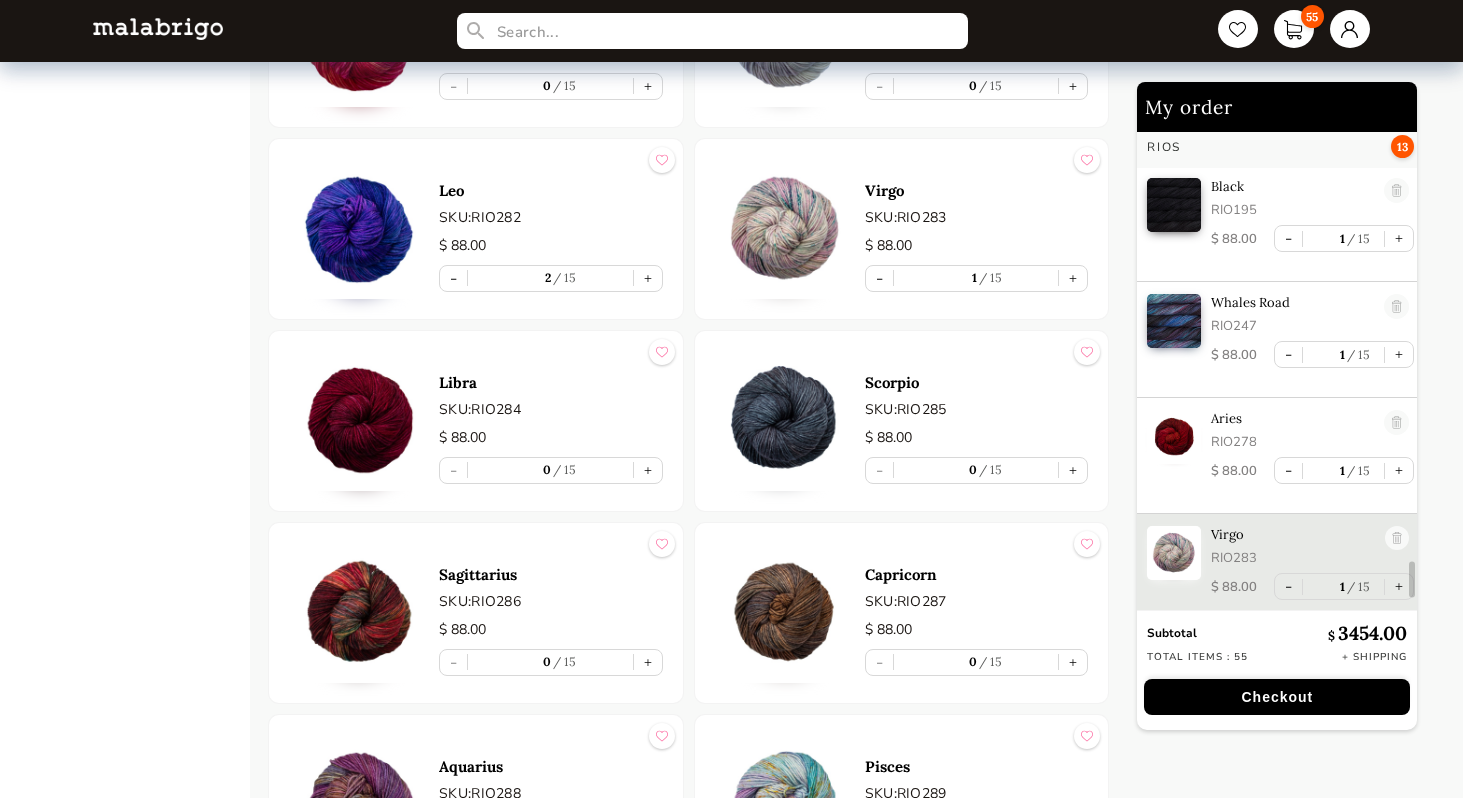 scroll, scrollTop: 5890, scrollLeft: 0, axis: vertical 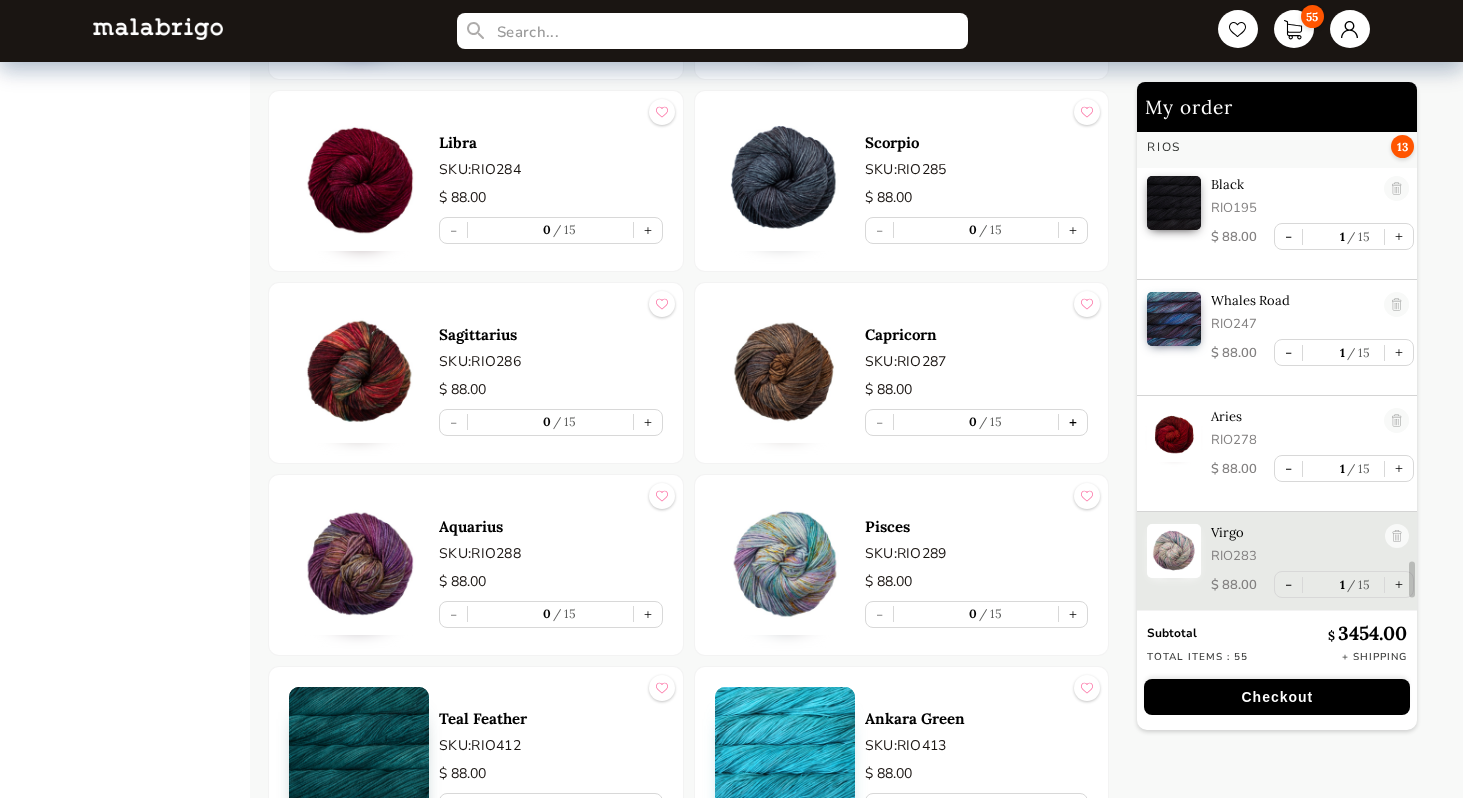 click on "+" at bounding box center (1073, 422) 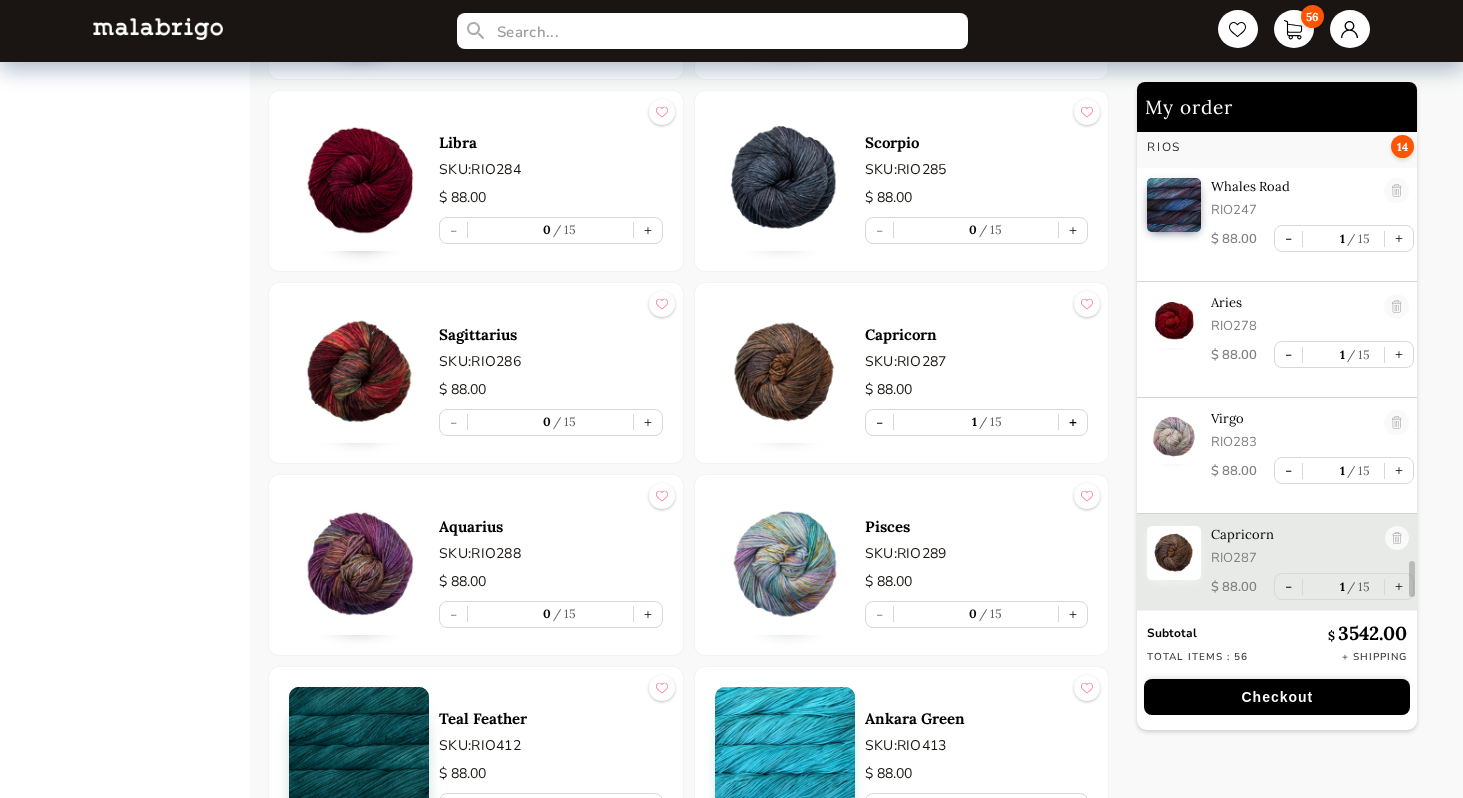 scroll, scrollTop: 6006, scrollLeft: 0, axis: vertical 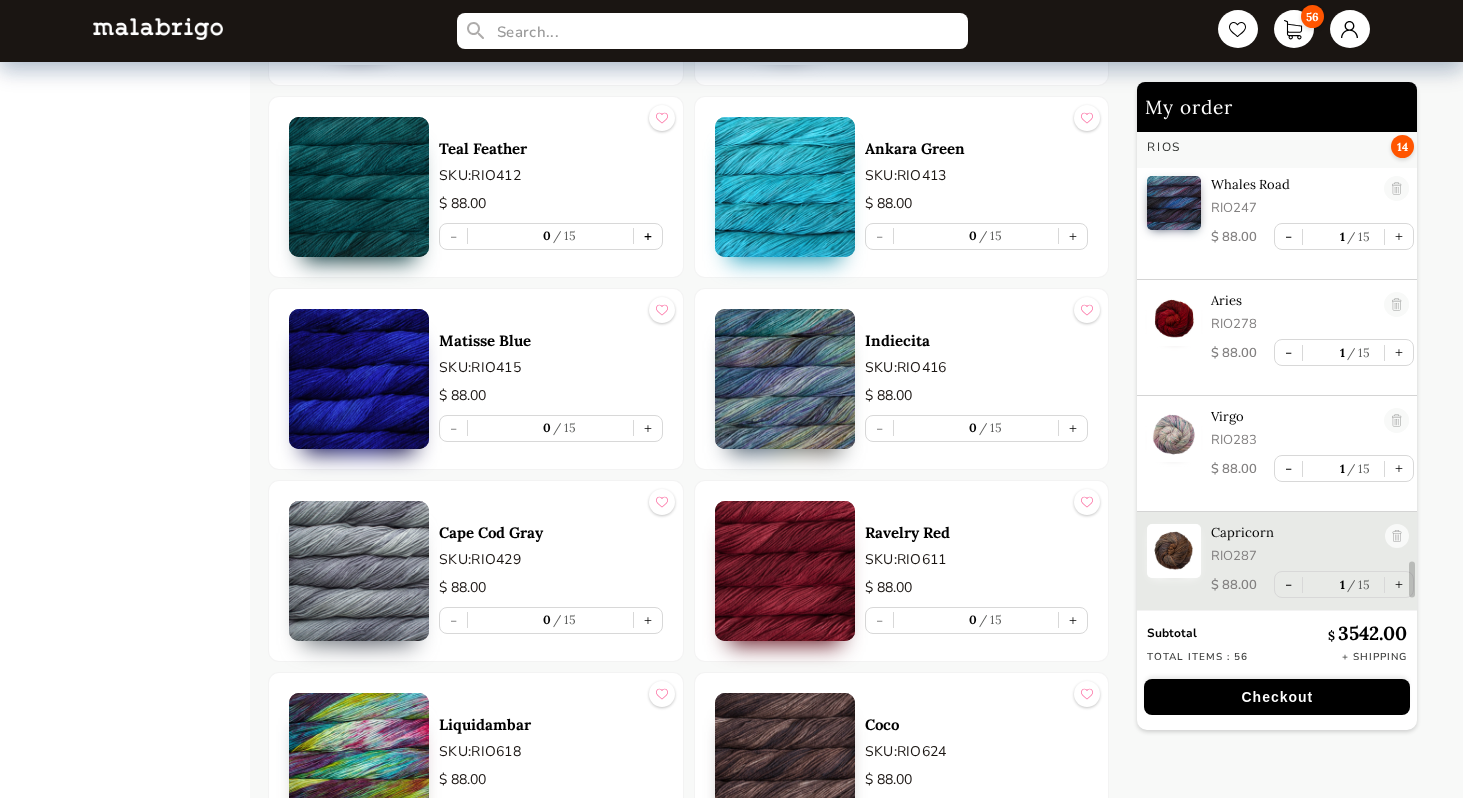 click on "+" at bounding box center [648, 236] 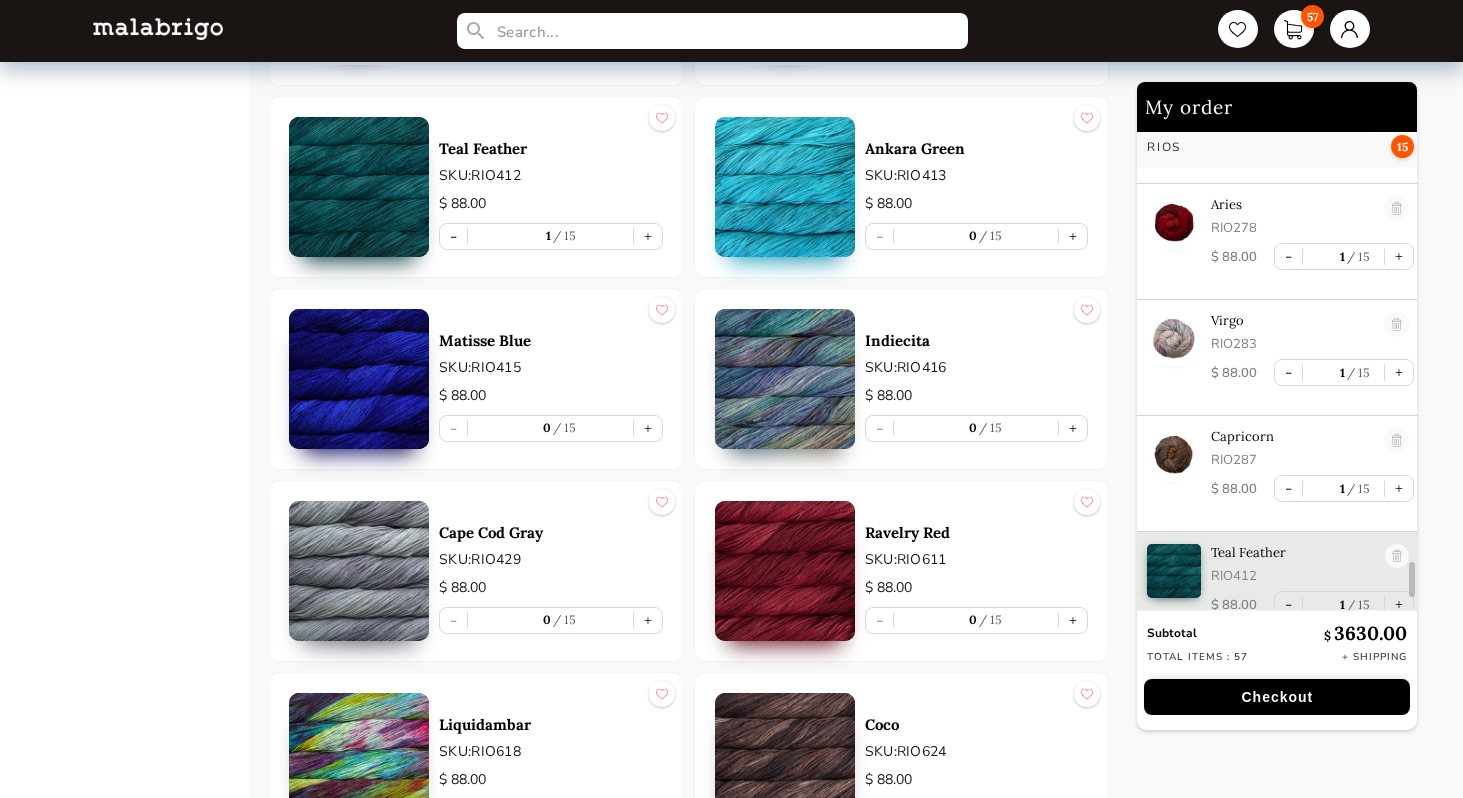 scroll, scrollTop: 6122, scrollLeft: 0, axis: vertical 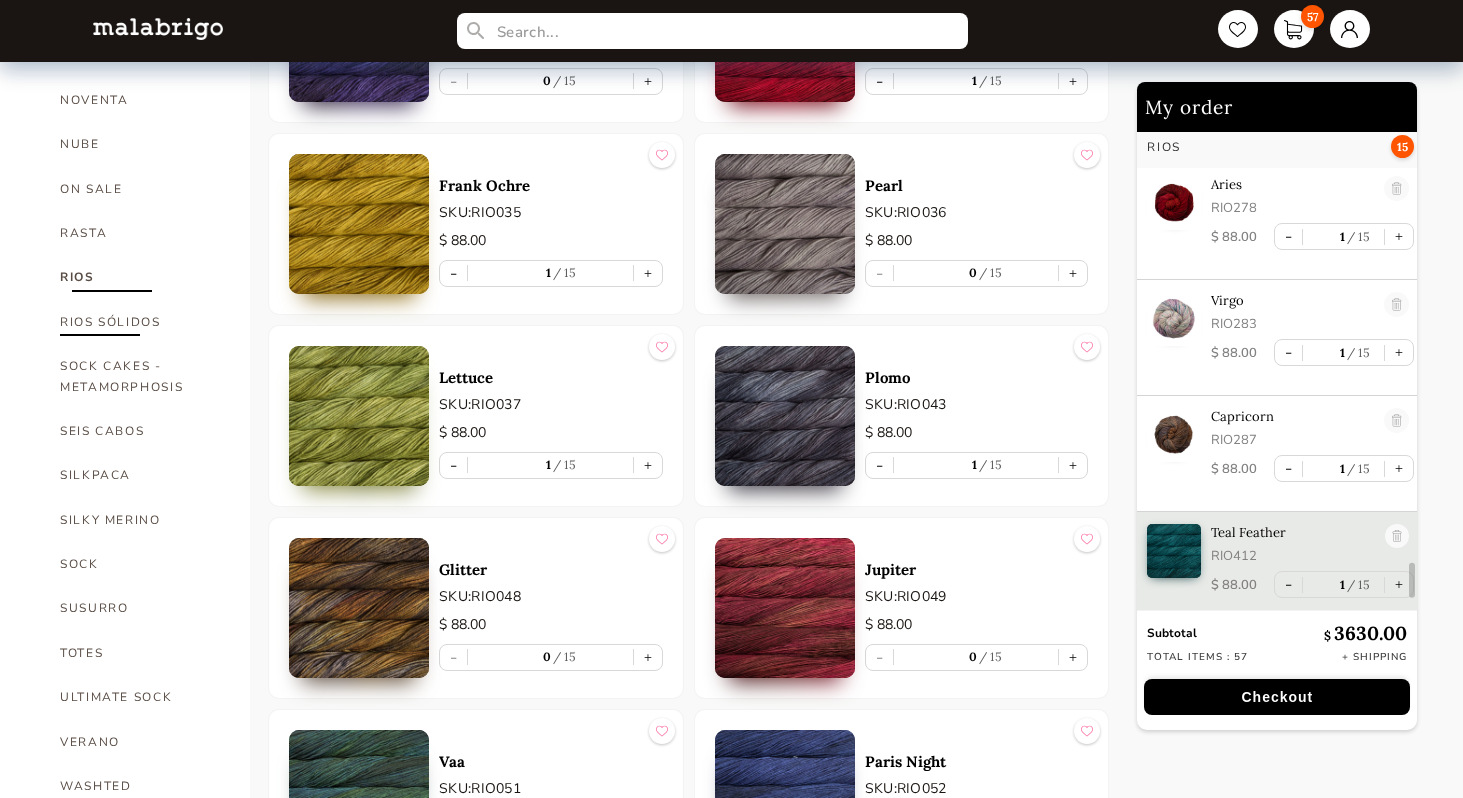 click on "RIOS SÓLIDOS" at bounding box center (140, 322) 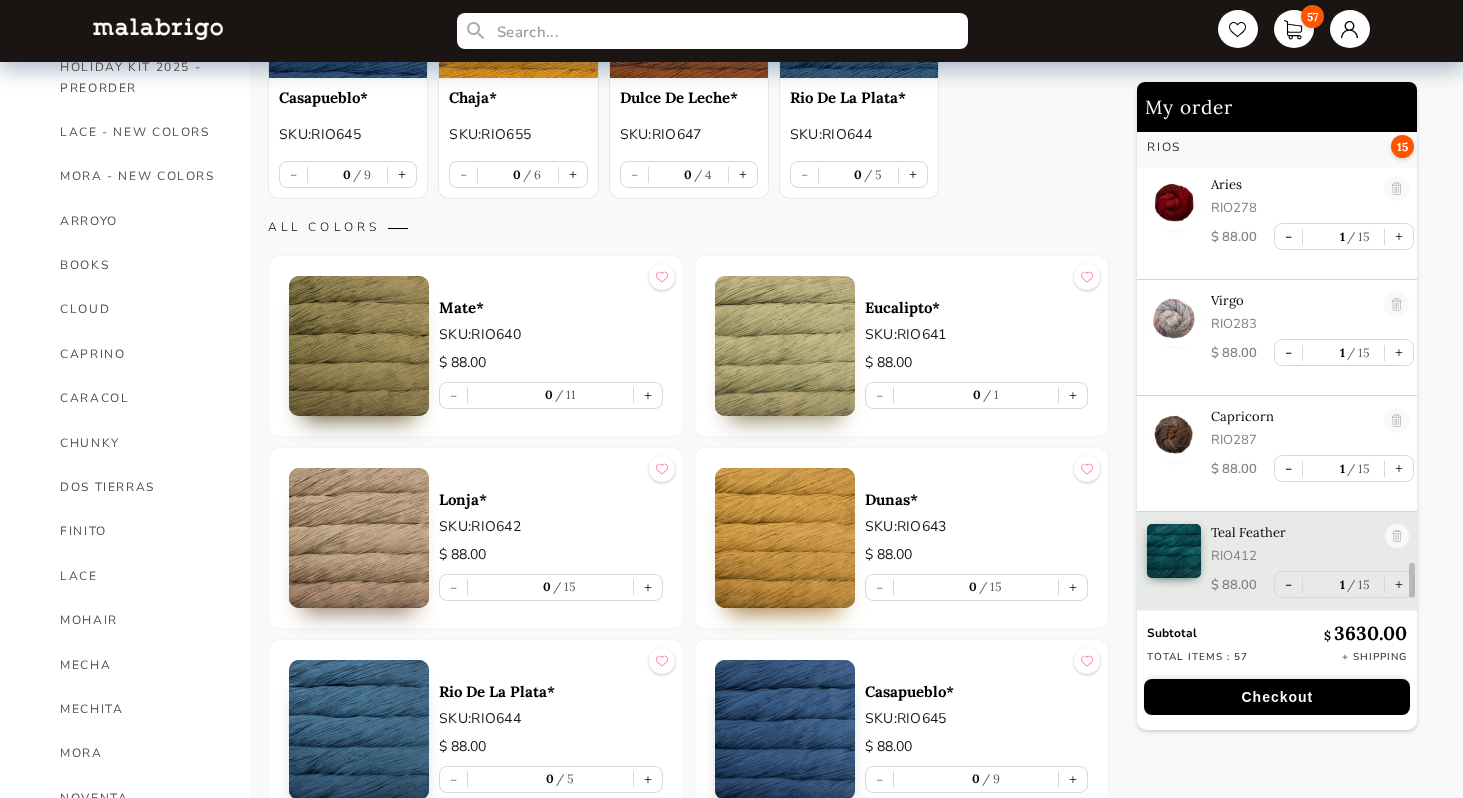 scroll, scrollTop: 413, scrollLeft: 0, axis: vertical 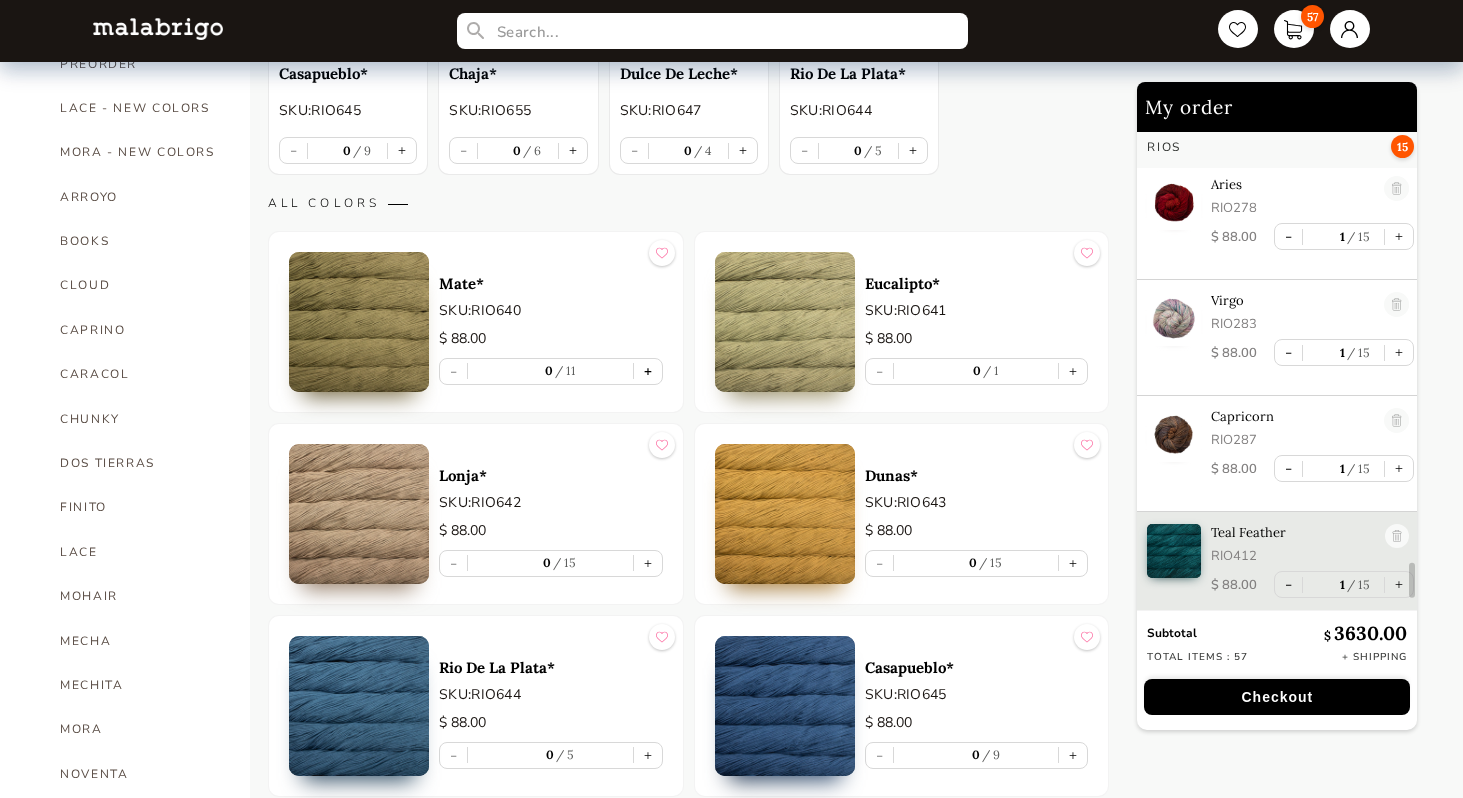 click on "+" at bounding box center (648, 371) 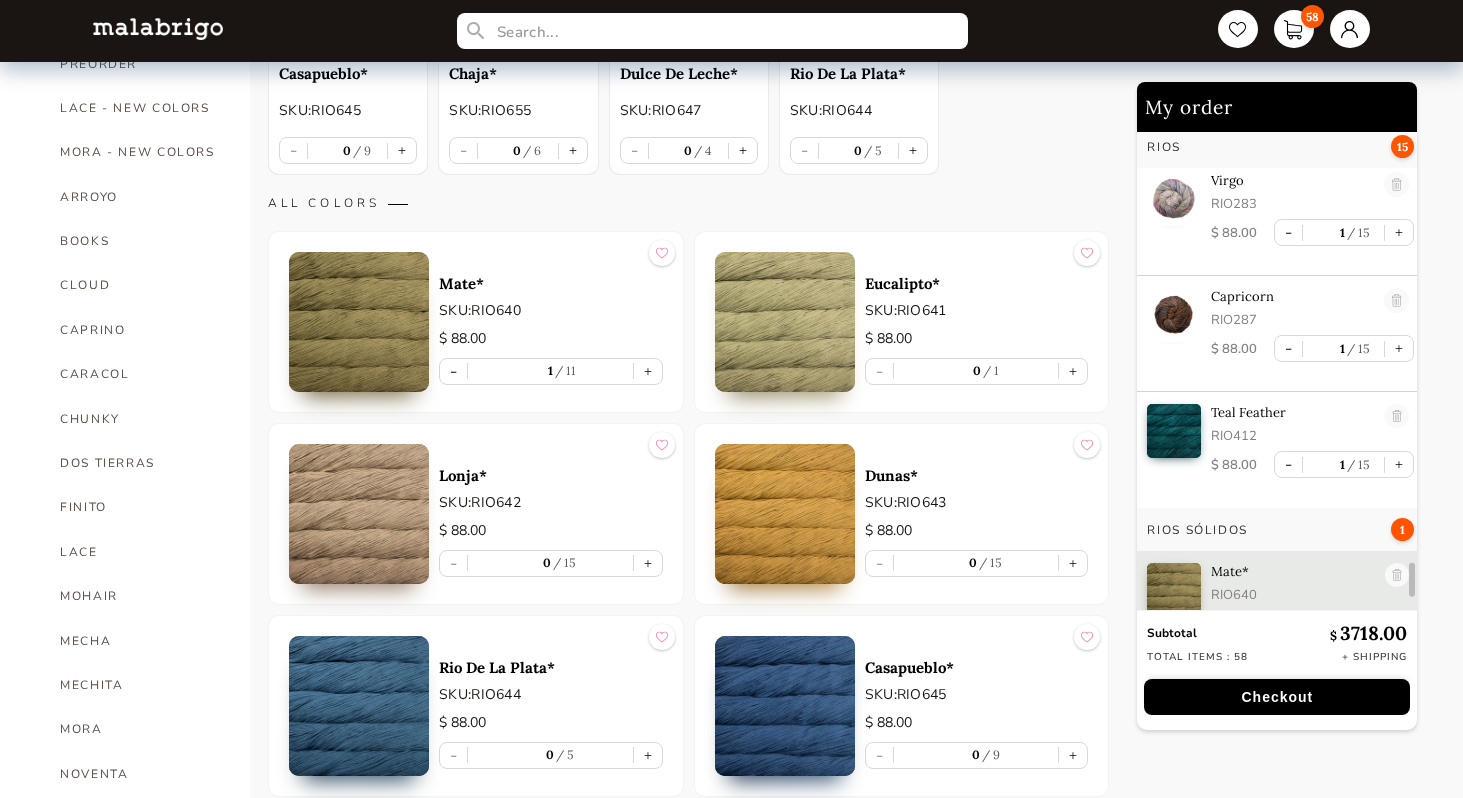scroll, scrollTop: 6281, scrollLeft: 0, axis: vertical 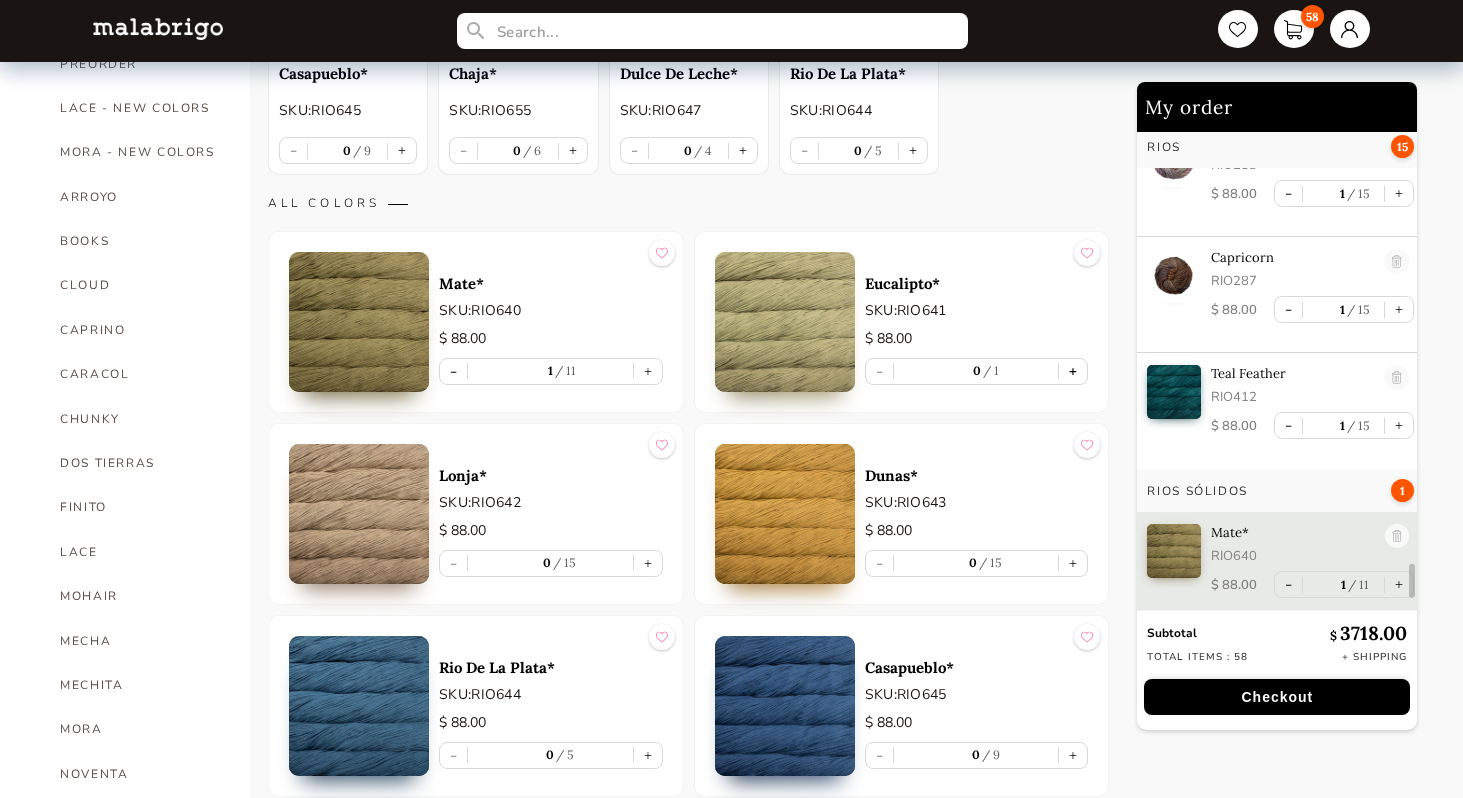 click on "+" at bounding box center [1073, 371] 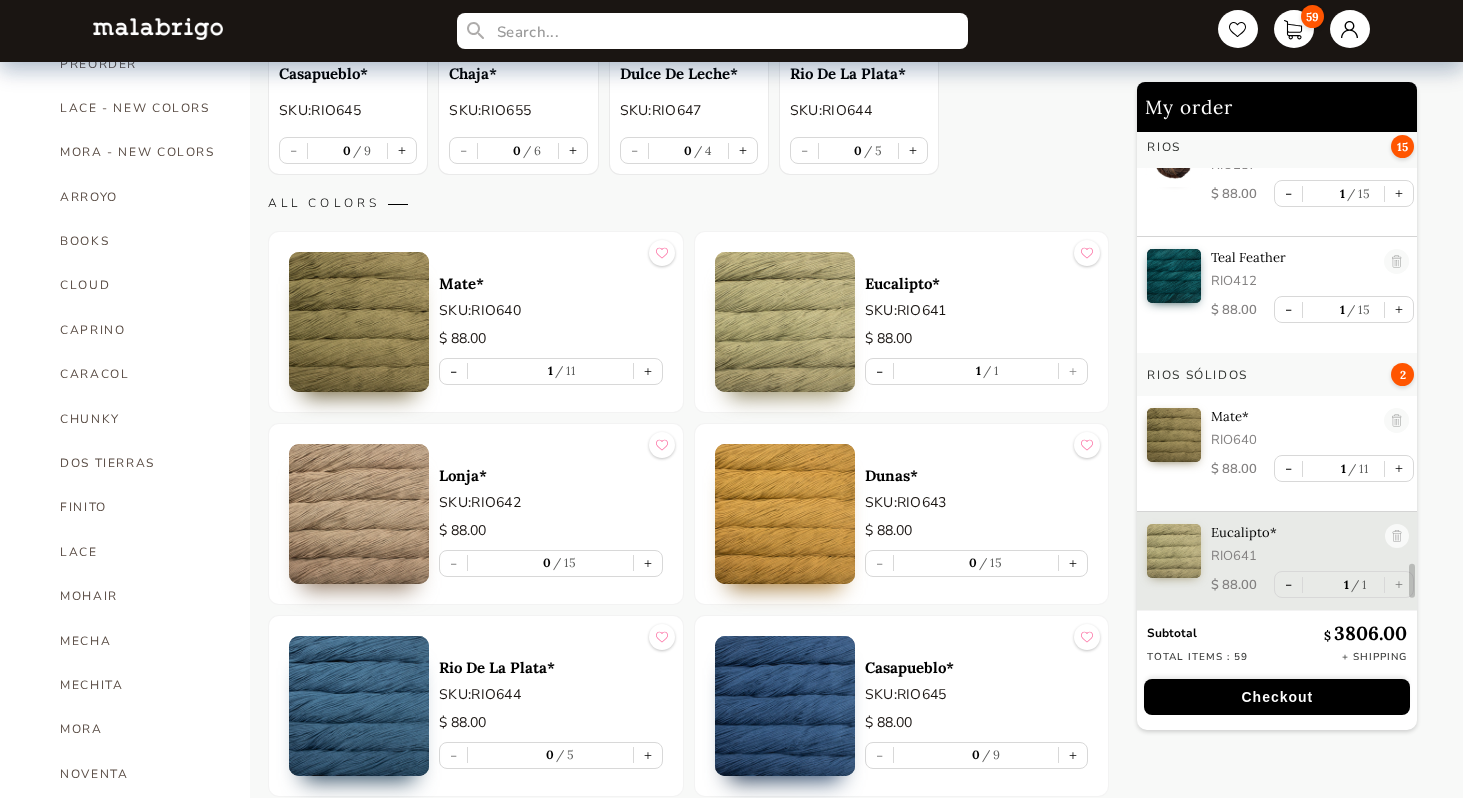 scroll, scrollTop: 6397, scrollLeft: 0, axis: vertical 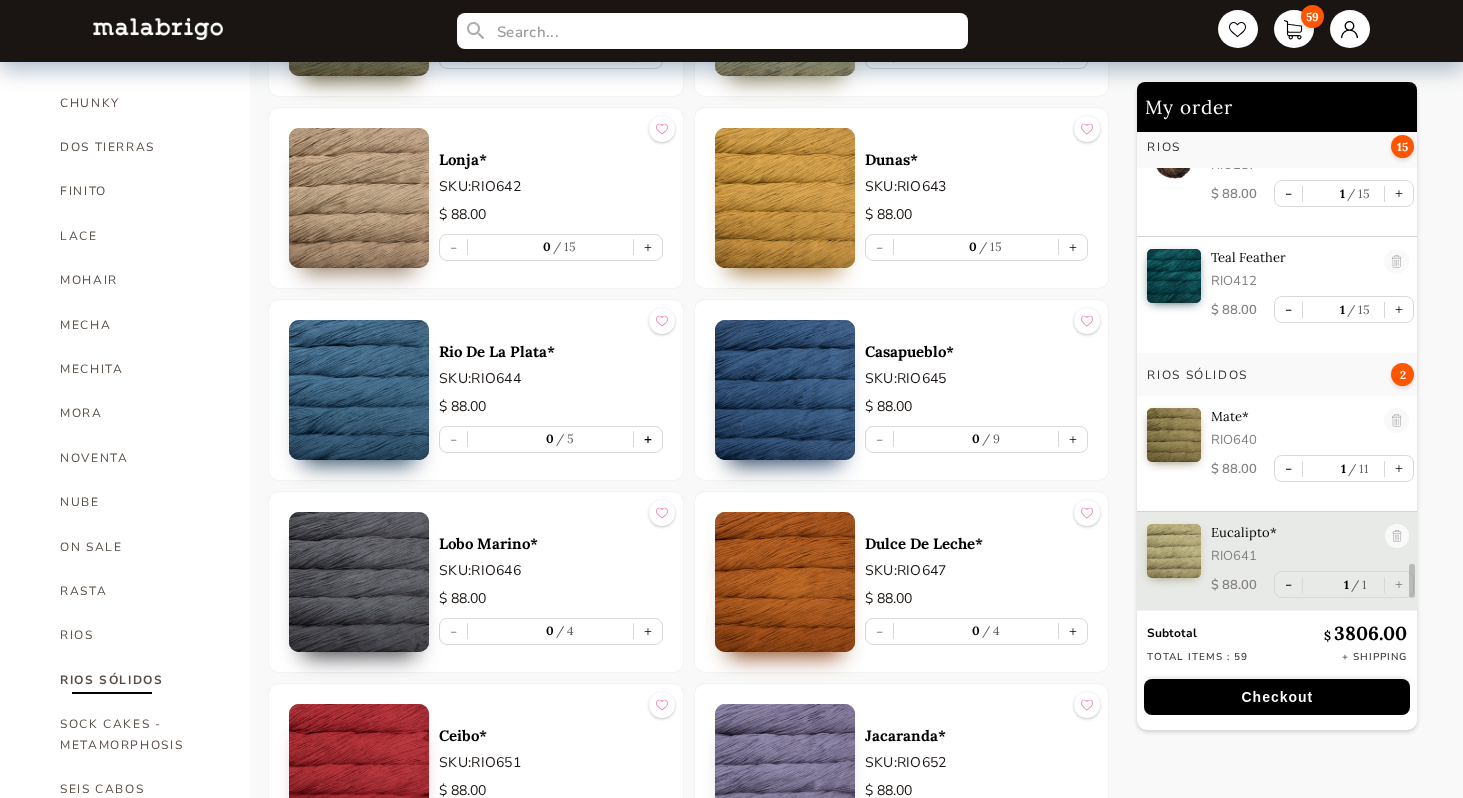 click on "+" at bounding box center [648, 439] 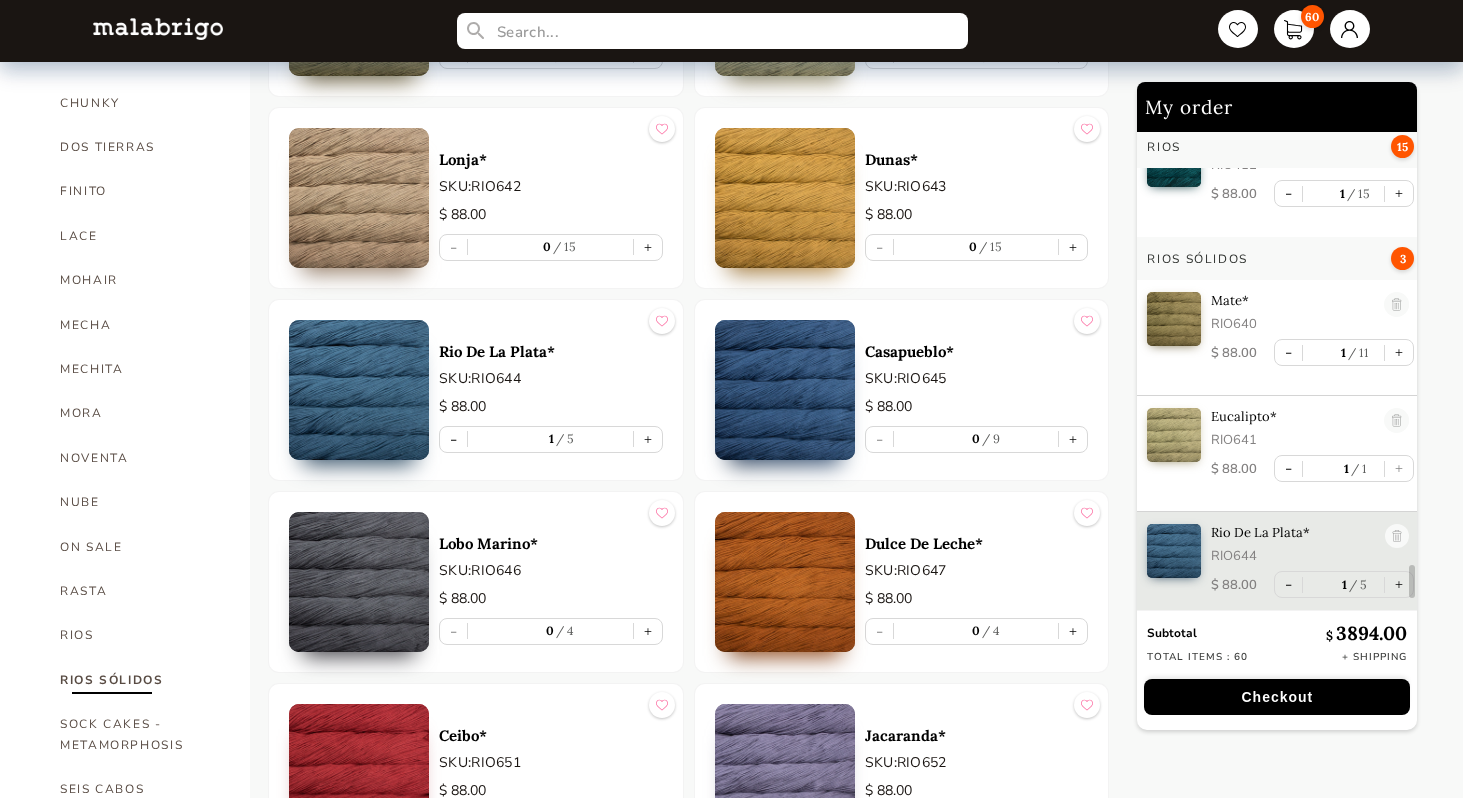 scroll, scrollTop: 6513, scrollLeft: 0, axis: vertical 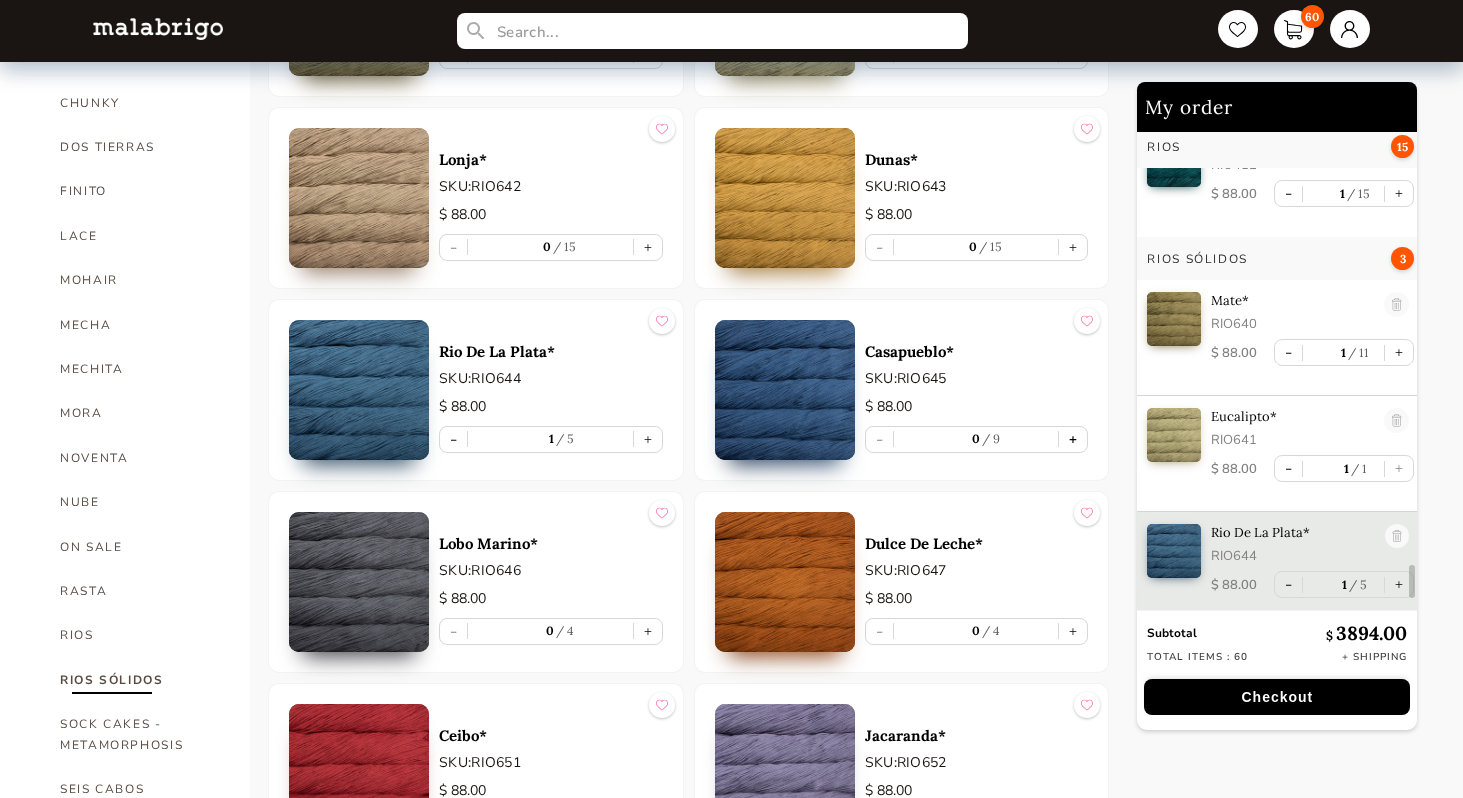 click on "+" at bounding box center [1073, 439] 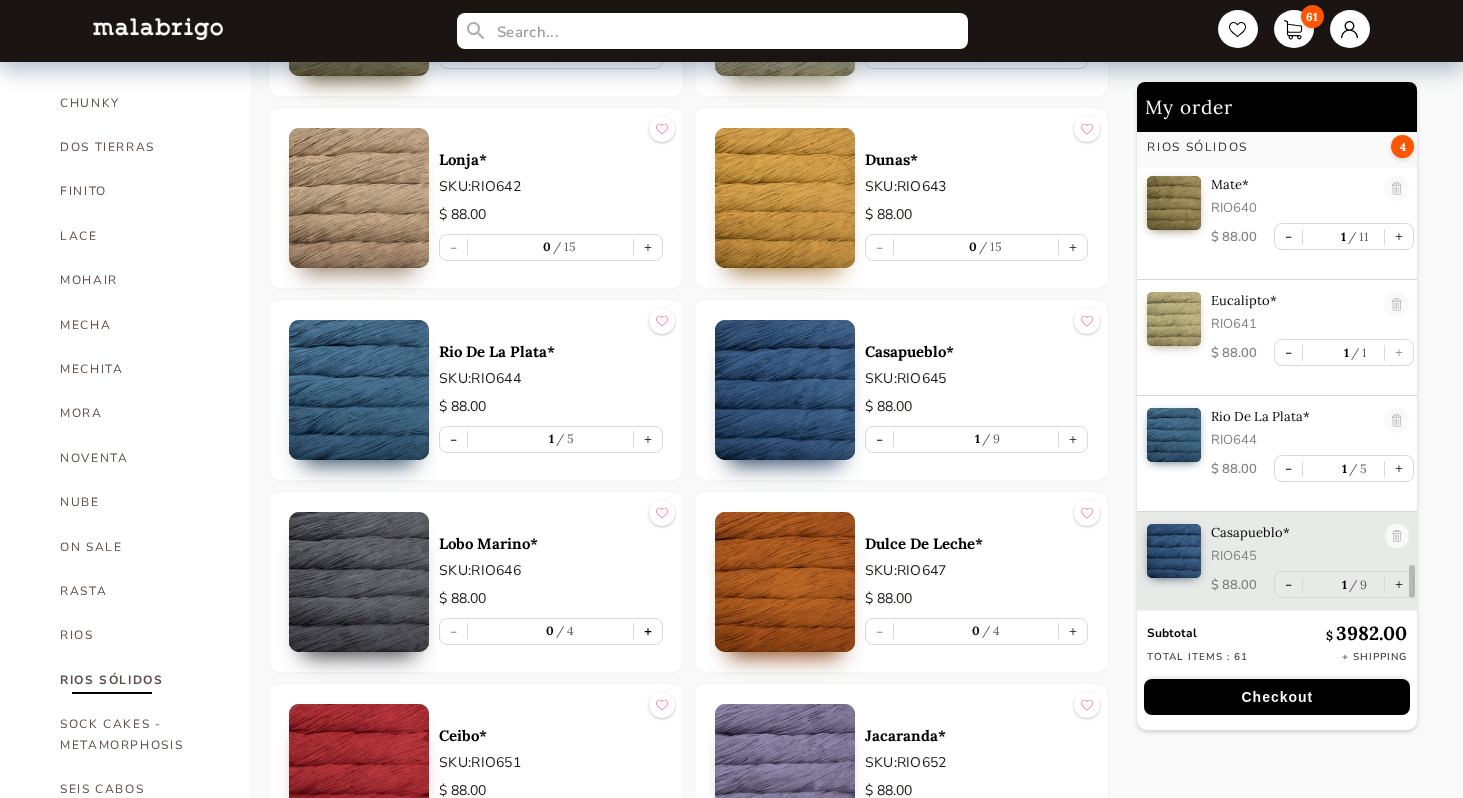 click on "+" at bounding box center (648, 631) 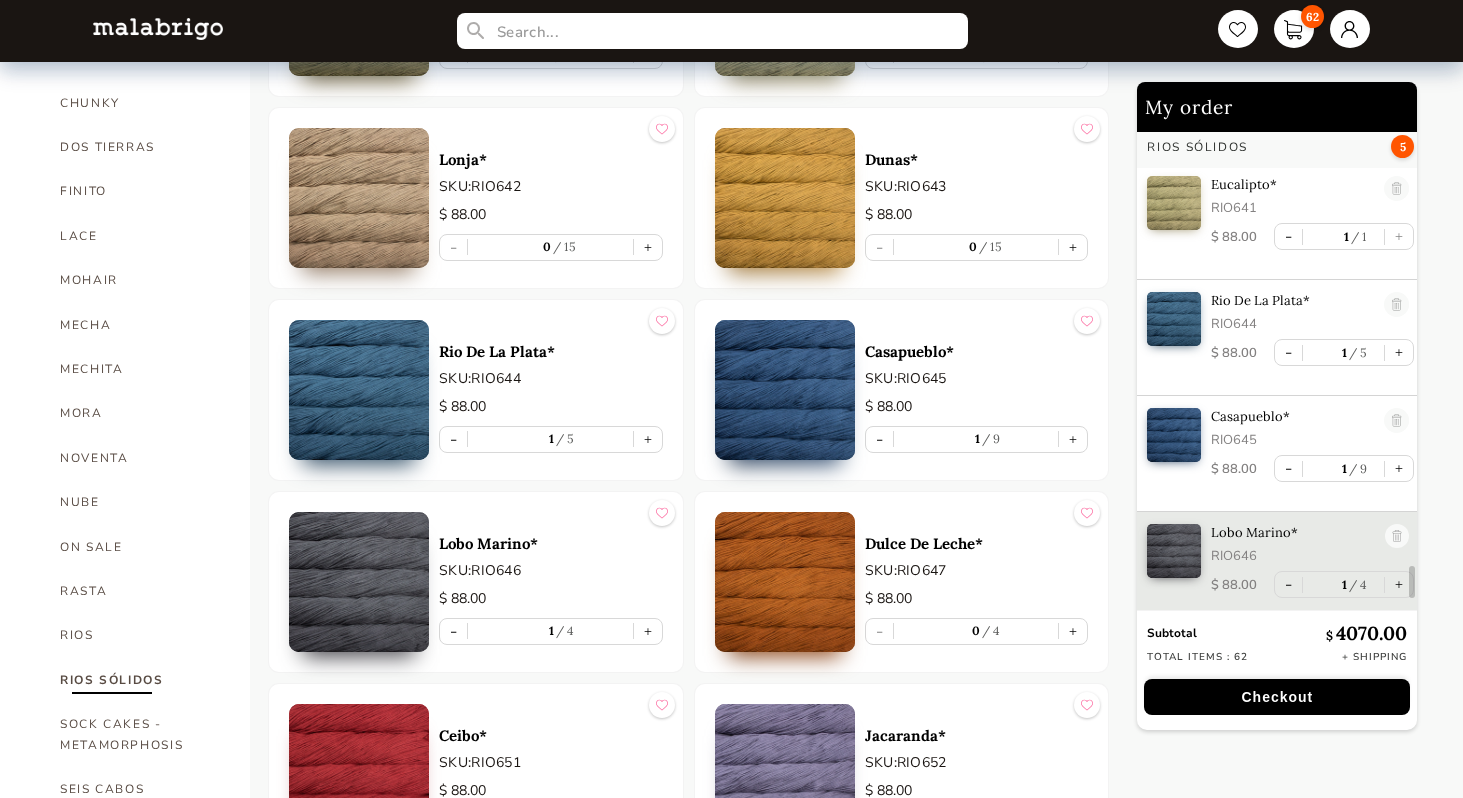 scroll, scrollTop: 6745, scrollLeft: 0, axis: vertical 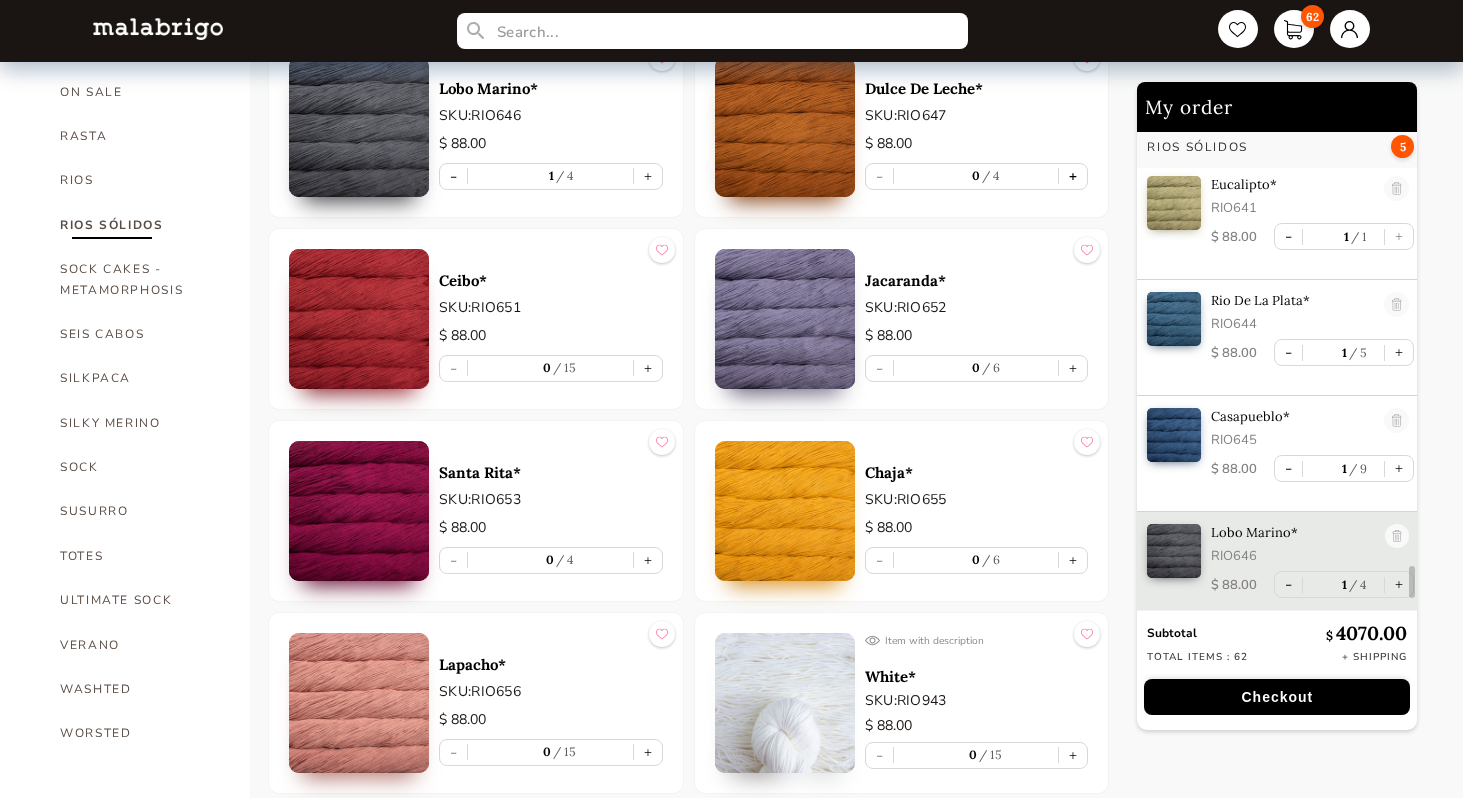 click on "+" at bounding box center (1073, 176) 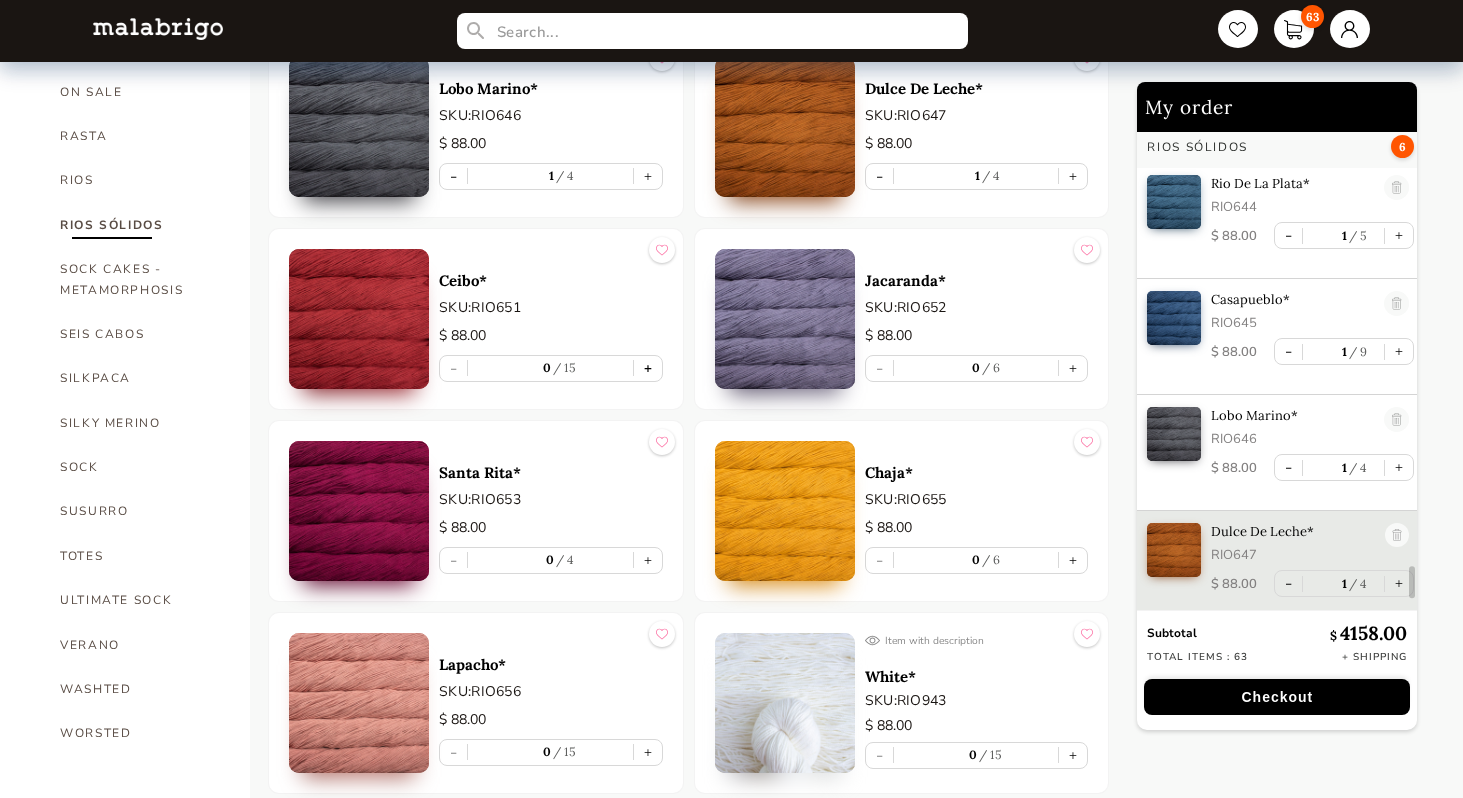 click on "+" at bounding box center (648, 368) 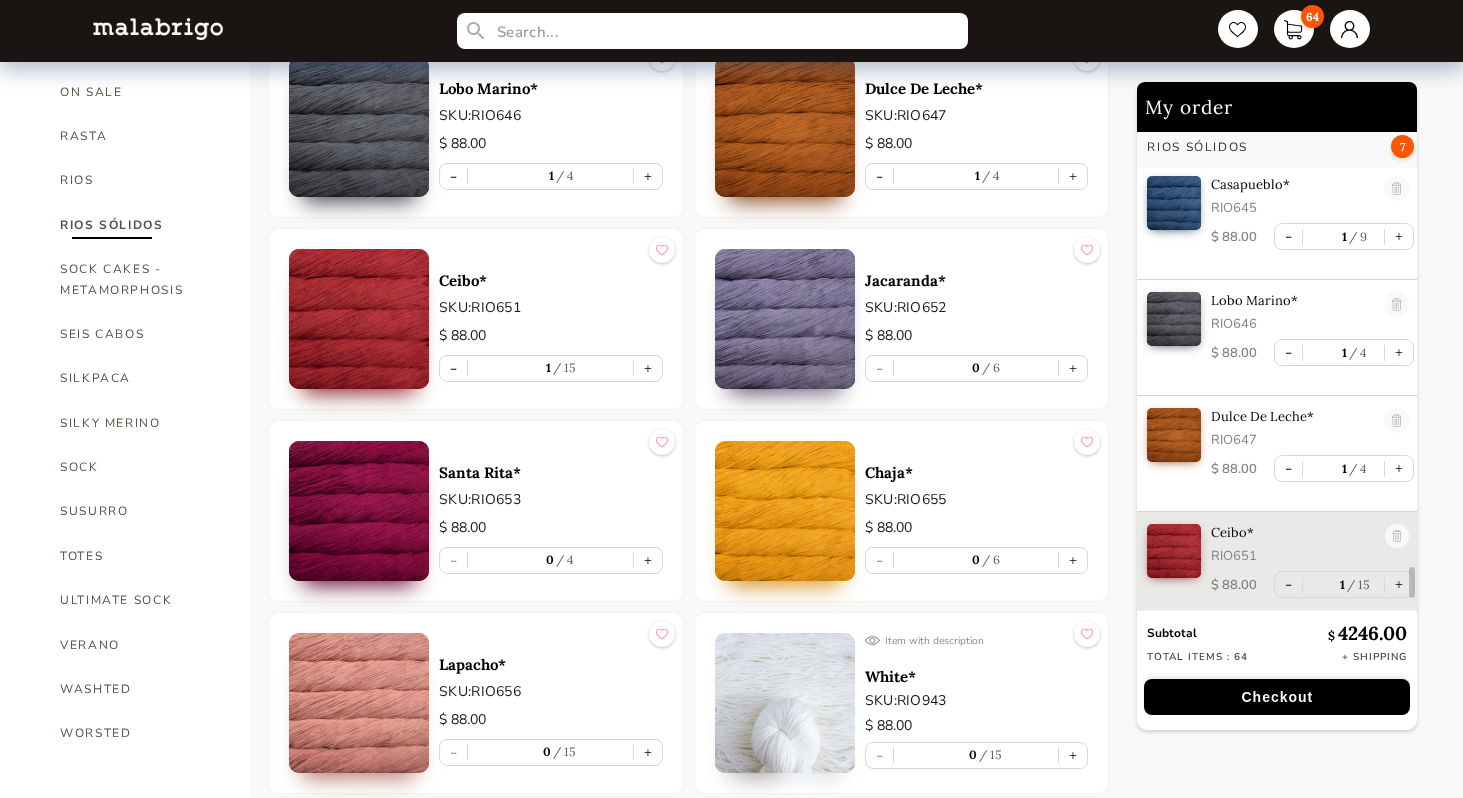 scroll, scrollTop: 6977, scrollLeft: 0, axis: vertical 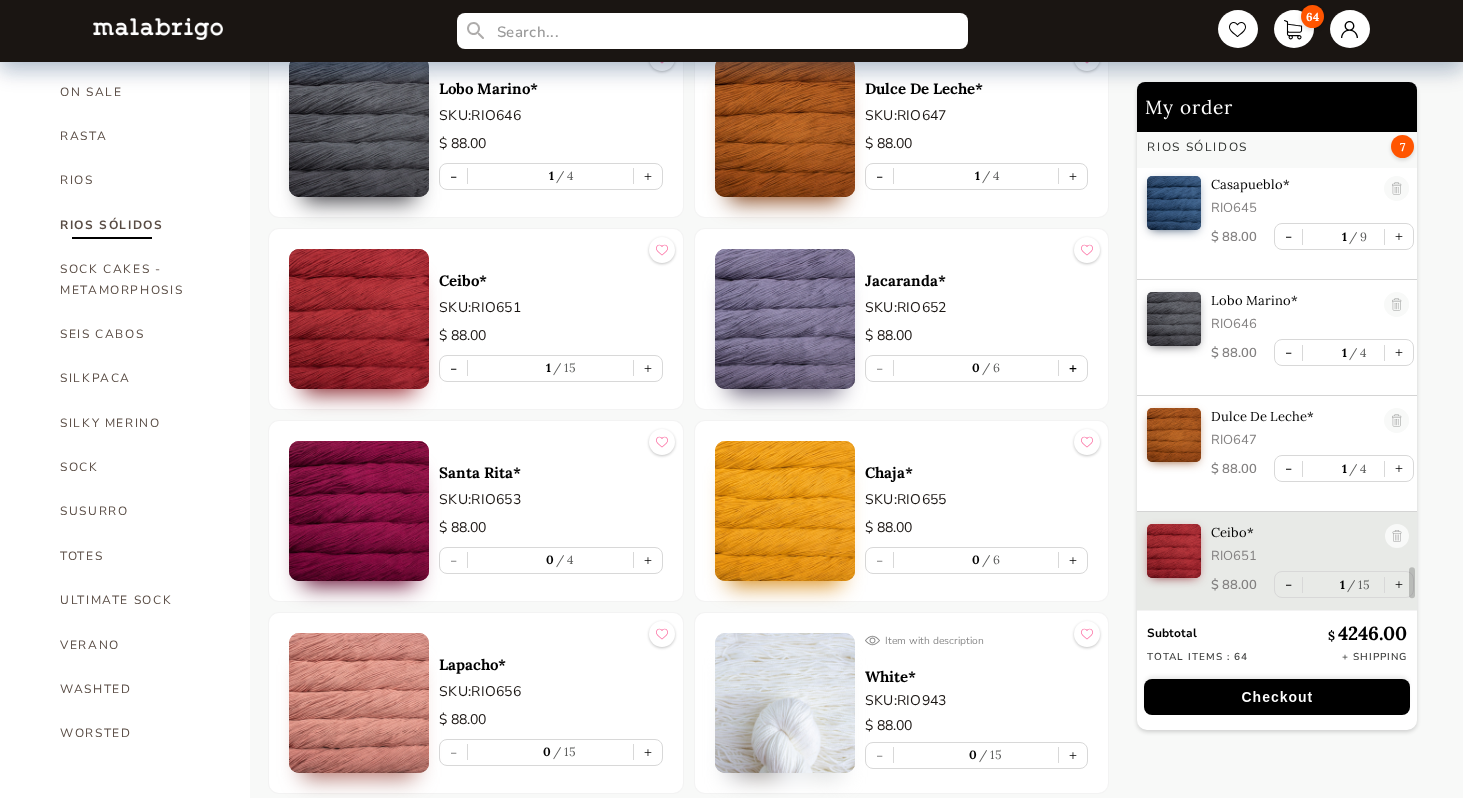 click on "+" at bounding box center [1073, 368] 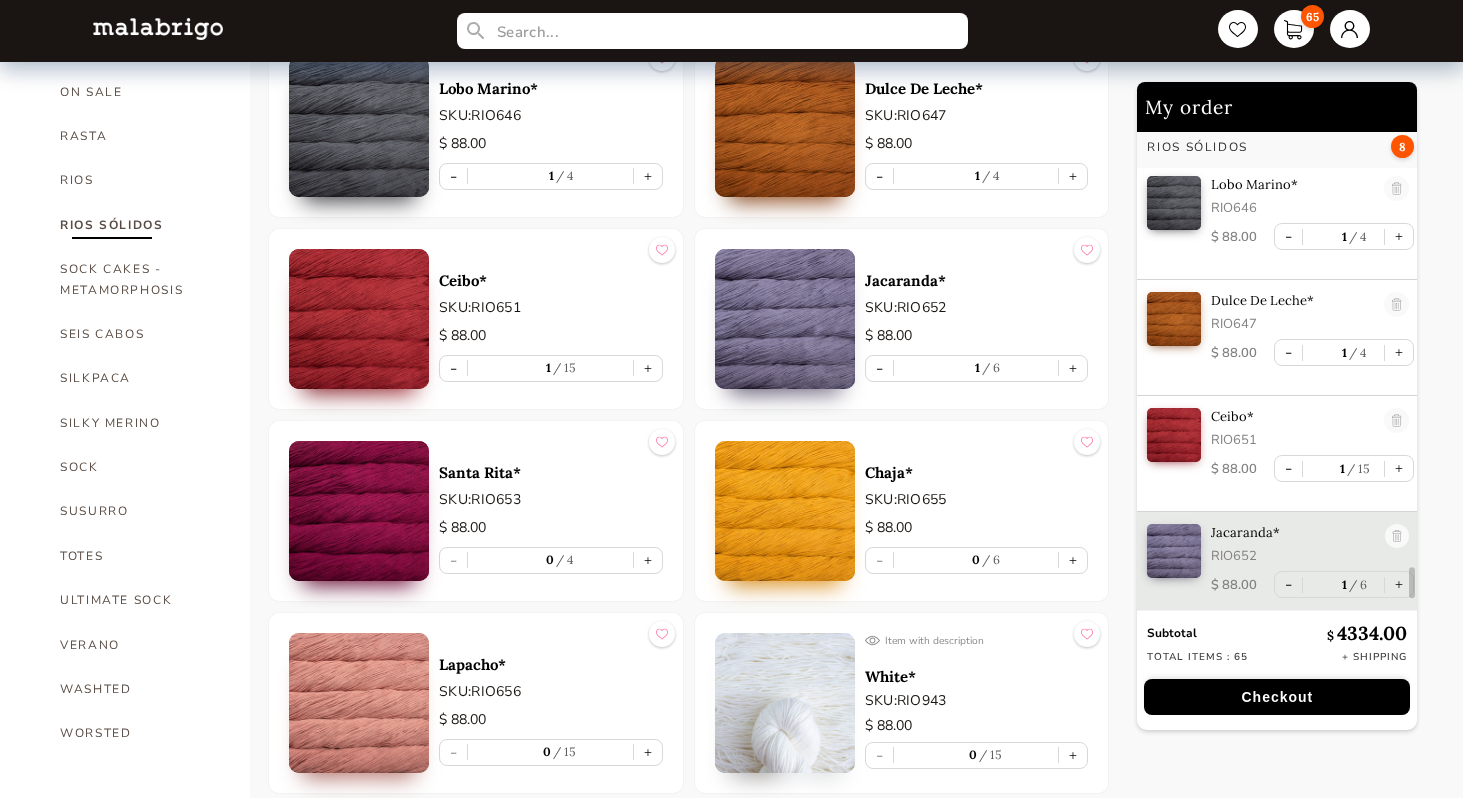 scroll, scrollTop: 7093, scrollLeft: 0, axis: vertical 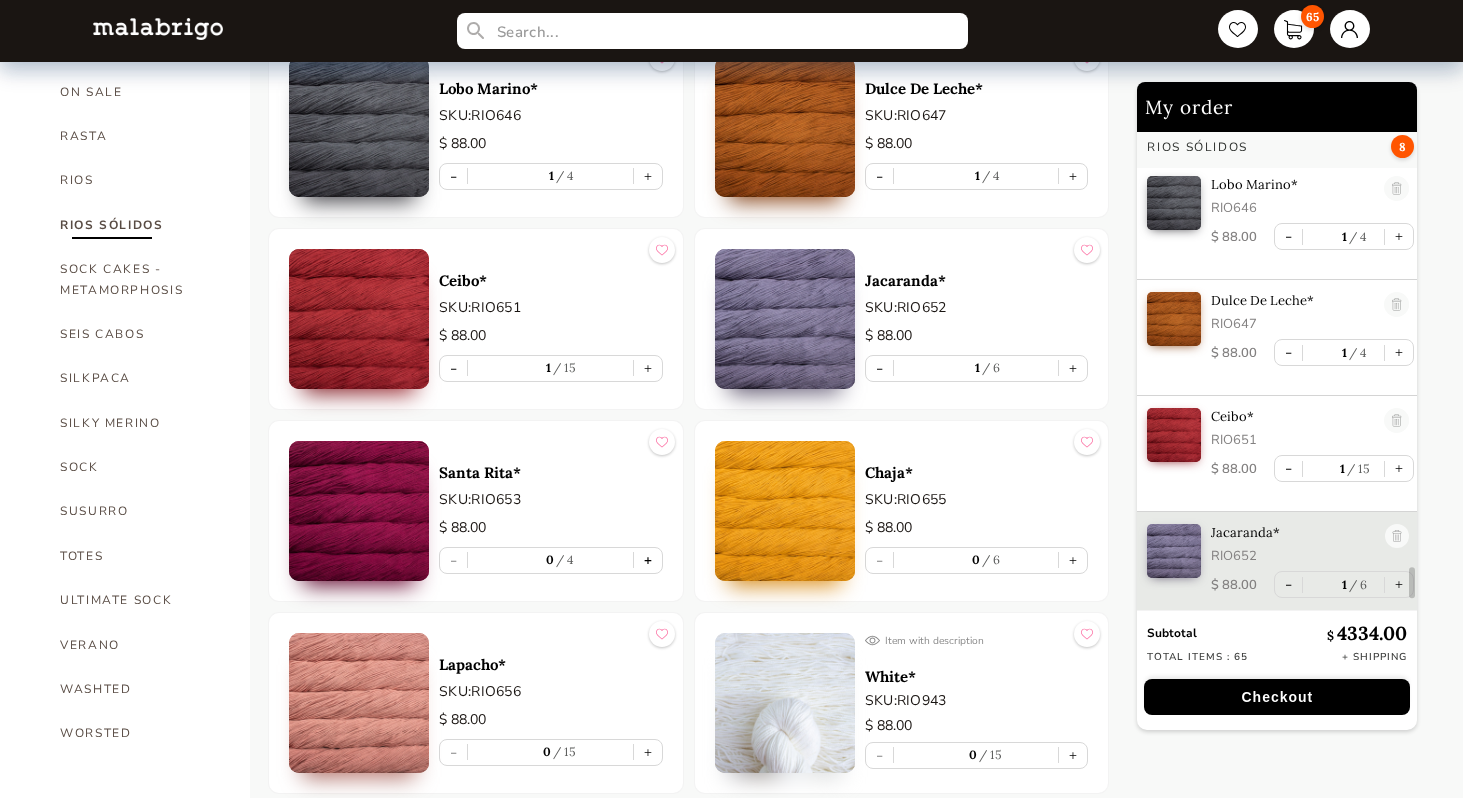 click on "+" at bounding box center (648, 560) 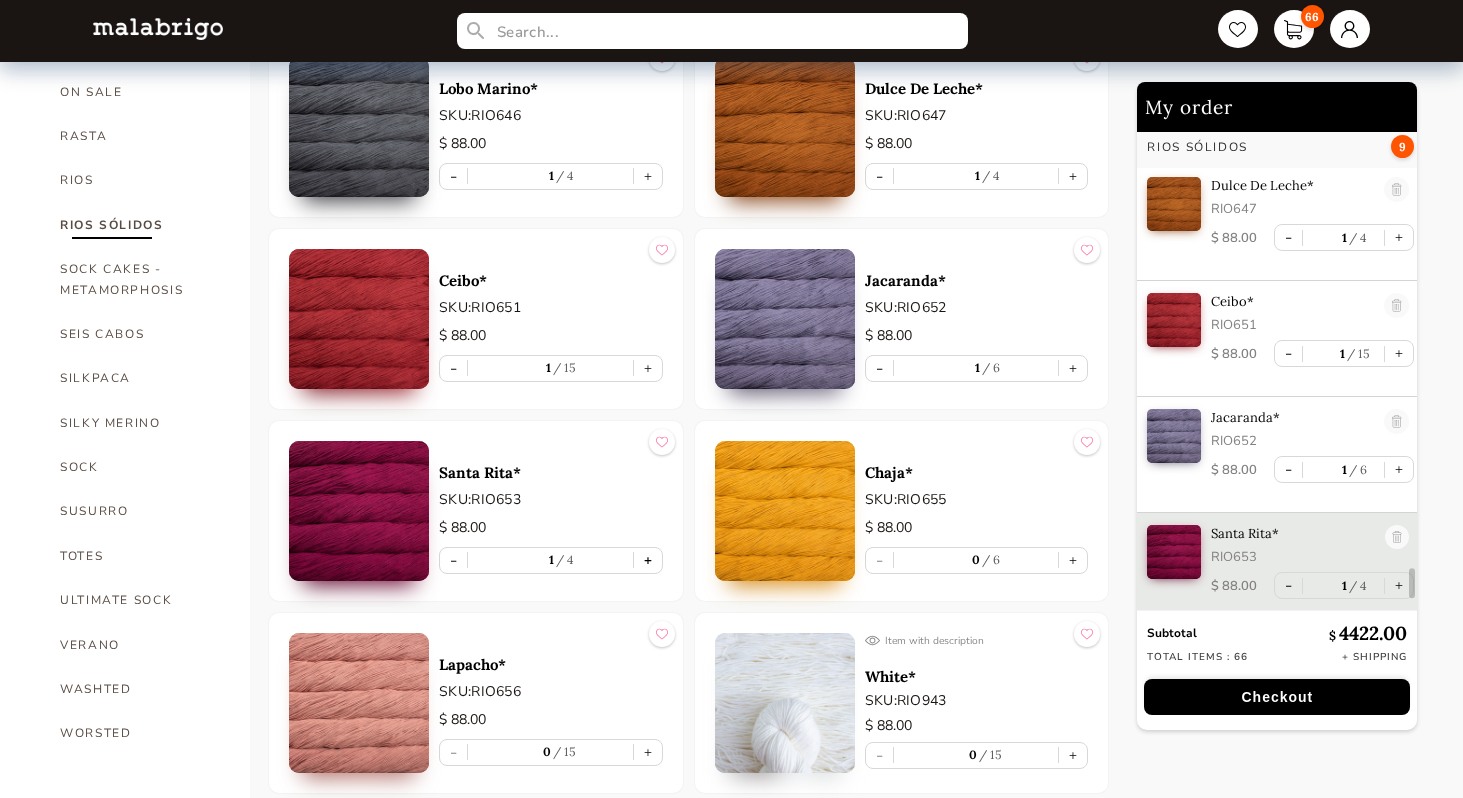 scroll, scrollTop: 7209, scrollLeft: 0, axis: vertical 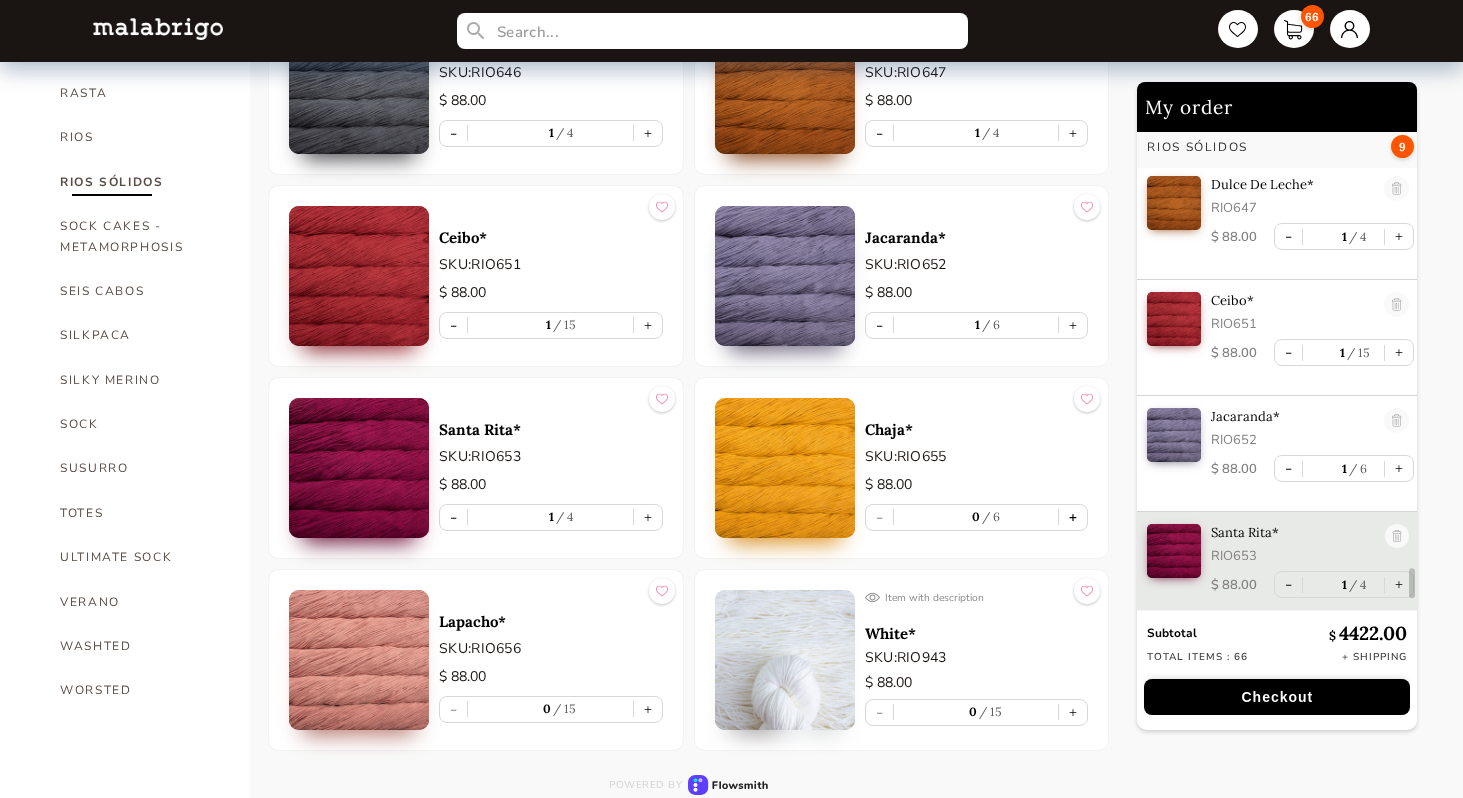 click on "+" at bounding box center [1073, 517] 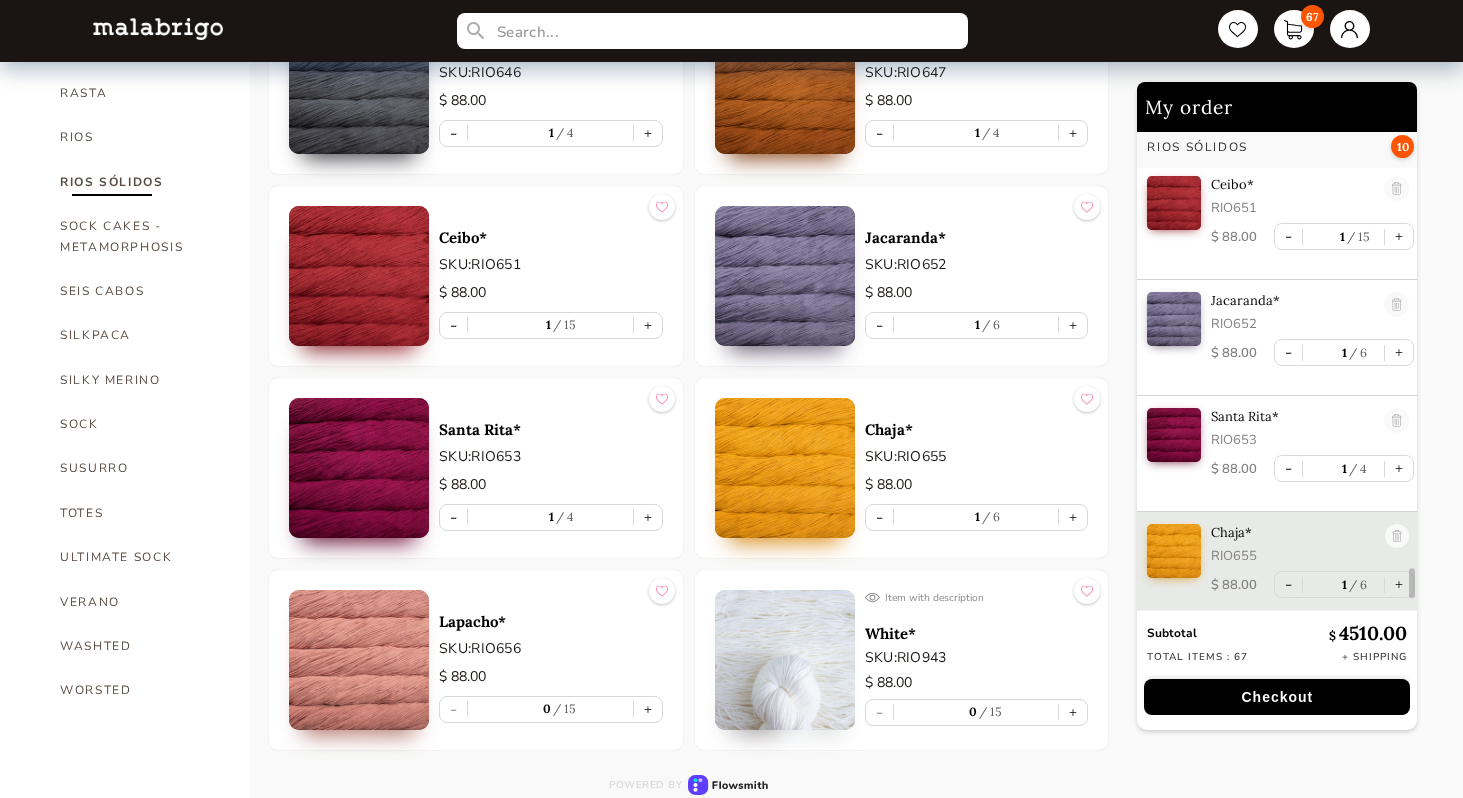 scroll, scrollTop: 7325, scrollLeft: 0, axis: vertical 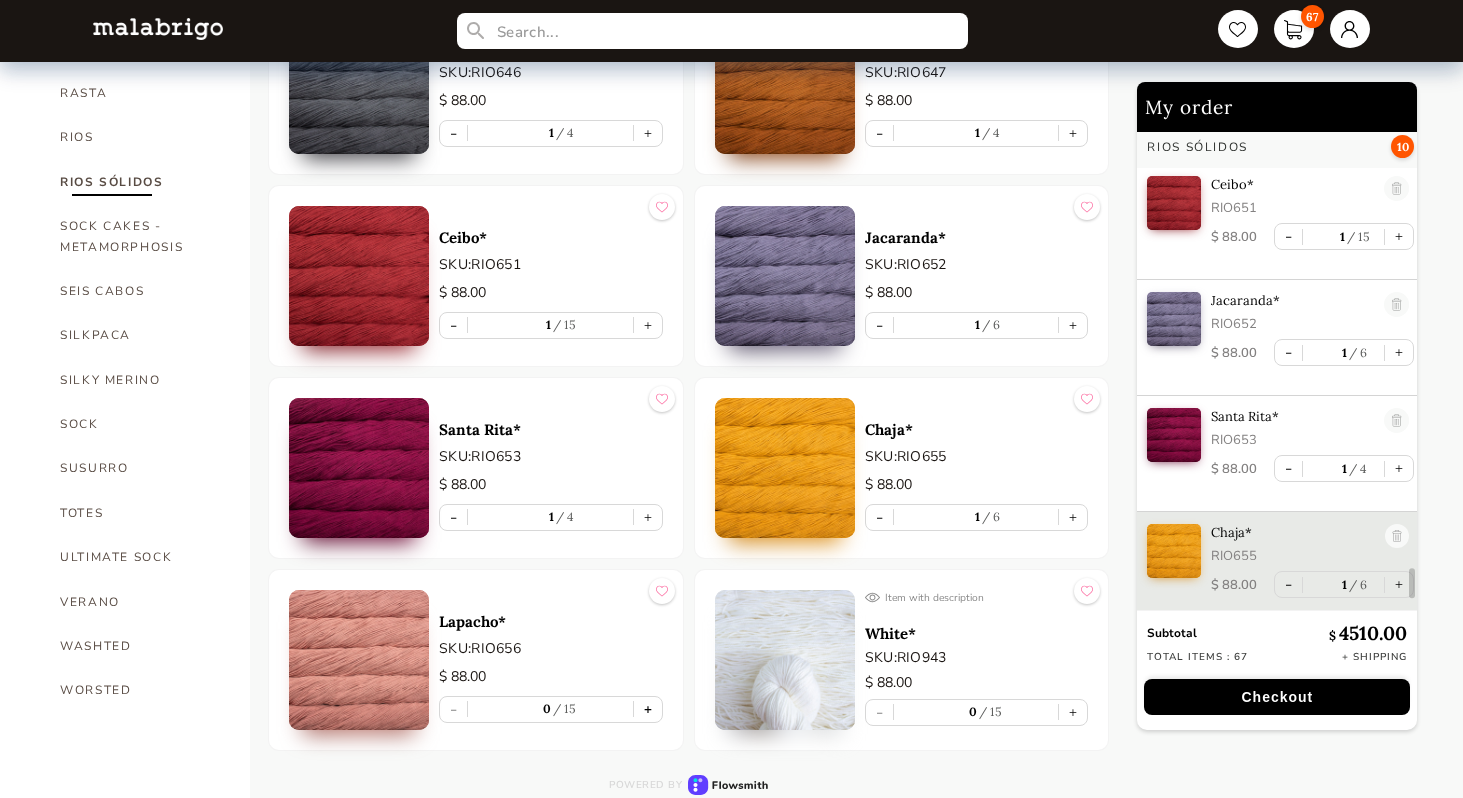 click on "+" at bounding box center (648, 709) 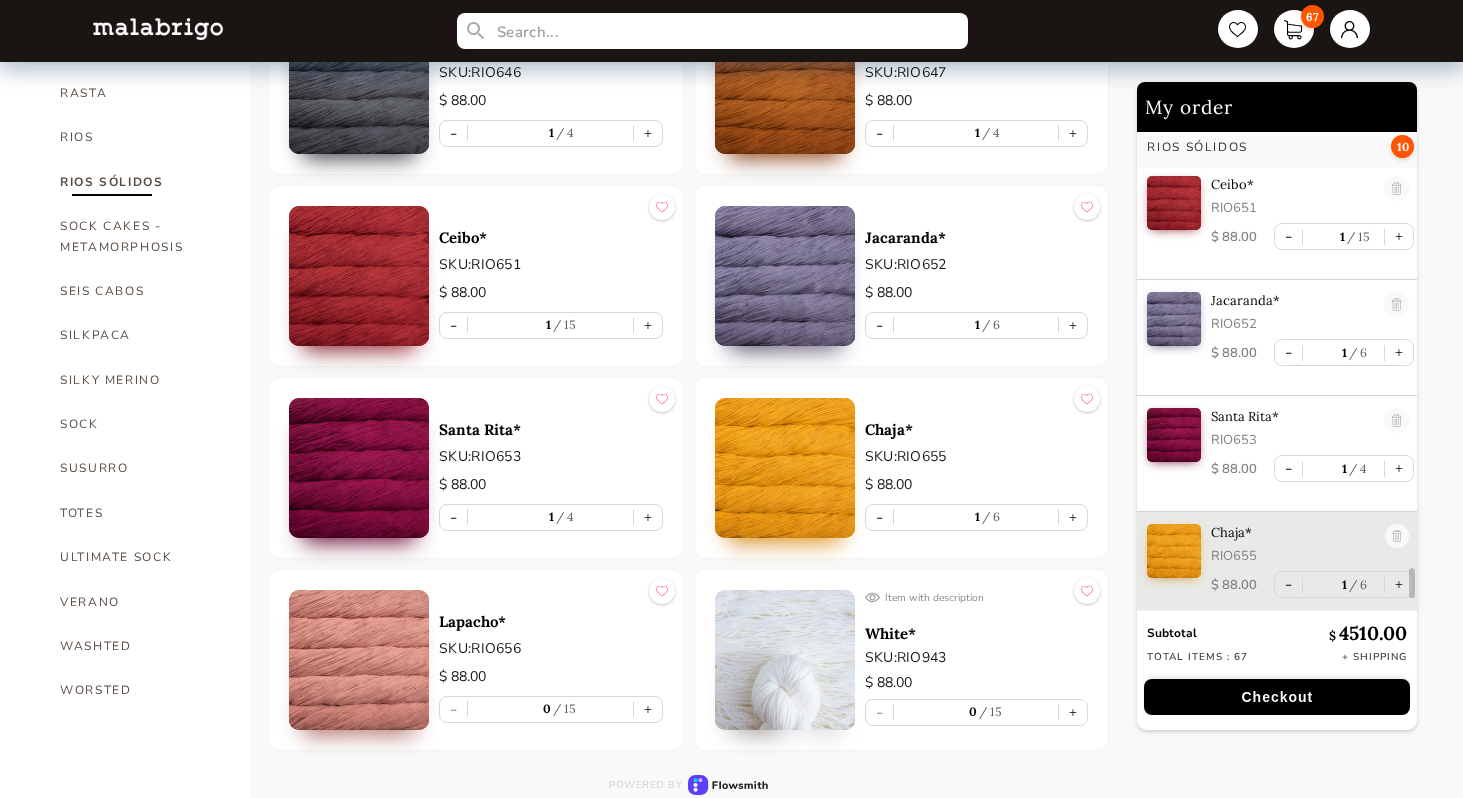 type on "1" 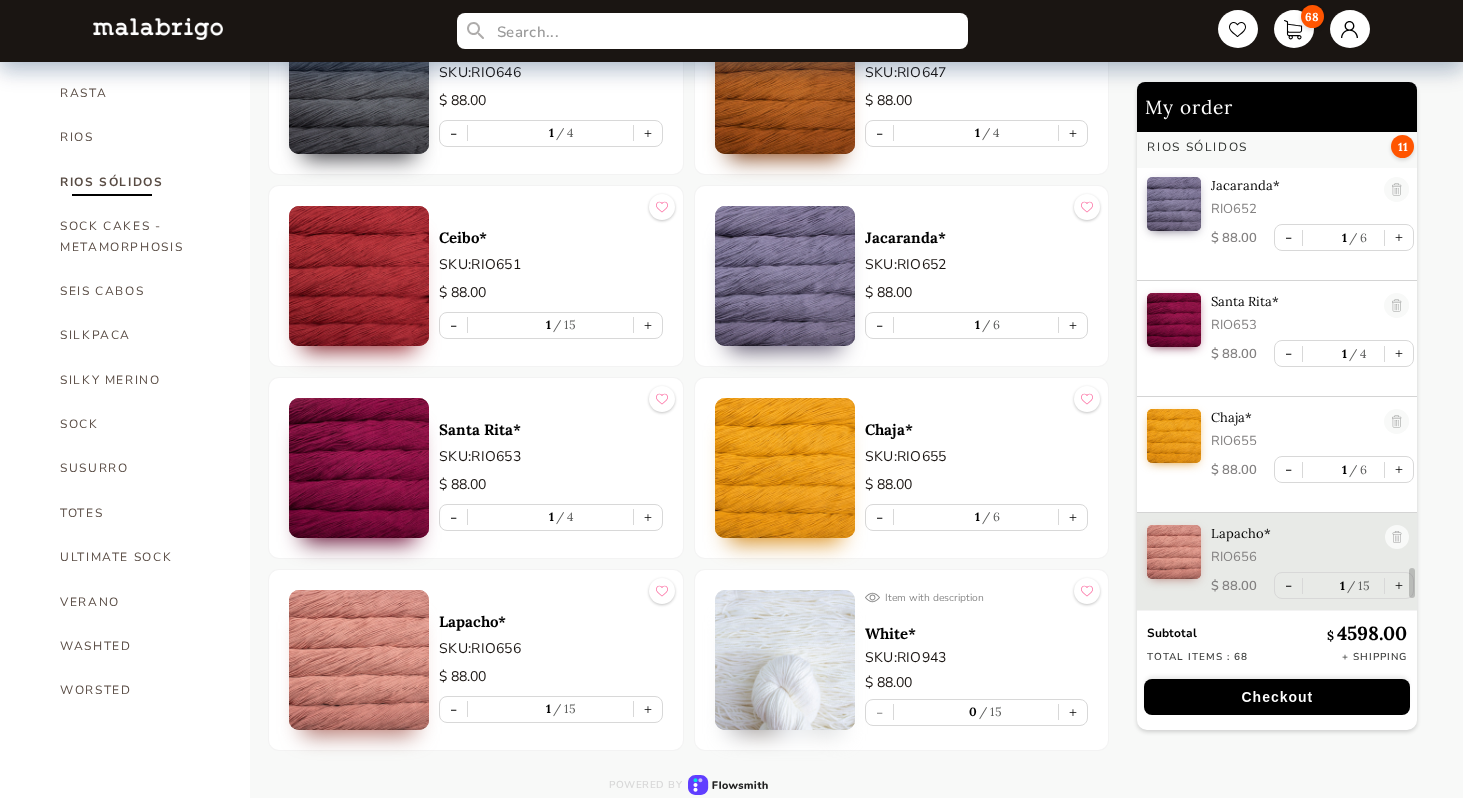 scroll, scrollTop: 7441, scrollLeft: 0, axis: vertical 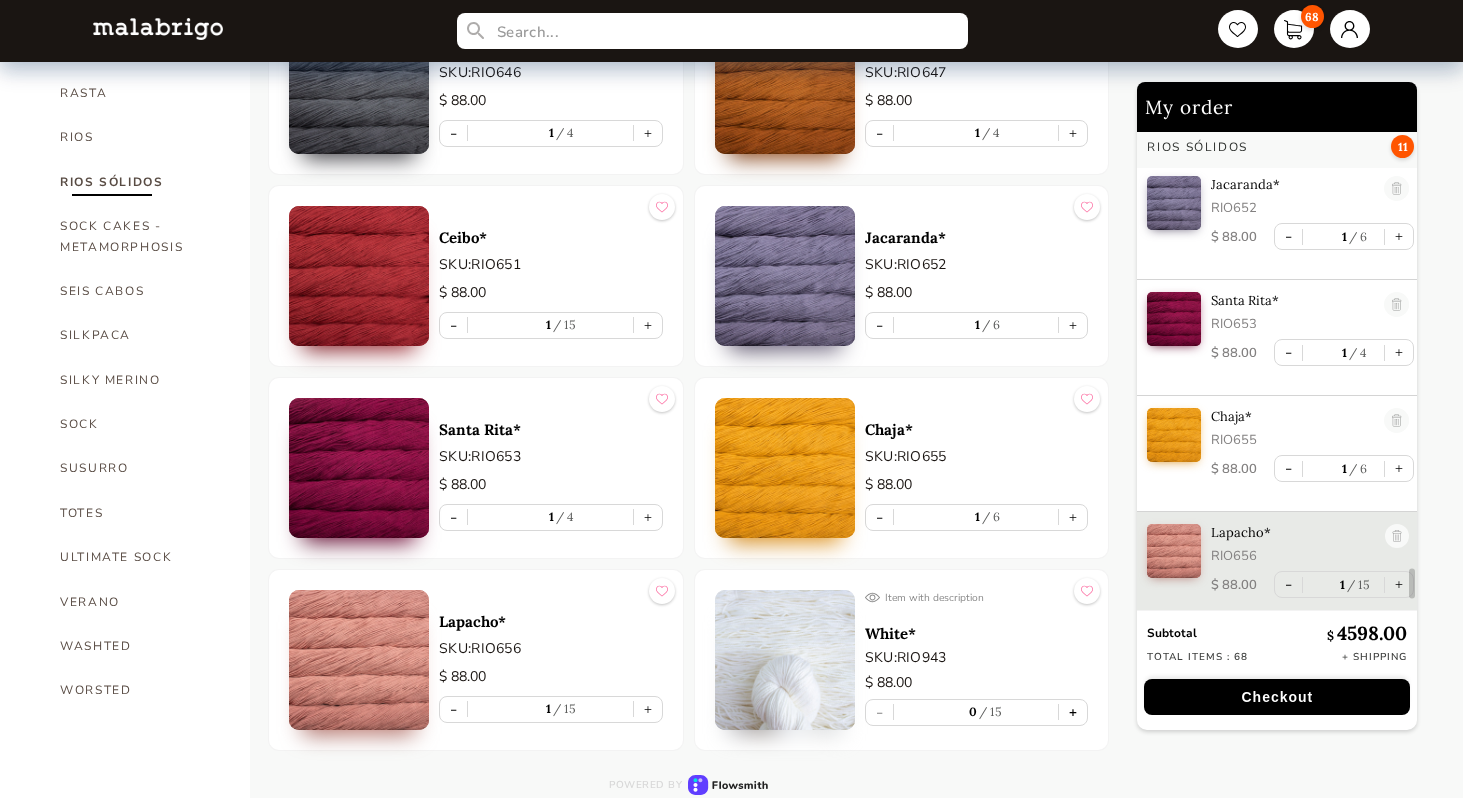 click on "+" at bounding box center [1073, 712] 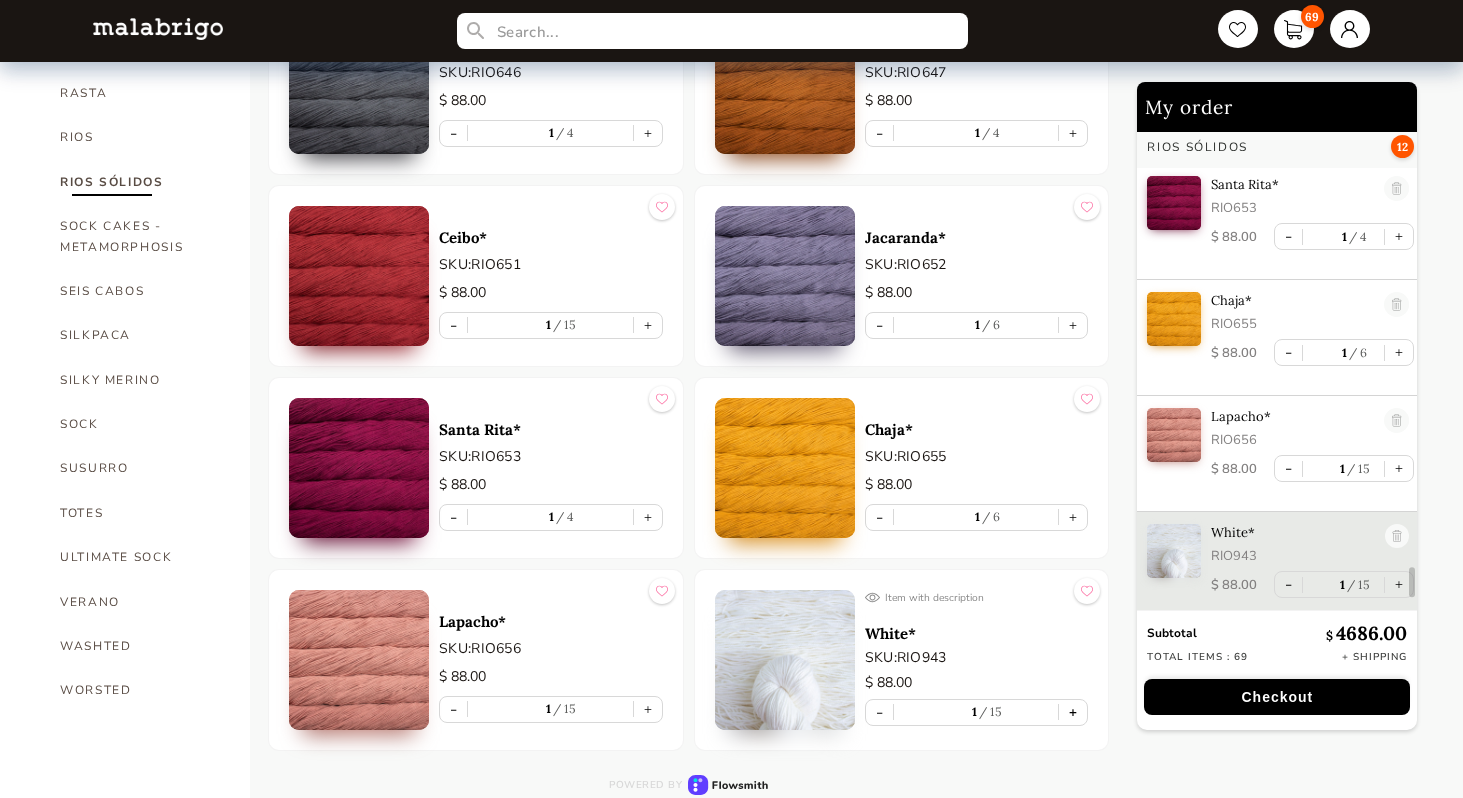 scroll, scrollTop: 7557, scrollLeft: 0, axis: vertical 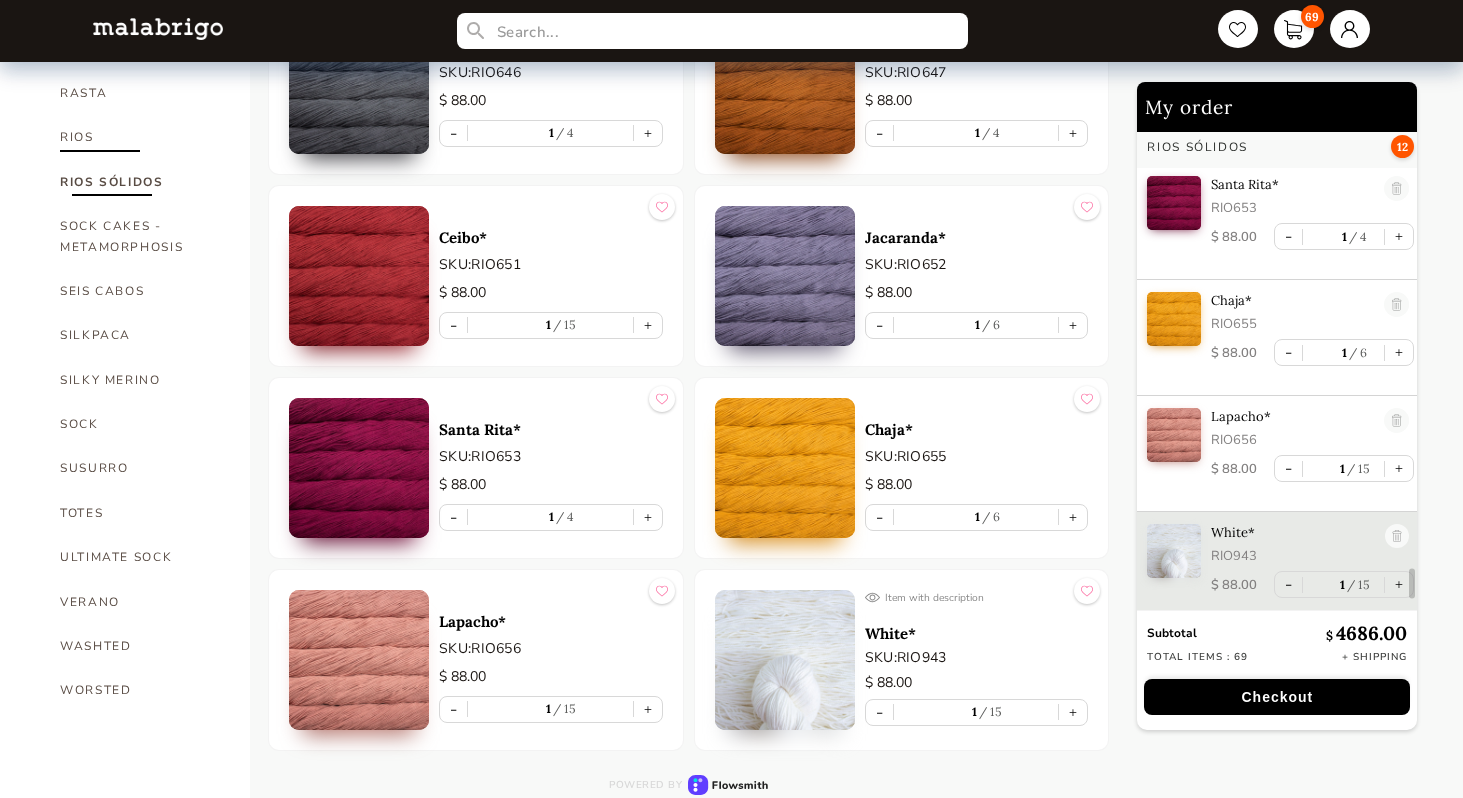 click on "RIOS" at bounding box center (140, 137) 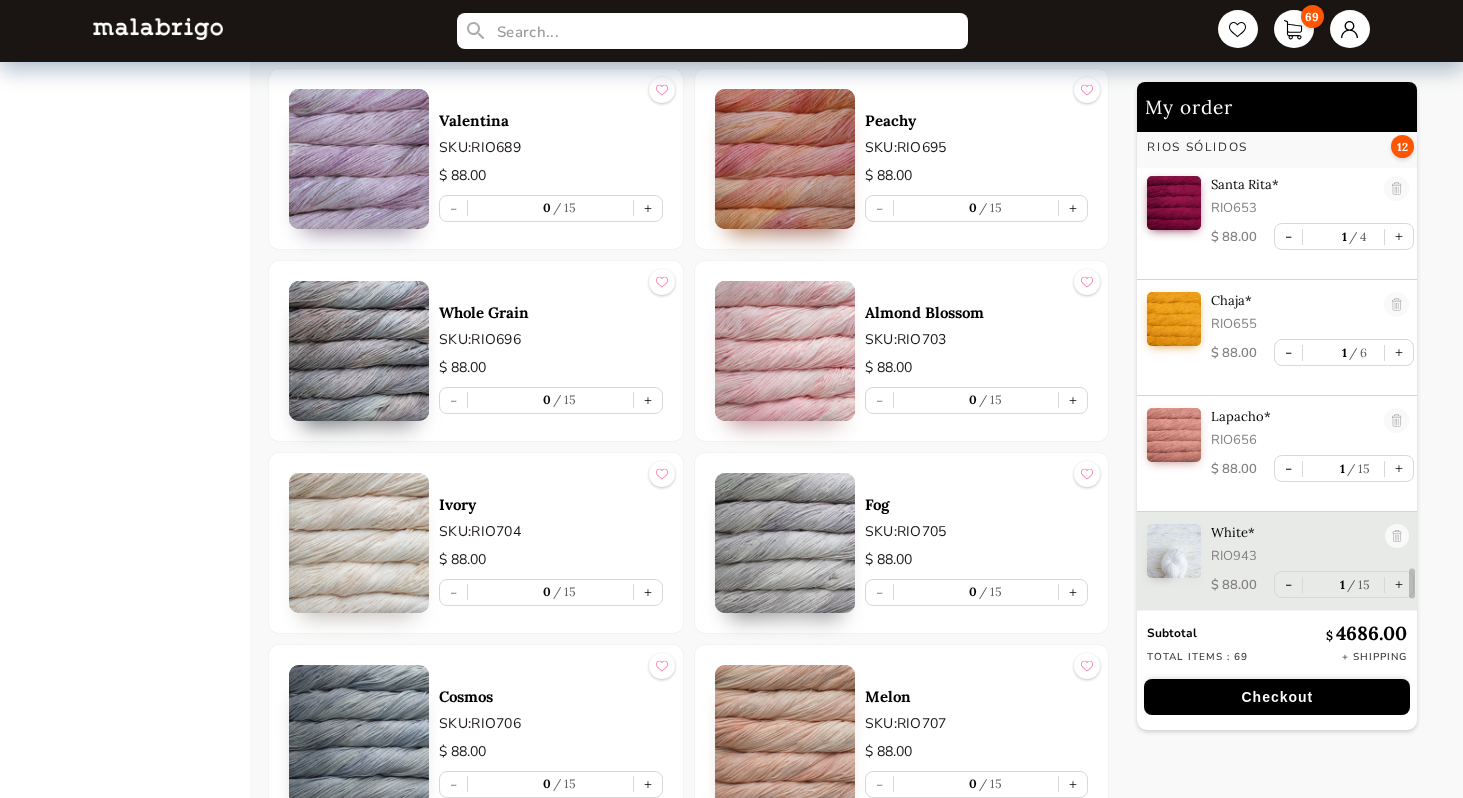 scroll, scrollTop: 7494, scrollLeft: 0, axis: vertical 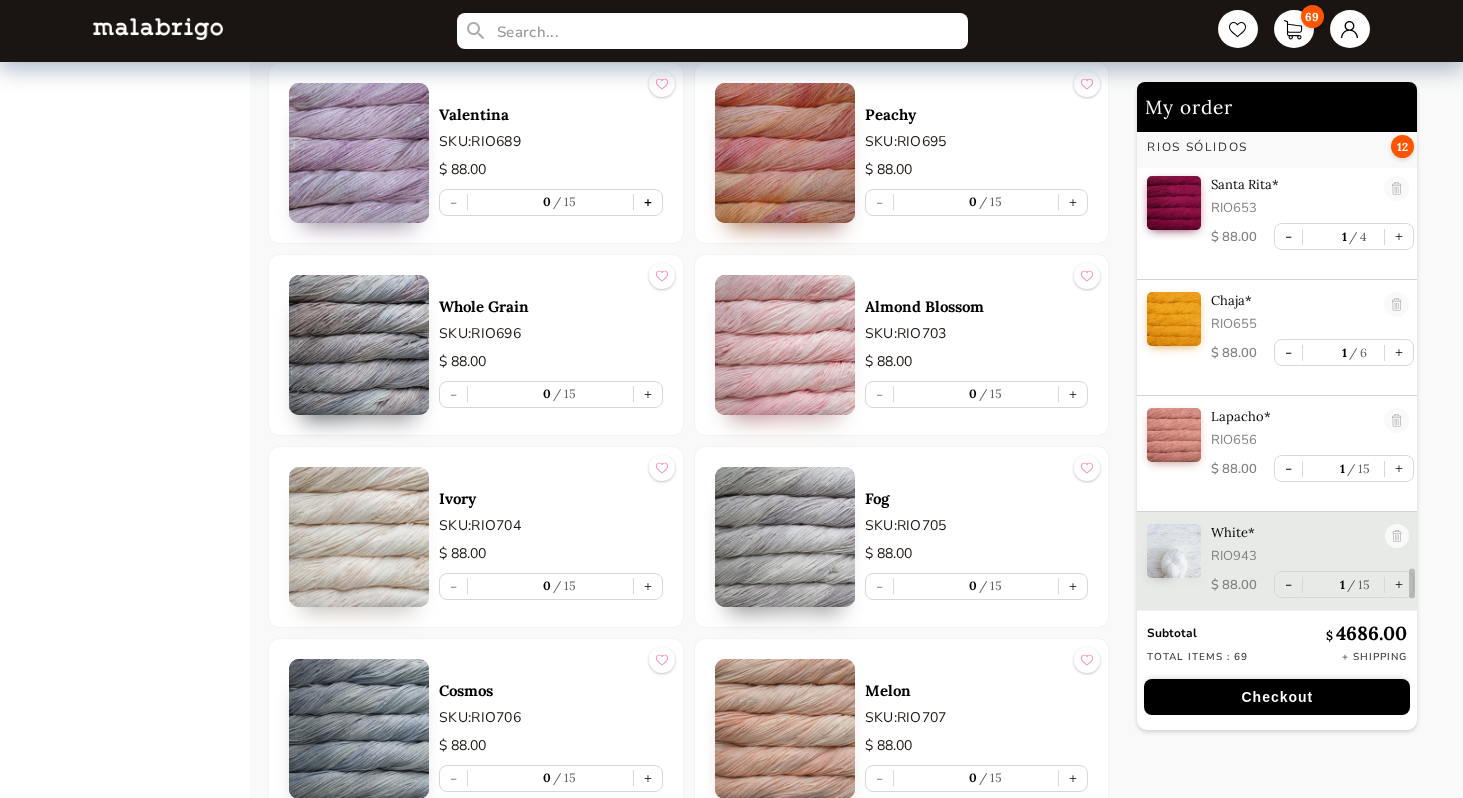 click on "+" at bounding box center [648, 202] 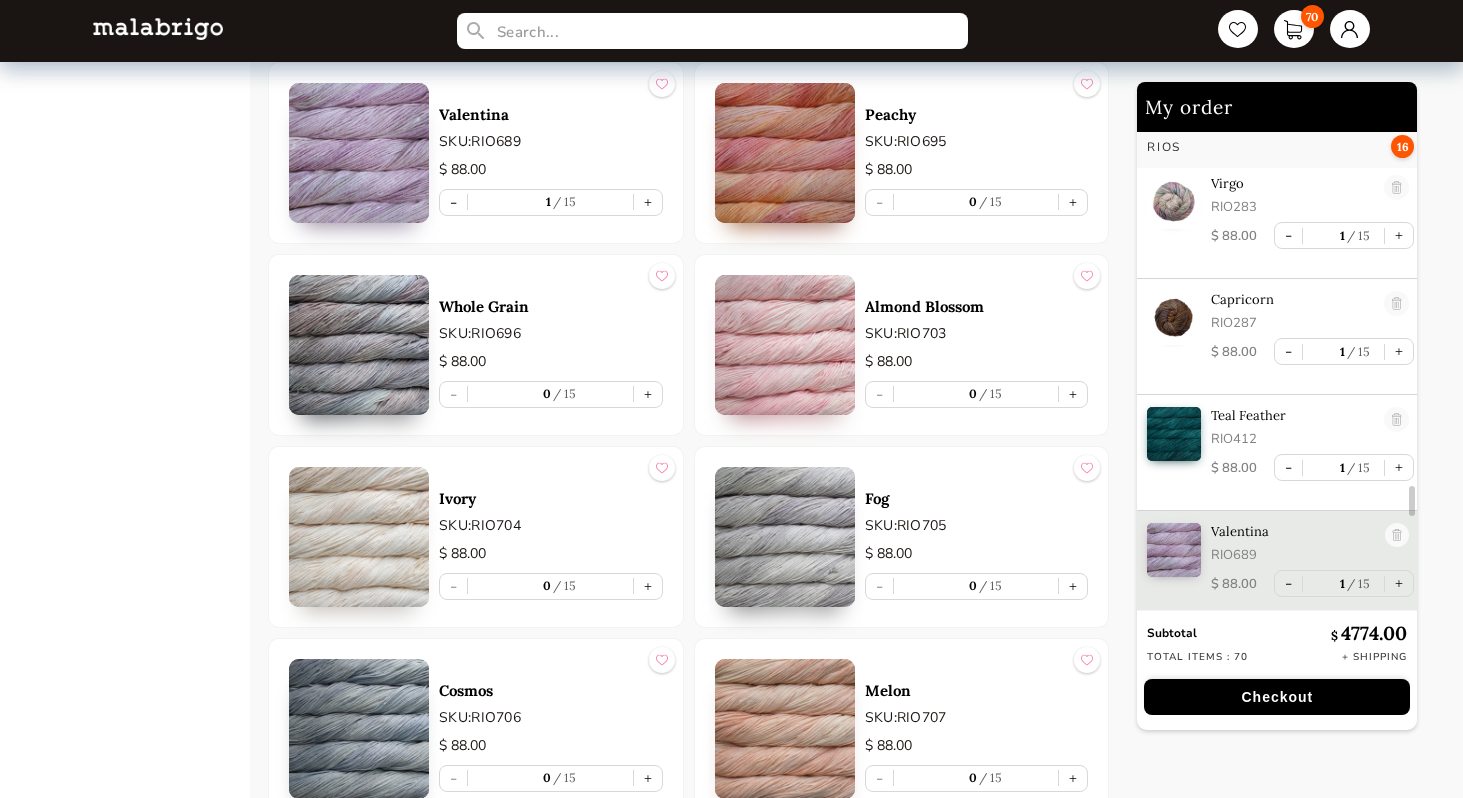 scroll, scrollTop: 6238, scrollLeft: 0, axis: vertical 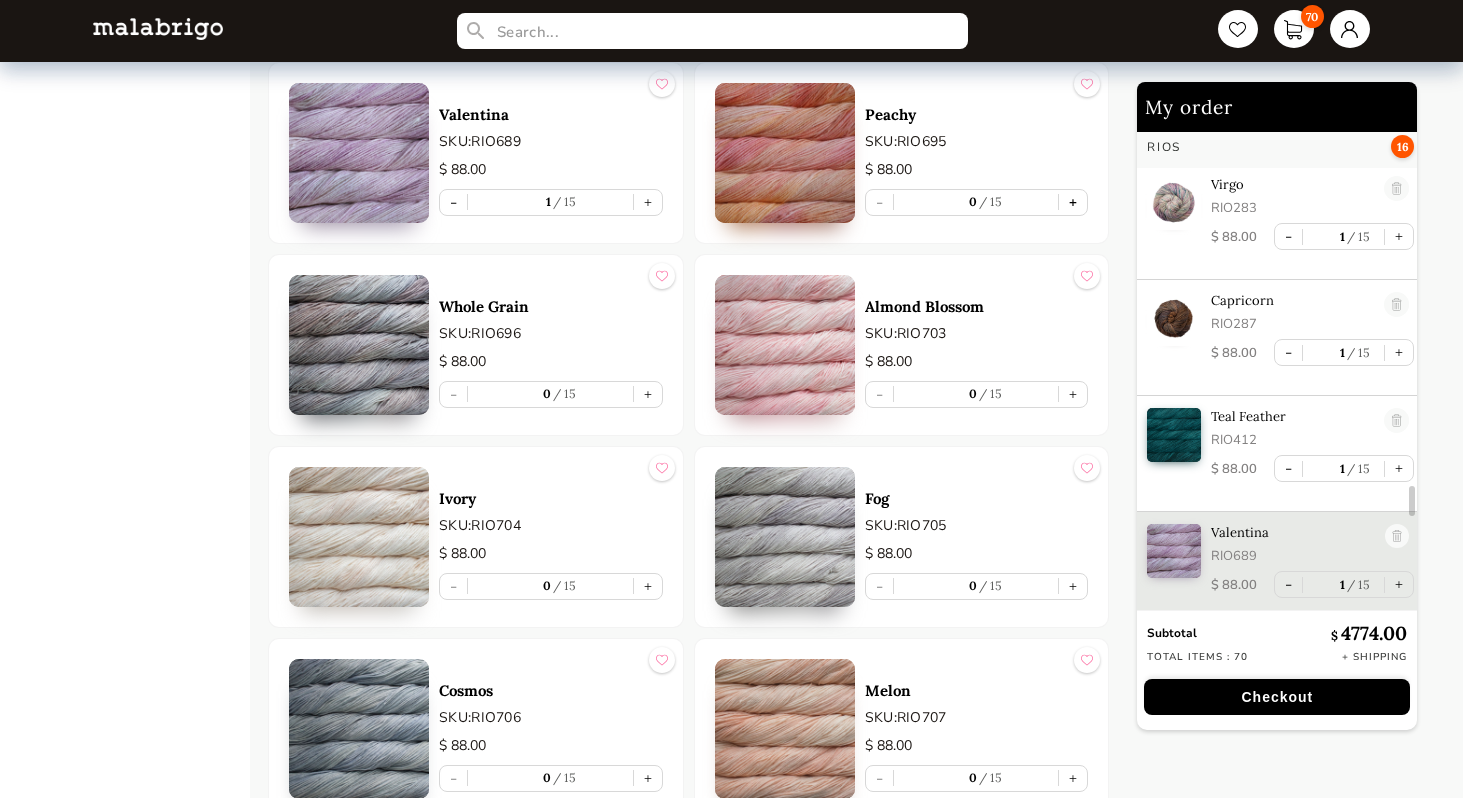 click on "+" at bounding box center [1073, 202] 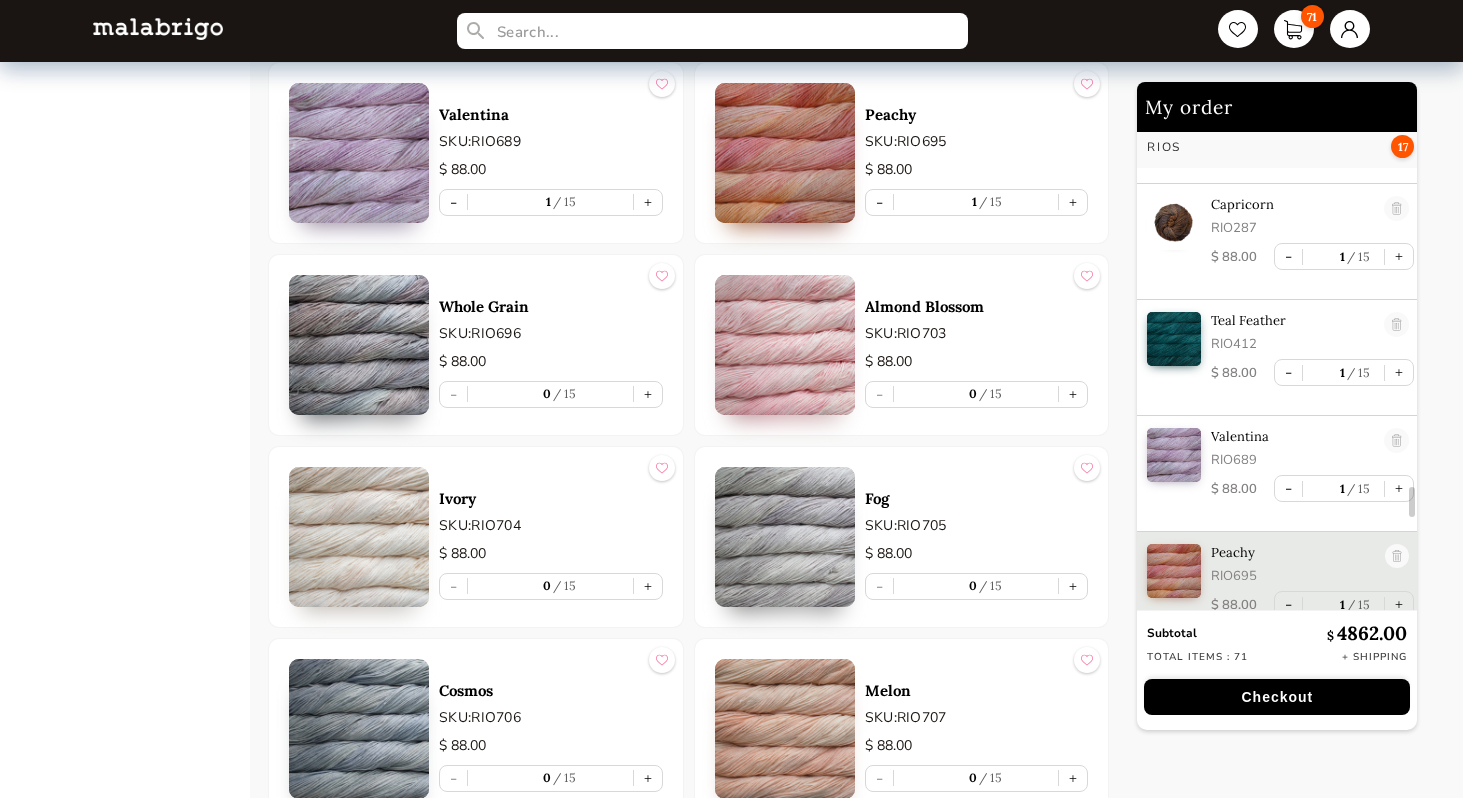 scroll, scrollTop: 6354, scrollLeft: 0, axis: vertical 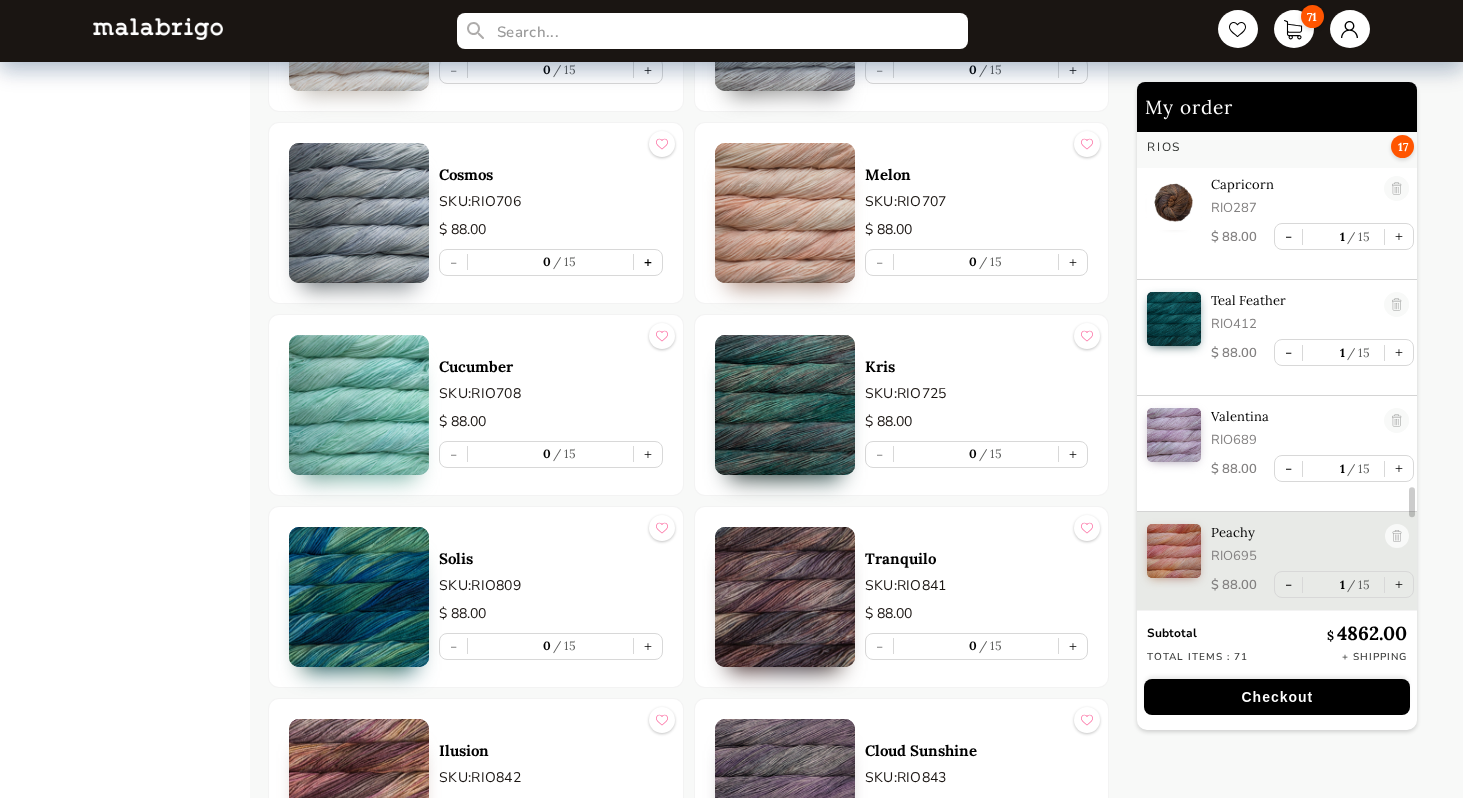 click on "+" at bounding box center [648, 262] 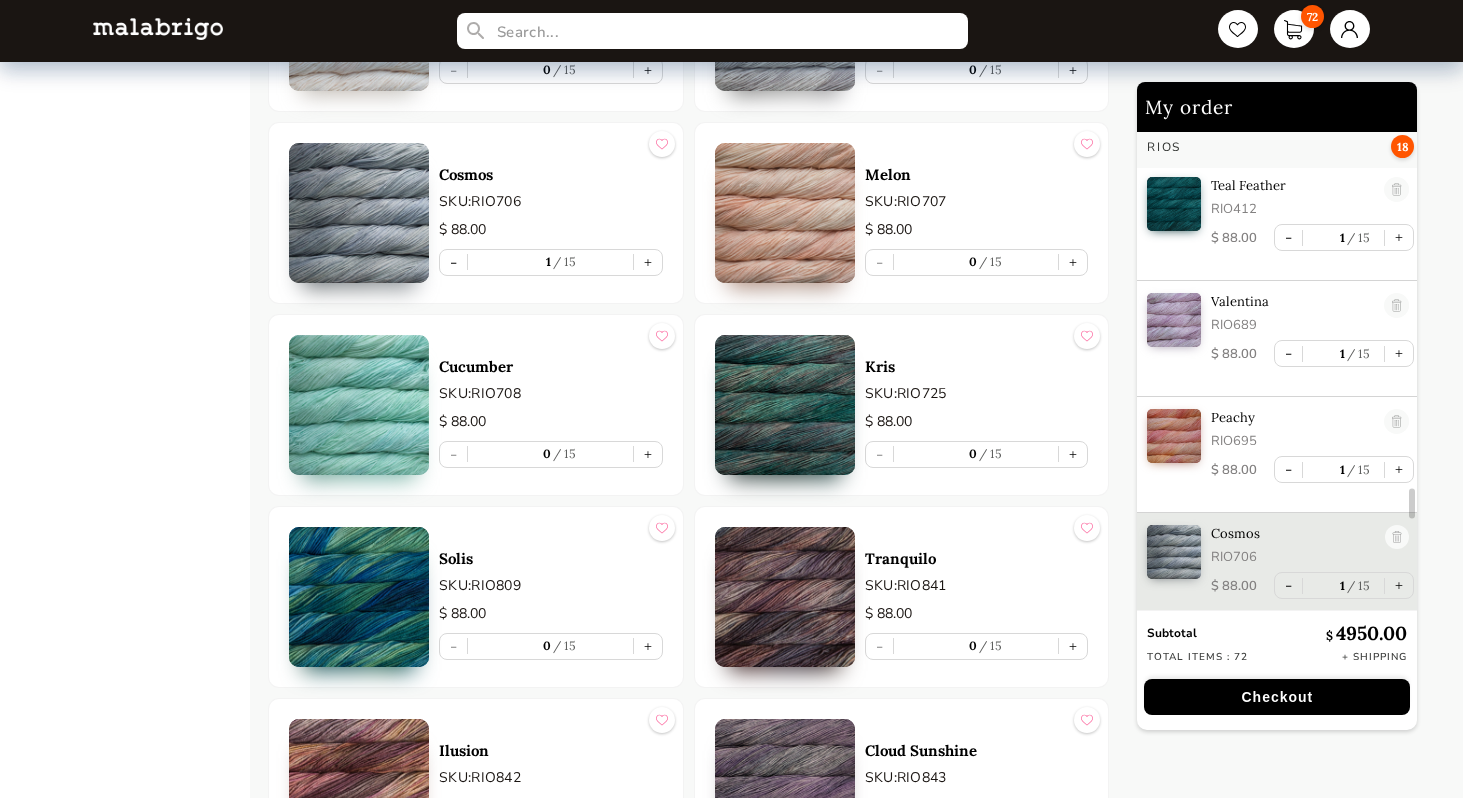 scroll, scrollTop: 6470, scrollLeft: 0, axis: vertical 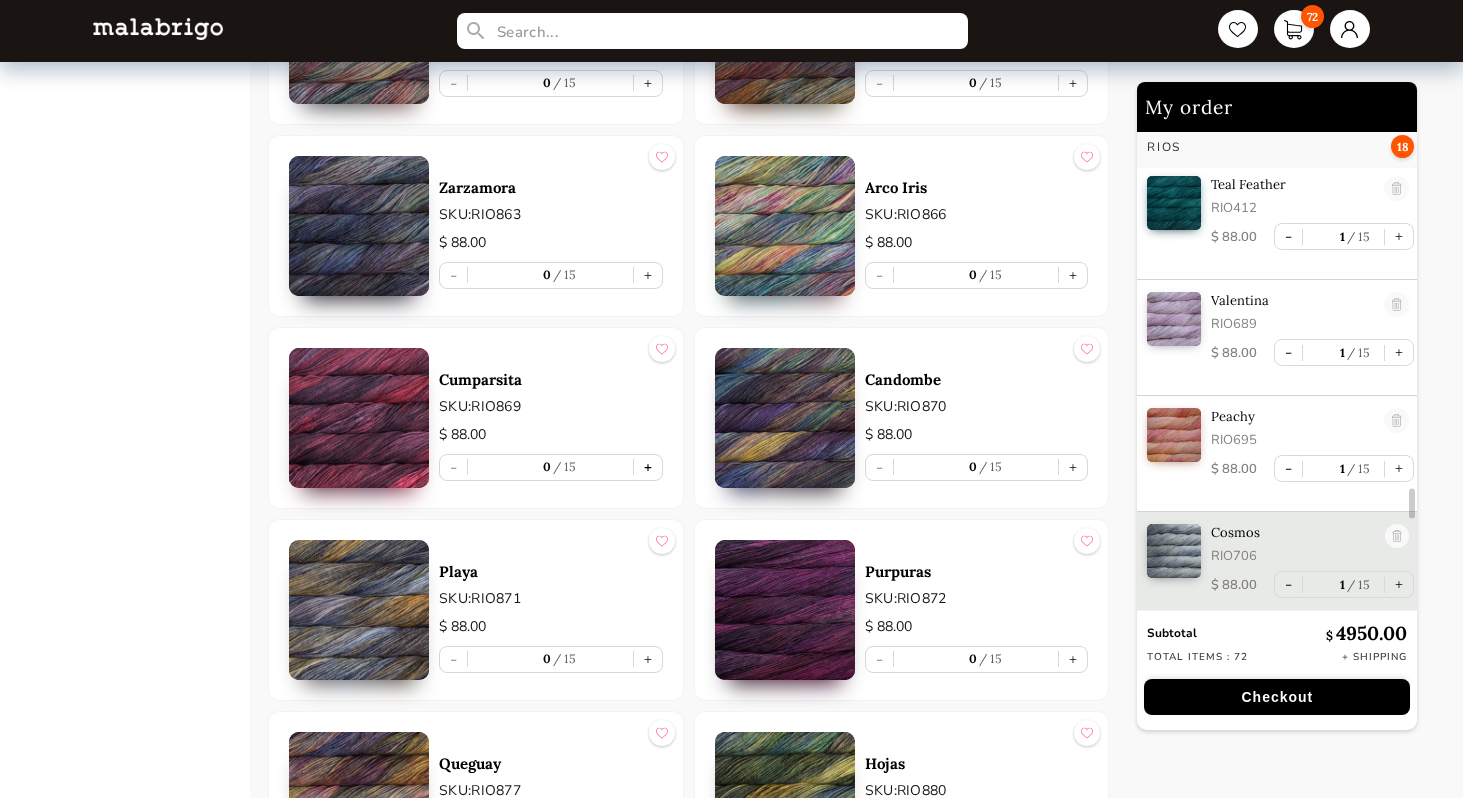 click on "+" at bounding box center (648, 467) 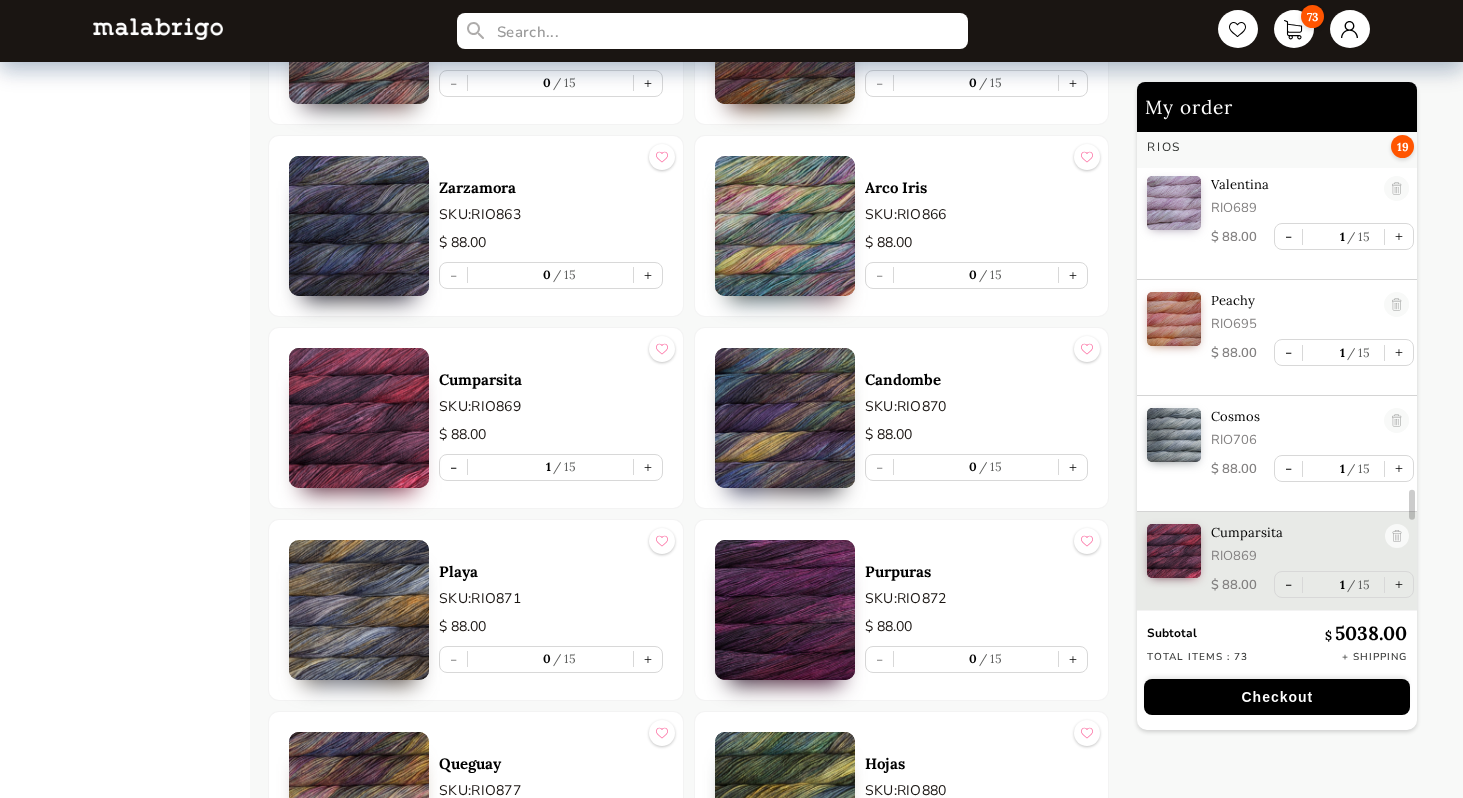 scroll, scrollTop: 6587, scrollLeft: 0, axis: vertical 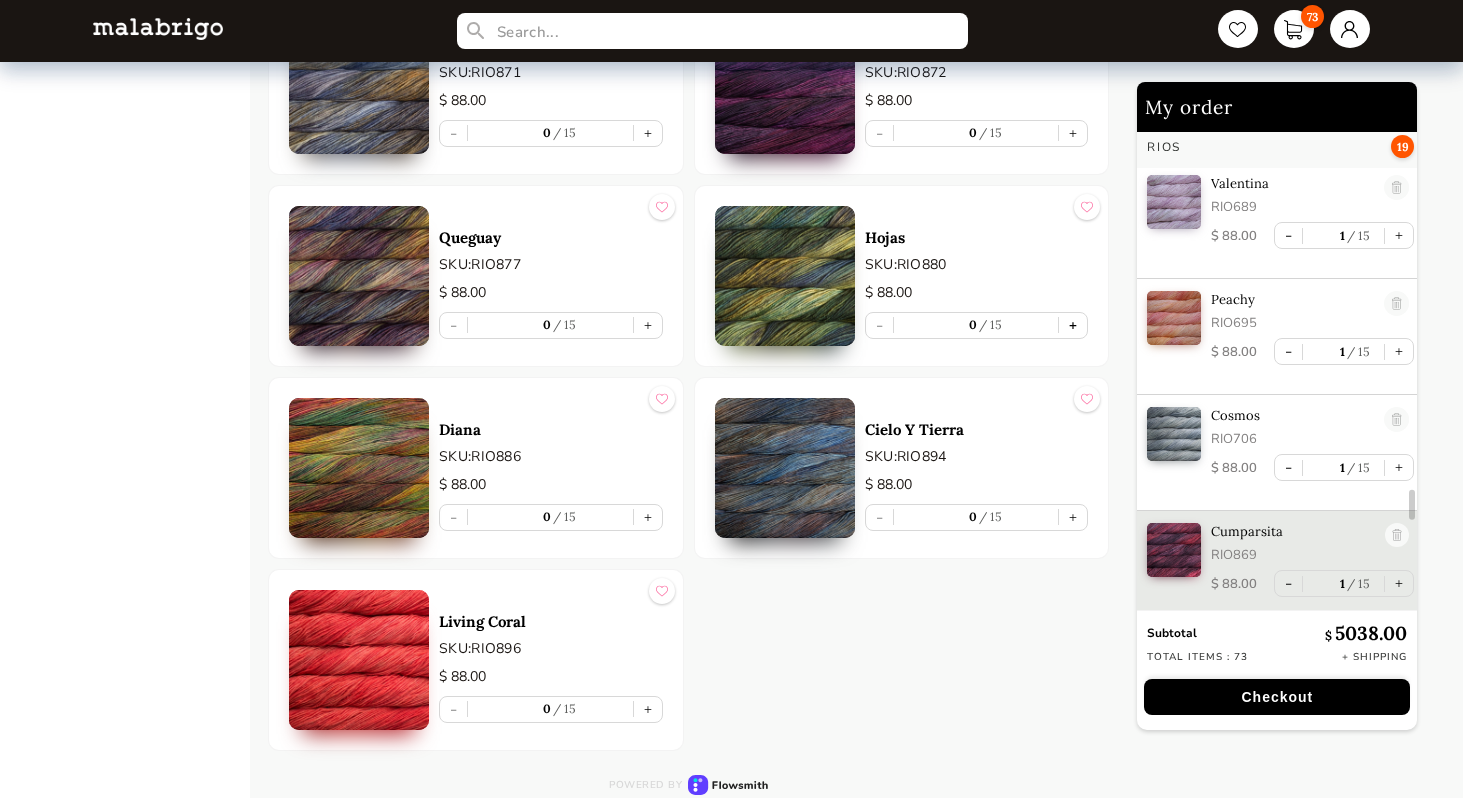 click on "+" at bounding box center [1073, 325] 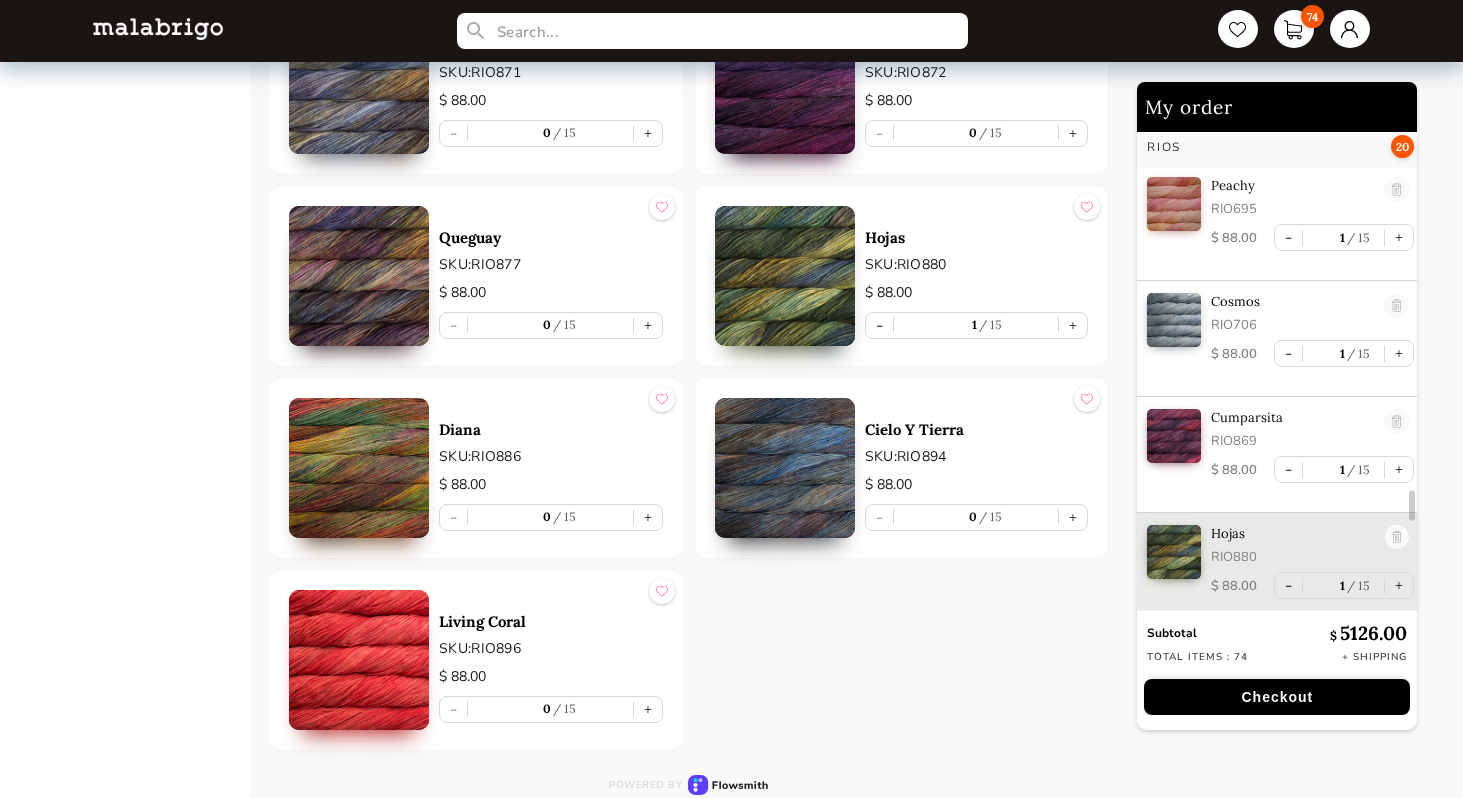 scroll, scrollTop: 6702, scrollLeft: 0, axis: vertical 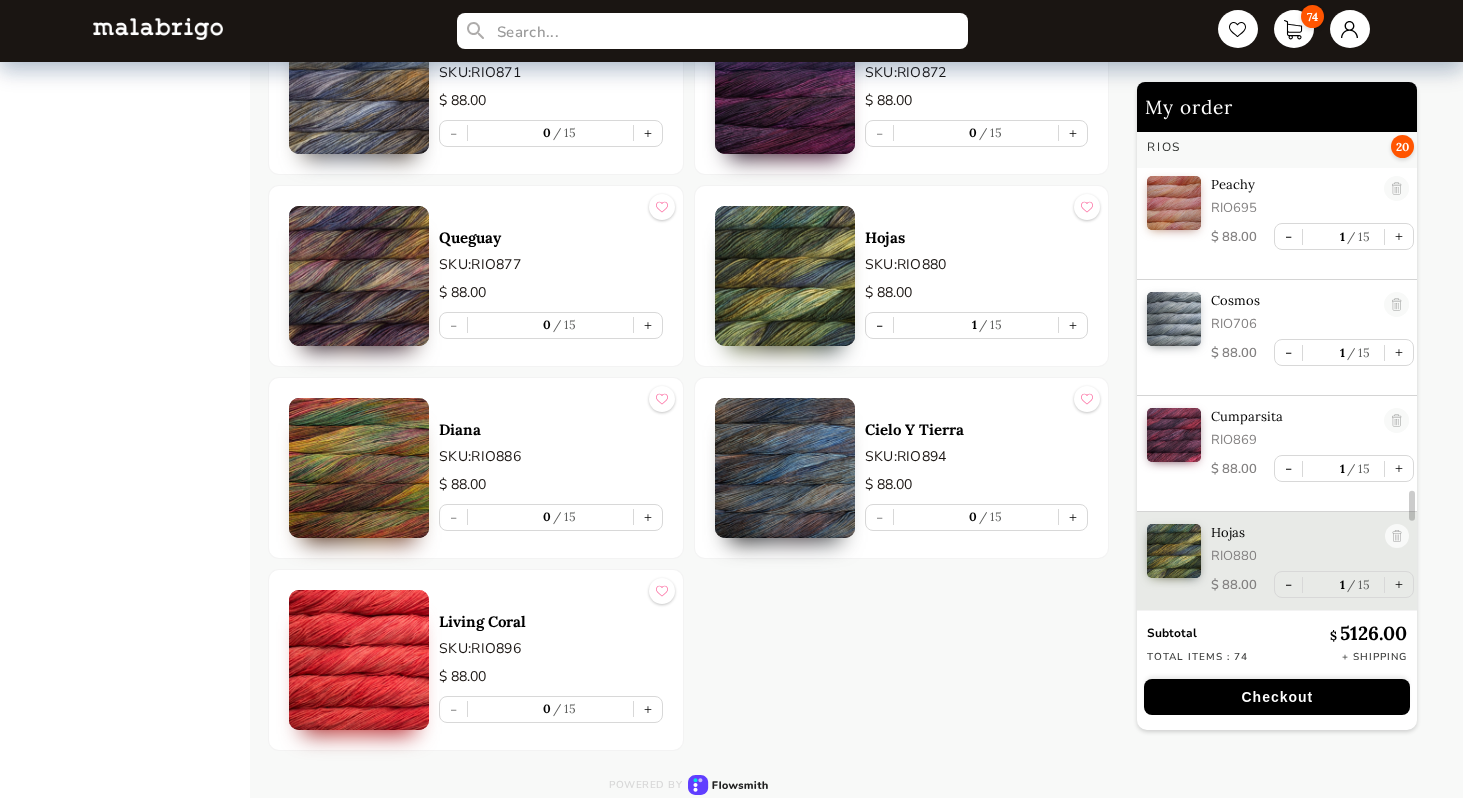 click on "Aniversario SKU:  RIO005 $   88.00 - 0 15 + Apple Green SKU:  RIO011 $   88.00 - 0 15 + Glazed Carrot SKU:  RIO016 $   88.00 - 0 15 + Bobby Blue SKU:  RIO027 $   88.00 - 0 15 + Purple Mystery SKU:  RIO030 $   88.00 - 0 15 + Cereza SKU:  RIO033 $   88.00 - 1 15 + Frank Ochre SKU:  RIO035 $   88.00 - 1 15 + Pearl SKU:  RIO036 $   88.00 - 0 15 + Lettuce SKU:  RIO037 $   88.00 - 1 15 + Plomo SKU:  RIO043 $   88.00 - 1 15 + Glitter SKU:  RIO048 $   88.00 - 0 15 + Jupiter SKU:  RIO049 $   88.00 - 0 15 + Vaa SKU:  RIO051 $   88.00 - 0 15 + Paris Night SKU:  RIO052 $   88.00 - 0 15 + English Rose SKU:  RIO057 $   88.00 - 0 15 + Natural SKU:  RIO063 $   88.00 - 1 15 + Lavanda SKU:  RIO066 $   88.00 - 0 15 + Pearl Ten SKU:  RIO069 $   88.00 - 0 15 + Water Green SKU:  RIO083 $   88.00 - 0 15 + Fucsia SKU:  RIO093 $   88.00 - 0 15 + Sunset SKU:  RIO096 $   88.00 - 1 15 + Item with description Single Lot Mix Colors SKU:  RIO100 $   70.00 - 0 15 + Item with description Unique Color SKU:  RIO101 $   70.00 - 0 15 + SKU:  $" at bounding box center [688, -4428] 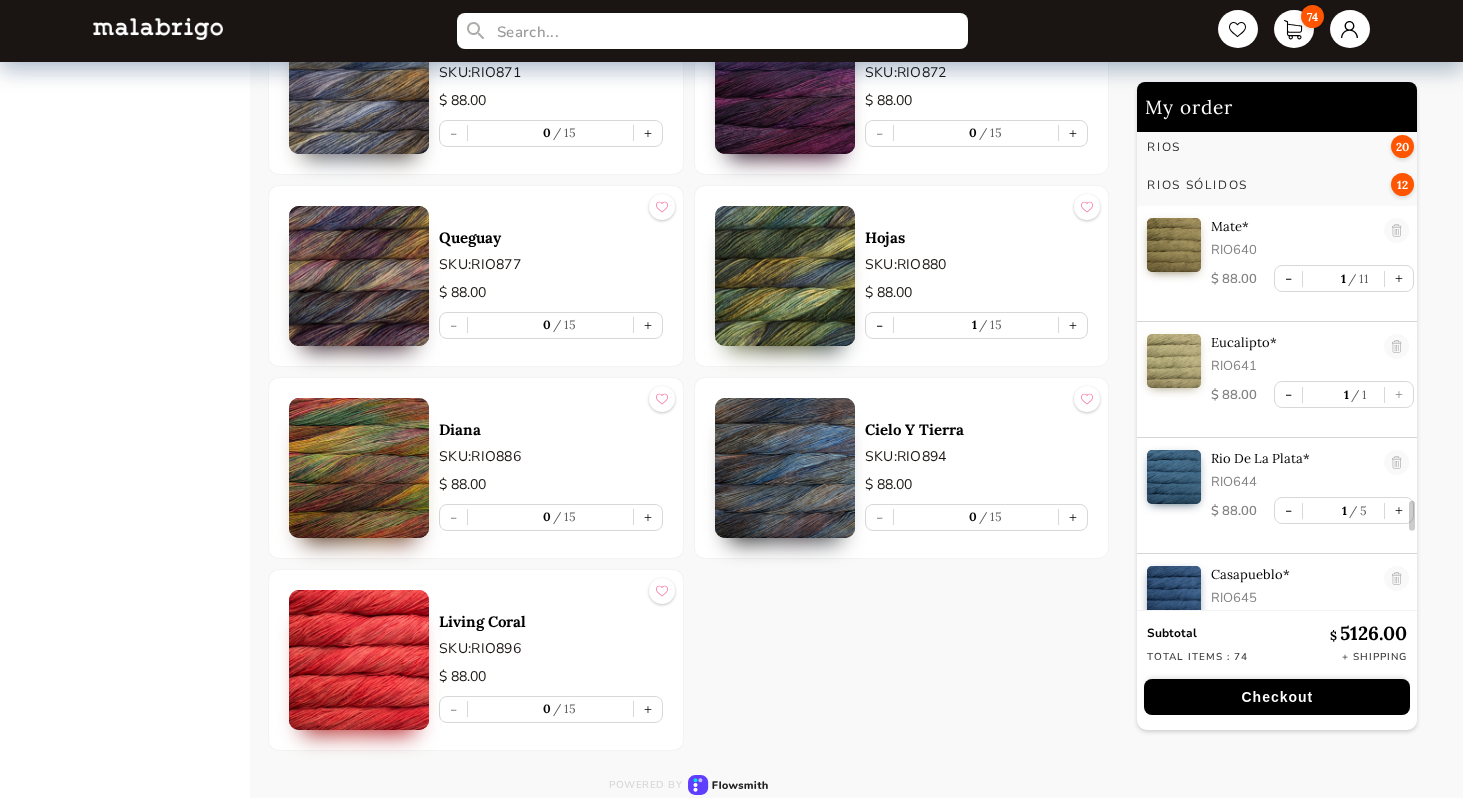 scroll, scrollTop: 7265, scrollLeft: 0, axis: vertical 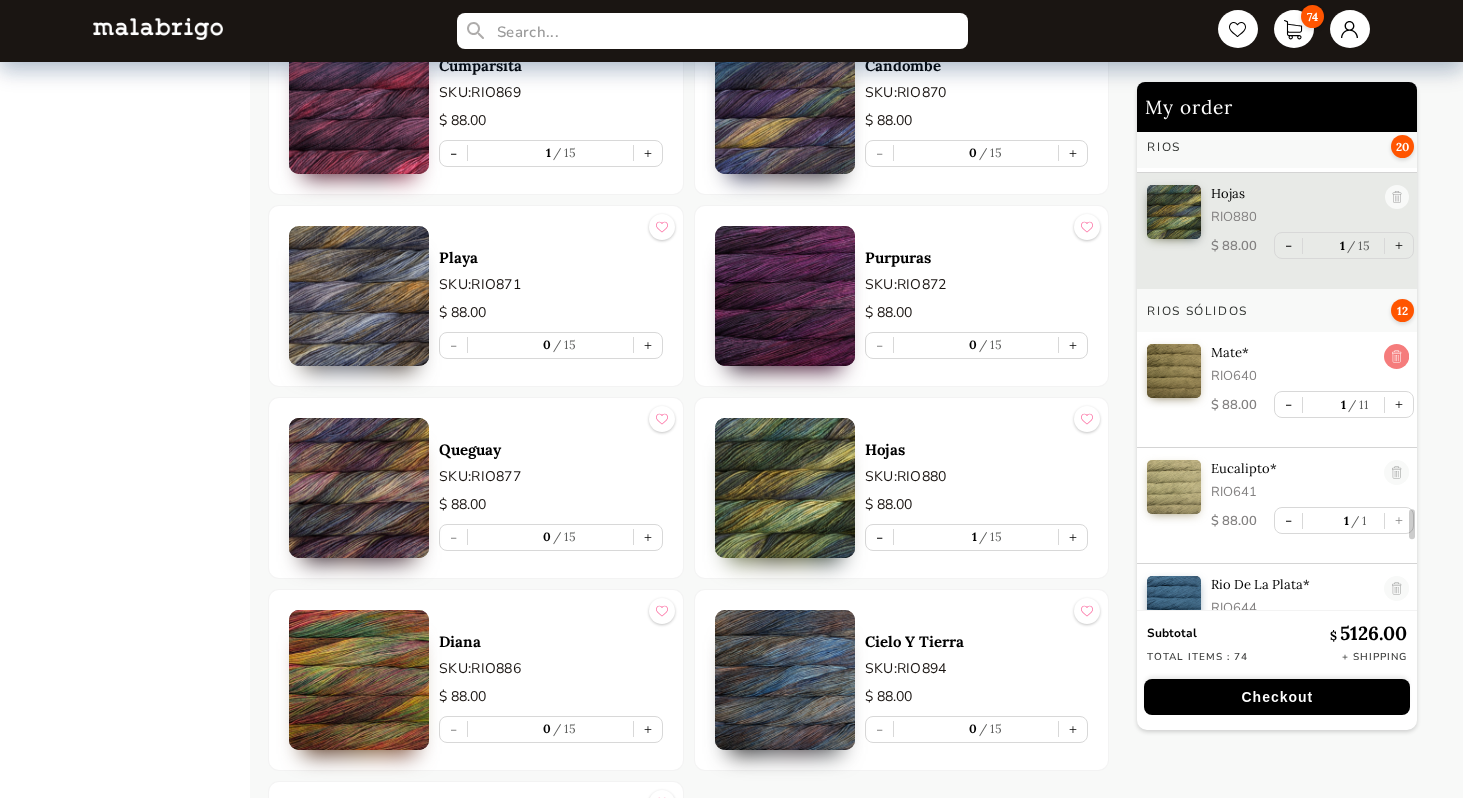 click at bounding box center [1397, 357] 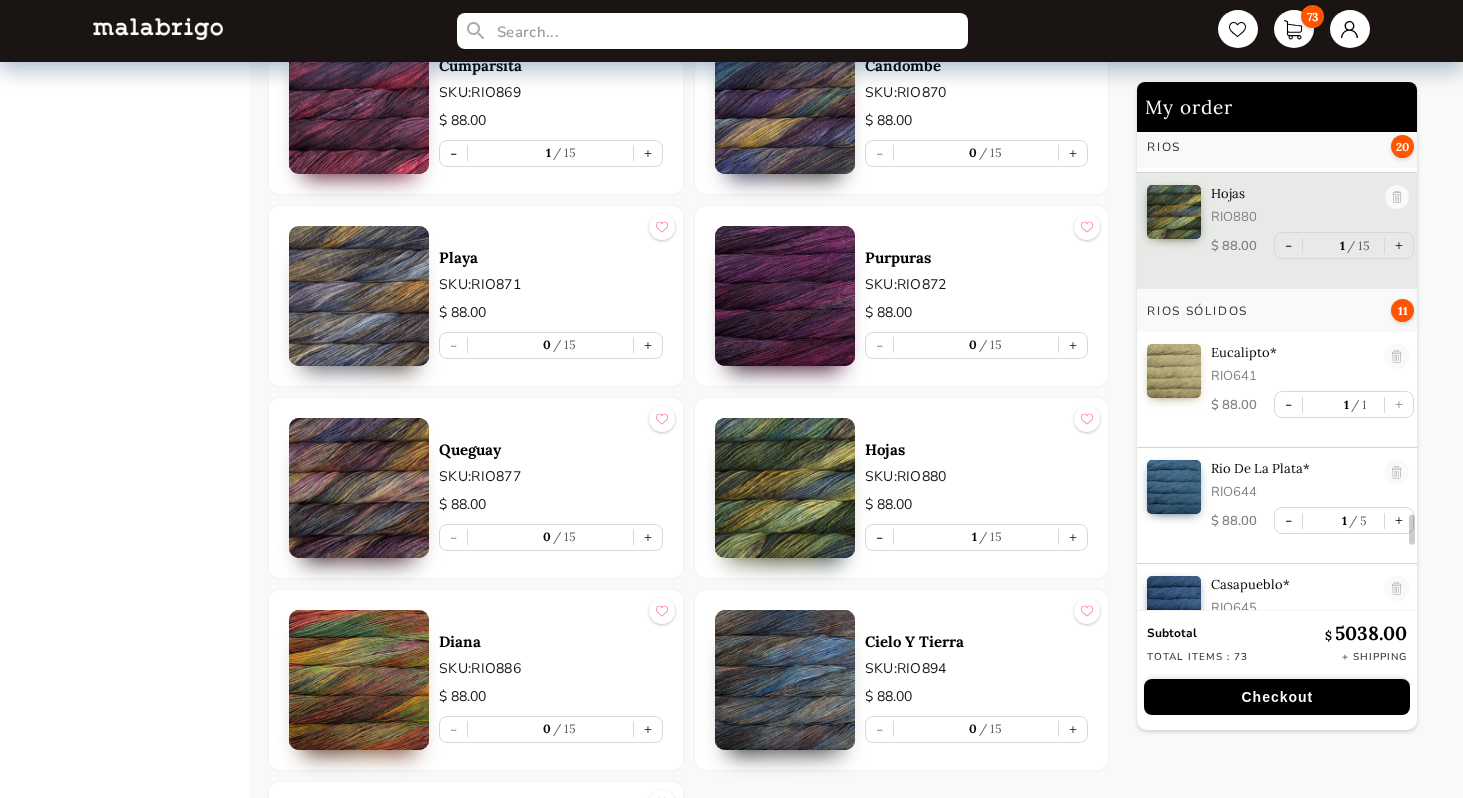 click at bounding box center (1397, 357) 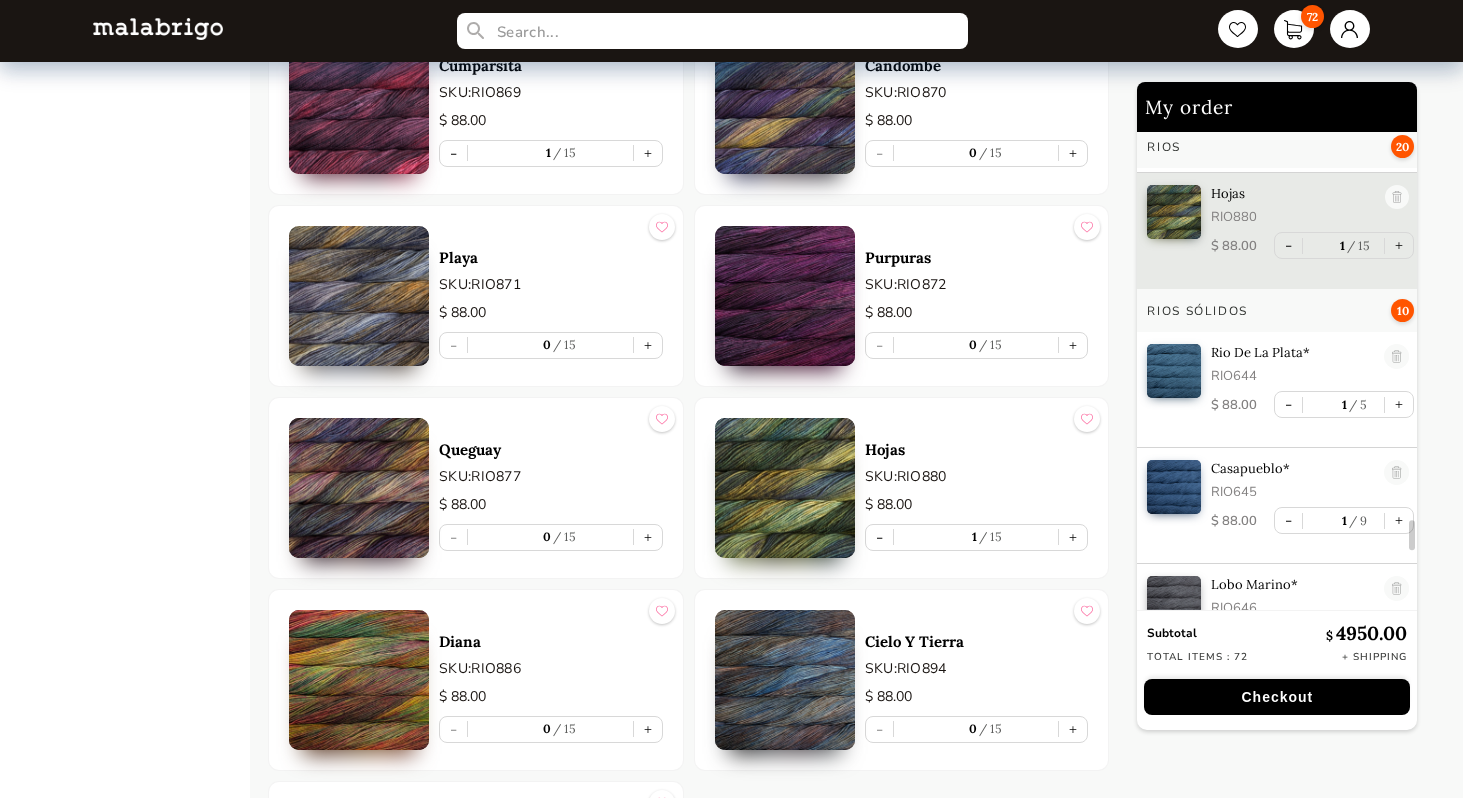 click at bounding box center [1397, 357] 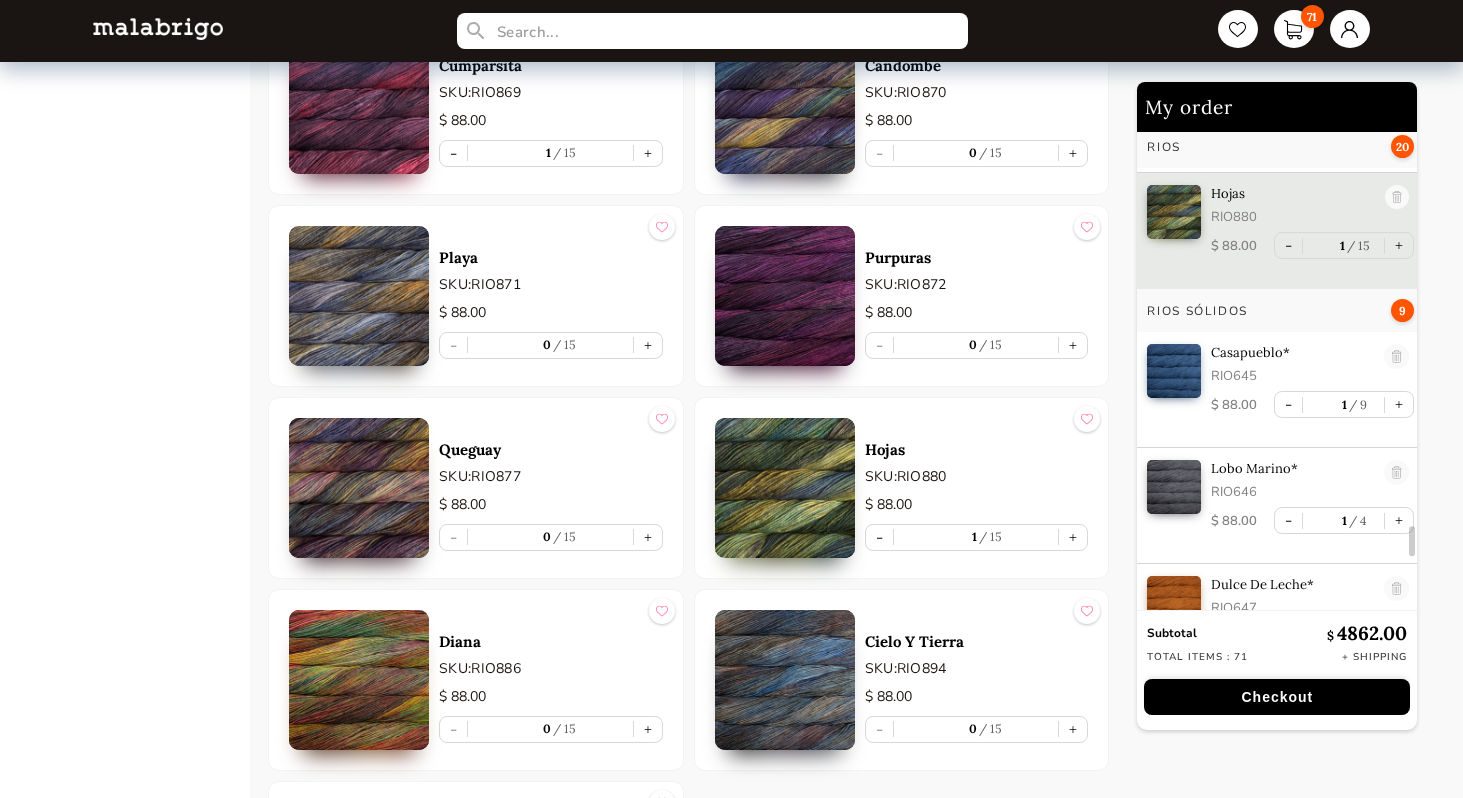 click at bounding box center [1397, 357] 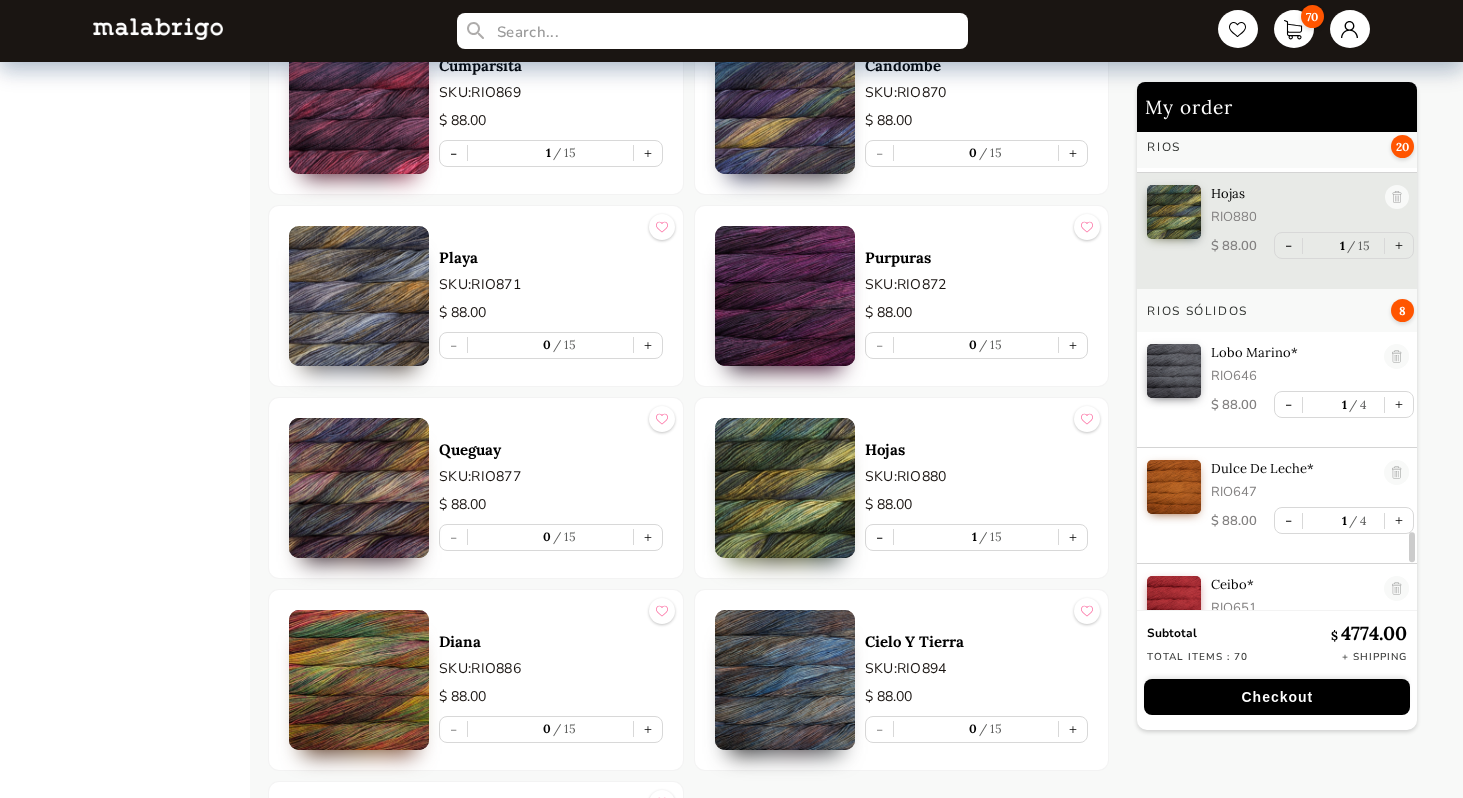 click at bounding box center [1397, 357] 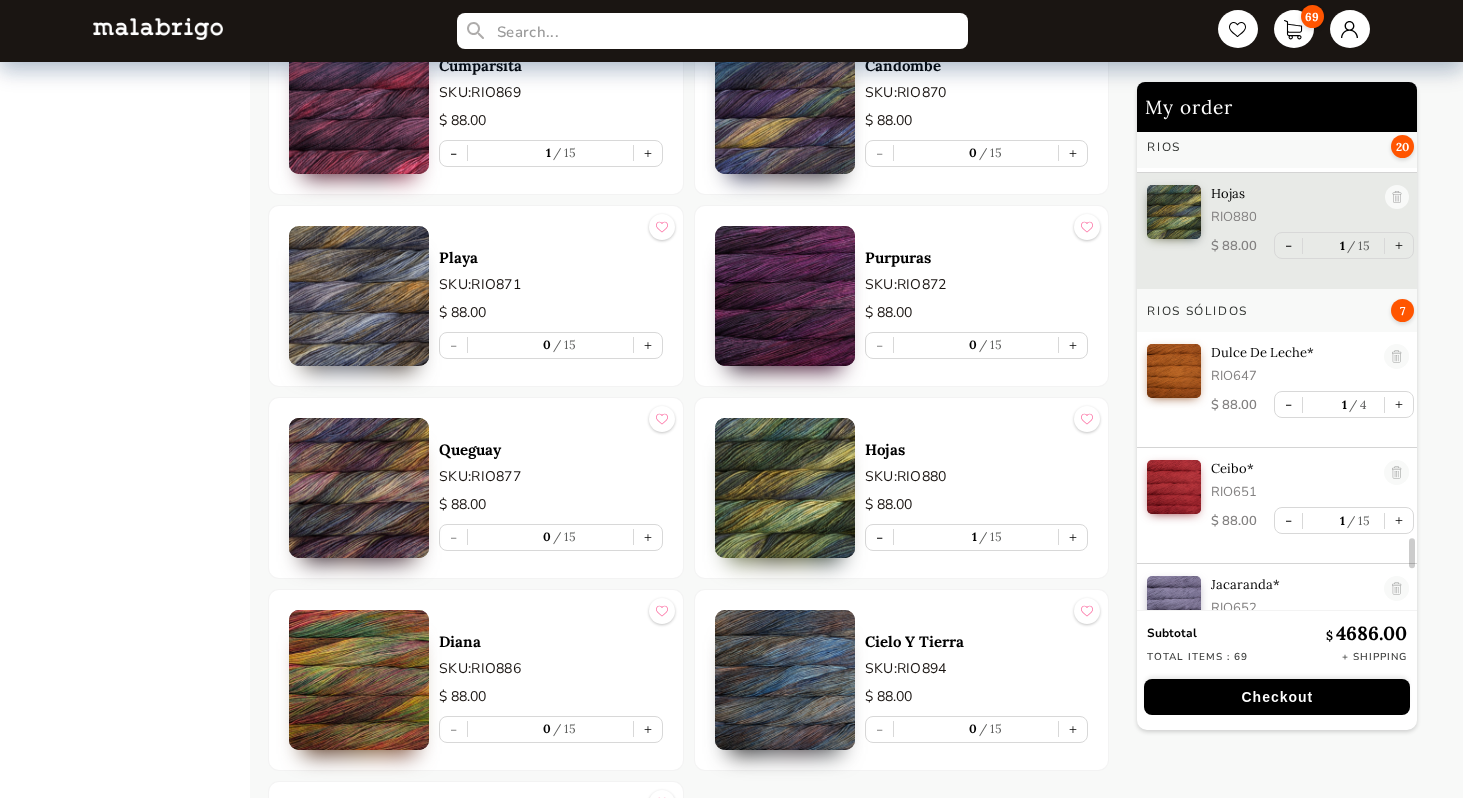click at bounding box center [1397, 357] 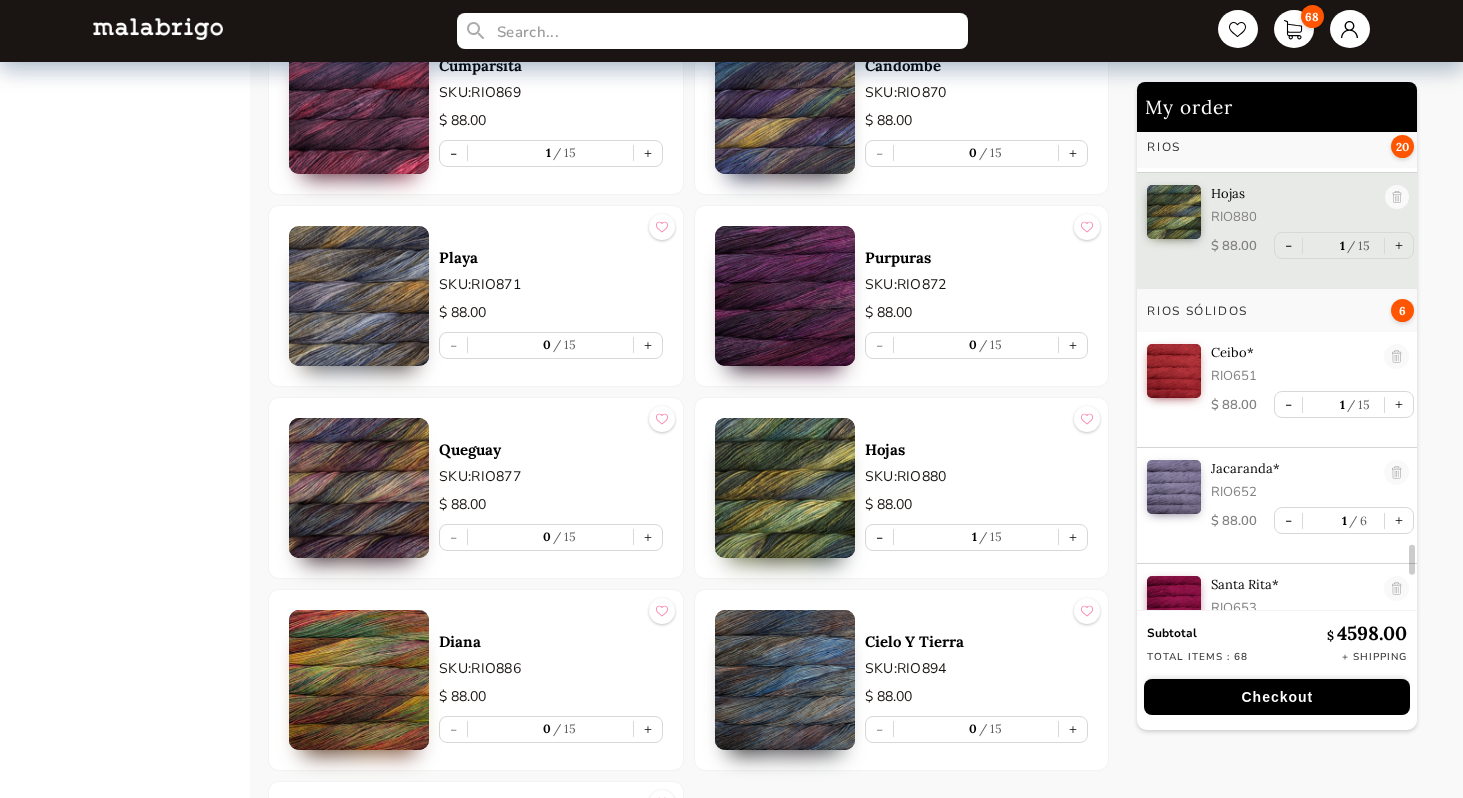 click at bounding box center [1397, 357] 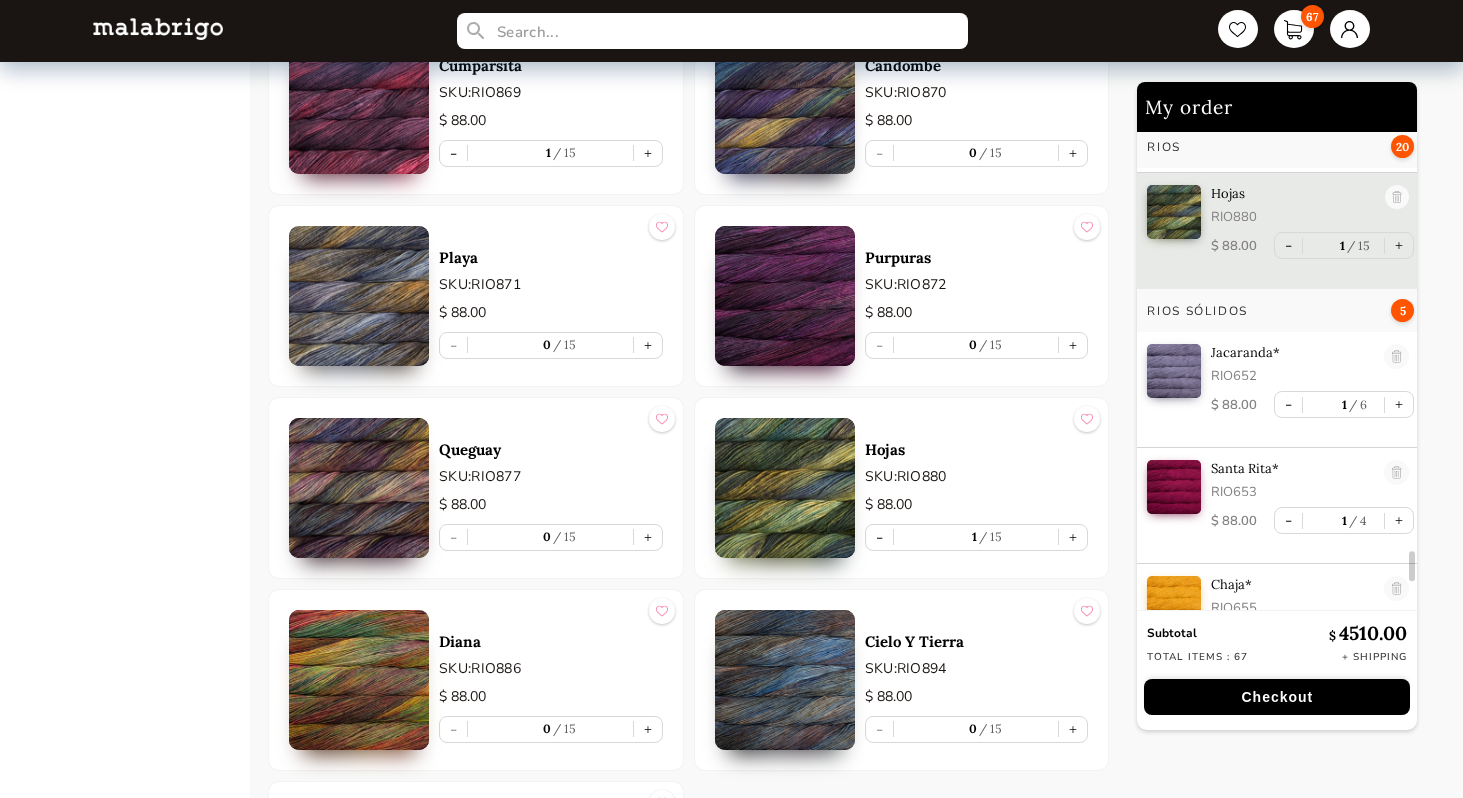 click at bounding box center [1397, 357] 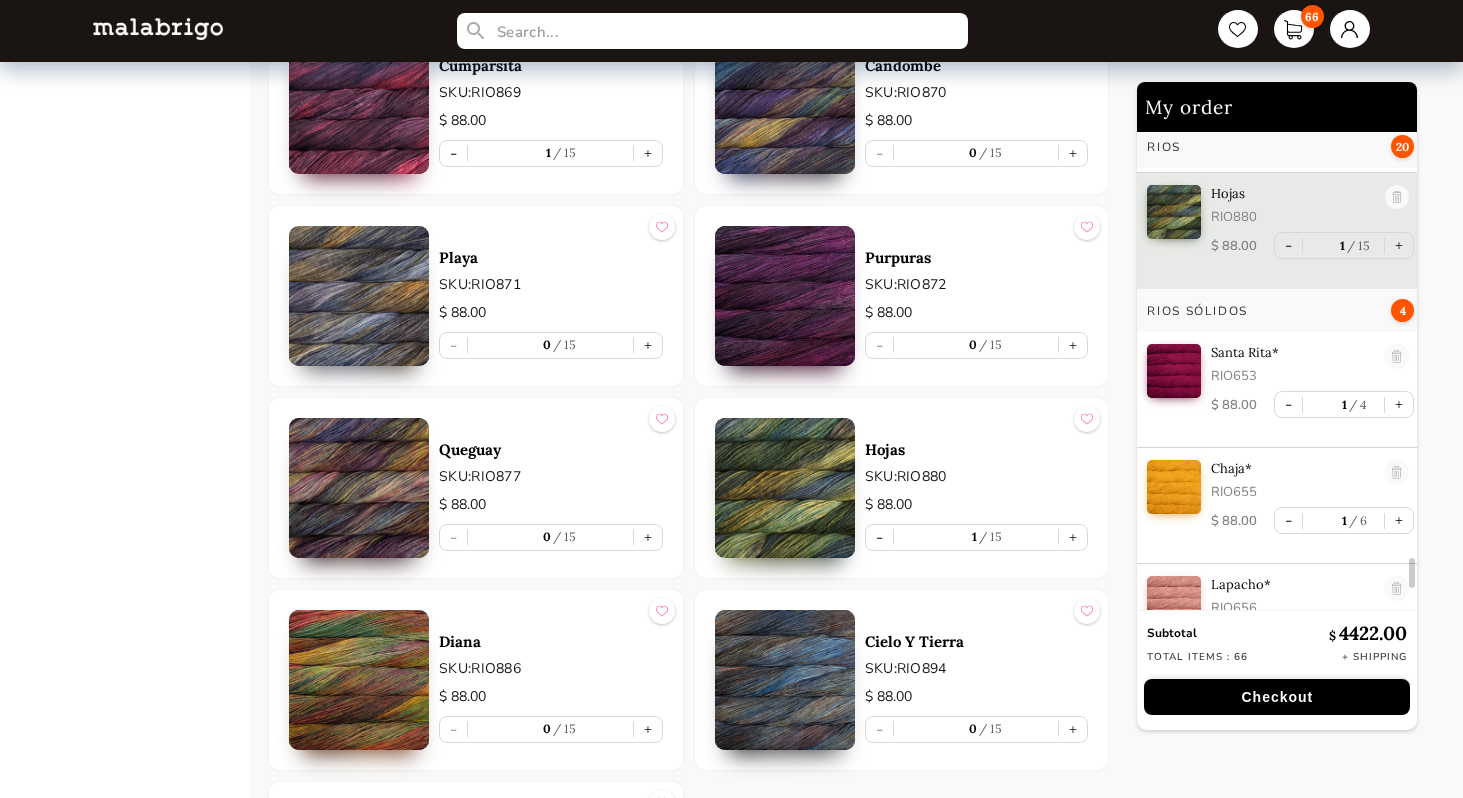 click at bounding box center (1397, 357) 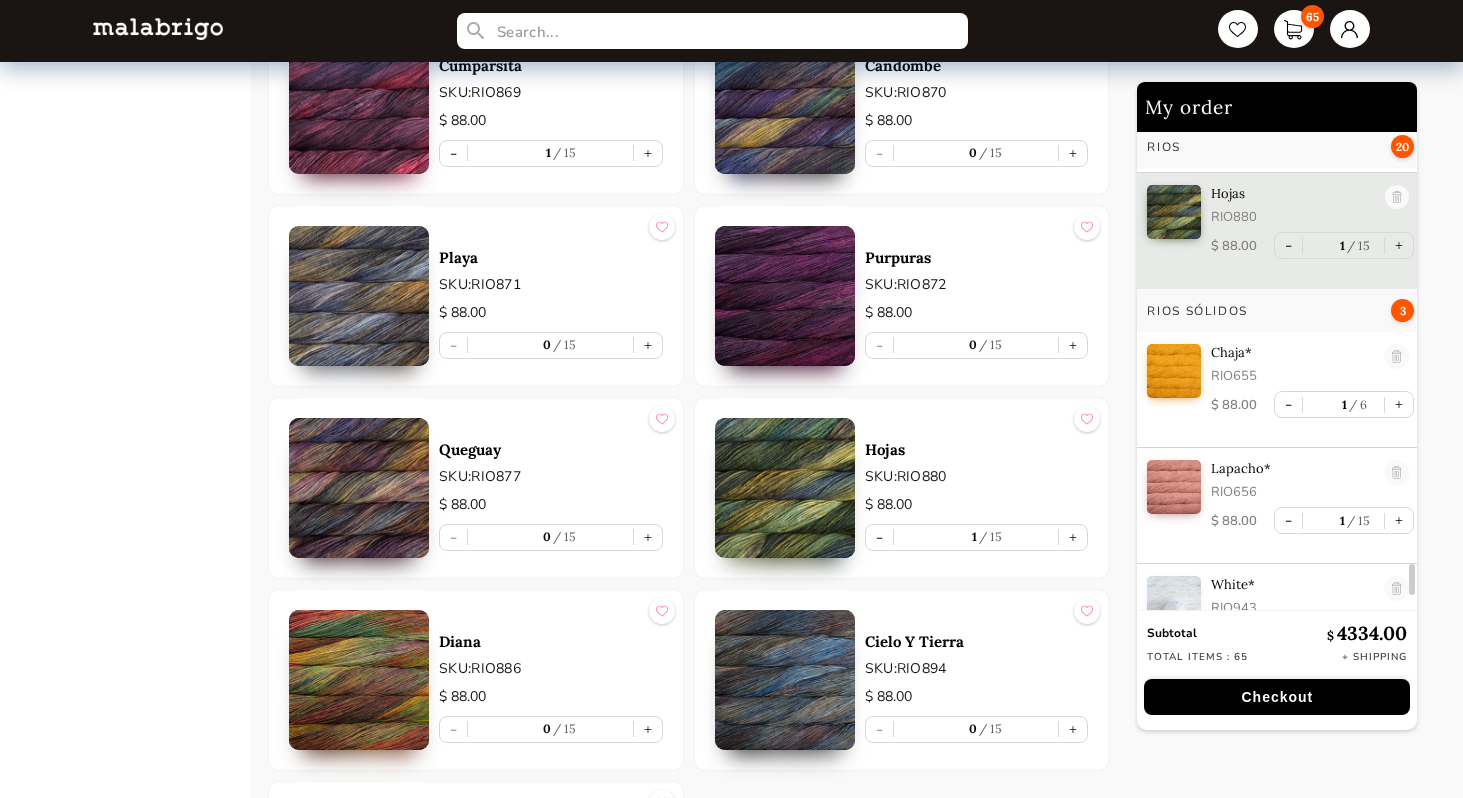 click at bounding box center [1397, 357] 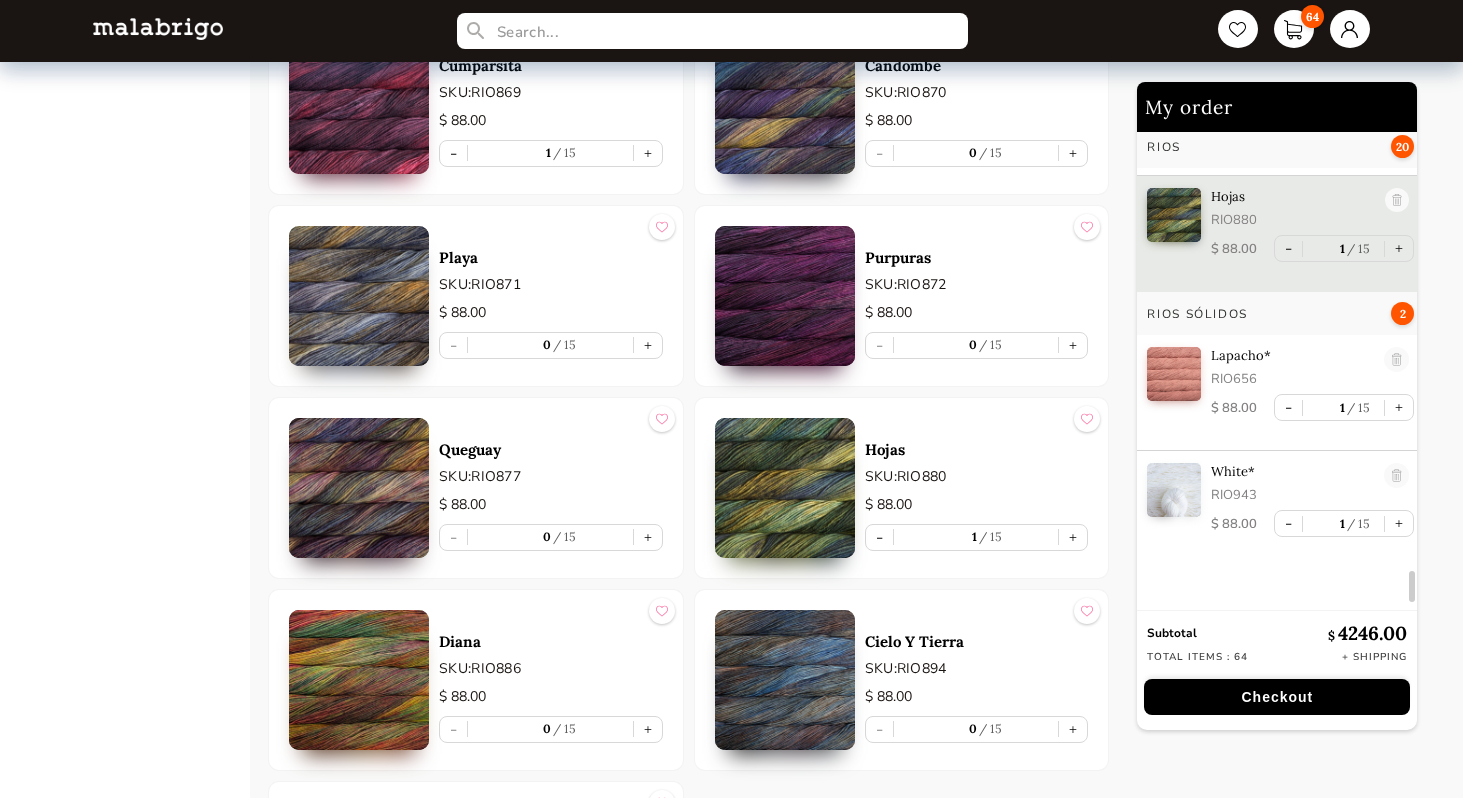 click at bounding box center [1397, 360] 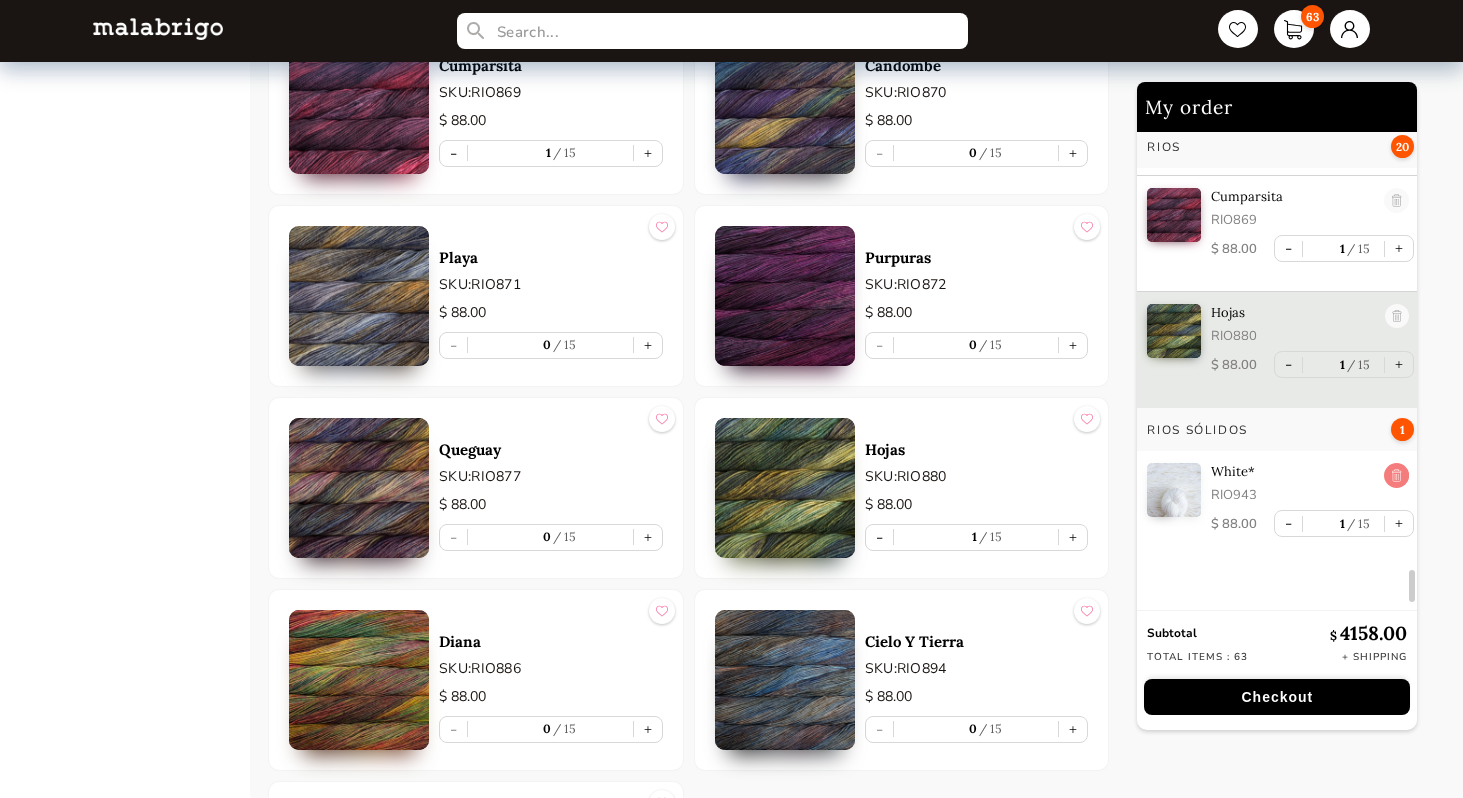 click at bounding box center (1397, 476) 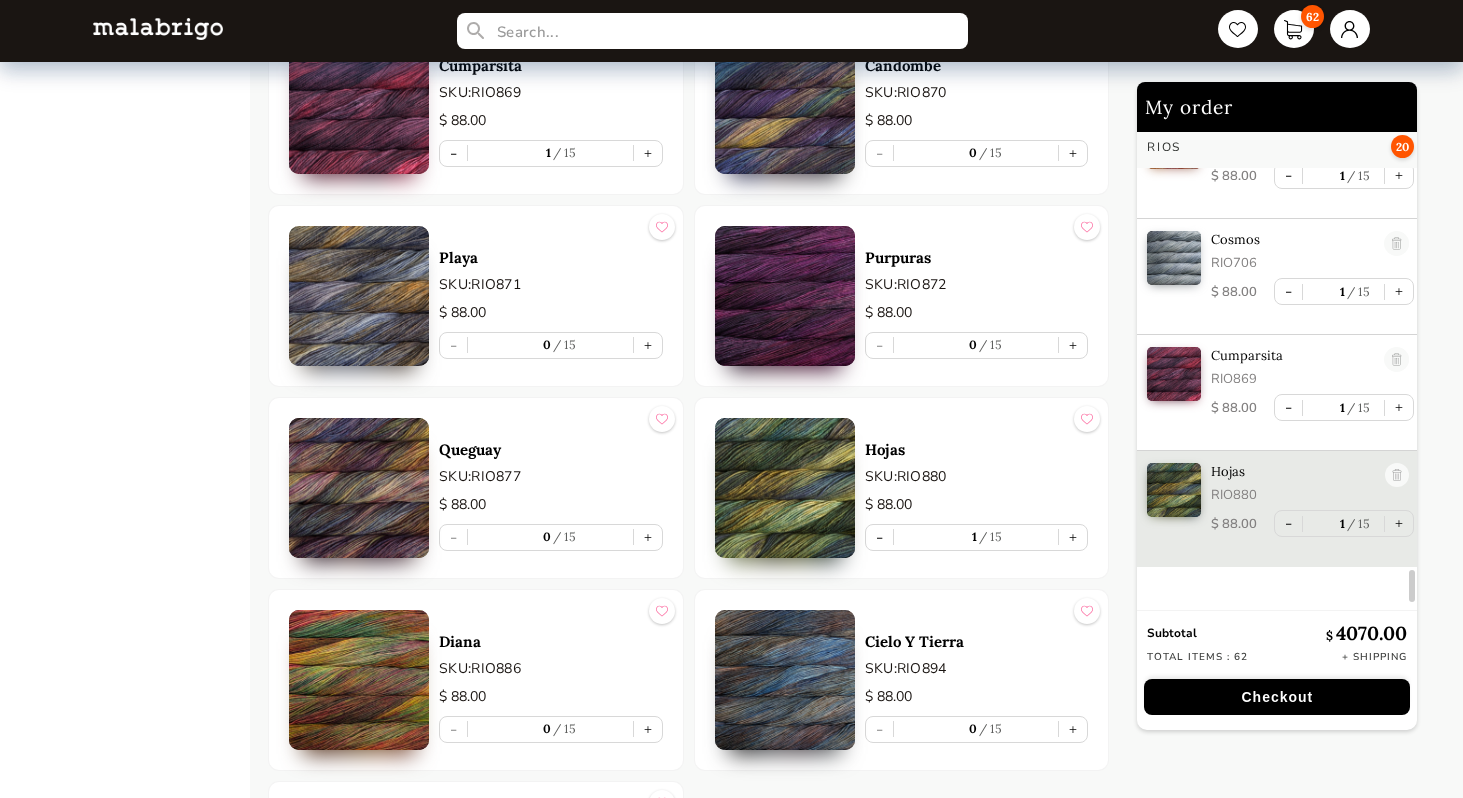 click on "My order Arroyo 26 Cactus Flower AR021 $   55.00 - 1 15 + Pearl AR036 $   55.00 - 1 15 + Chircas AR045 $   55.00 - 1 15 + Paris Night AR052 $   55.00 - 1 15 + English Rose AR057 $   55.00 - 1 15 + Borrajas AR058 $   55.00 - 1 15 + Fucsia AR093 $   55.00 - 1 15 + Sunset AR096 $   55.00 - 1 15 + Sand Bank AR131 $   55.00 - 1 15 + Reflecting Pool AR133 $   55.00 - 1 15 + Azul Profundo AR150 $   55.00 - 1 15 + Black AR195 $   55.00 - 1 15 + Sombra De Palma AR229 $   55.00 - 1 15 + Umbria AR236 $   55.00 - 1 15 + Rosalinda AR398 $   55.00 - 1 15 + Matisse Blue AR415 $   55.00 - 1 15 + Cape Cod Gray AR429 $   55.00 - 1 15 + Ravelry Red AR611 $   55.00 - 1 15 + Cian AR683 $   55.00 - 1 15 + Greenish Blue AR685 $   55.00 - 1 15 + Indonesia AR723 $   55.00 - 1 15 + Tranquilo AR841 $   55.00 - 1 15 + Cirrus Grey AR845 $   55.00 - 1 15 + Azules AR856 $   55.00 - 1 15 + Purpuras AR872 $   55.00 - 1 15 + Arapey AR875 $   55.00 - 1 15 + Dos Tierras 16 Frank Ochre DST035 $   55.00 - 1 15 + Pearl DST036 $   55.00 - 1 2 +" at bounding box center (1295, -4483) 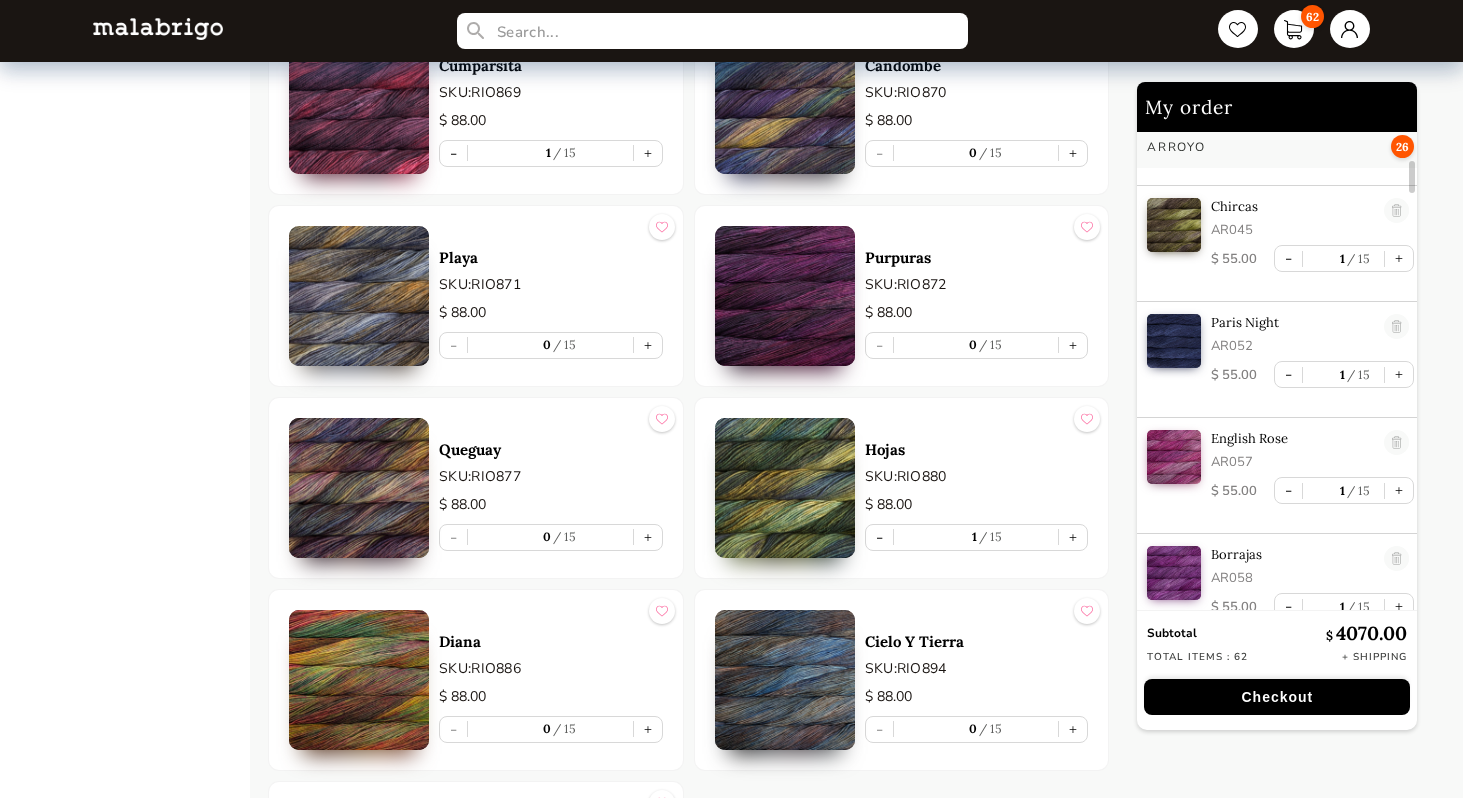 scroll, scrollTop: 0, scrollLeft: 0, axis: both 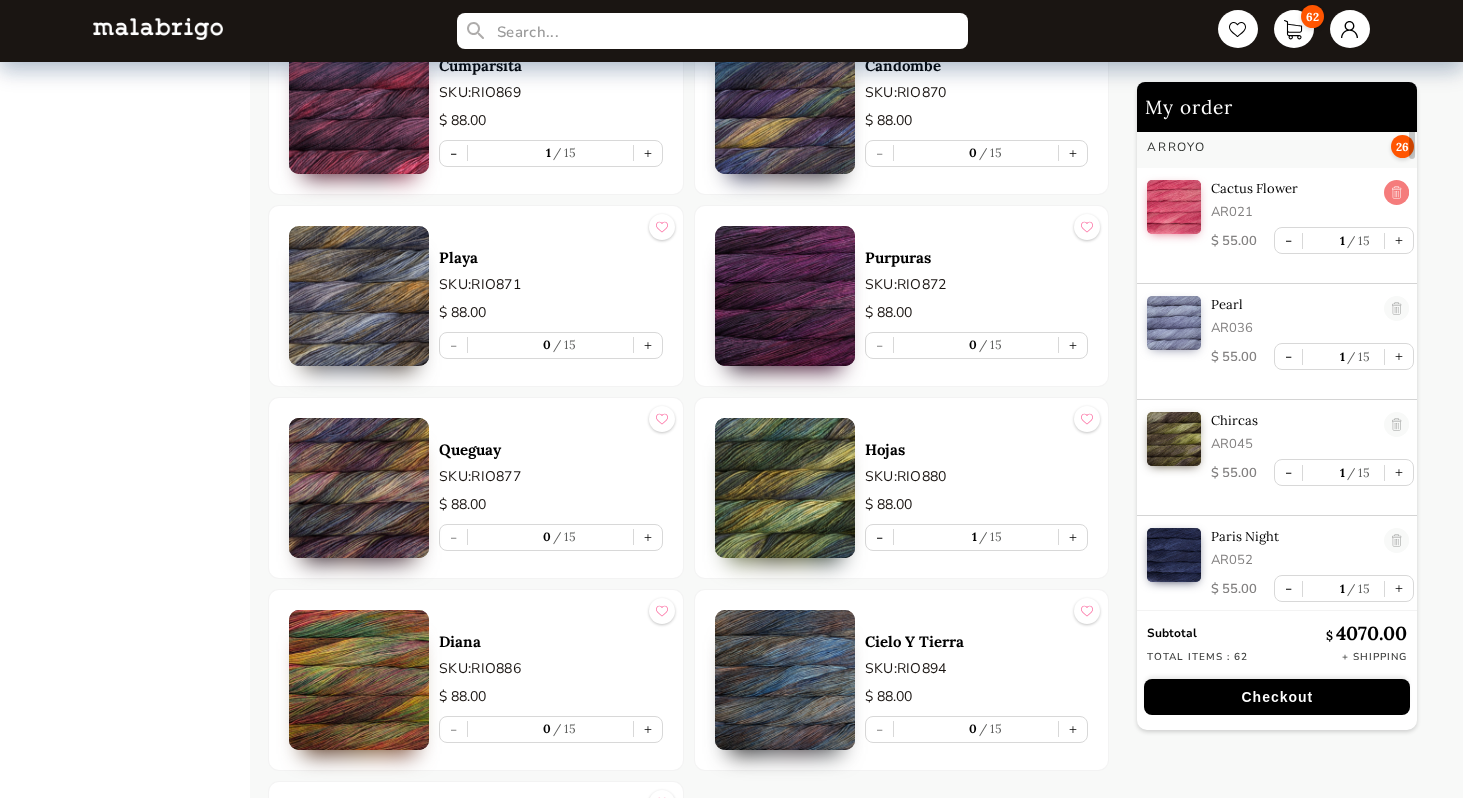click at bounding box center (1397, 193) 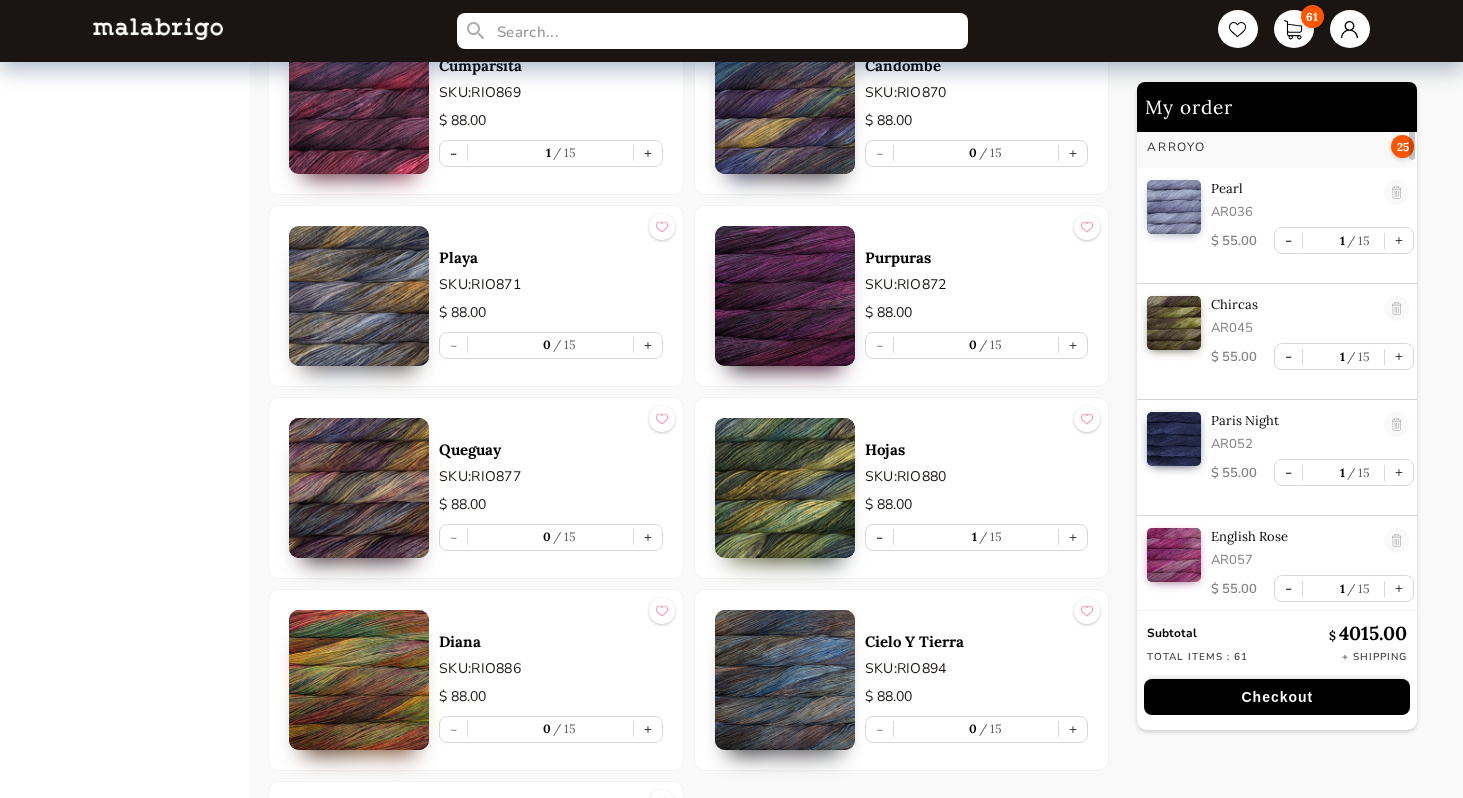 scroll, scrollTop: 0, scrollLeft: 0, axis: both 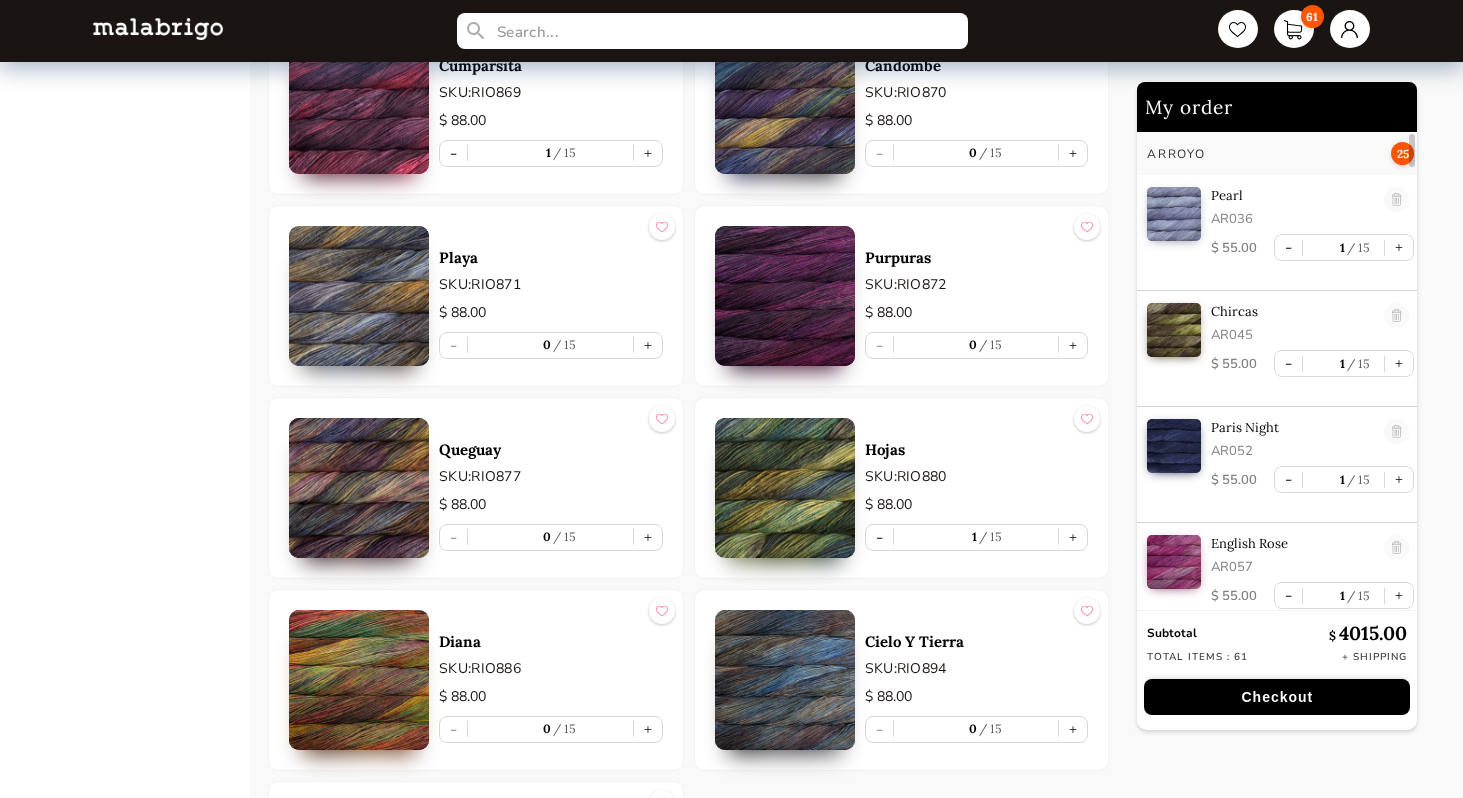 click at bounding box center (1397, 200) 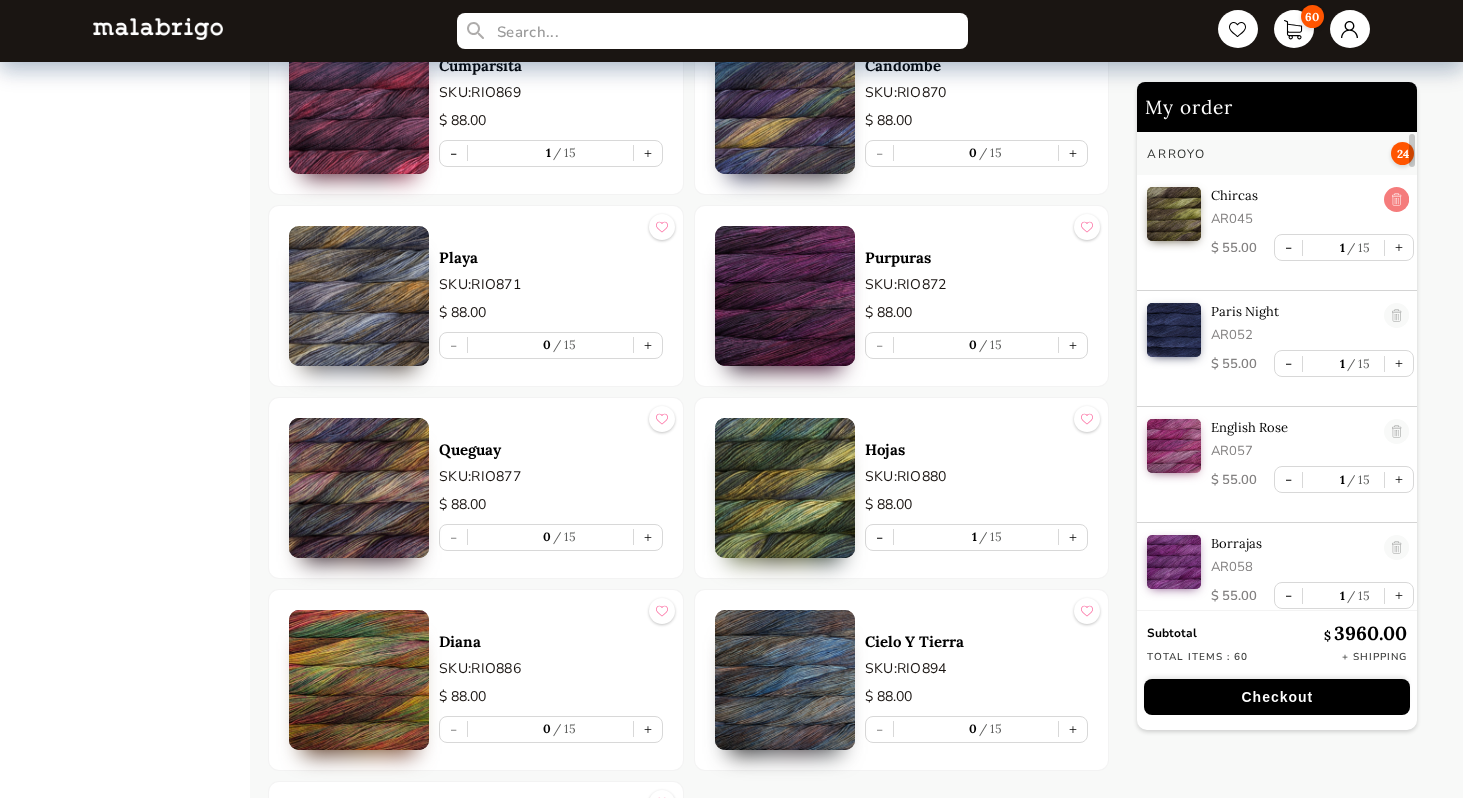 click at bounding box center (1397, 200) 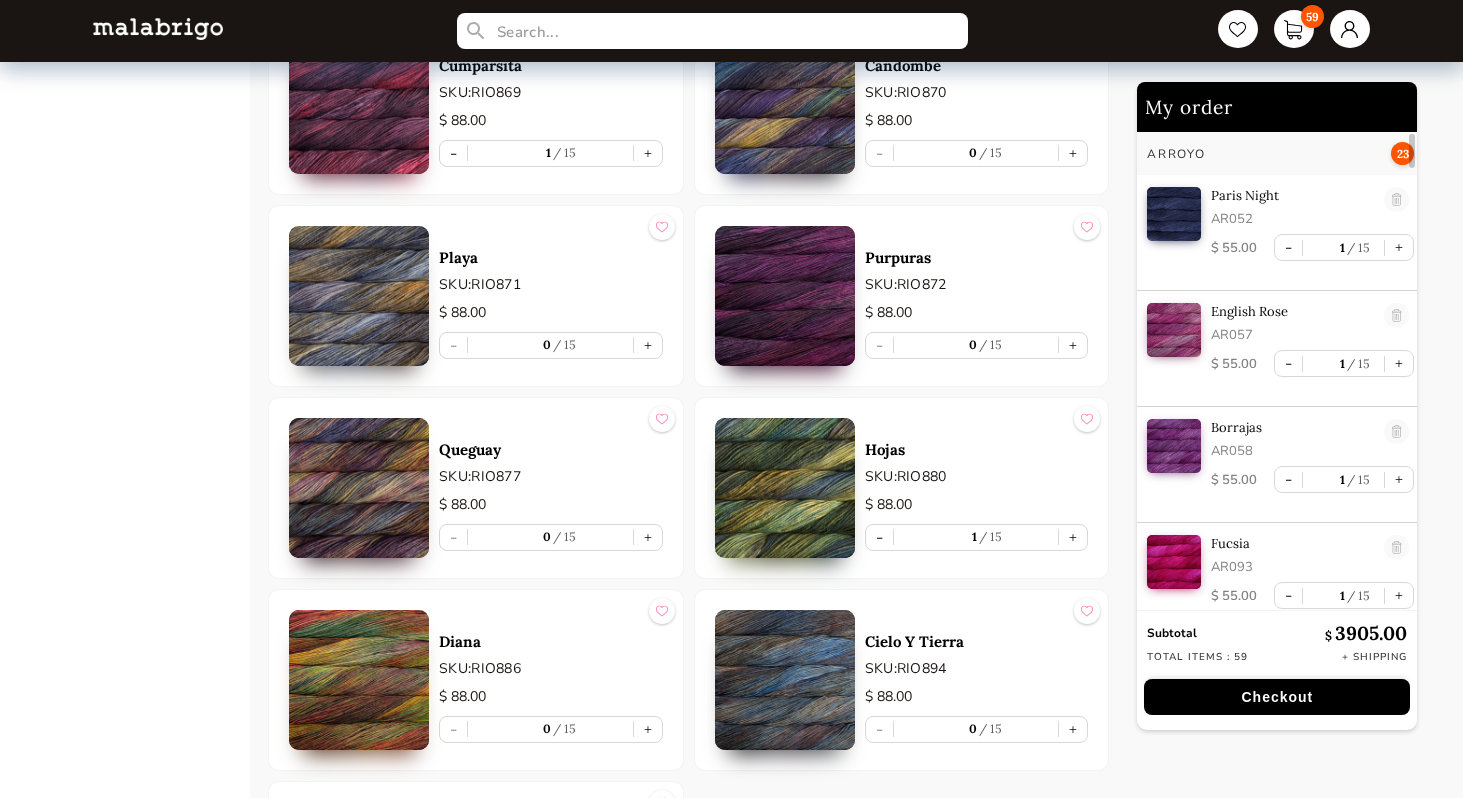 click at bounding box center [1397, 200] 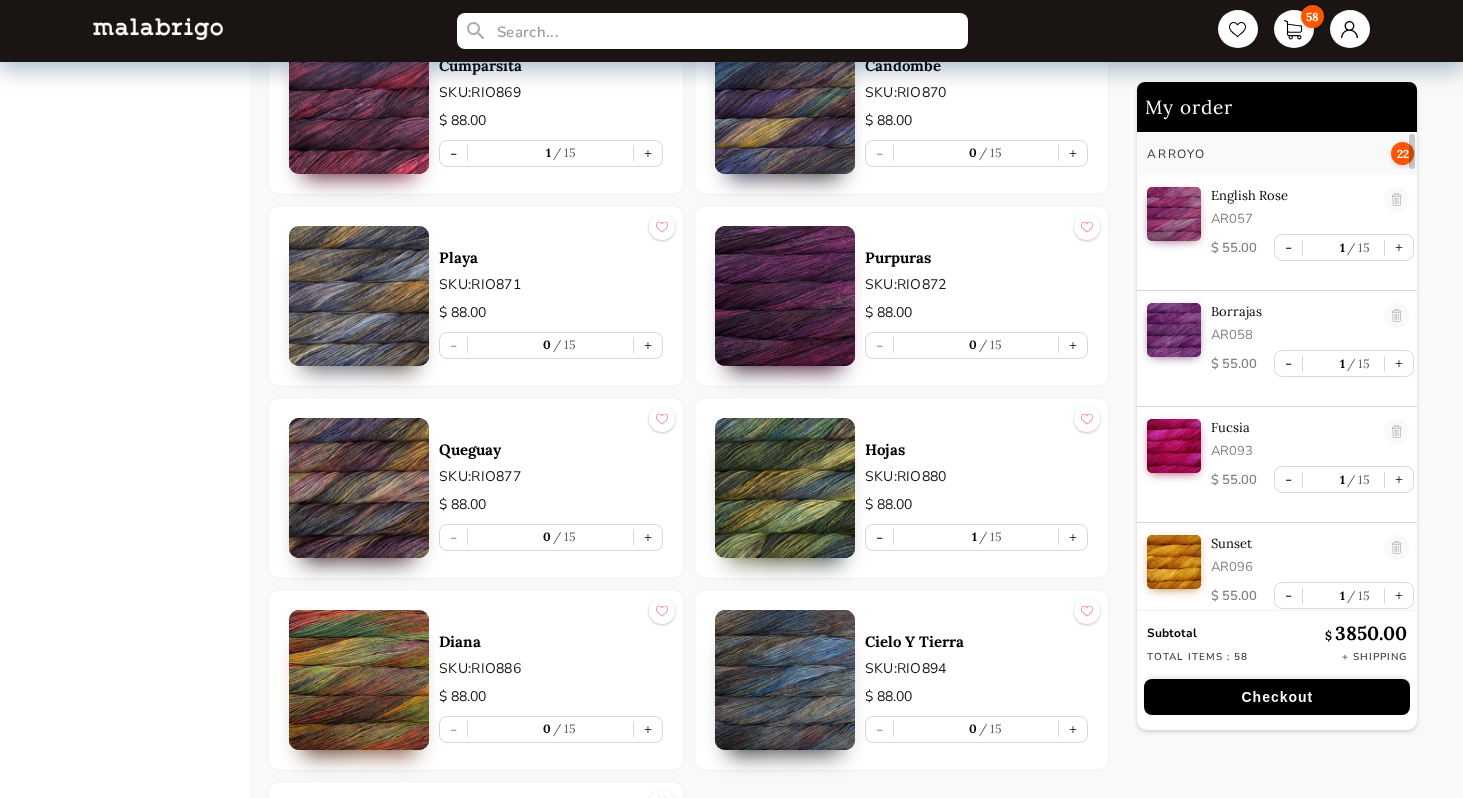 click at bounding box center (1397, 200) 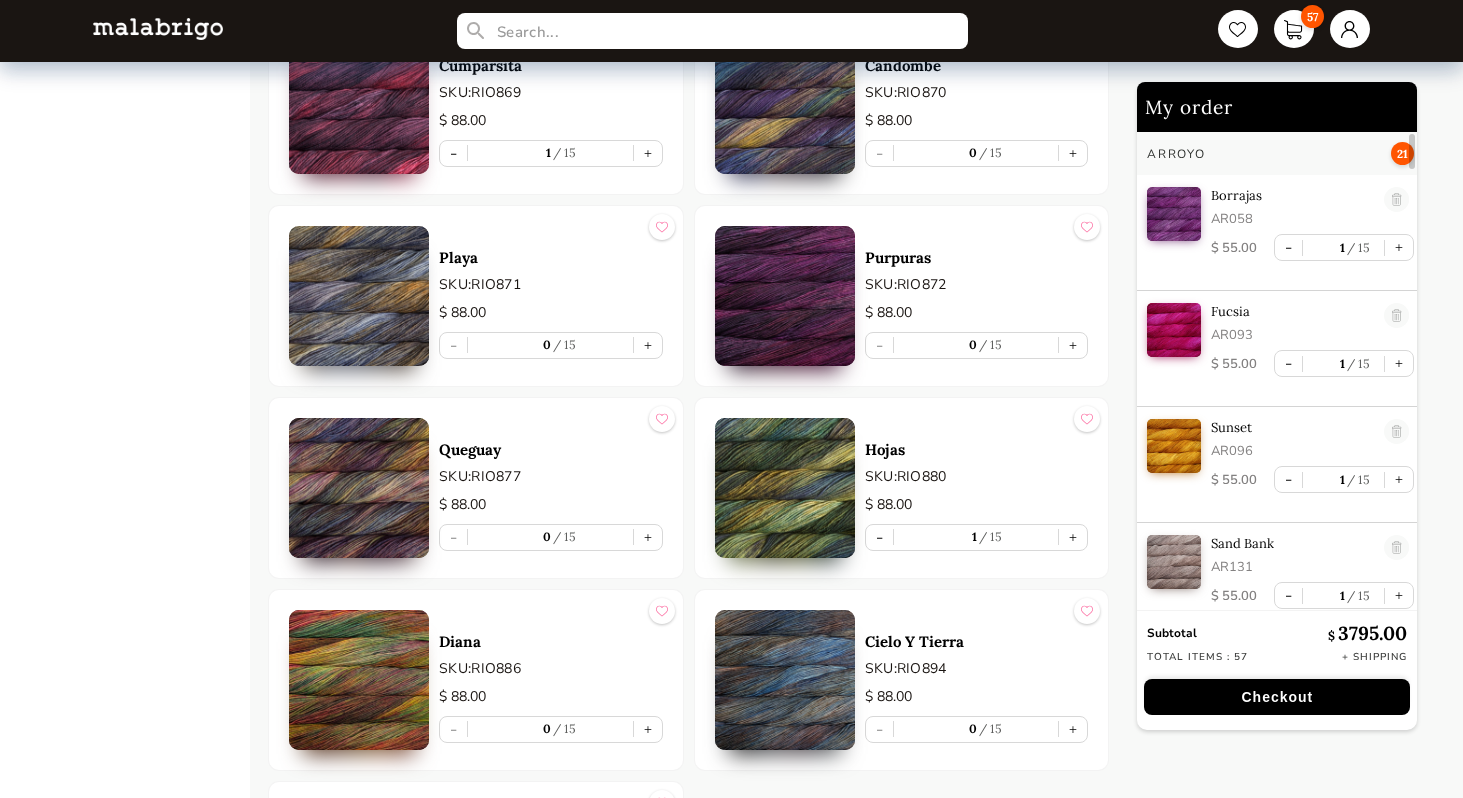 click at bounding box center [1397, 200] 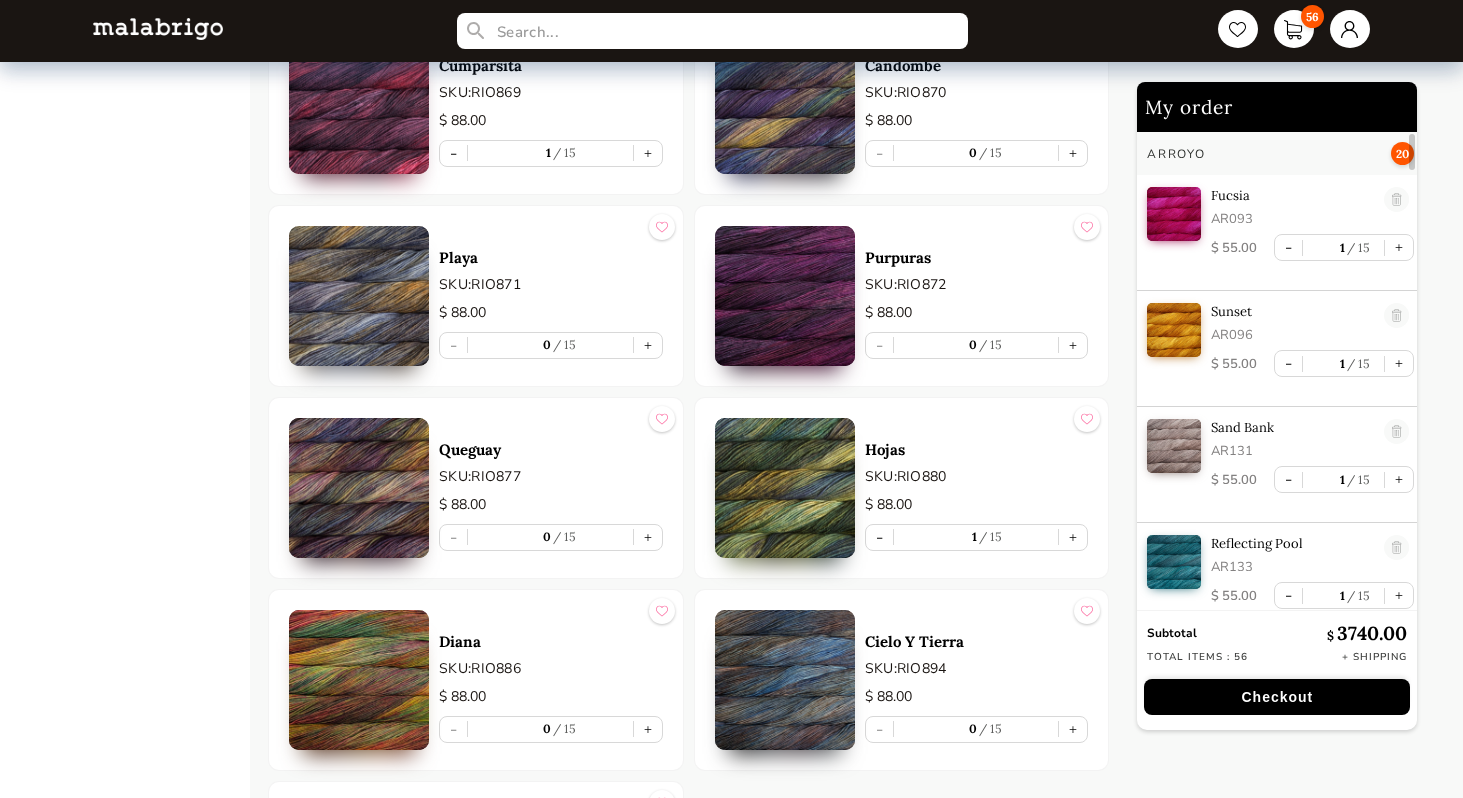 click at bounding box center (1397, 200) 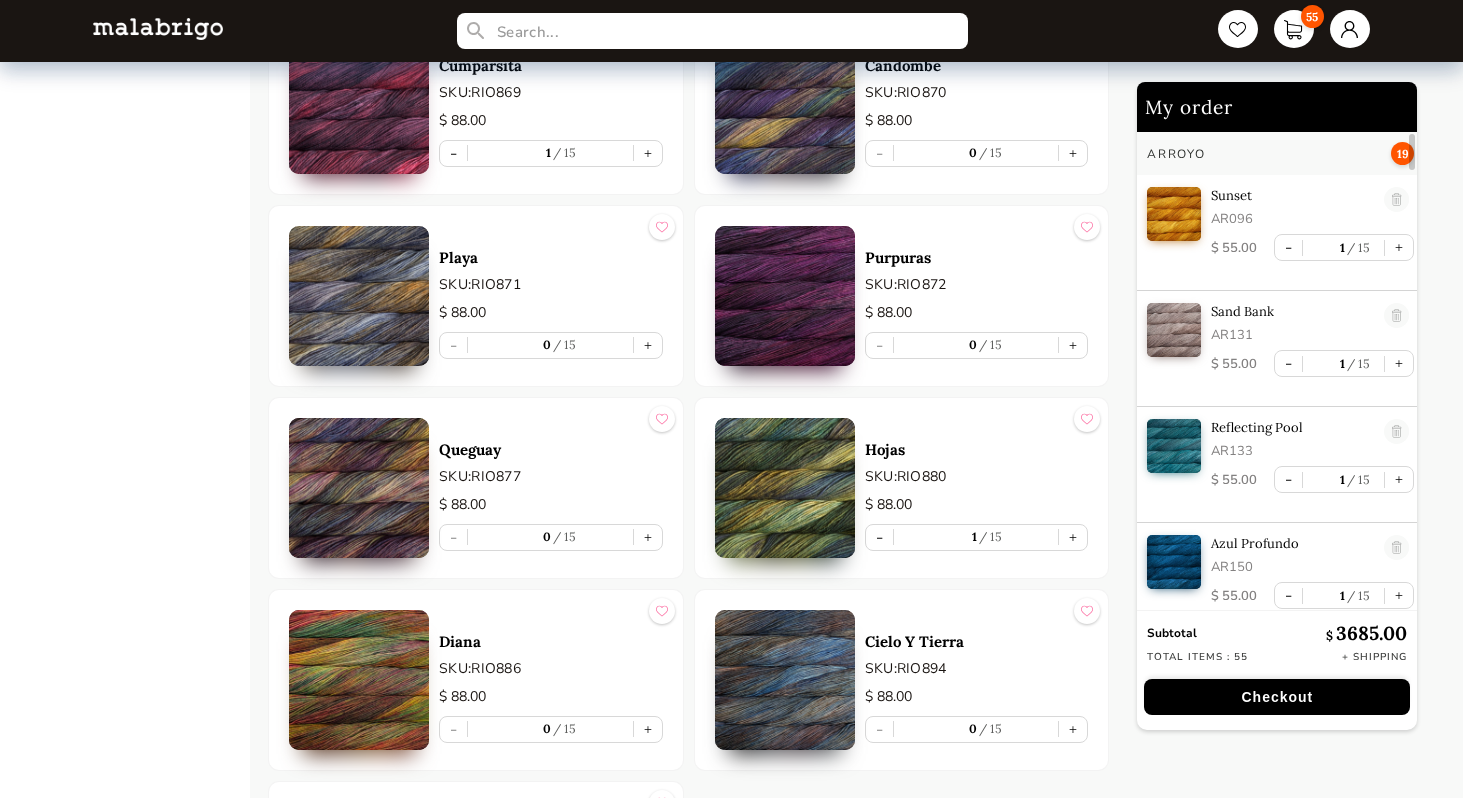 click at bounding box center [1397, 200] 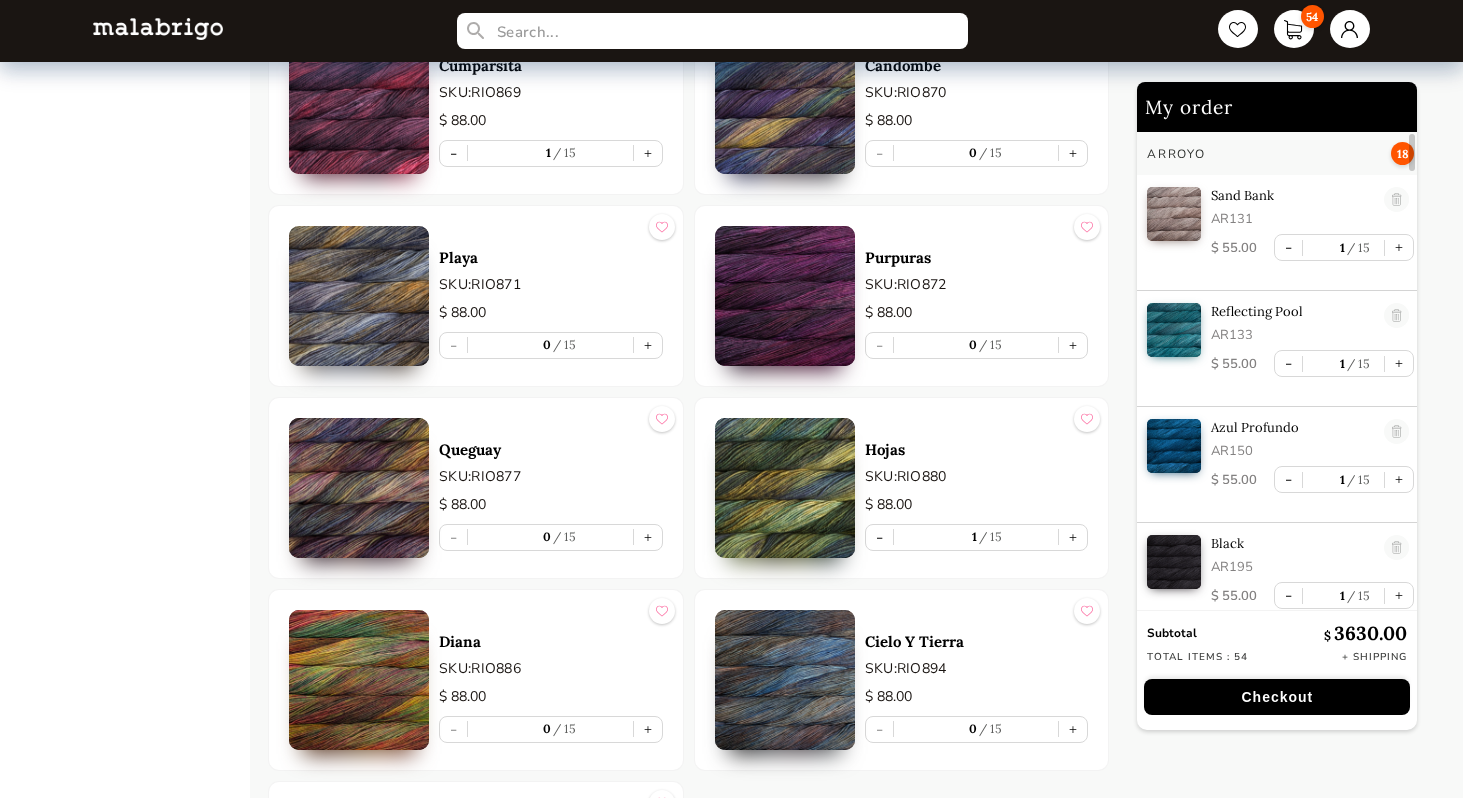 click at bounding box center [1397, 200] 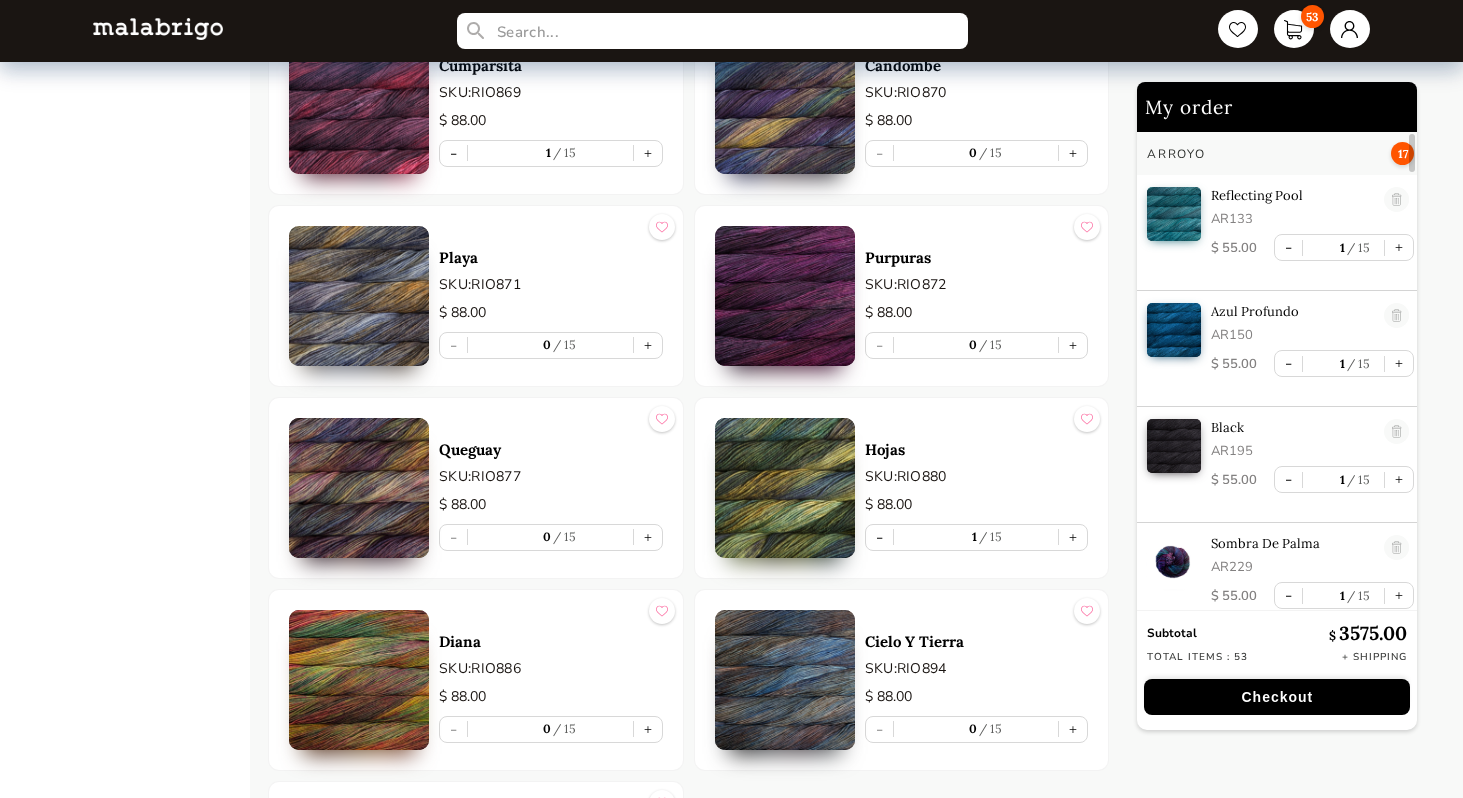 click at bounding box center [1397, 200] 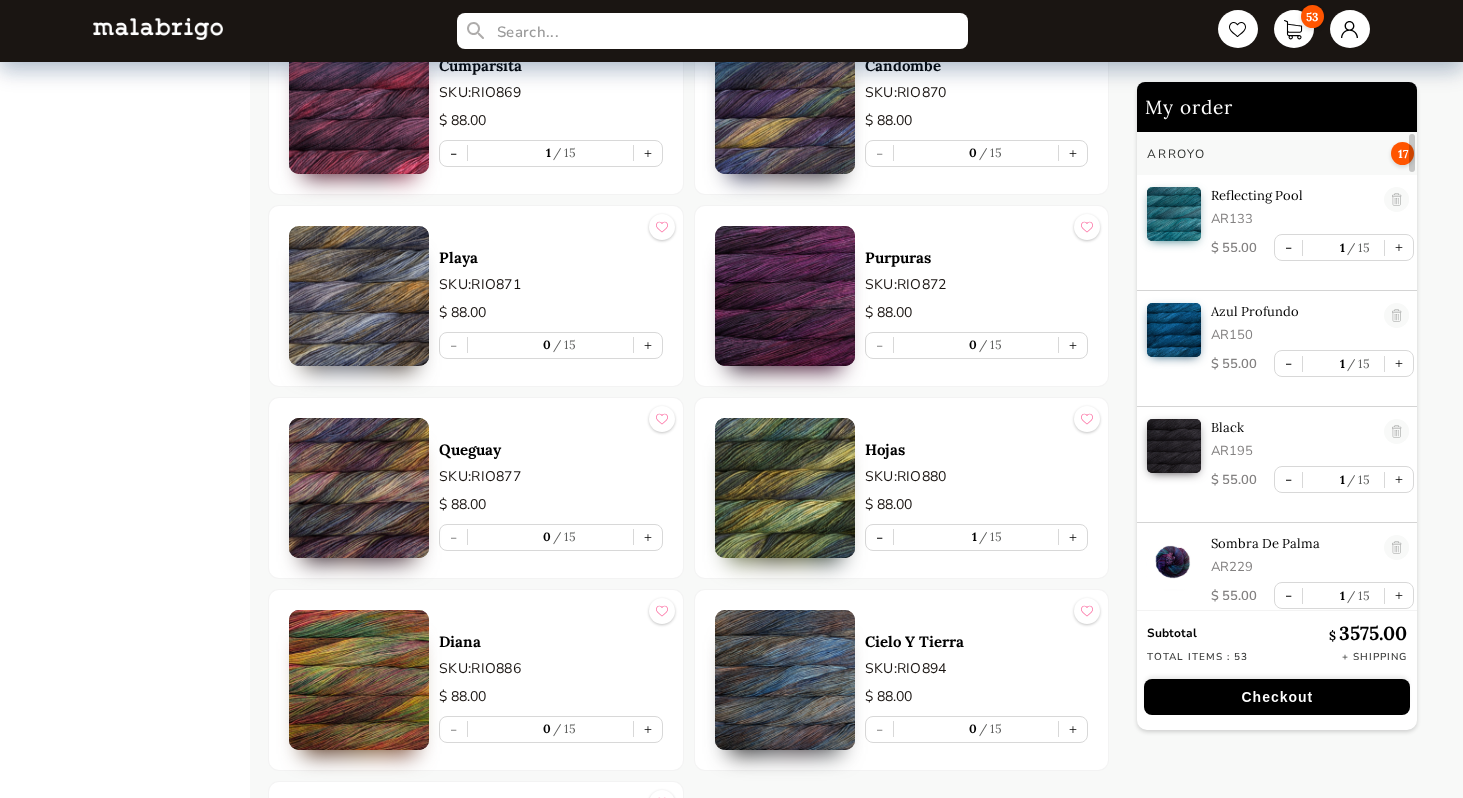 click at bounding box center [1397, 316] 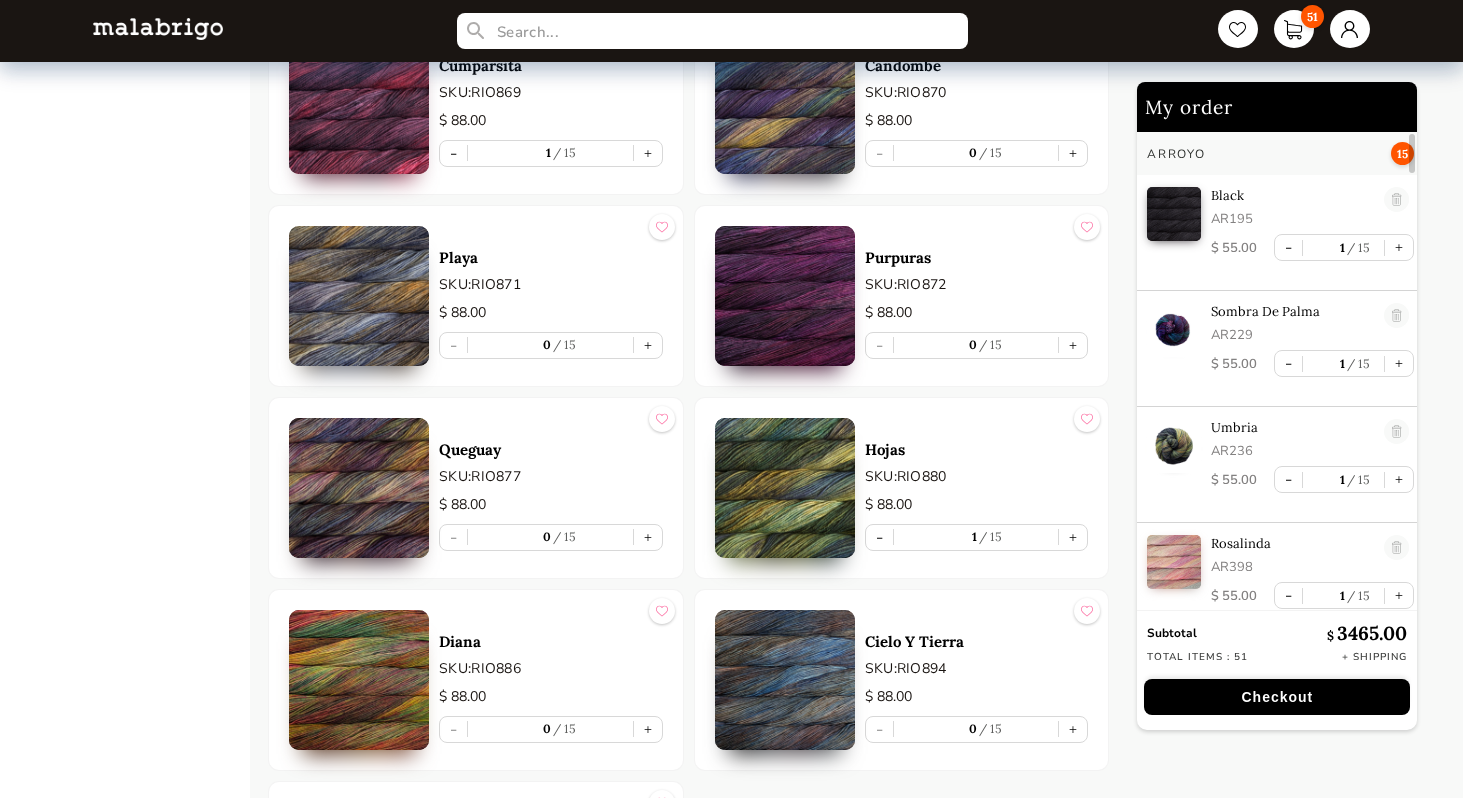 click at bounding box center (1397, 200) 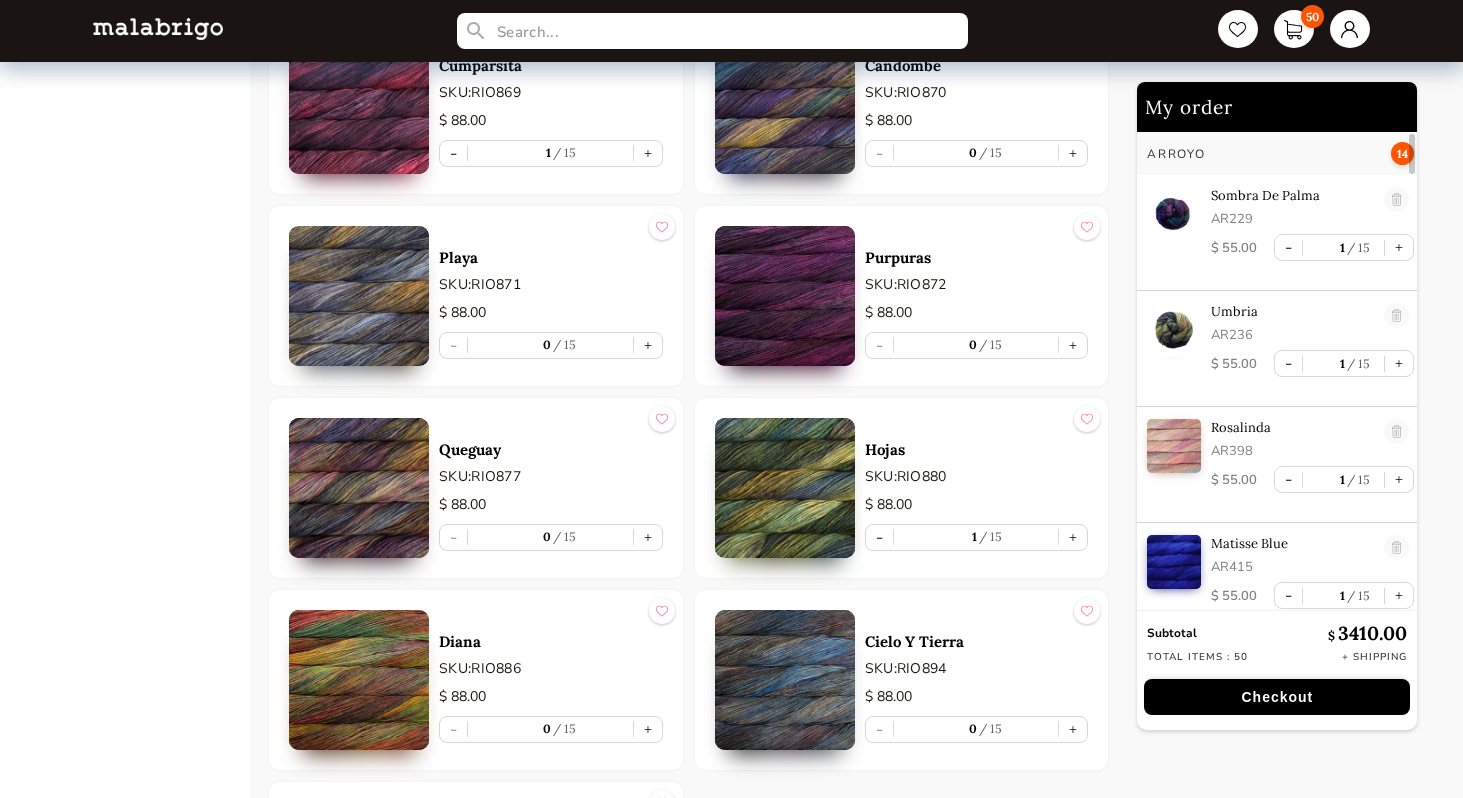 click at bounding box center [1397, 200] 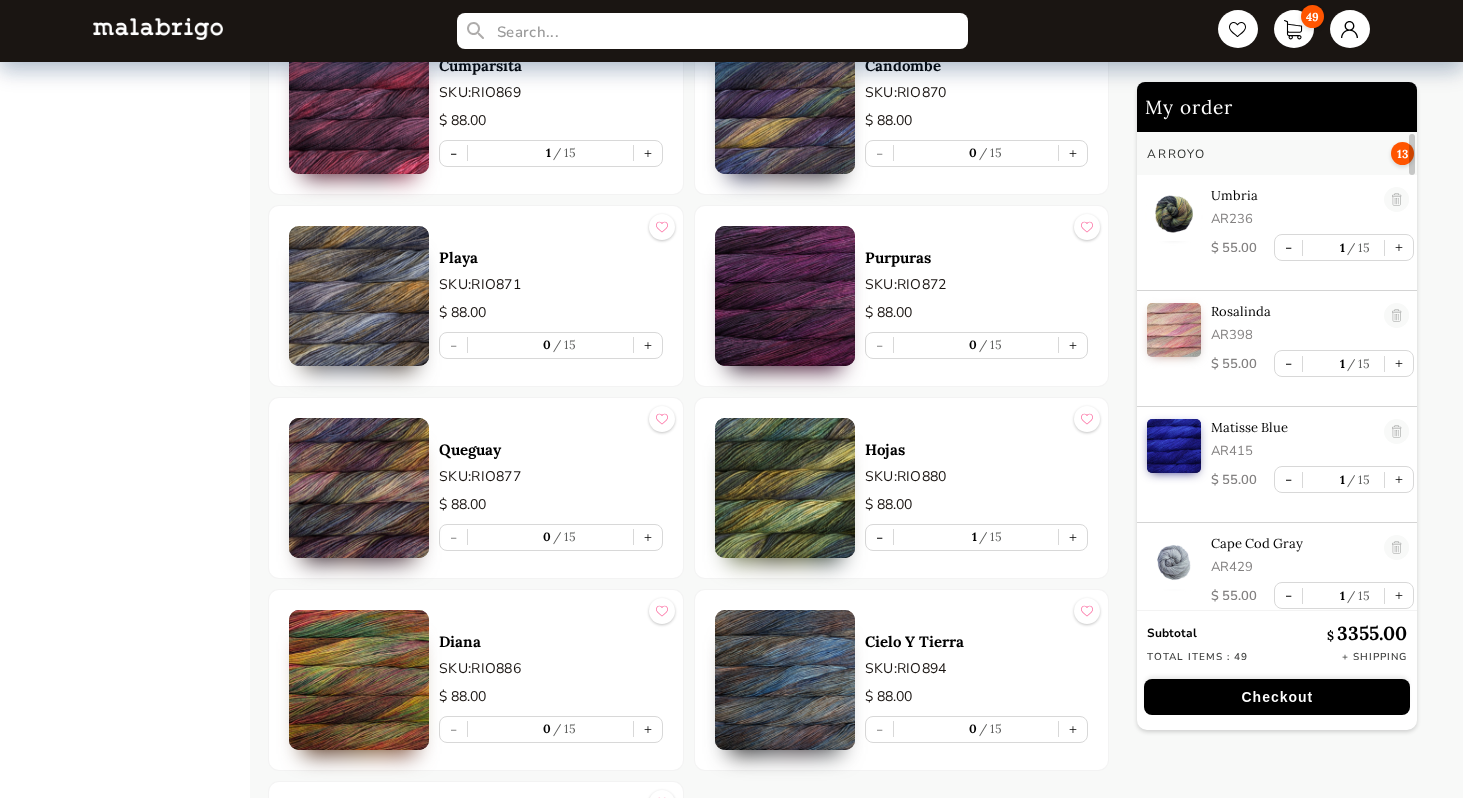 click at bounding box center (1397, 200) 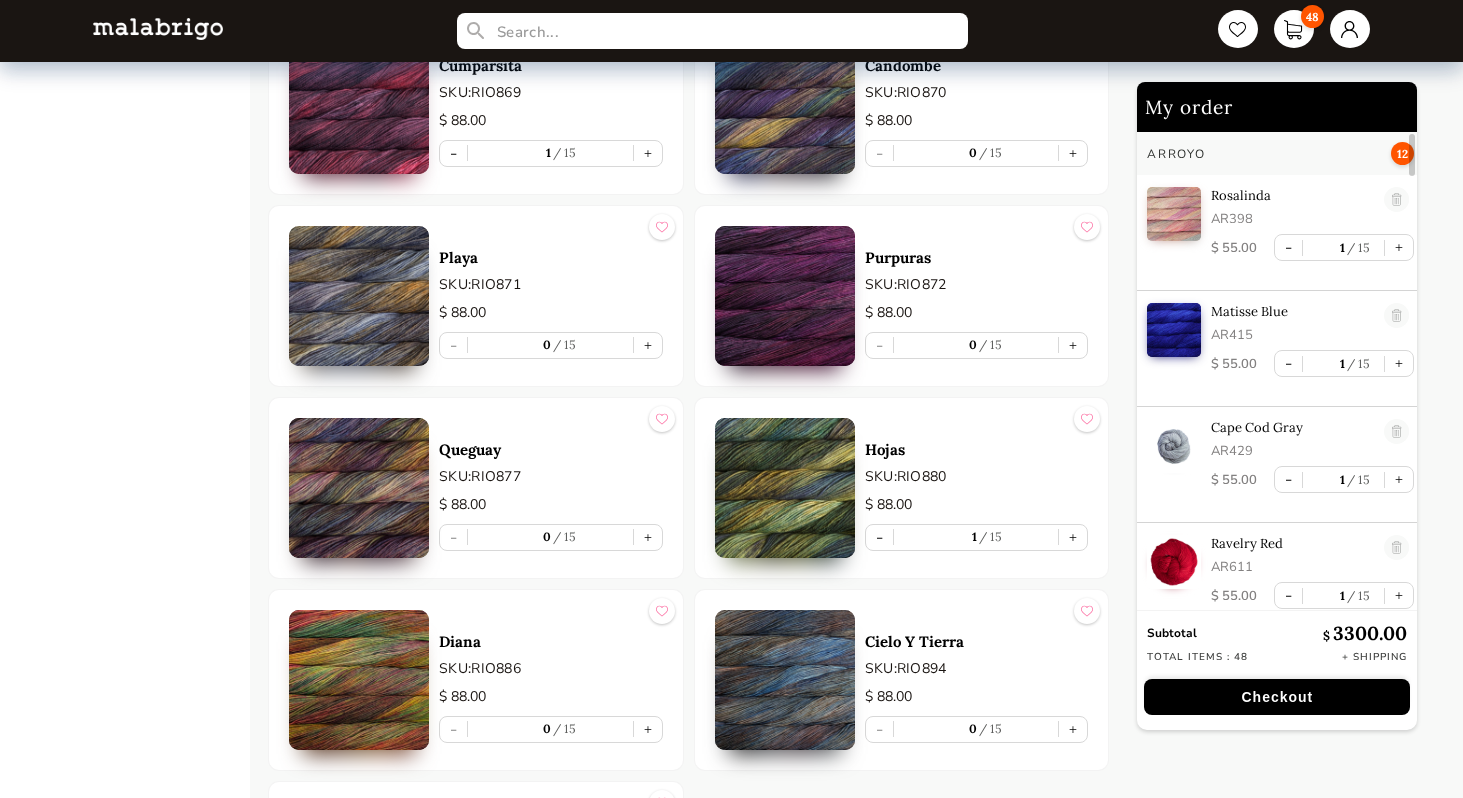 click at bounding box center [1397, 200] 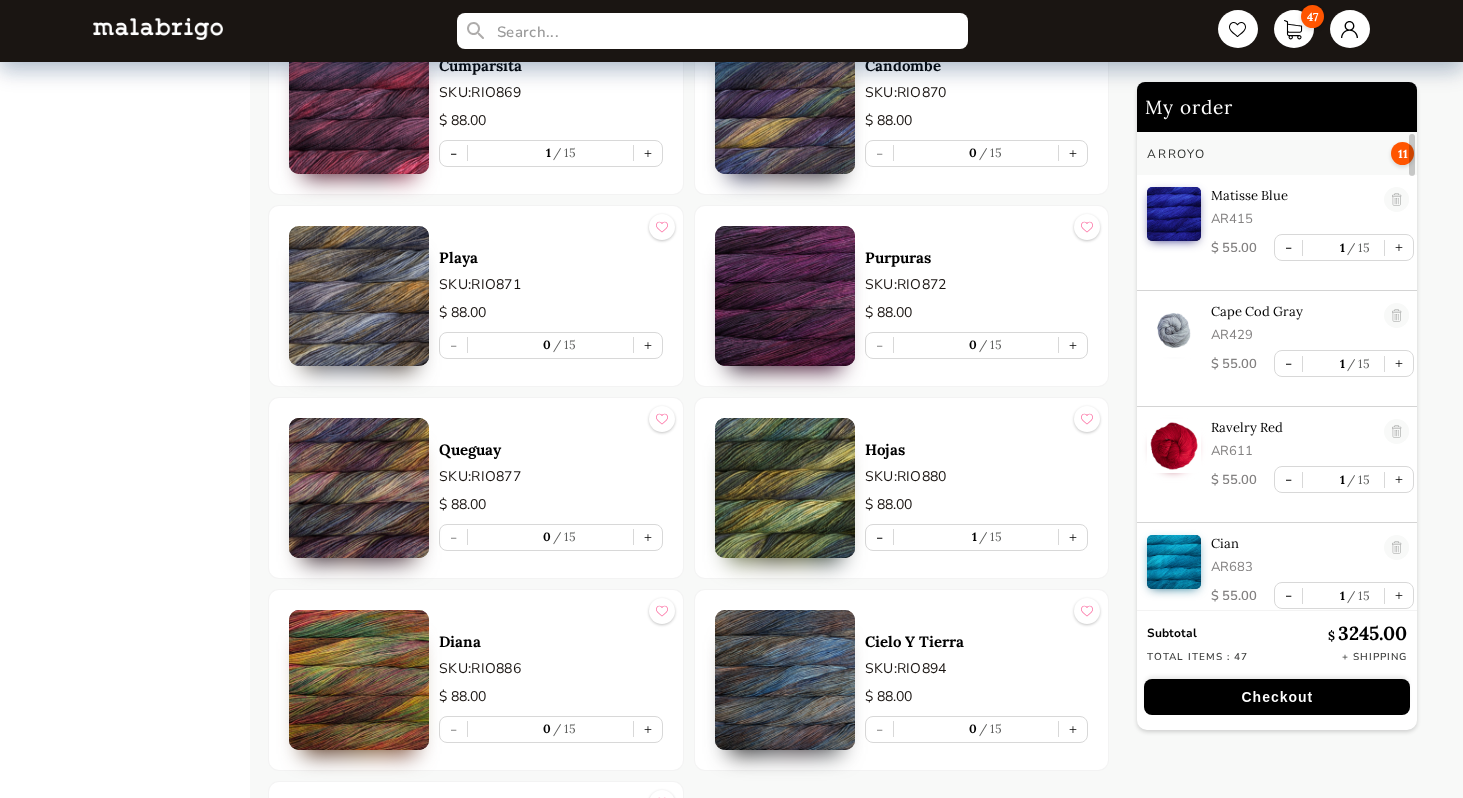 click at bounding box center (1397, 200) 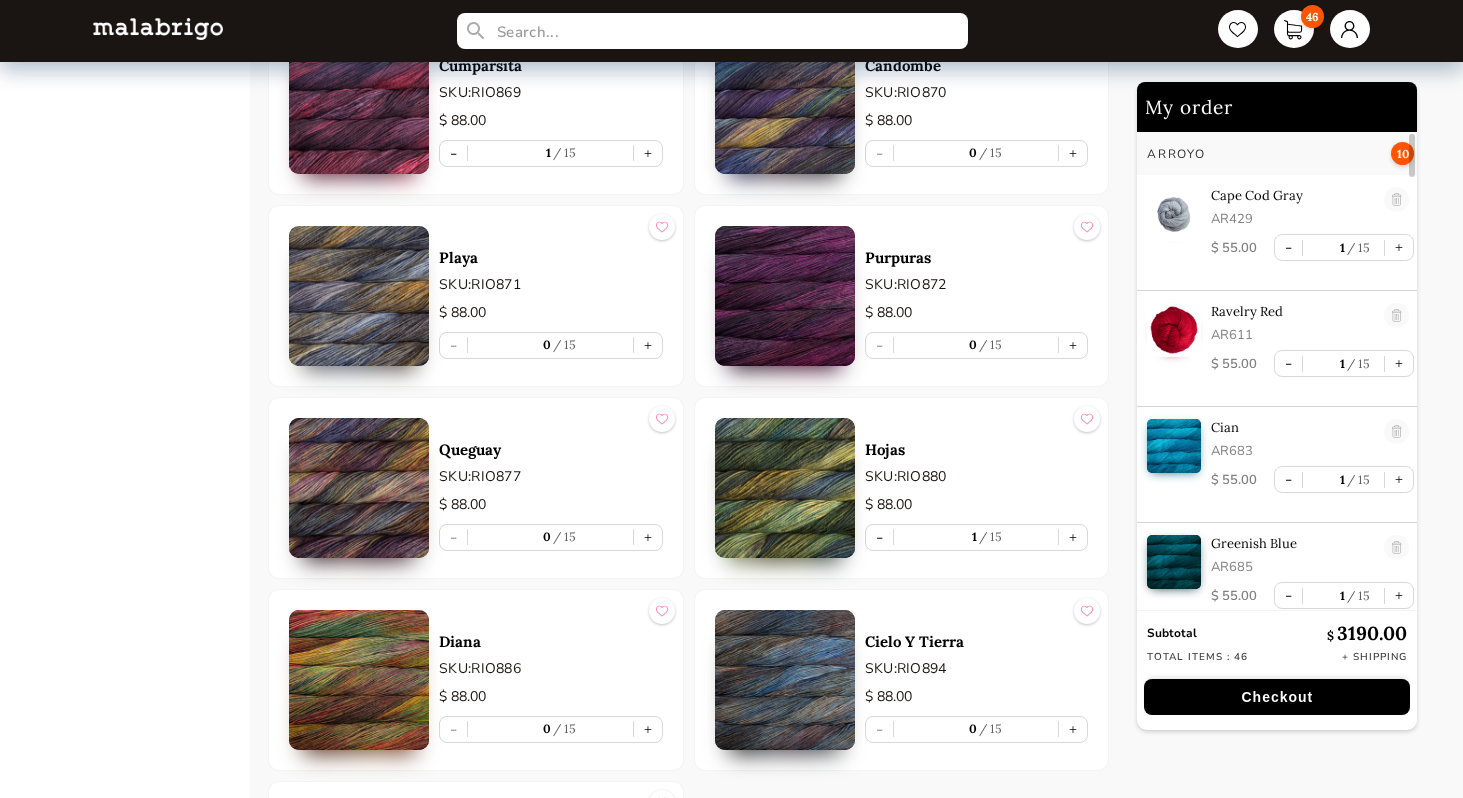 click at bounding box center [1397, 200] 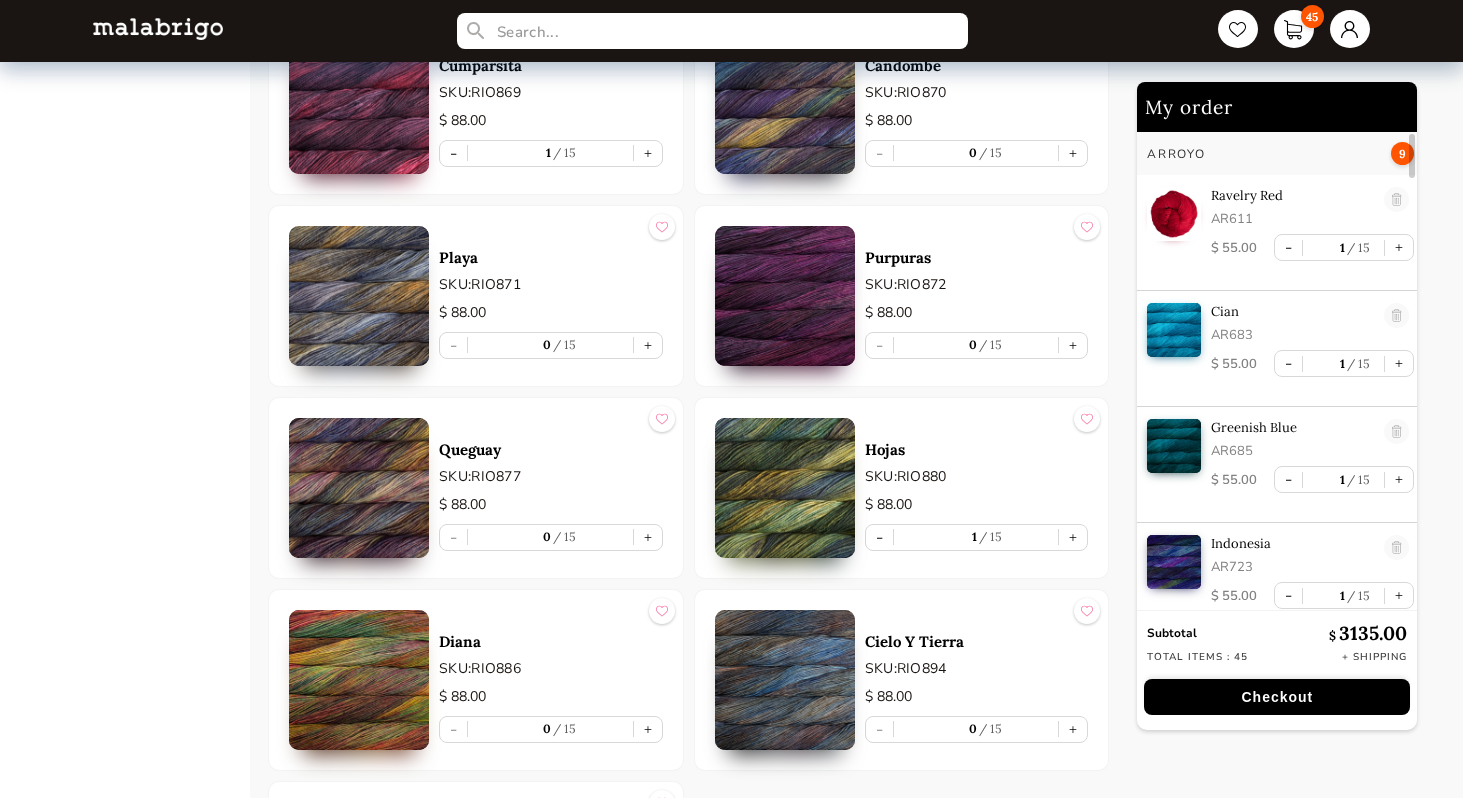 click at bounding box center (1397, 200) 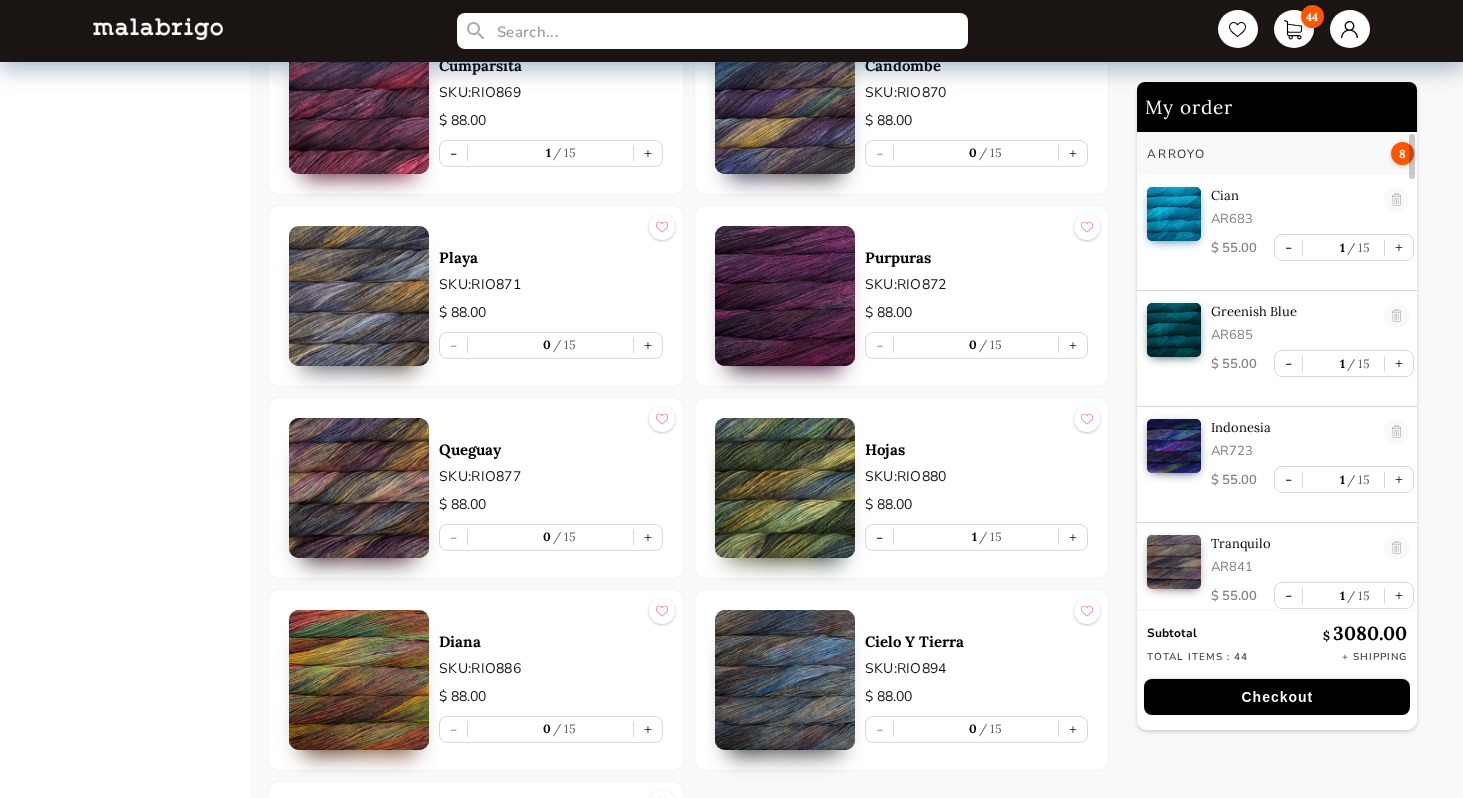 click at bounding box center (1397, 200) 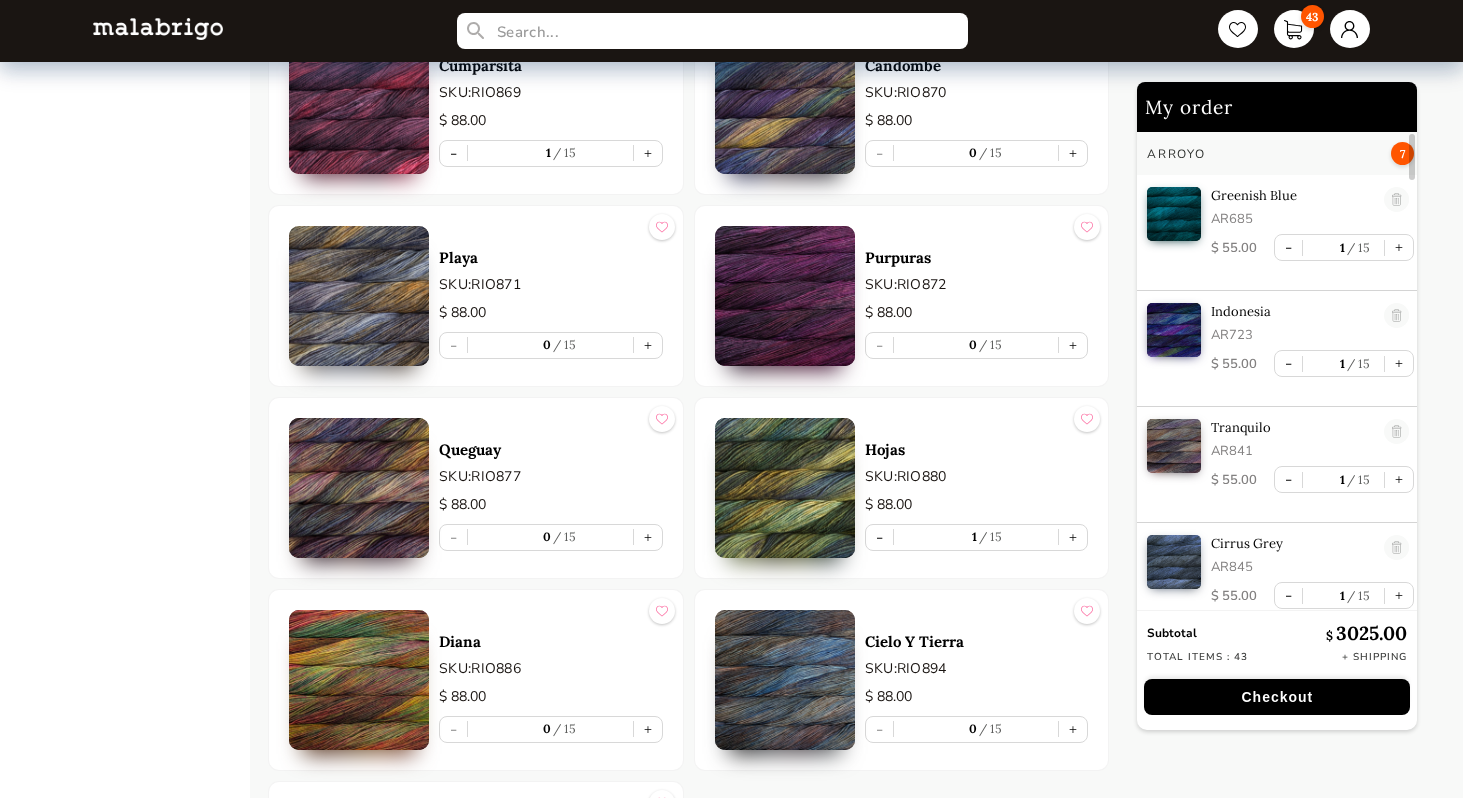 click at bounding box center (1397, 200) 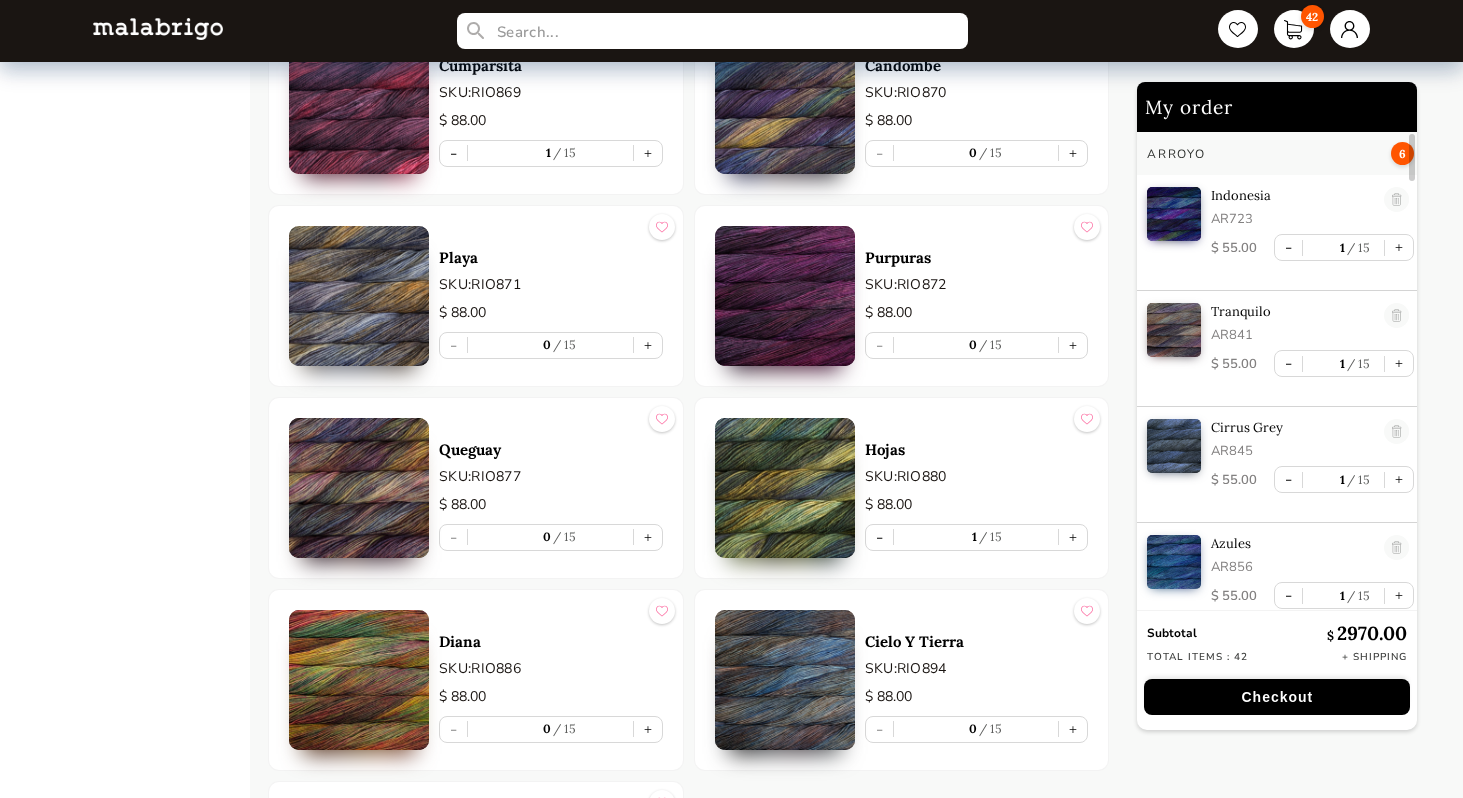 click at bounding box center [1397, 200] 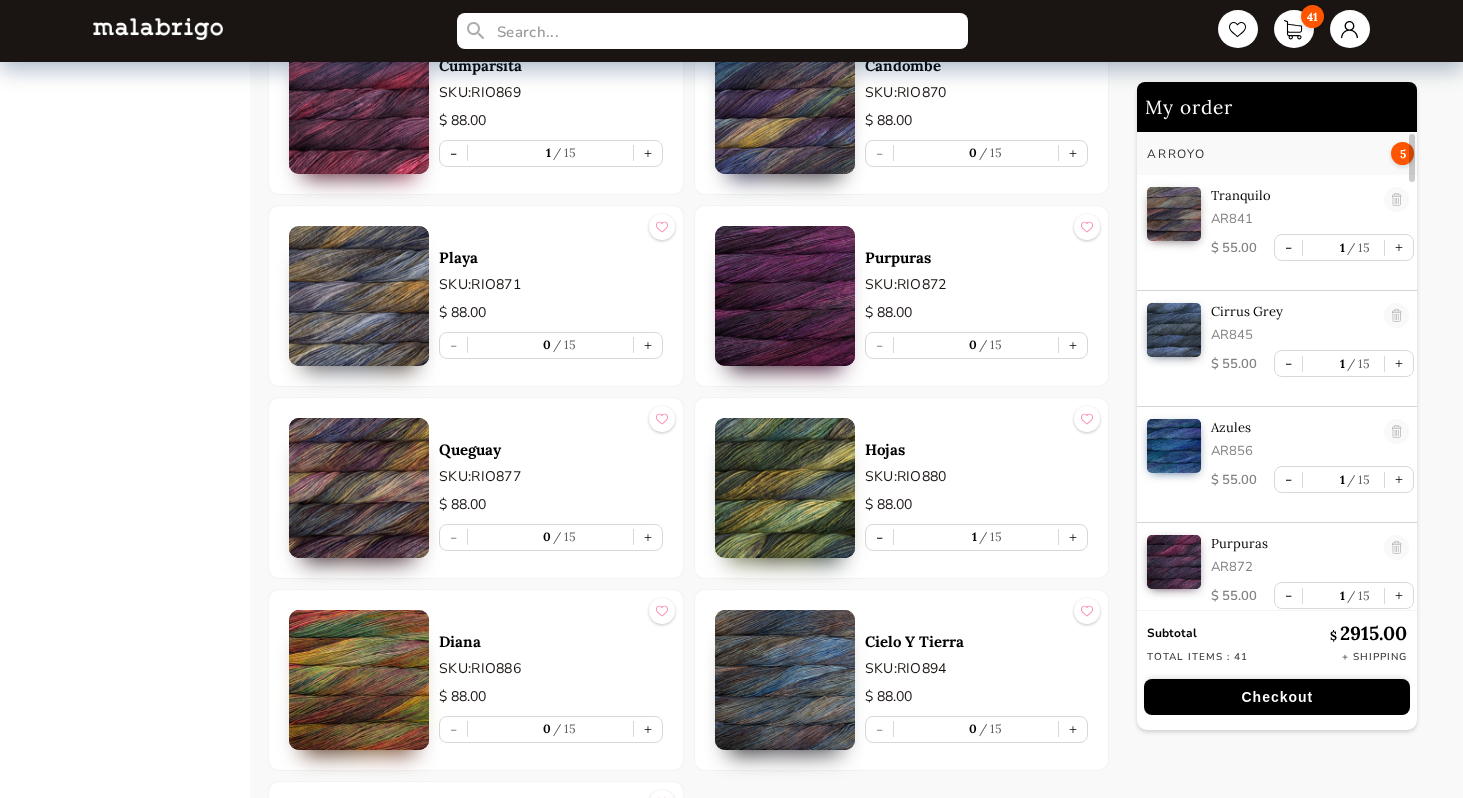 click at bounding box center (1397, 200) 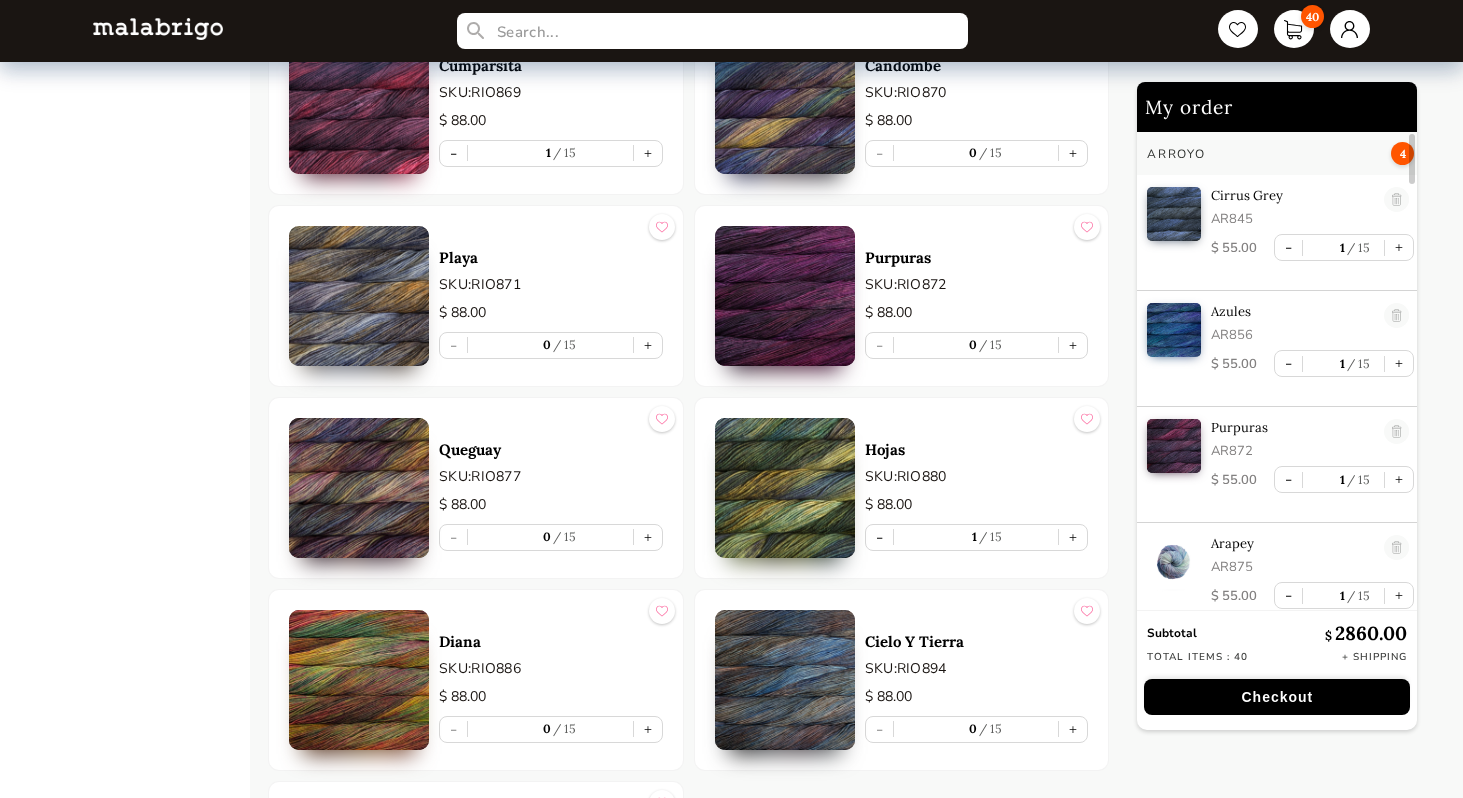 click at bounding box center (1397, 200) 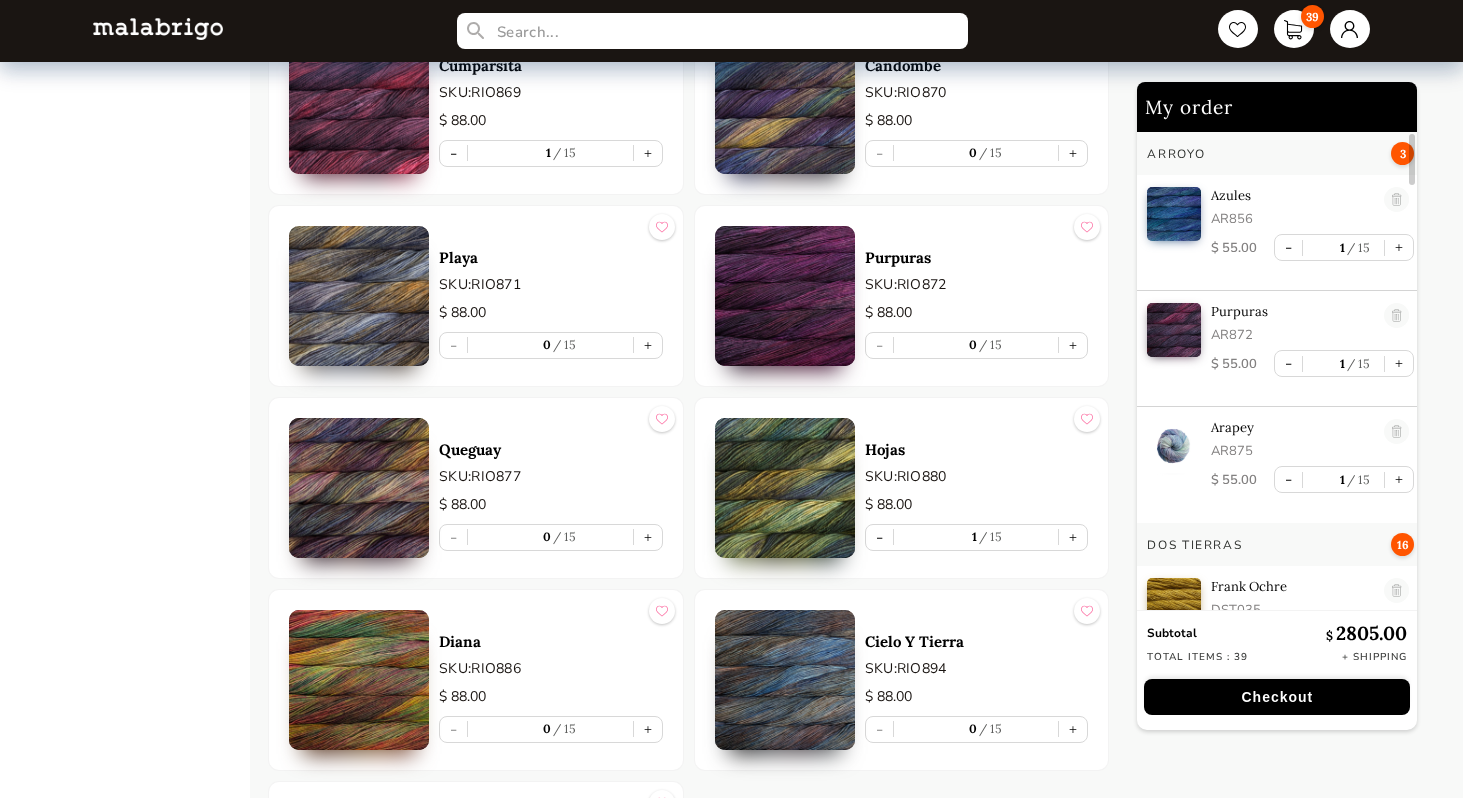 click at bounding box center [1397, 200] 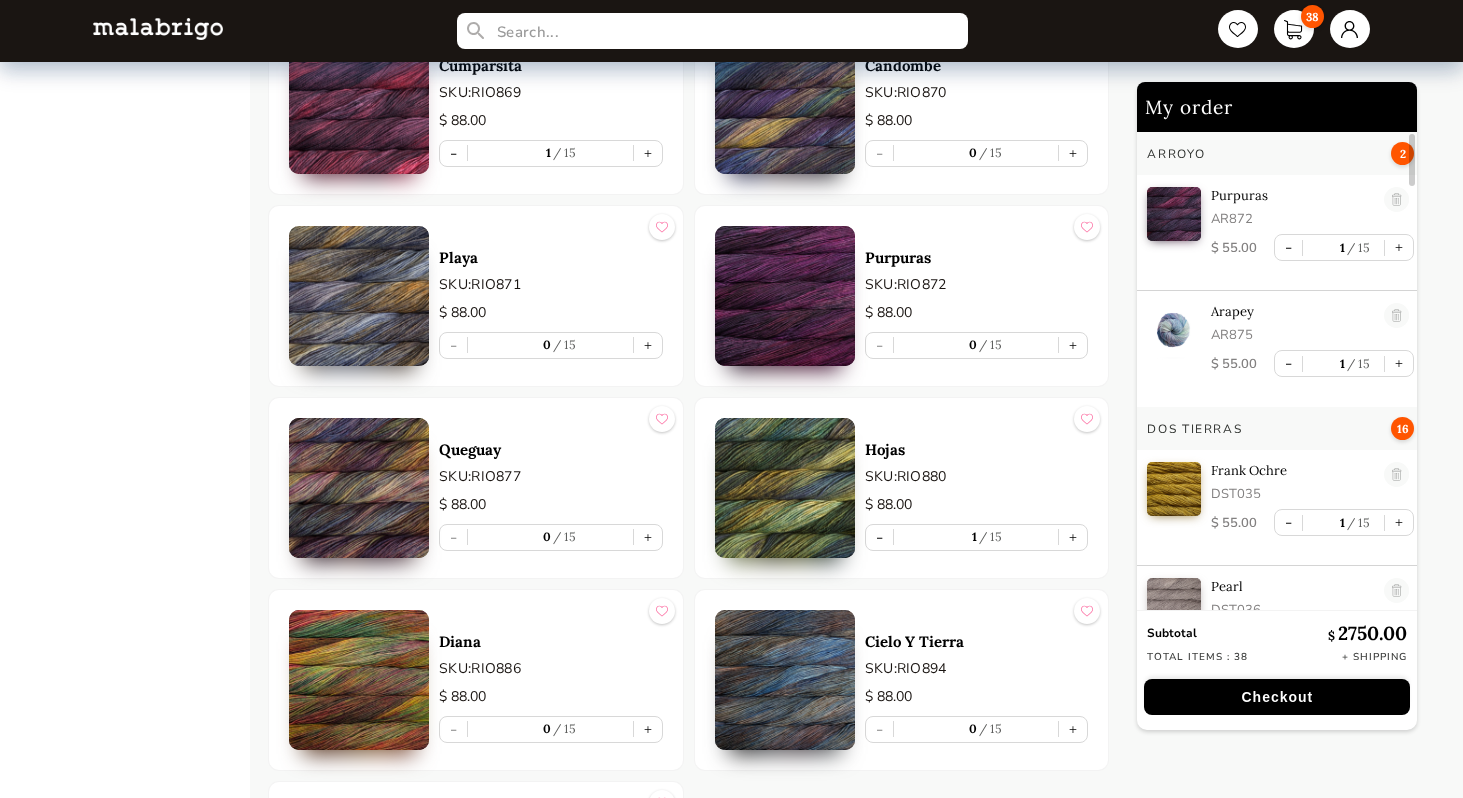 click at bounding box center [1397, 200] 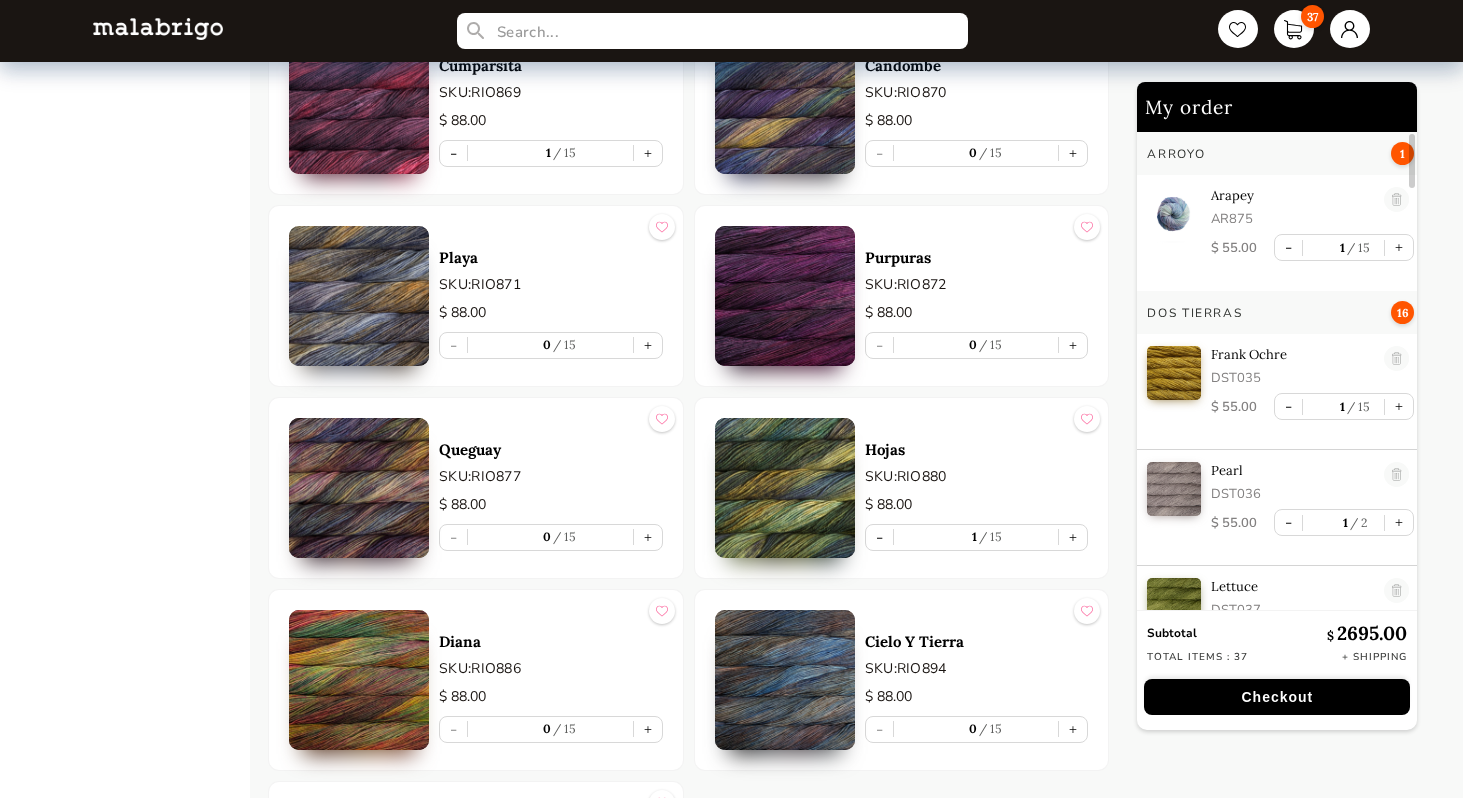 click at bounding box center [1397, 200] 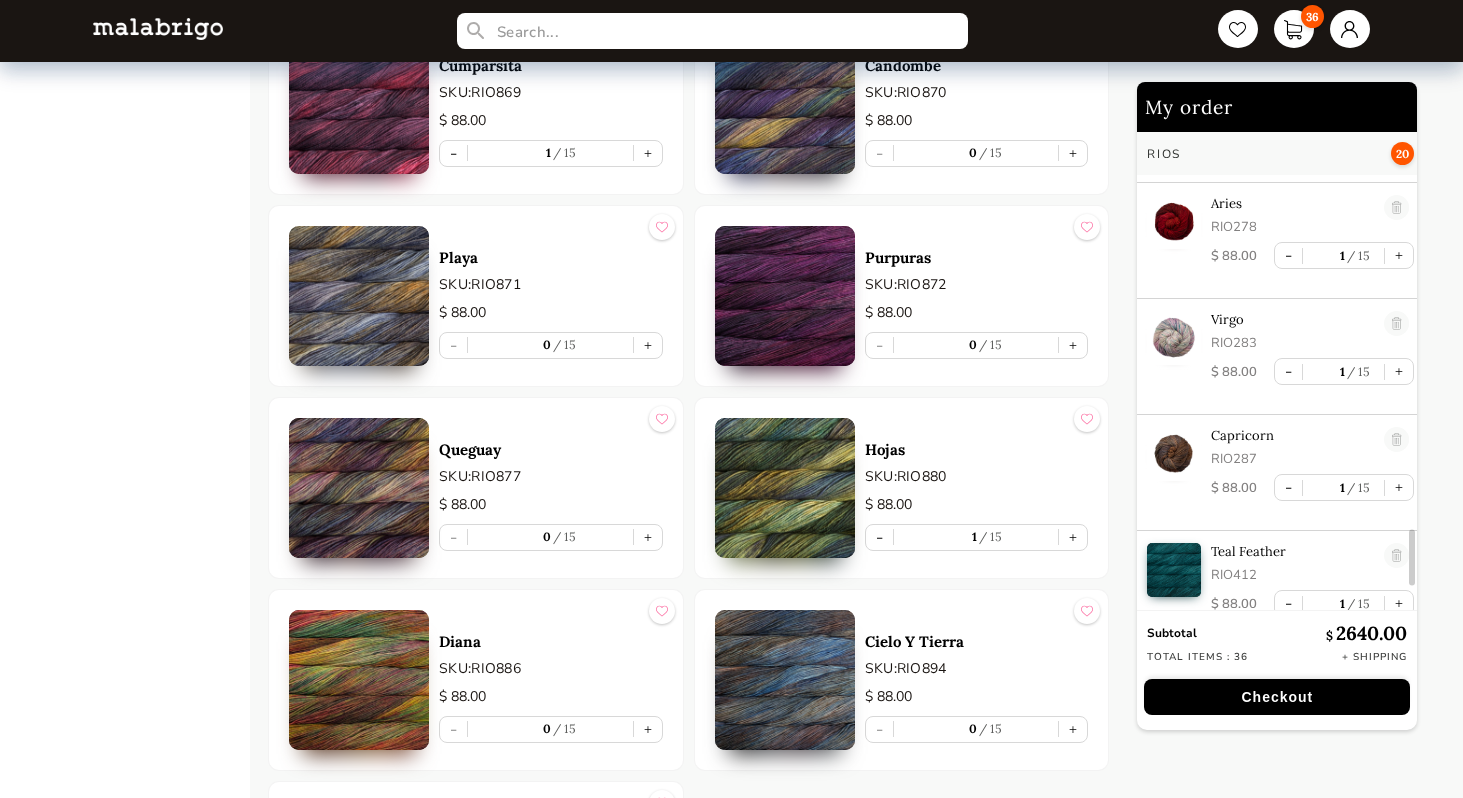 scroll, scrollTop: 3704, scrollLeft: 0, axis: vertical 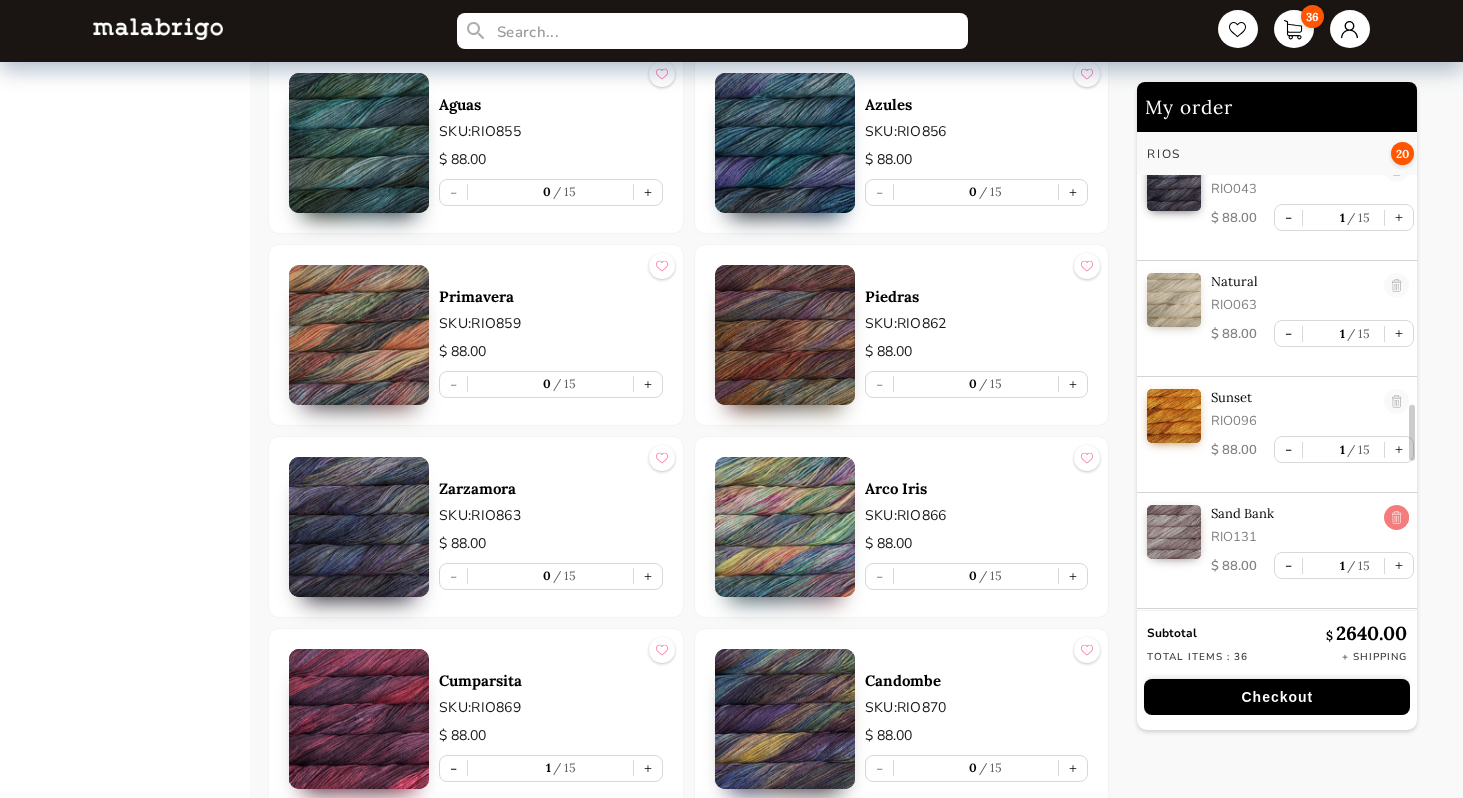 click at bounding box center (1397, 518) 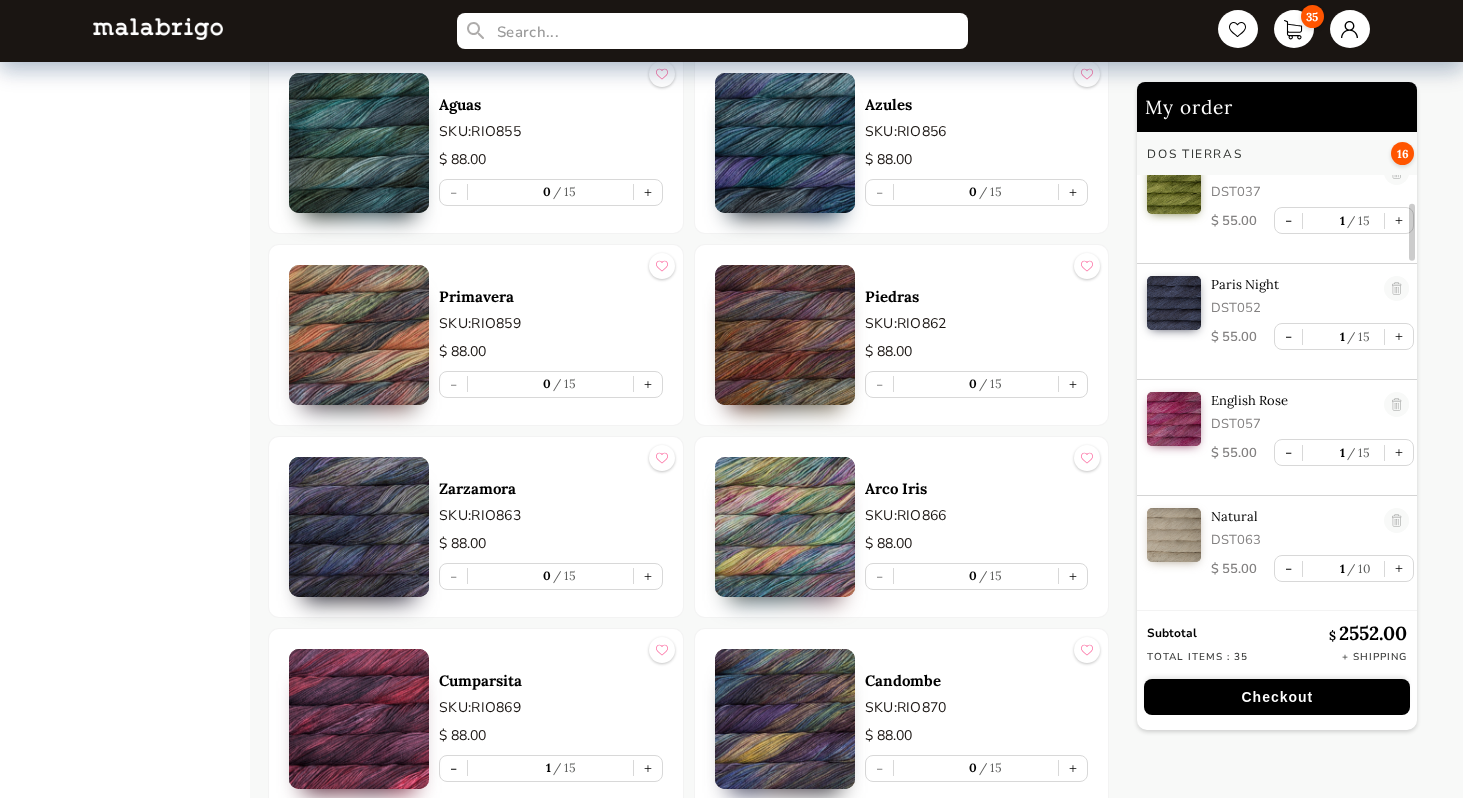 scroll, scrollTop: 0, scrollLeft: 0, axis: both 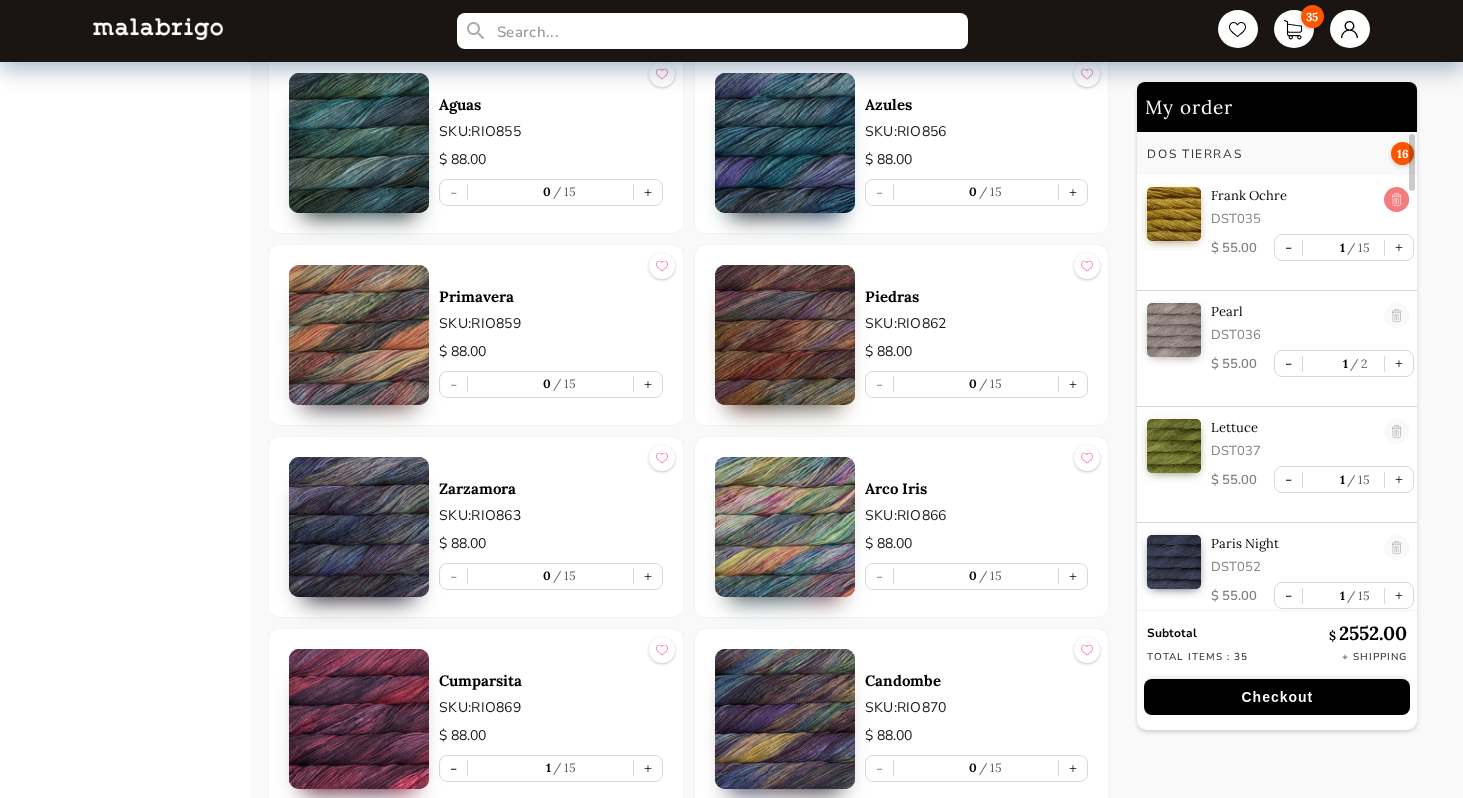 click at bounding box center [1397, 200] 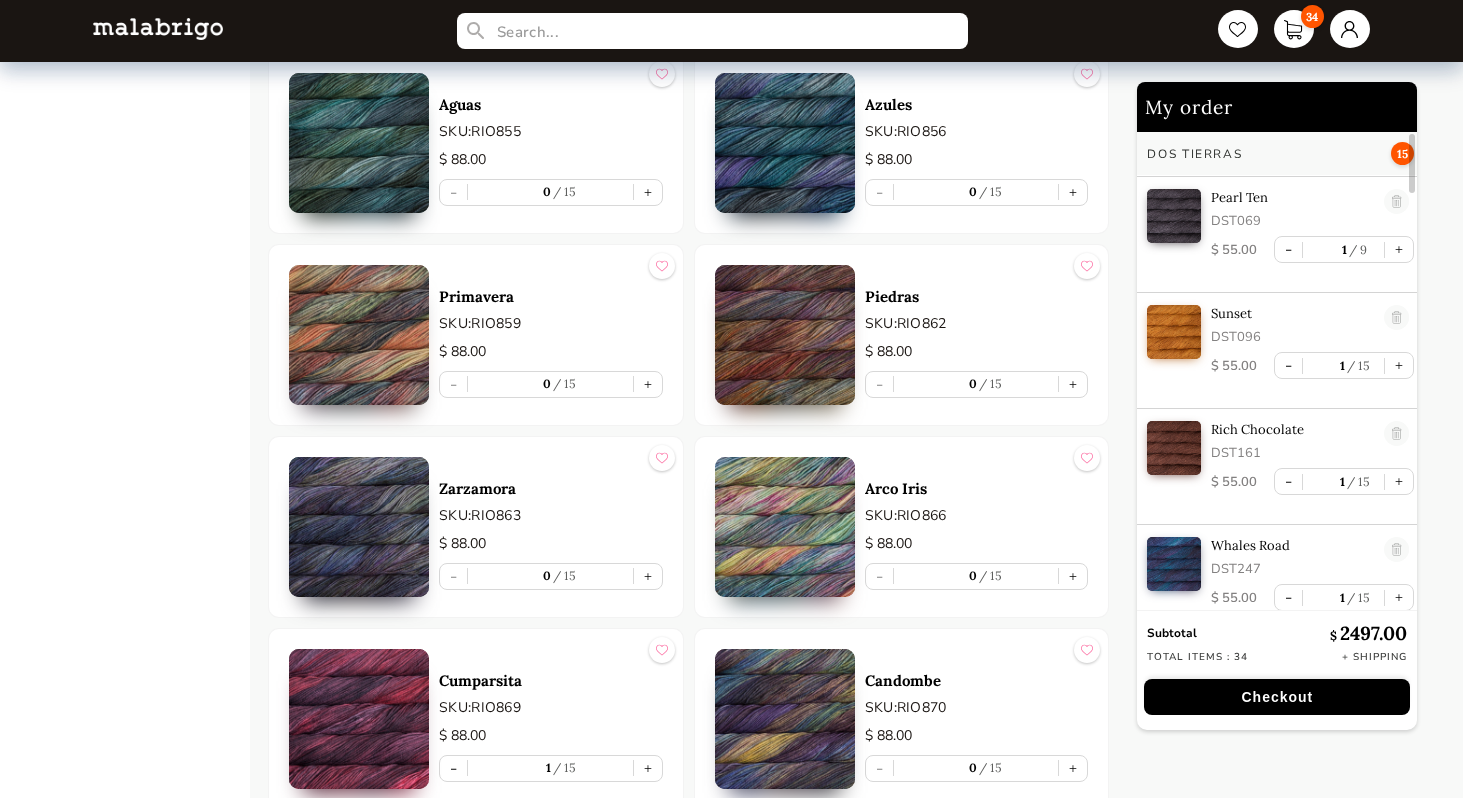 scroll, scrollTop: 0, scrollLeft: 0, axis: both 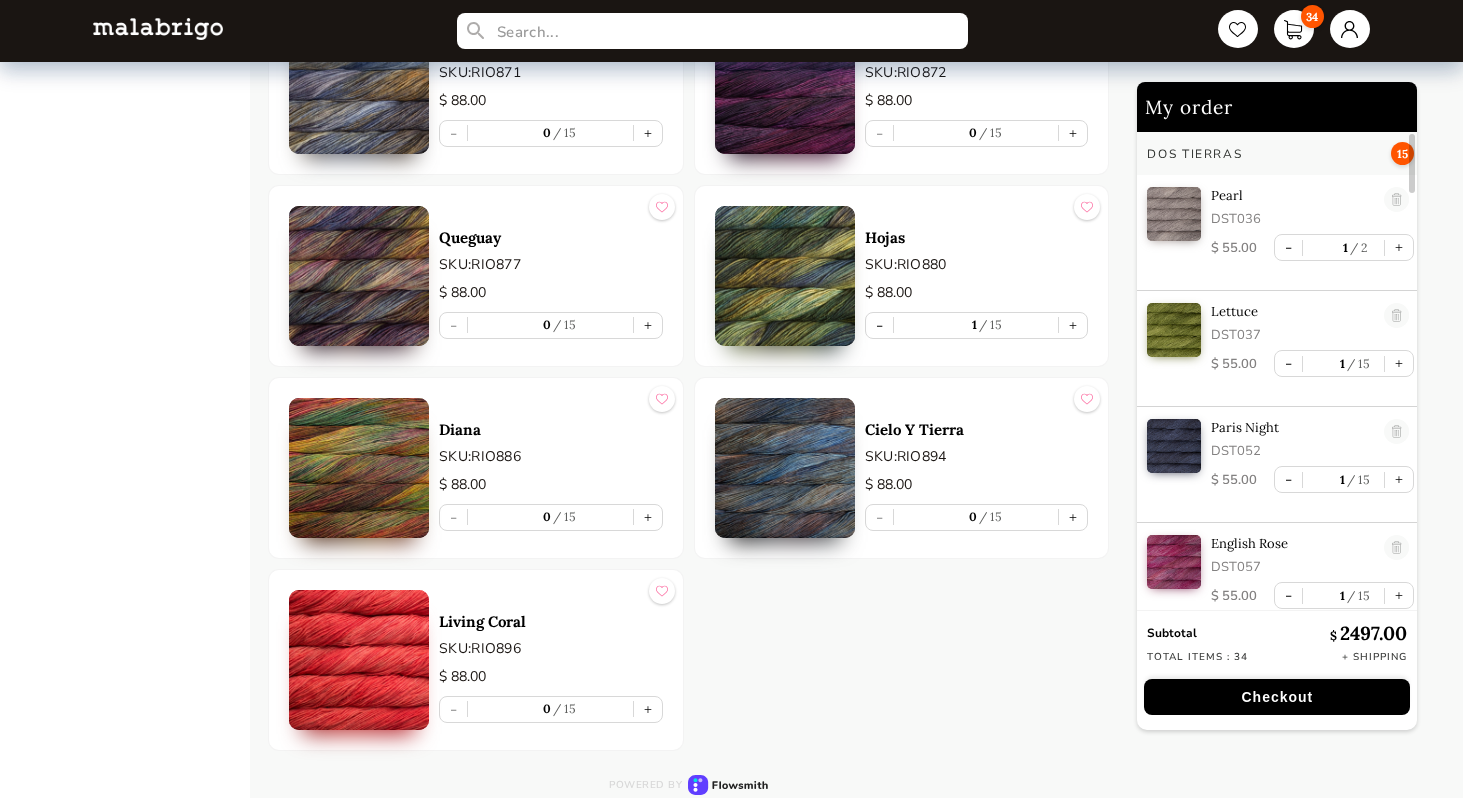 click on "Checkout" at bounding box center (1277, 697) 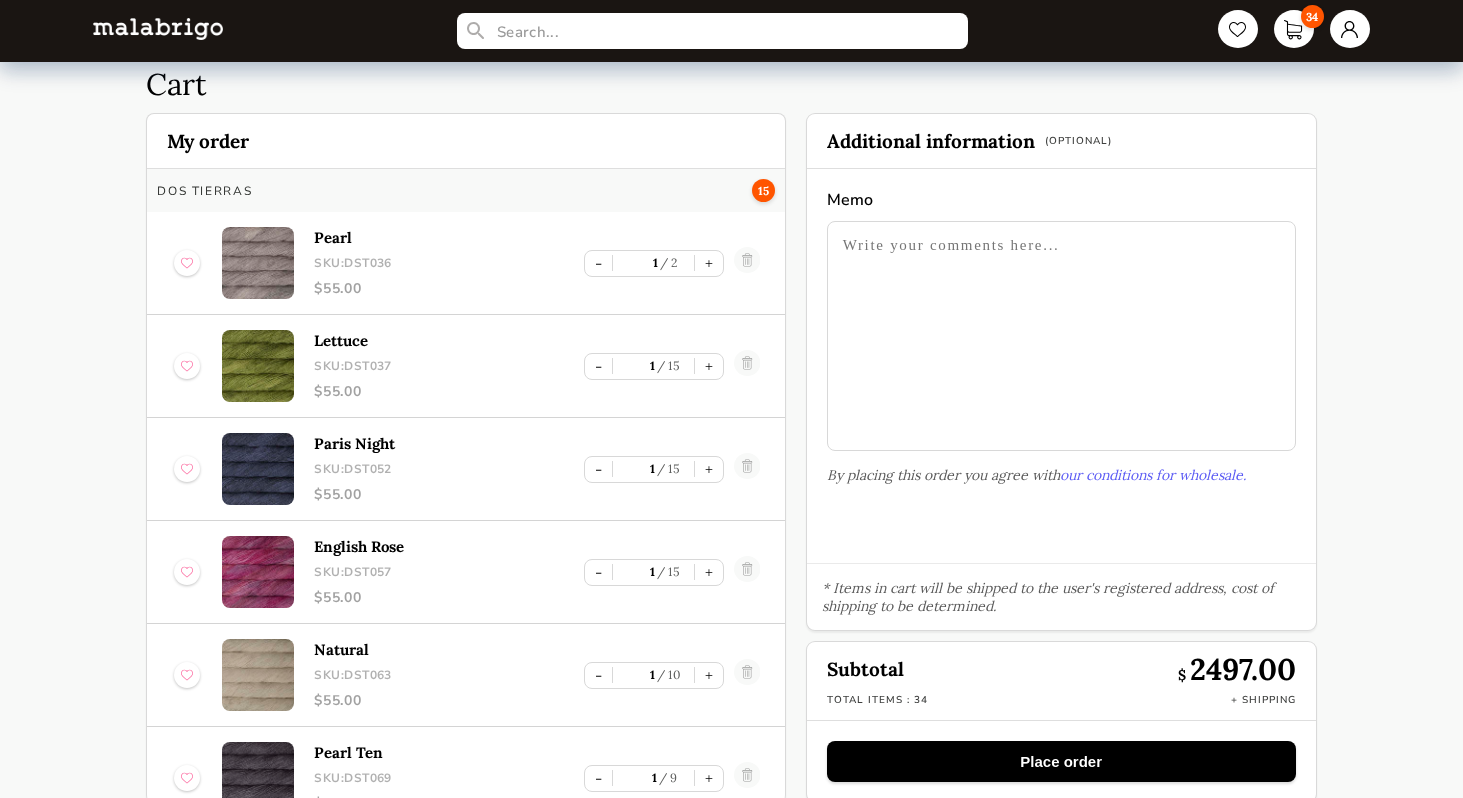 scroll, scrollTop: 44, scrollLeft: 0, axis: vertical 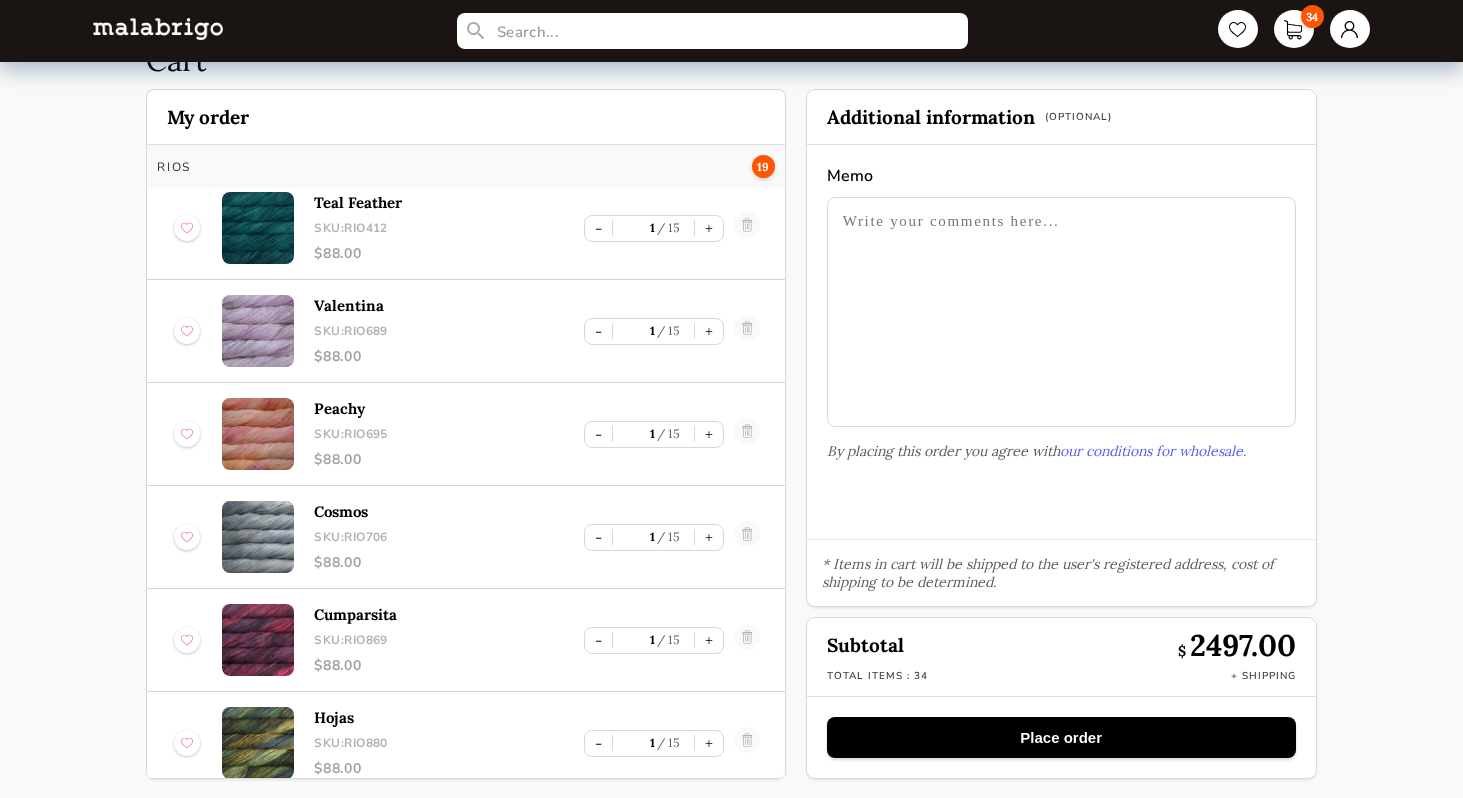 click on "Place order" at bounding box center [1061, 737] 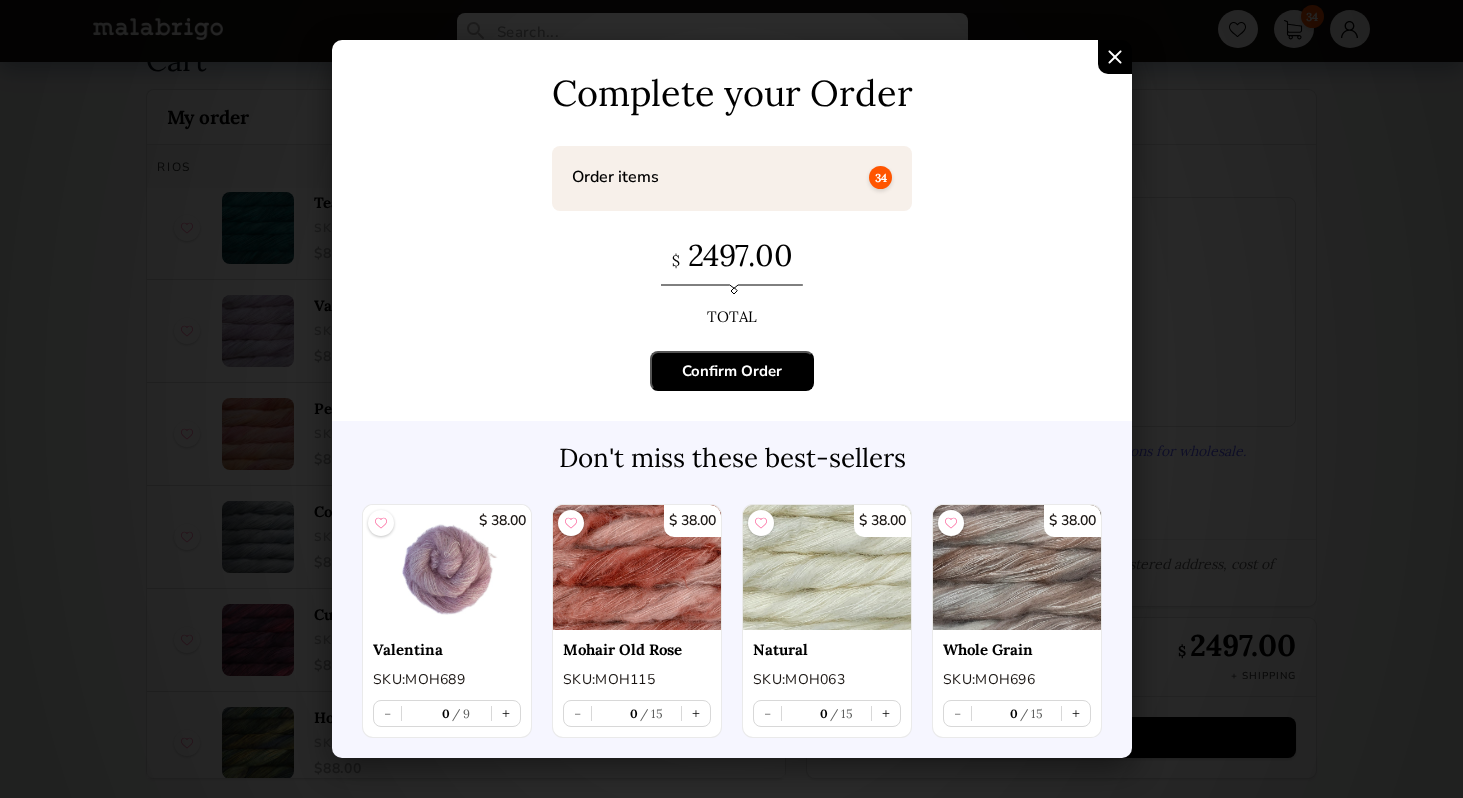 click on "Confirm Order" at bounding box center [732, 371] 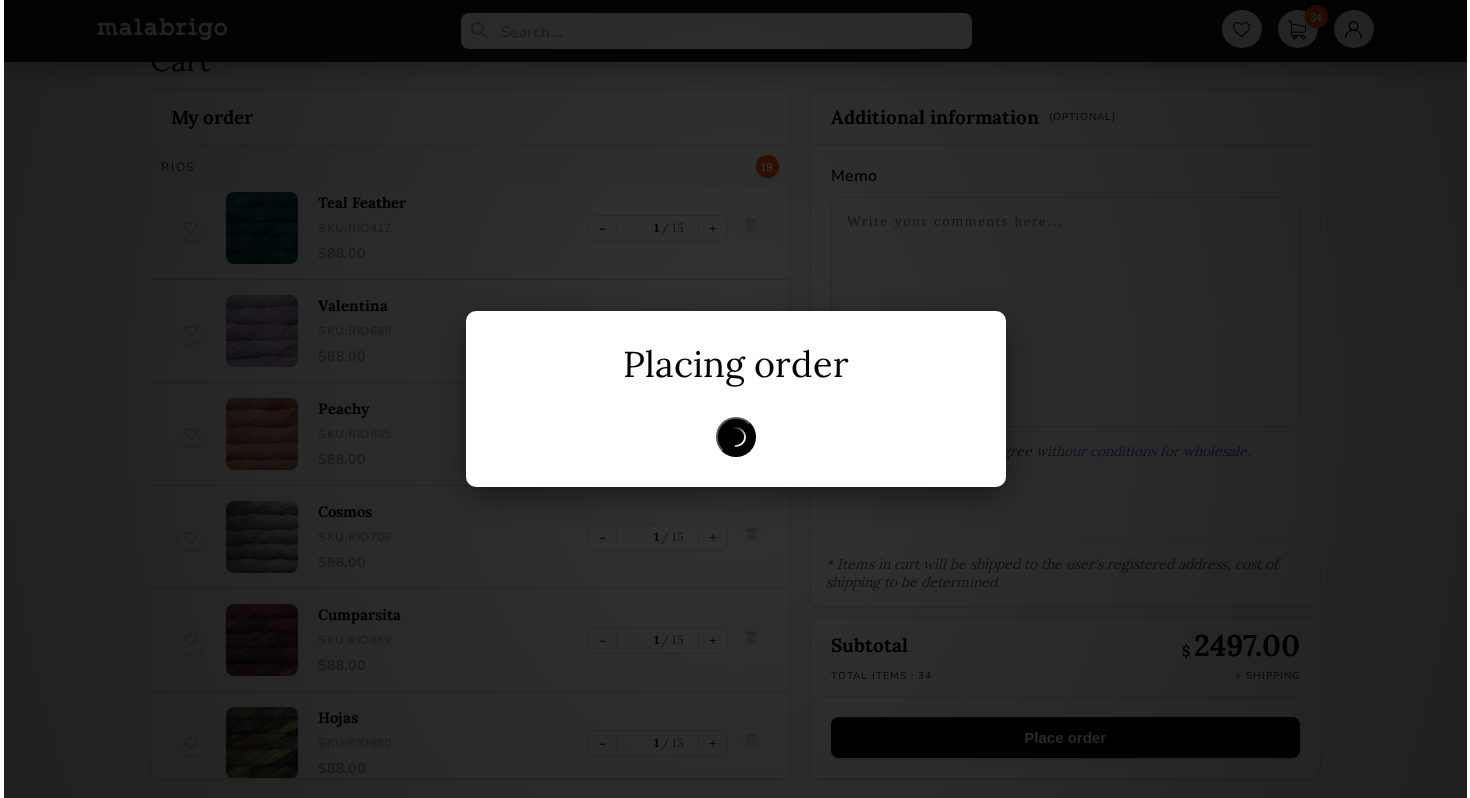 scroll, scrollTop: 0, scrollLeft: 0, axis: both 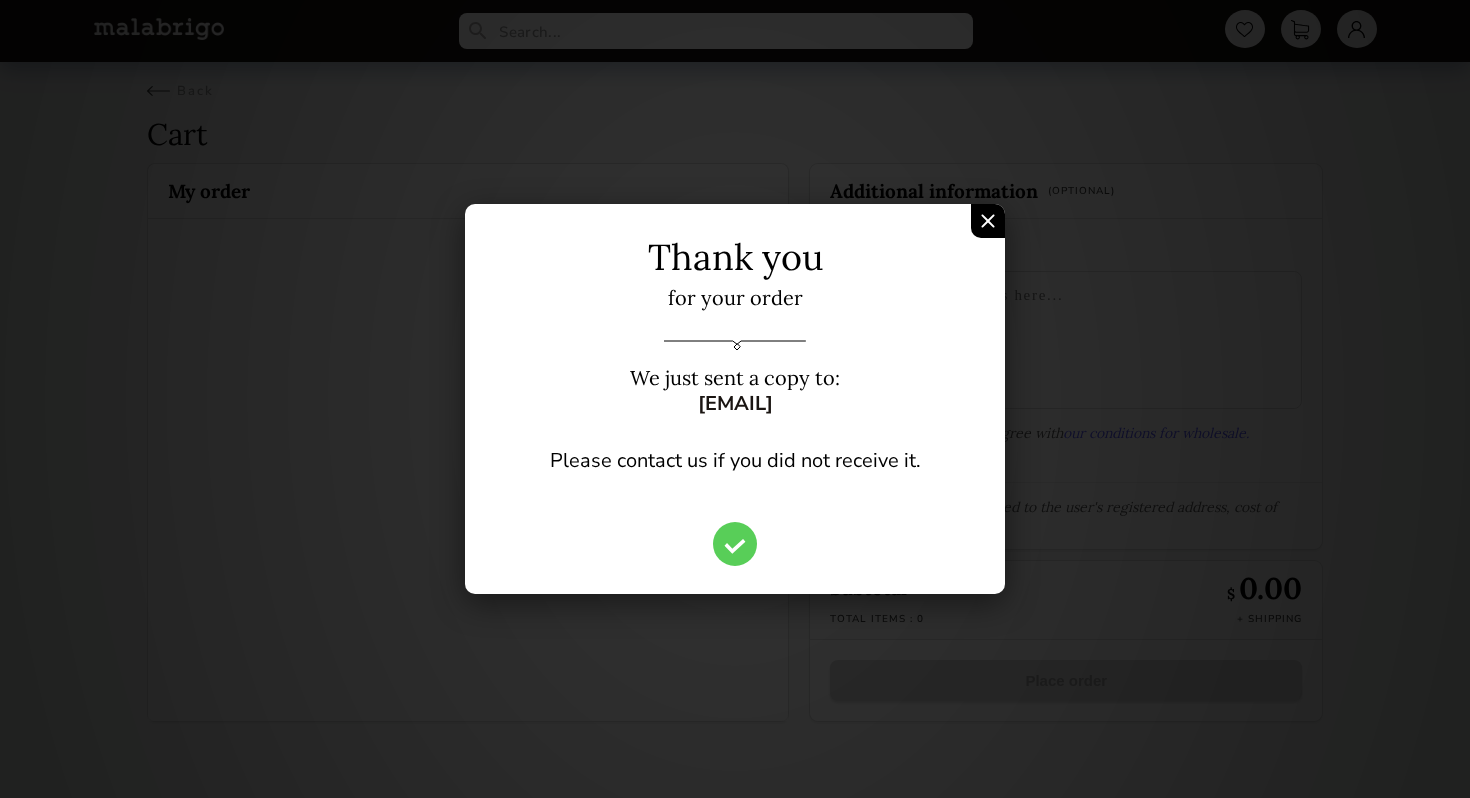 click at bounding box center (988, 221) 